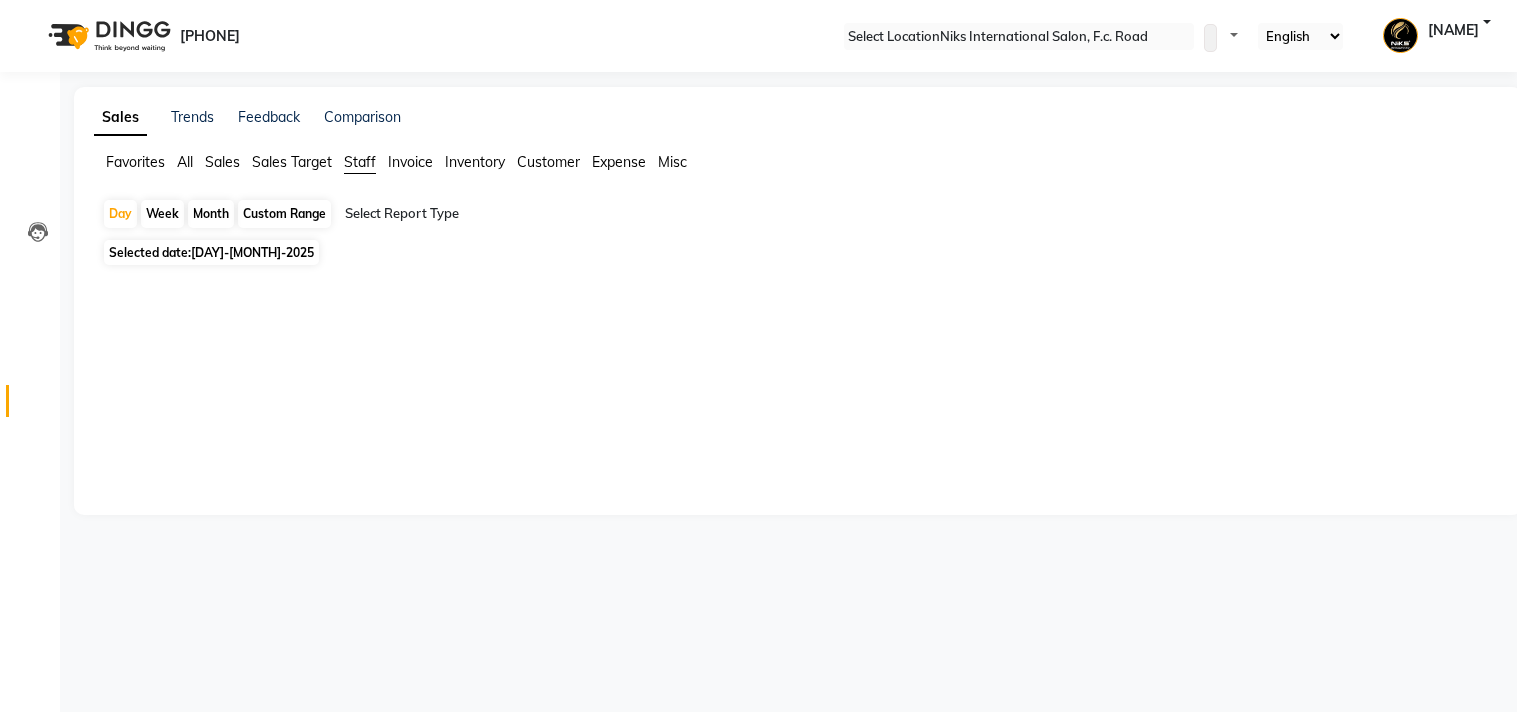 scroll, scrollTop: 0, scrollLeft: 0, axis: both 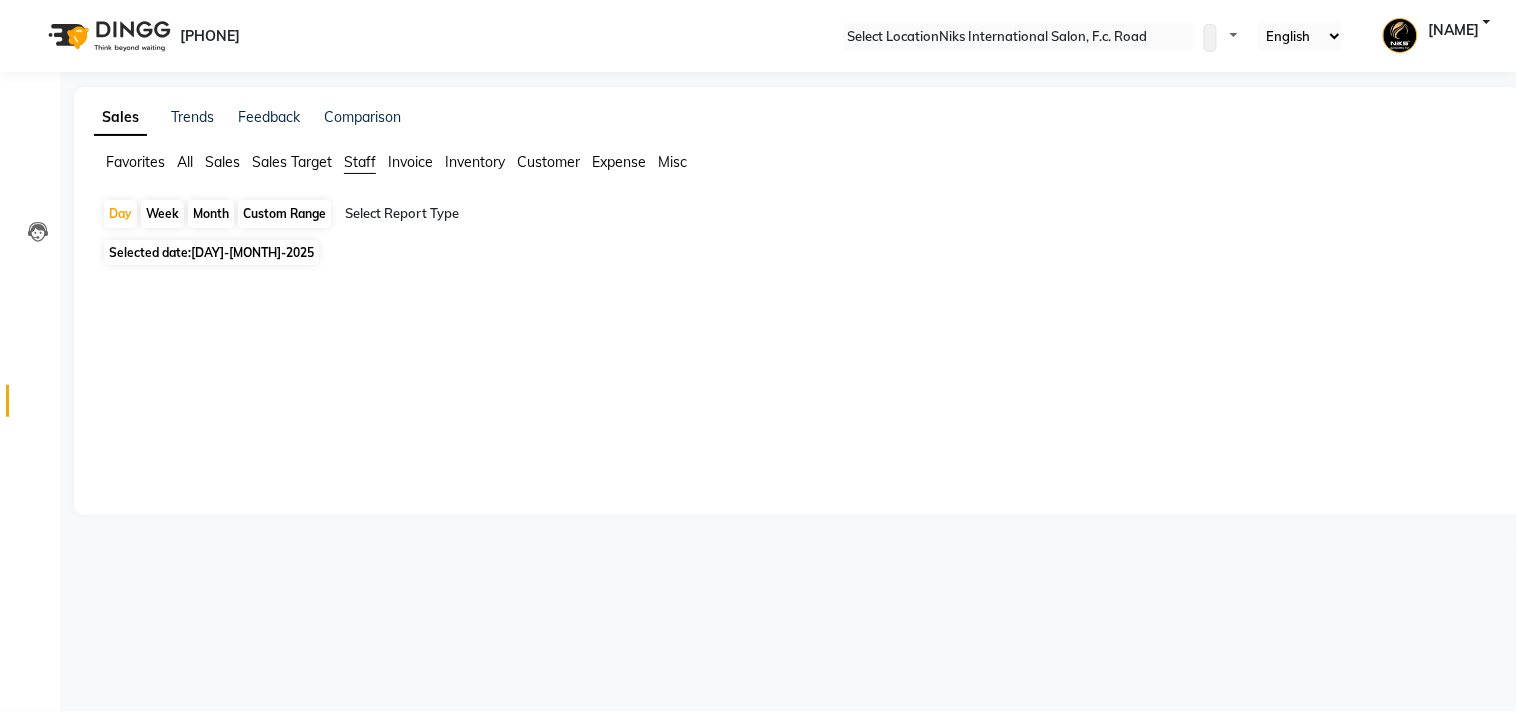 click on "Month" at bounding box center [211, 214] 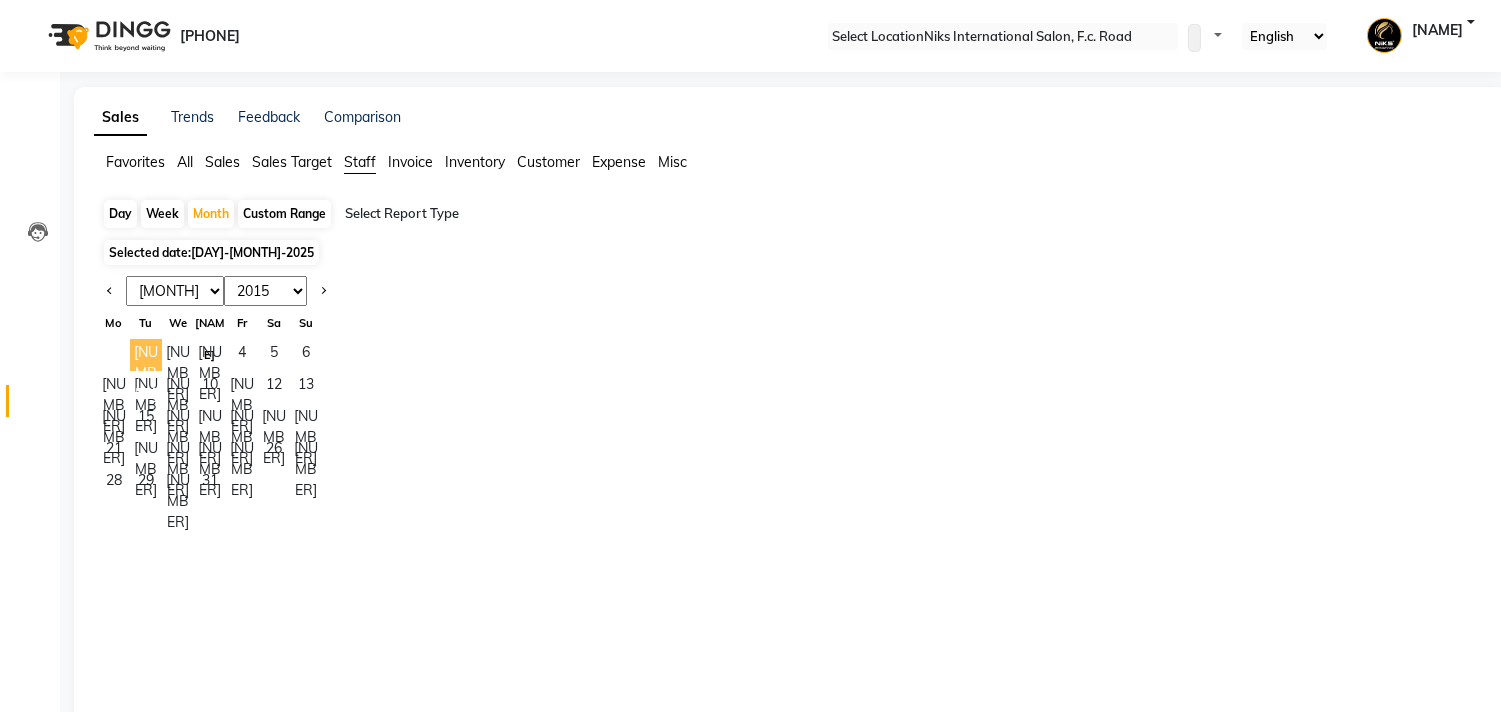 click on "[NUMBER]" at bounding box center (146, 355) 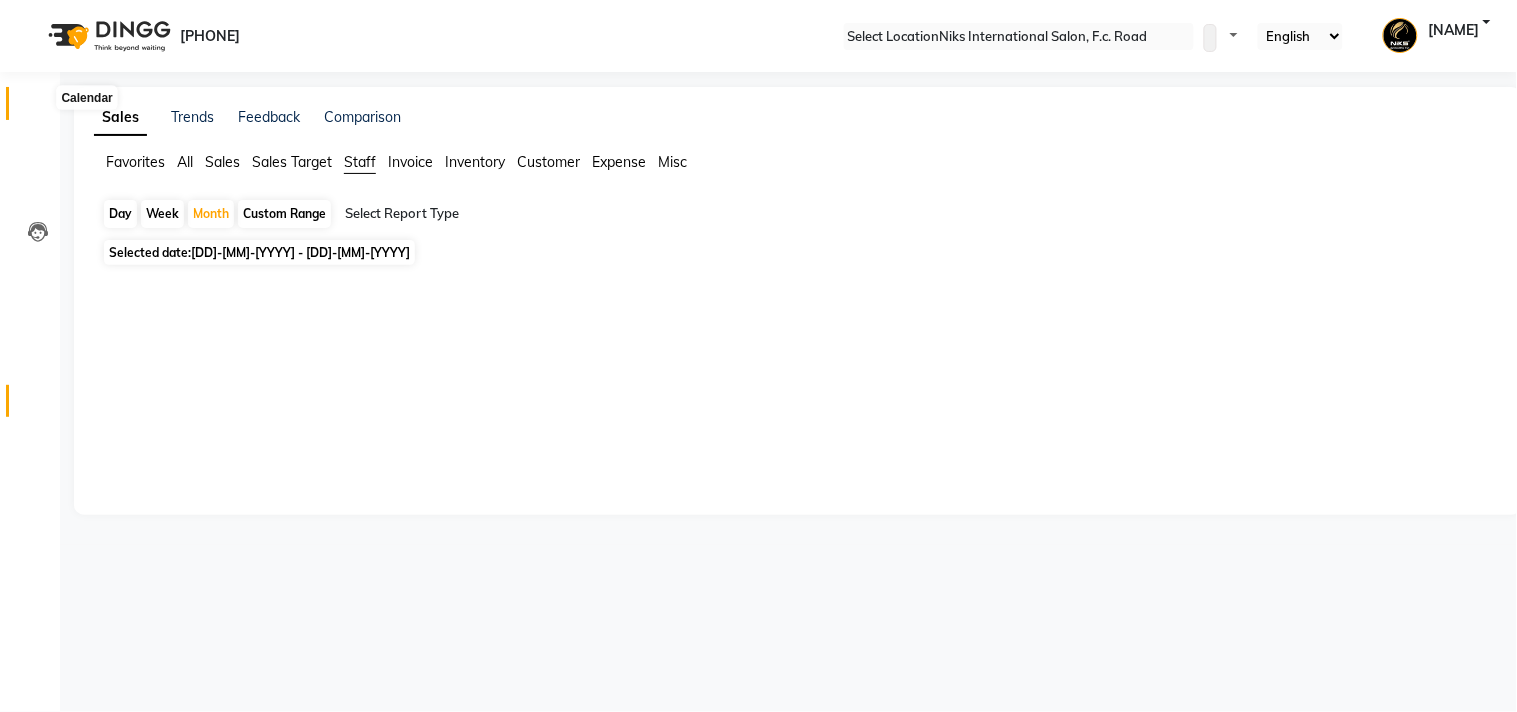 click at bounding box center [38, 108] 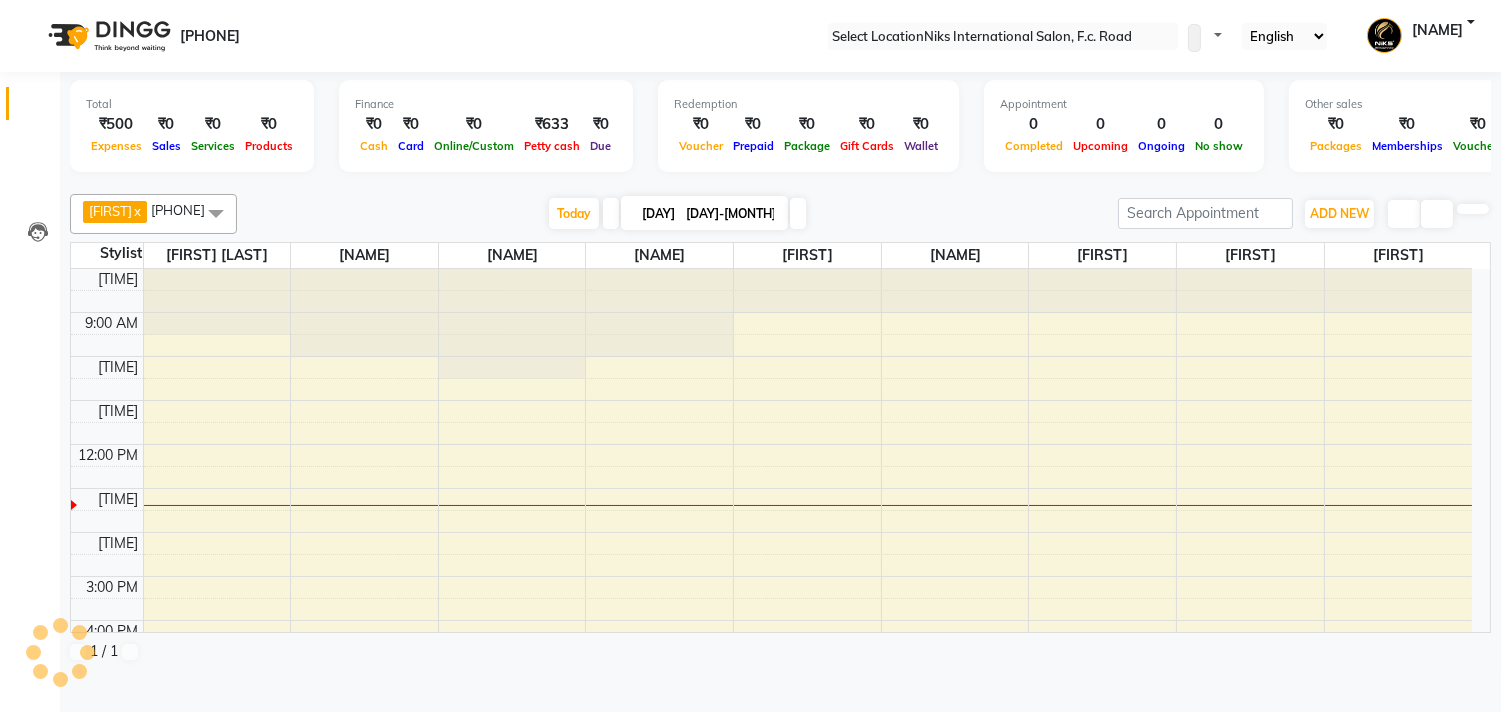 scroll, scrollTop: 0, scrollLeft: 0, axis: both 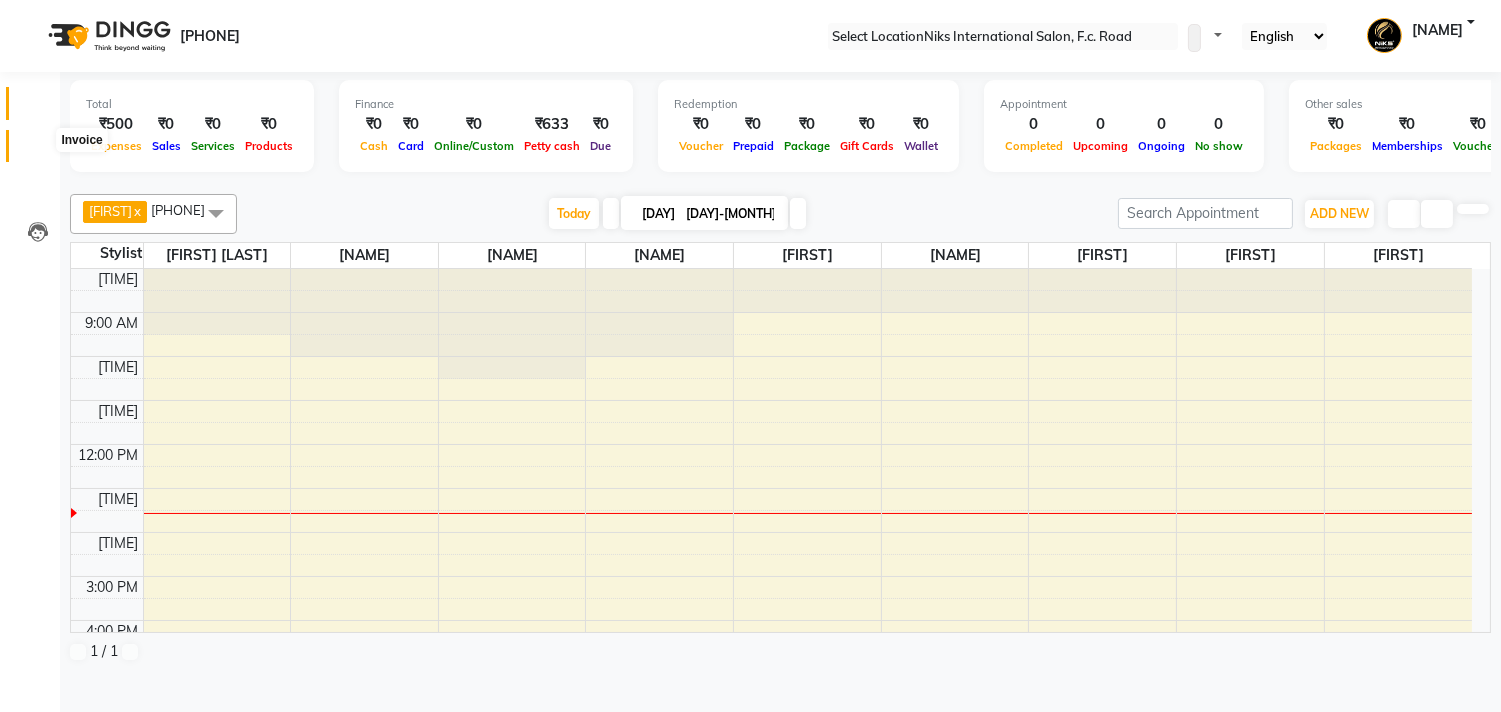 click at bounding box center (37, 151) 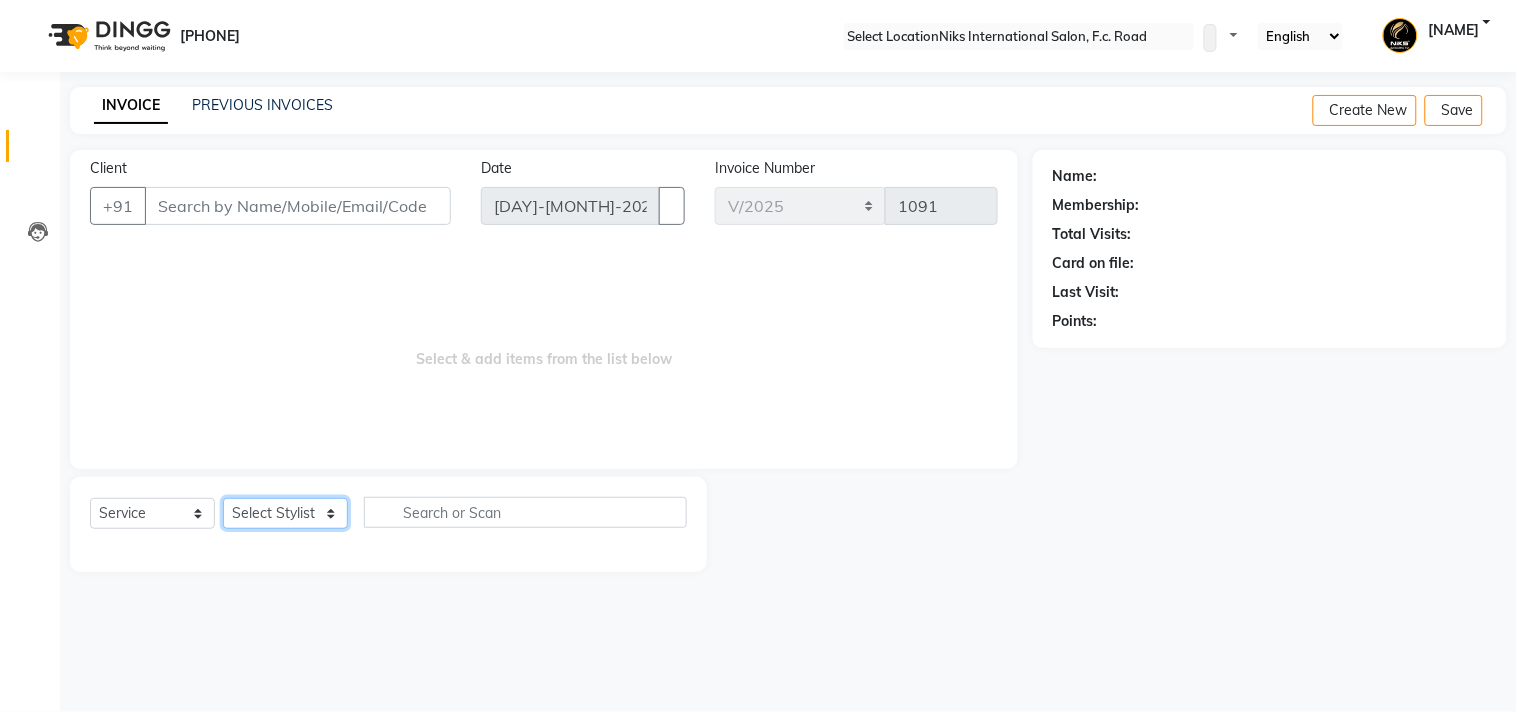 click on "Select Stylist" at bounding box center (285, 513) 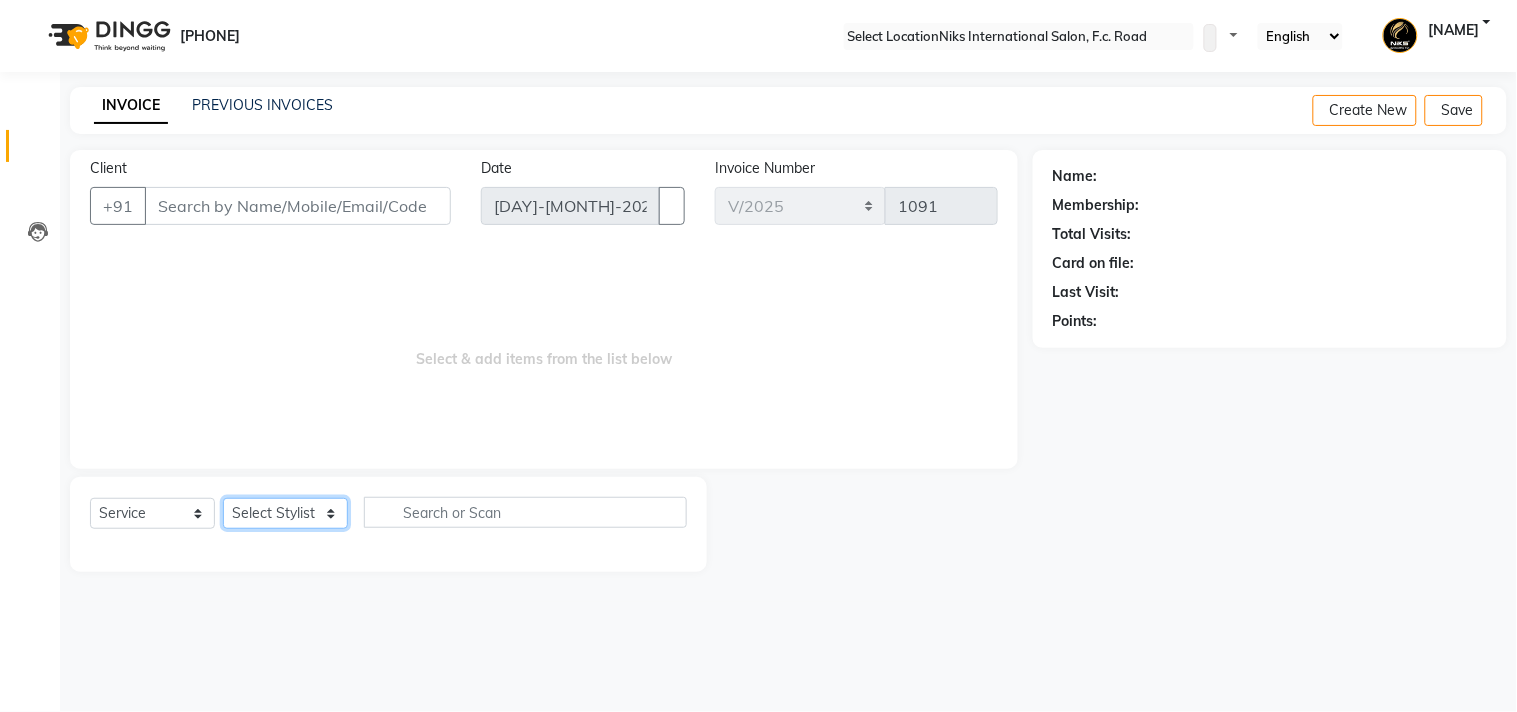 select on "[NUMBER]" 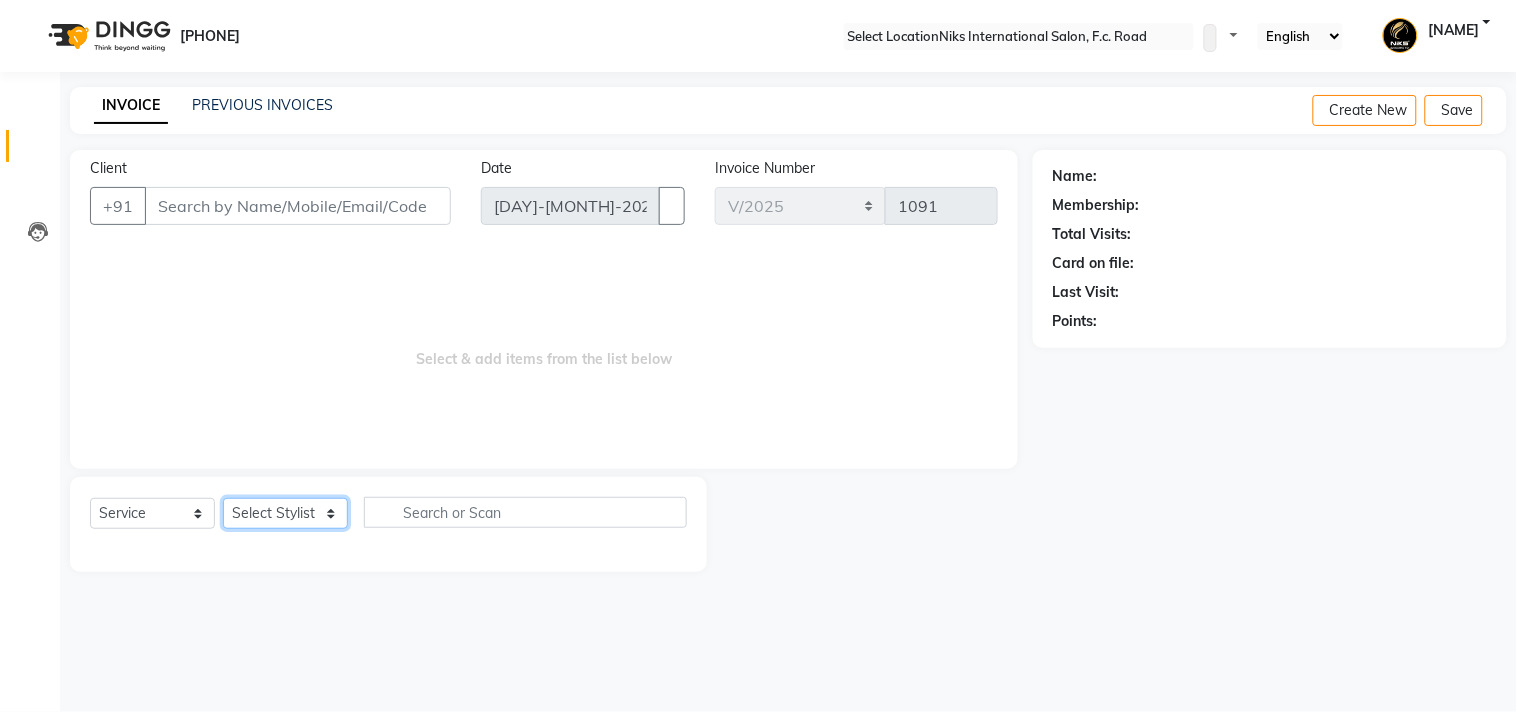 click on "Select Stylist [FIRST] [FIRST] [FIRST] [FIRST] [FIRST] [FIRST] [FIRST] [FIRST] [FIRST] [FIRST] [FIRST] [FIRST] [FIRST] [FIRST] [FIRST]" at bounding box center (285, 513) 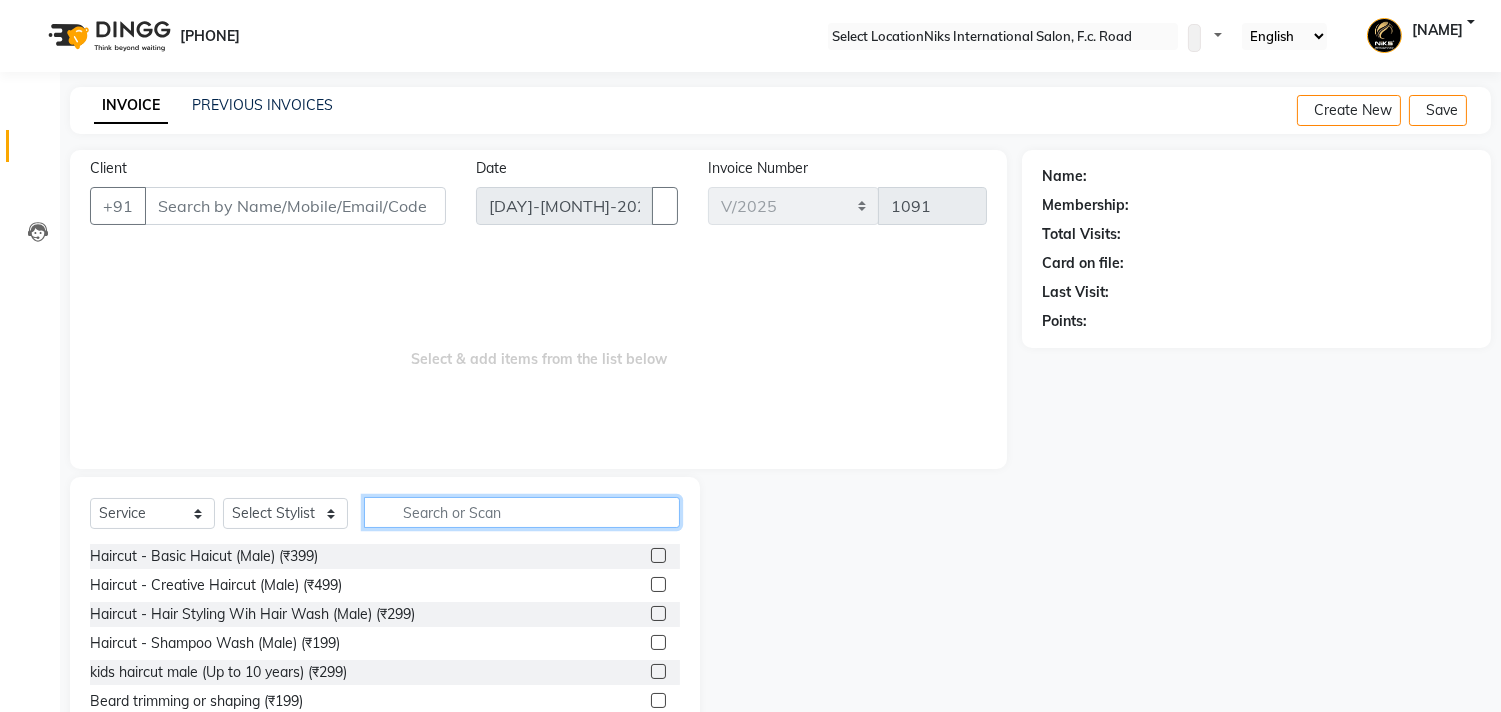 click at bounding box center (522, 512) 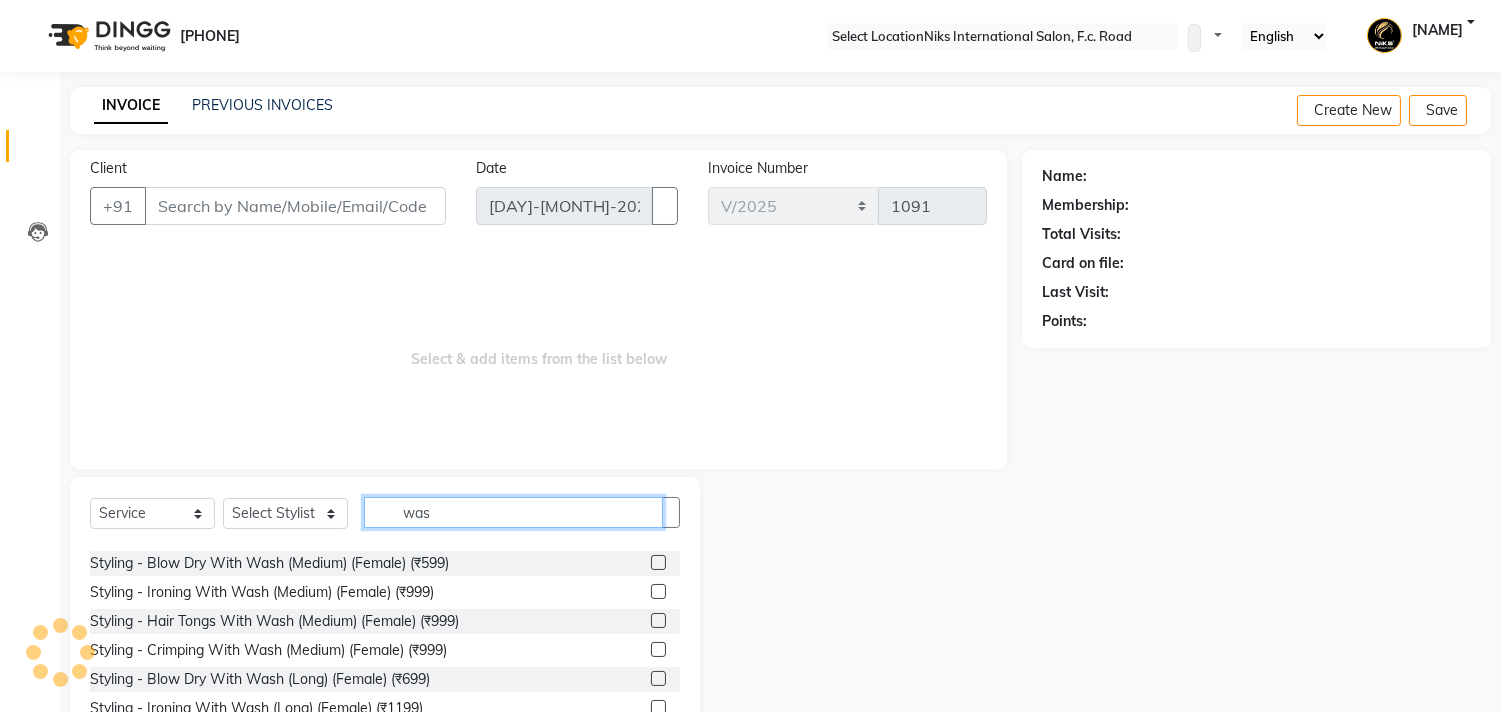 scroll, scrollTop: 296, scrollLeft: 0, axis: vertical 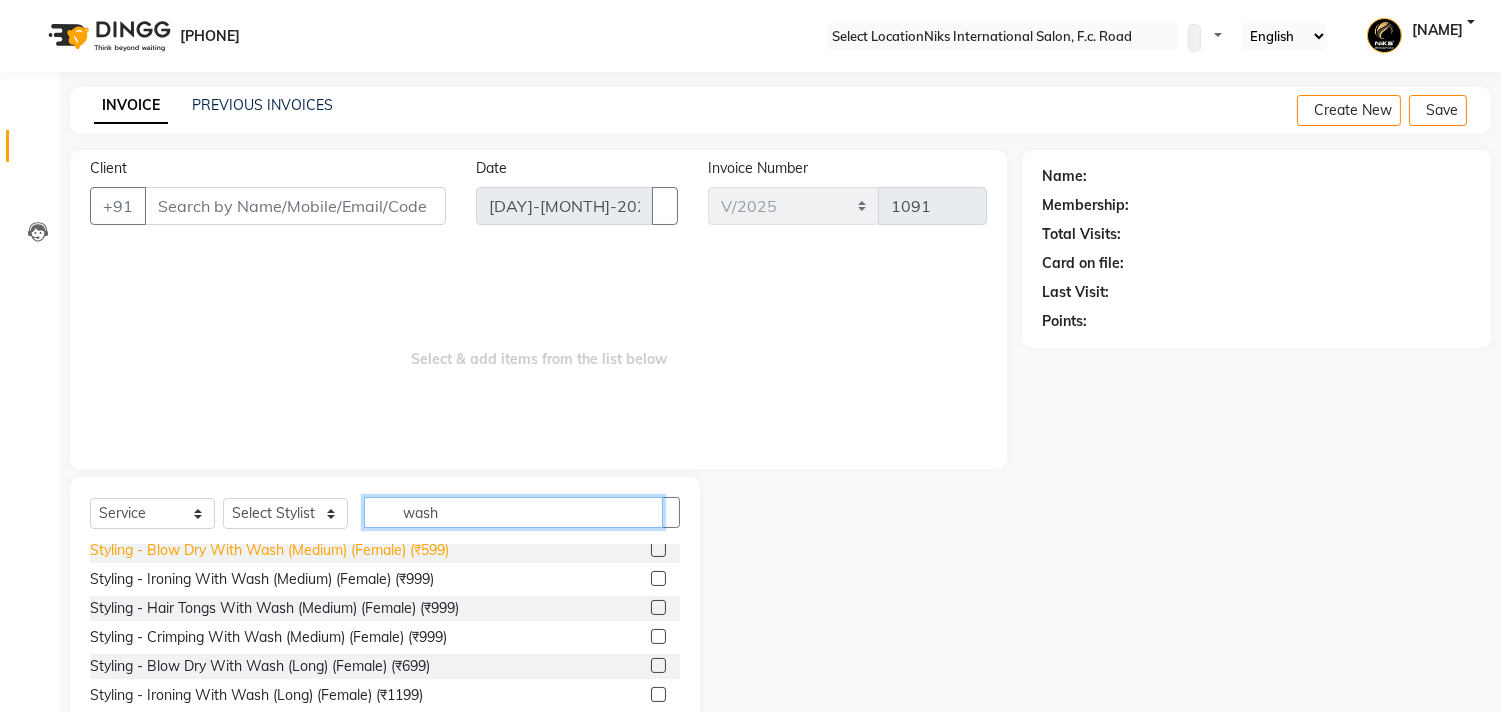 type on "wash" 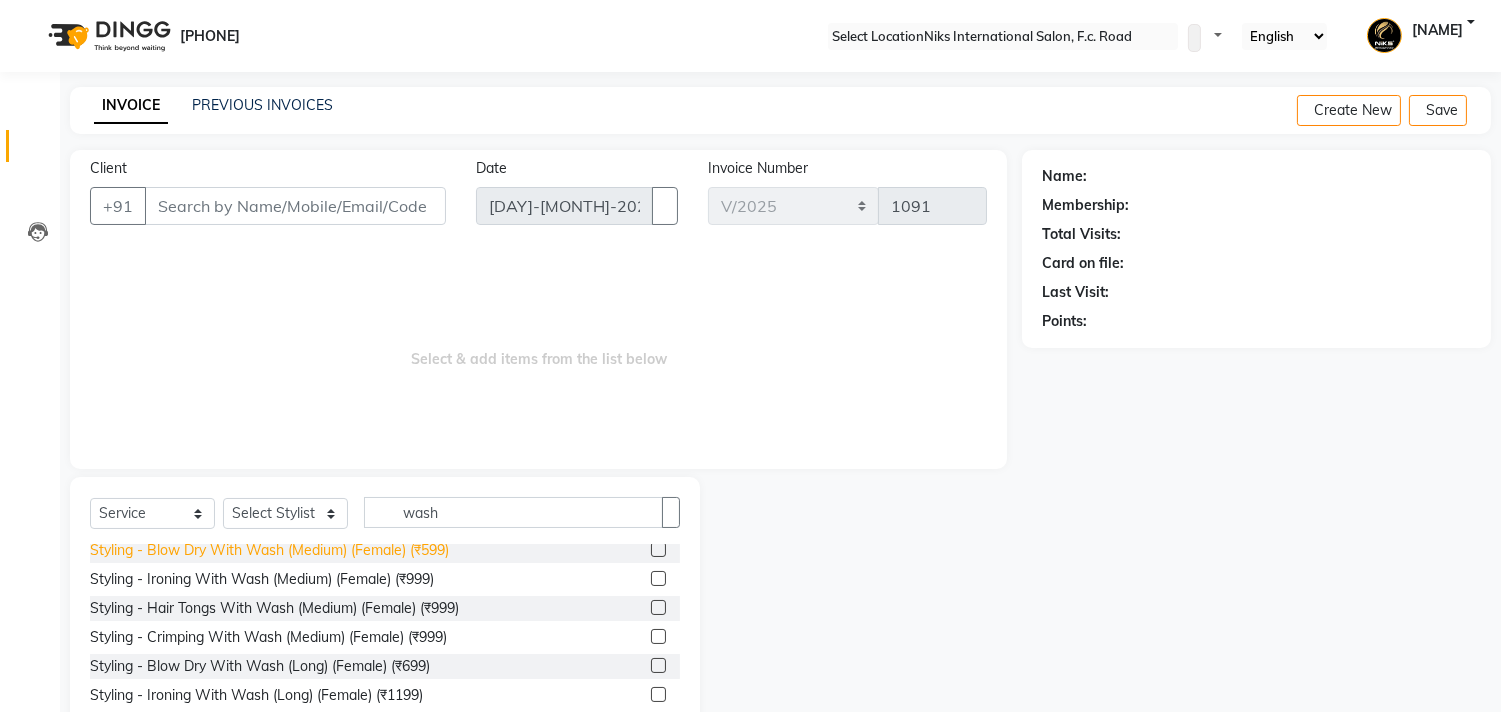 click on "Styling  - Blow Dry With Wash  (Medium) (Female) (₹599)" at bounding box center (252, 260) 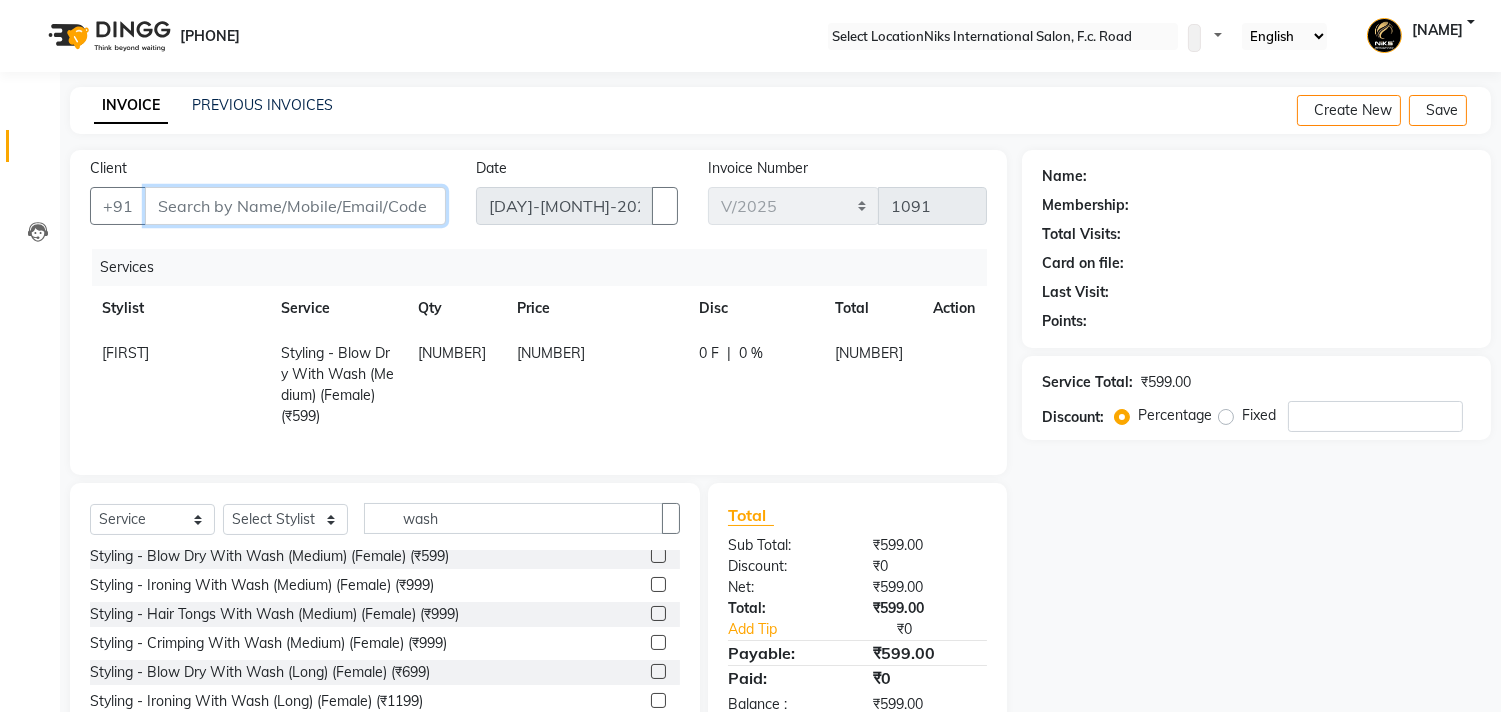 click on "Client" at bounding box center [295, 206] 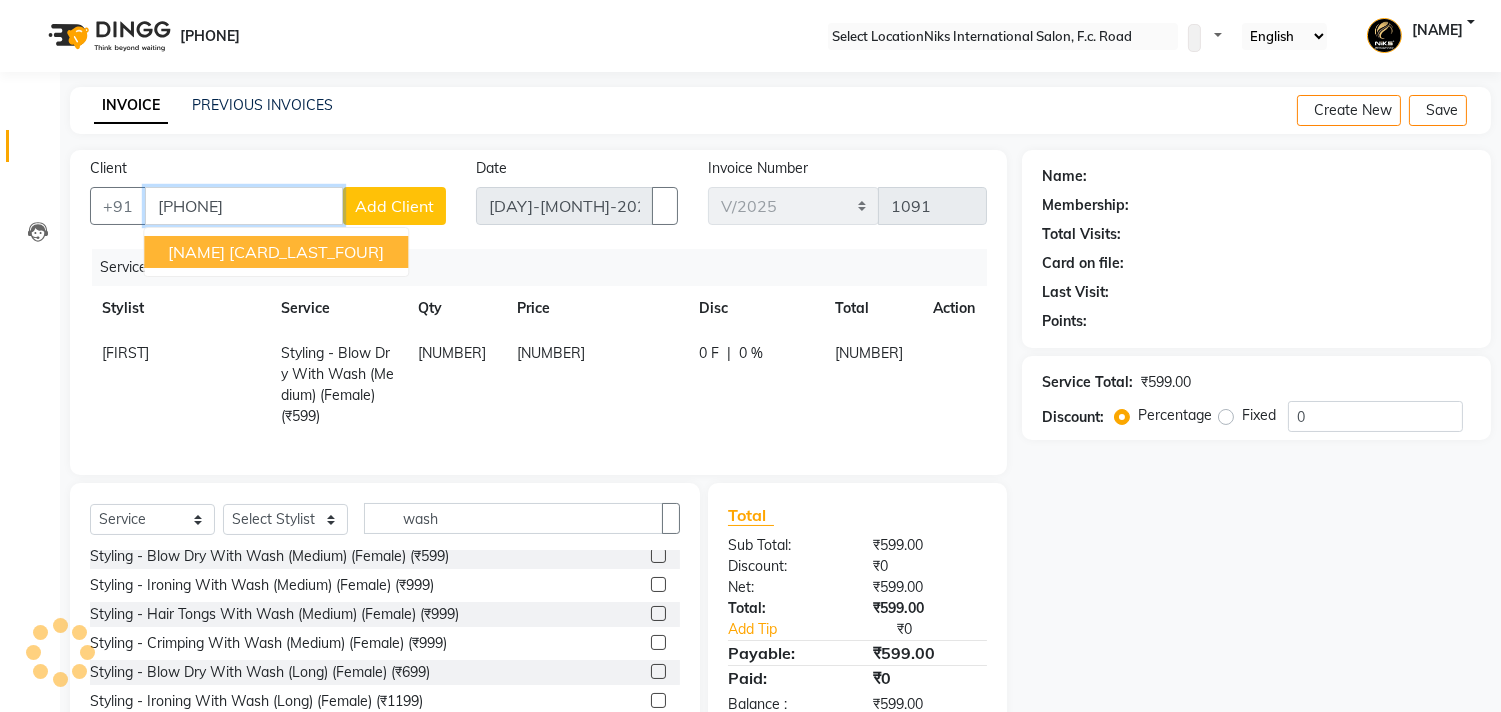 type on "[PHONE]" 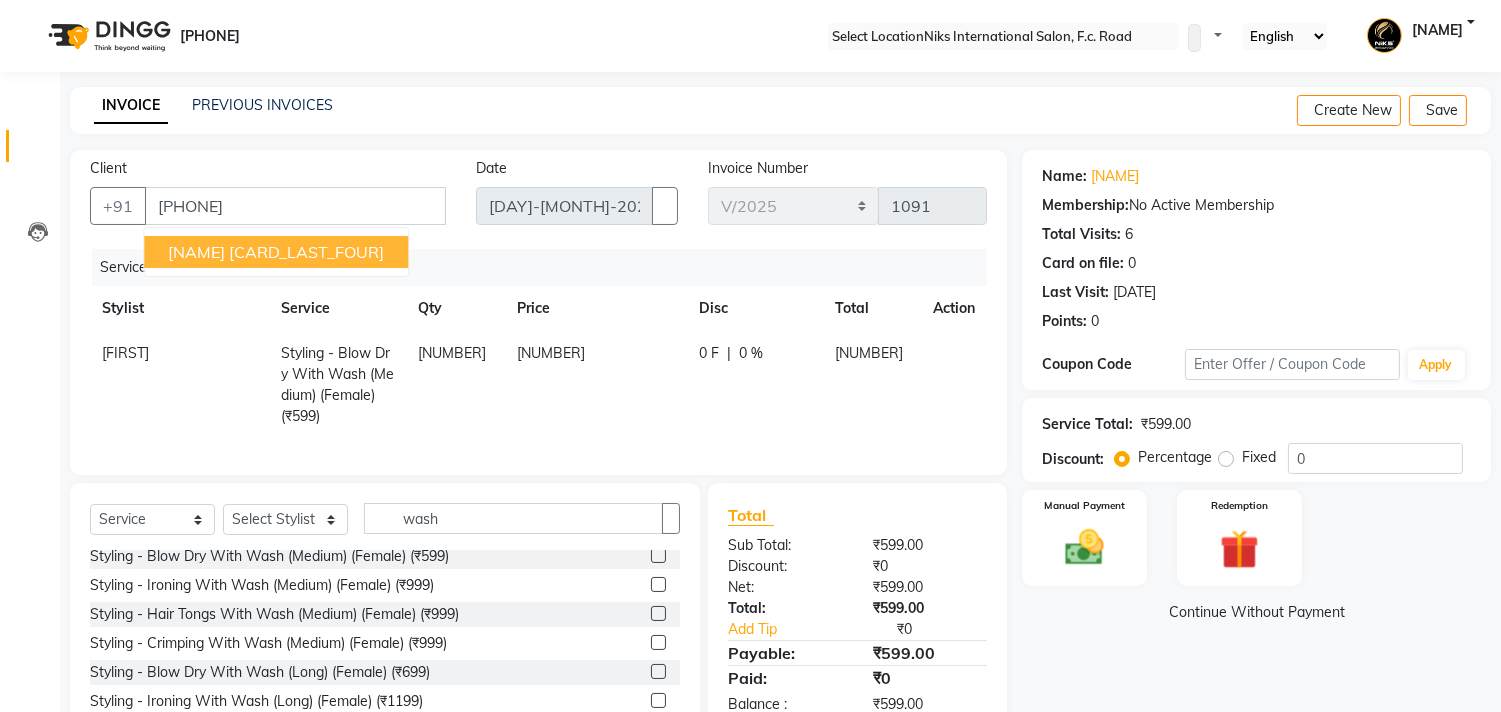 click on "[FIRST] [LAST] [PHONE]" at bounding box center [276, 252] 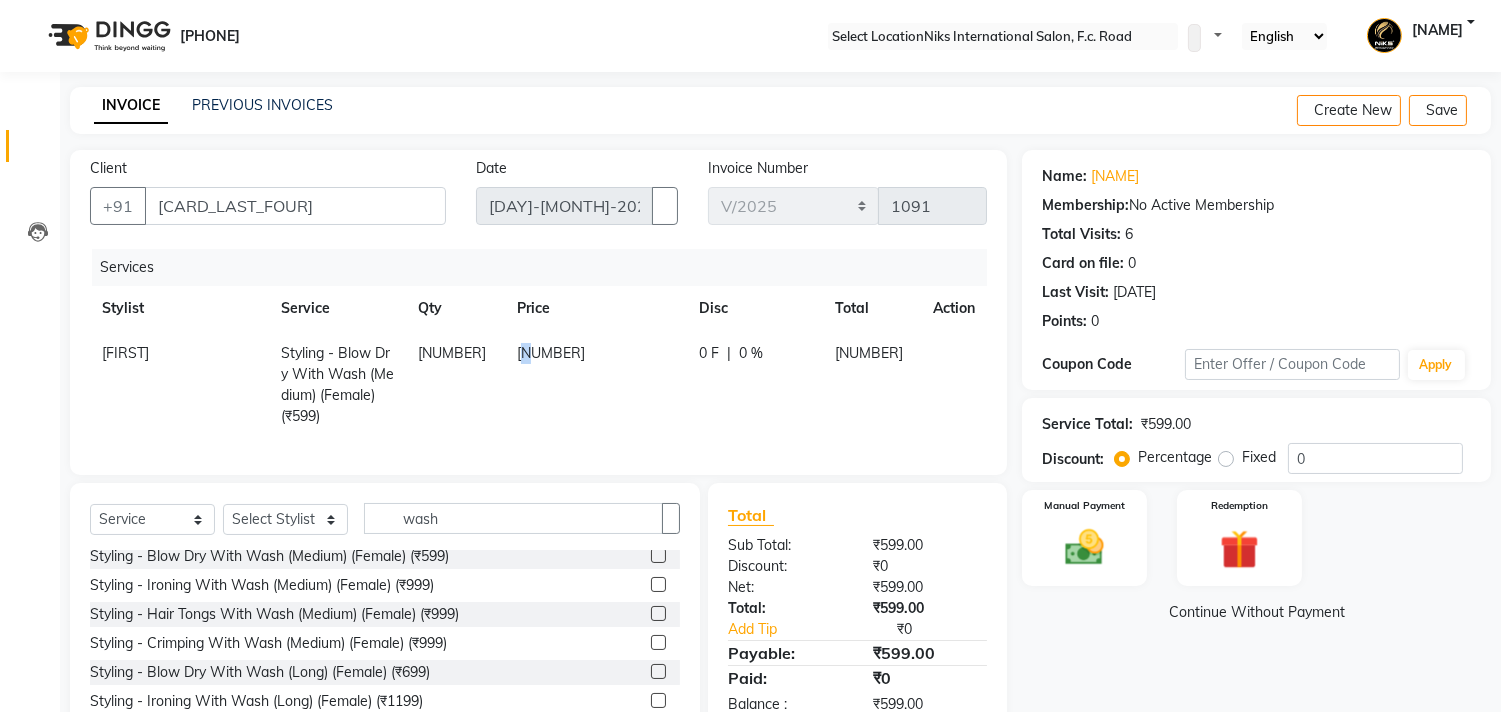 click on "[NUMBER]" at bounding box center [125, 353] 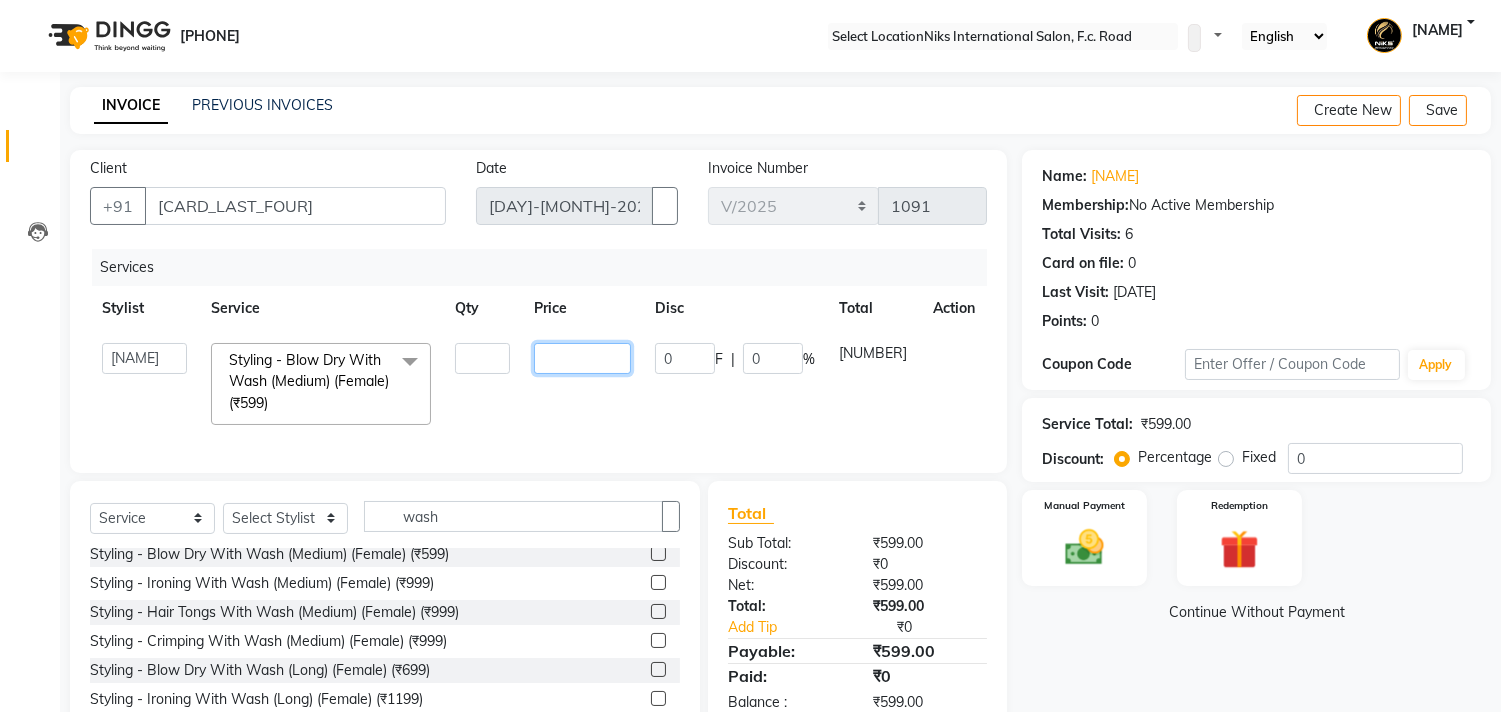 drag, startPoint x: 572, startPoint y: 360, endPoint x: 533, endPoint y: 358, distance: 39.051247 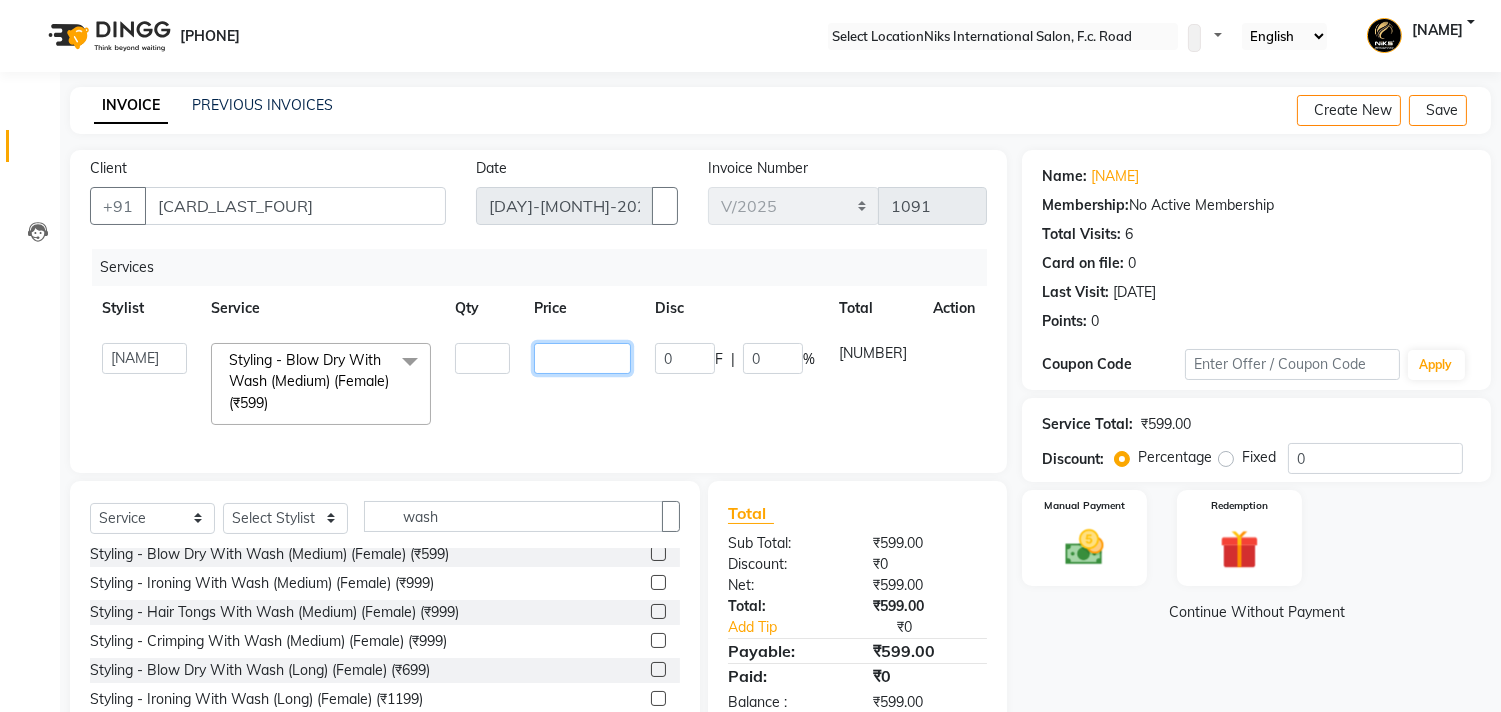 drag, startPoint x: 575, startPoint y: 358, endPoint x: 540, endPoint y: 351, distance: 35.69314 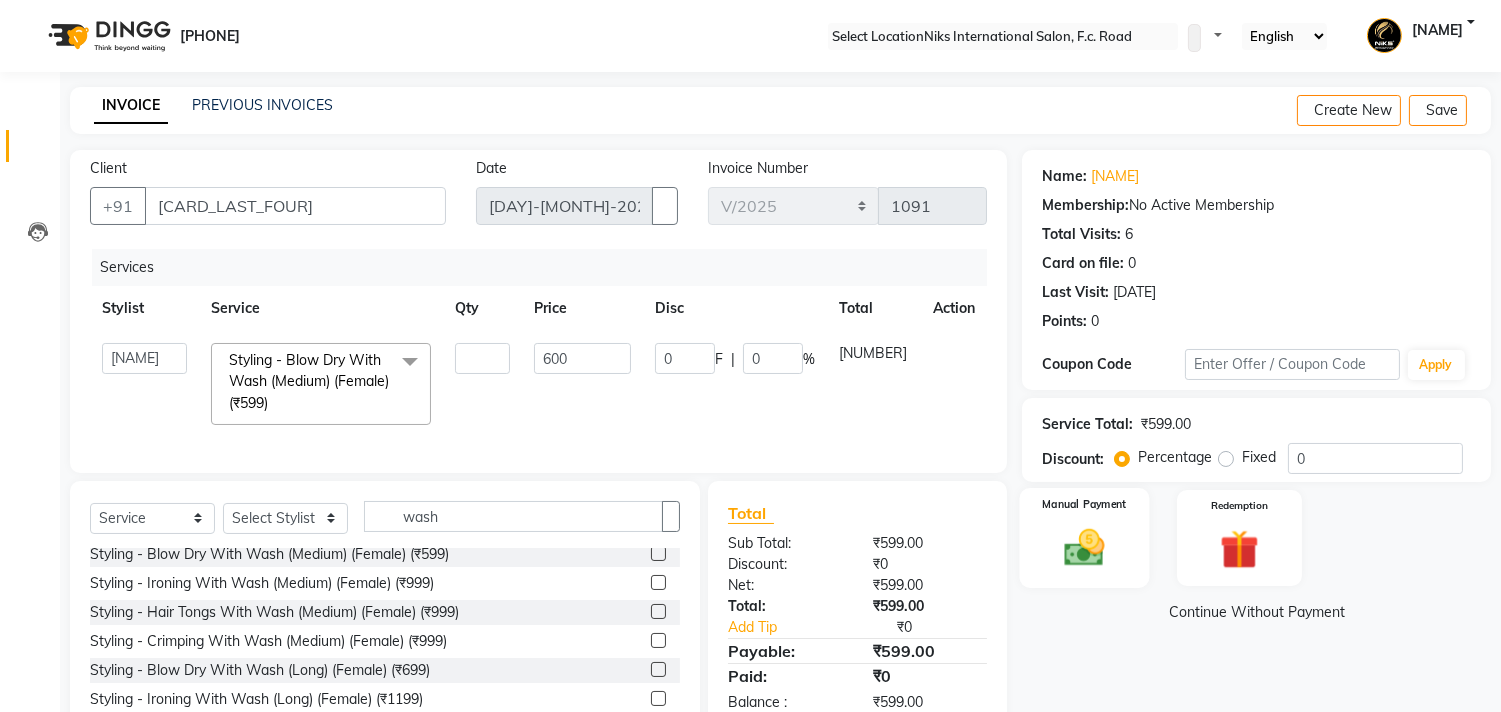 click at bounding box center (1085, 547) 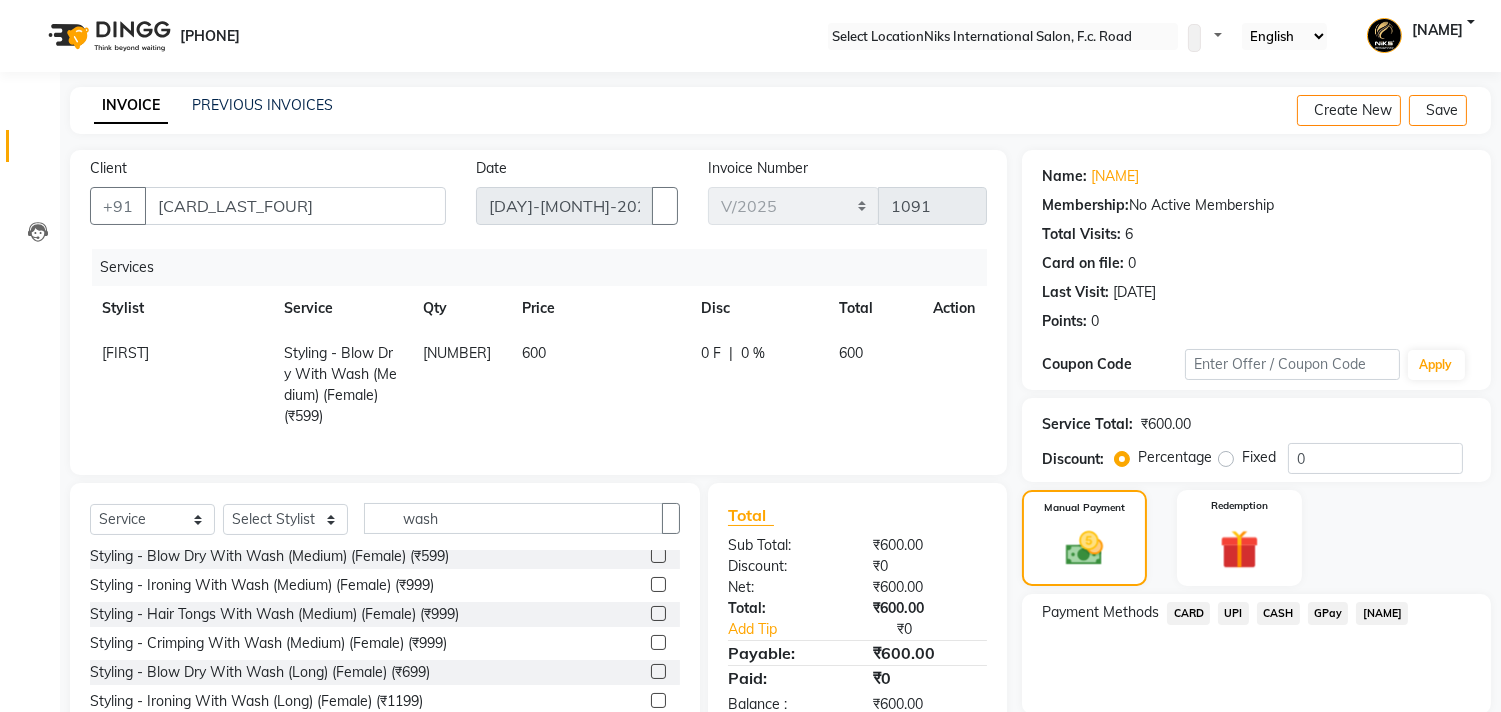 click on "CASH" at bounding box center [1188, 613] 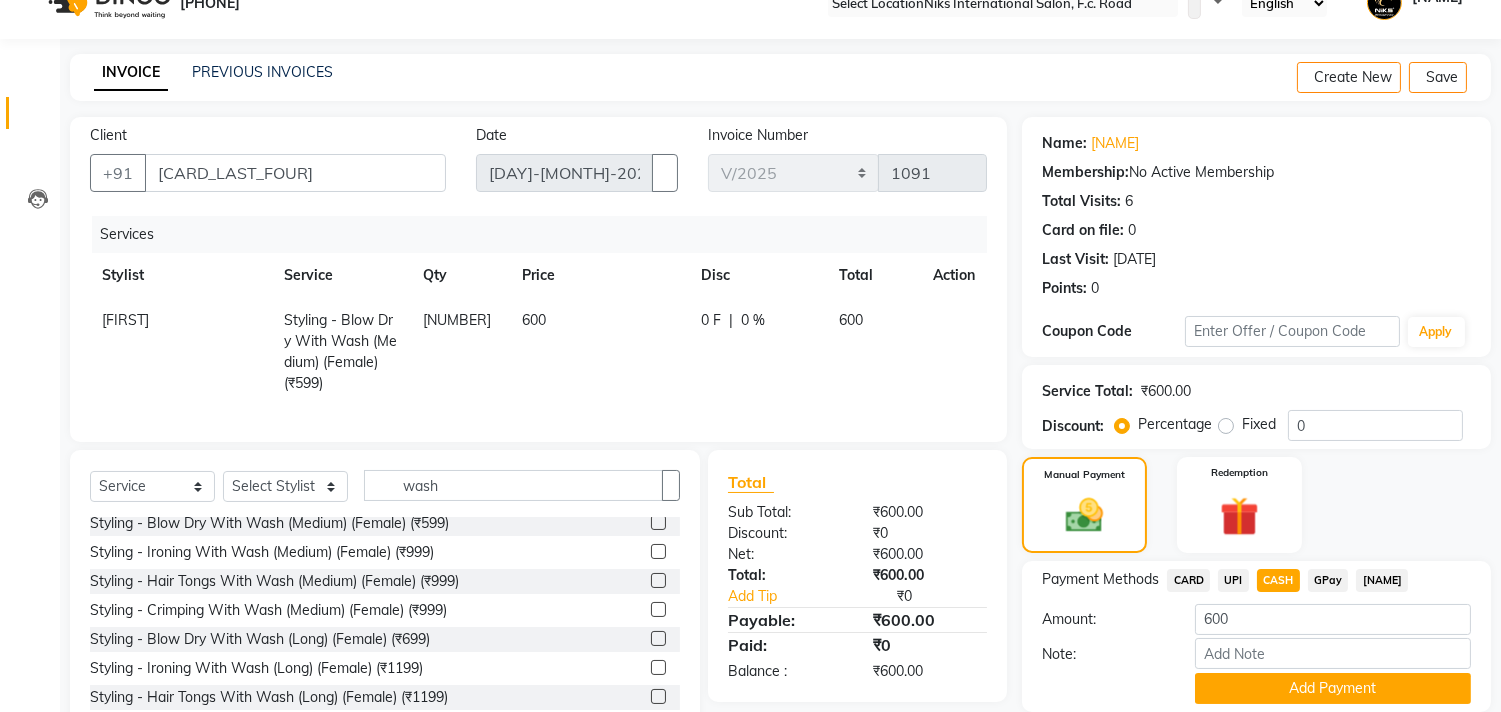 scroll, scrollTop: 36, scrollLeft: 0, axis: vertical 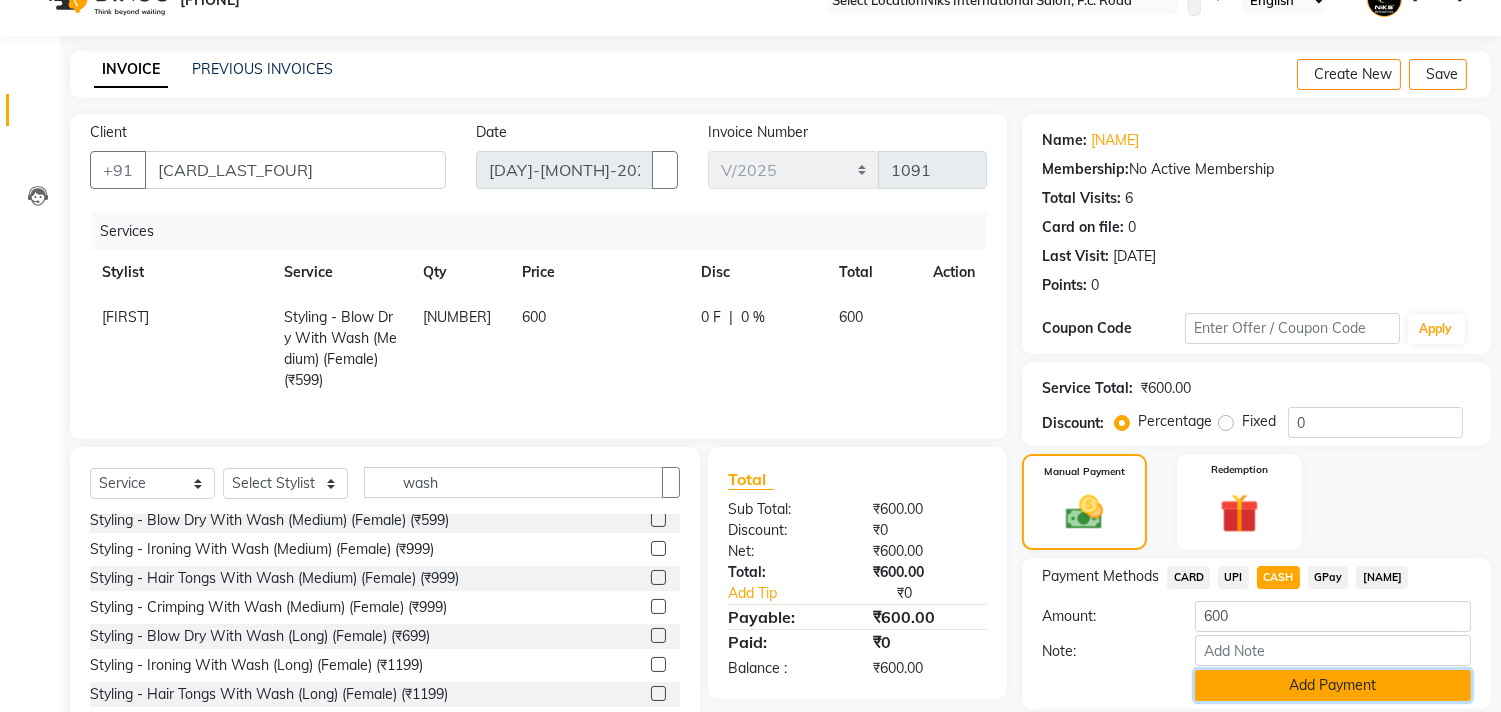 click on "Add Payment" at bounding box center (1333, 685) 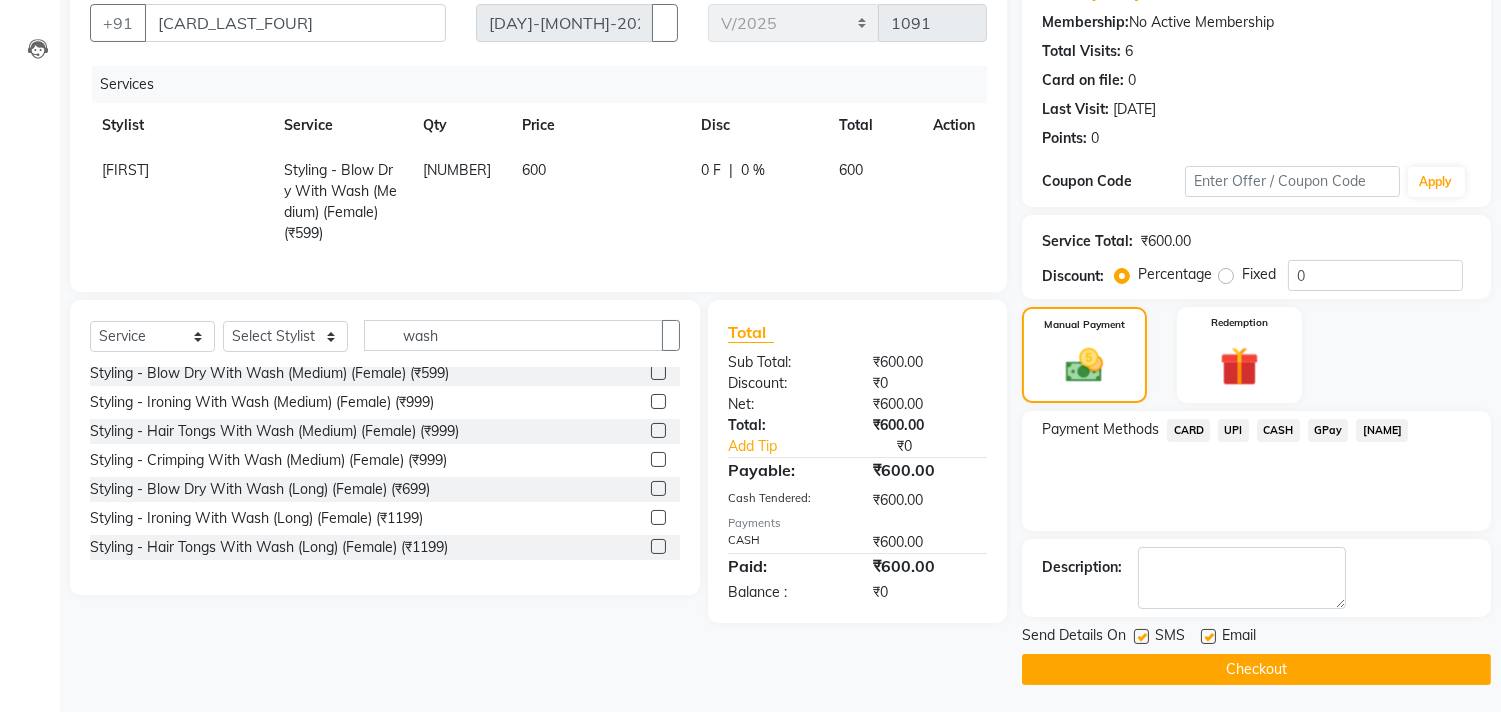 scroll, scrollTop: 187, scrollLeft: 0, axis: vertical 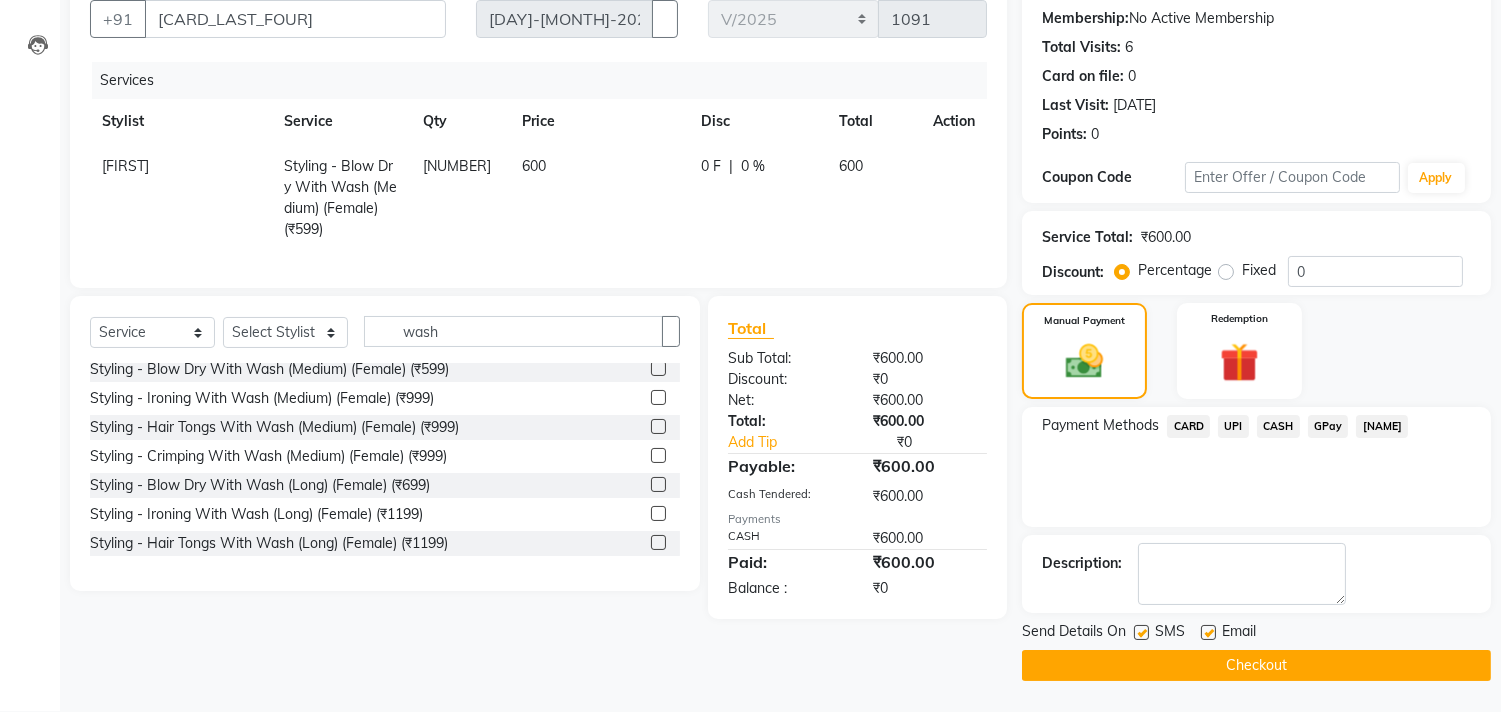 click at bounding box center (1208, 632) 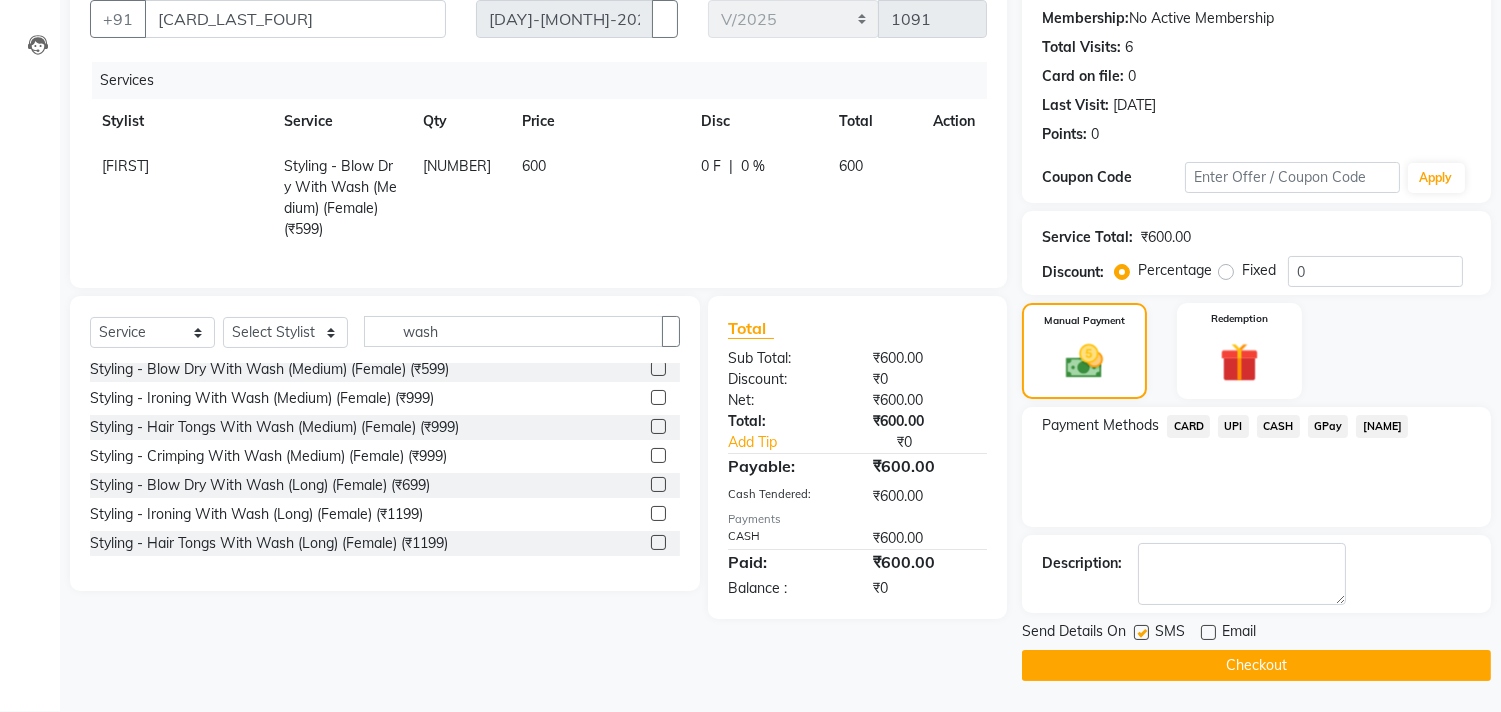 click on "Send Details On SMS Email  Checkout" at bounding box center [1256, 134] 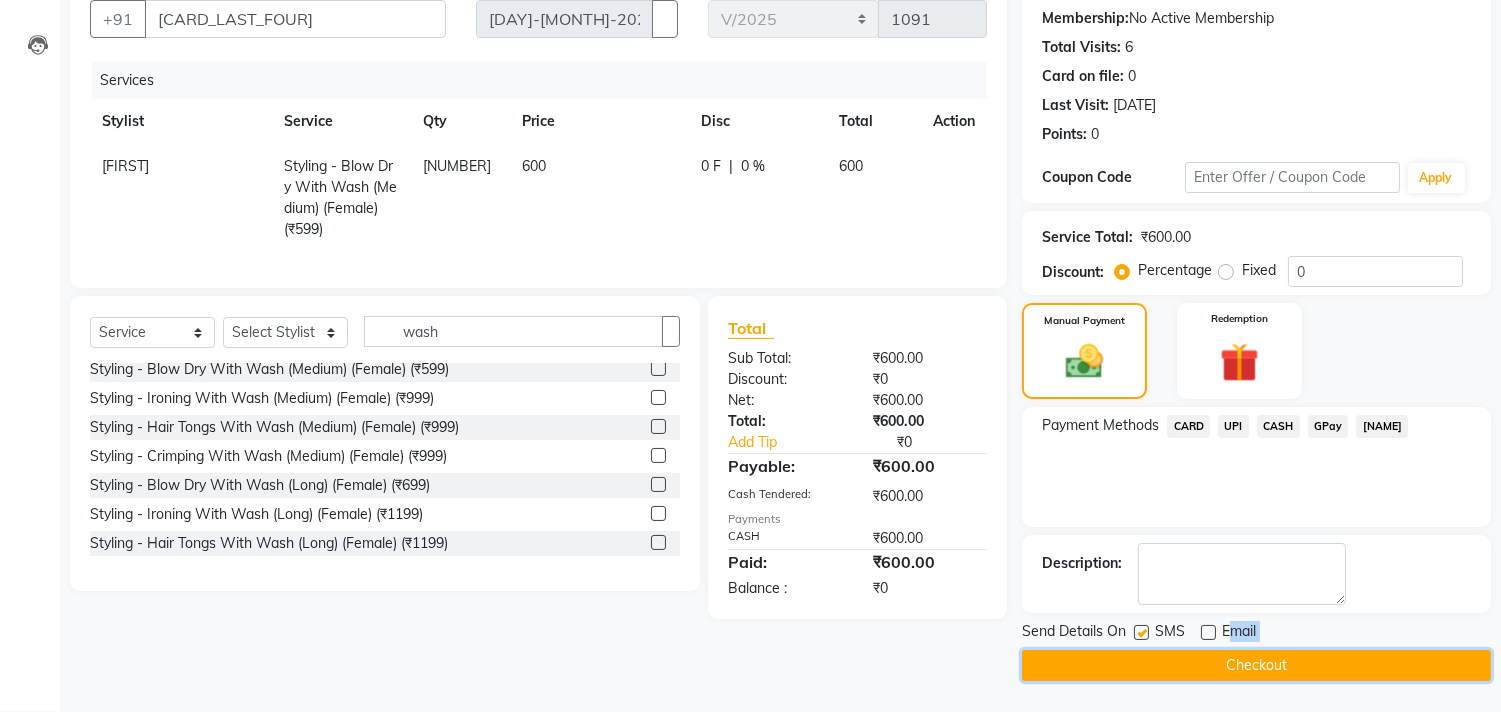 click on "[CHECKOUT]" at bounding box center [1256, 665] 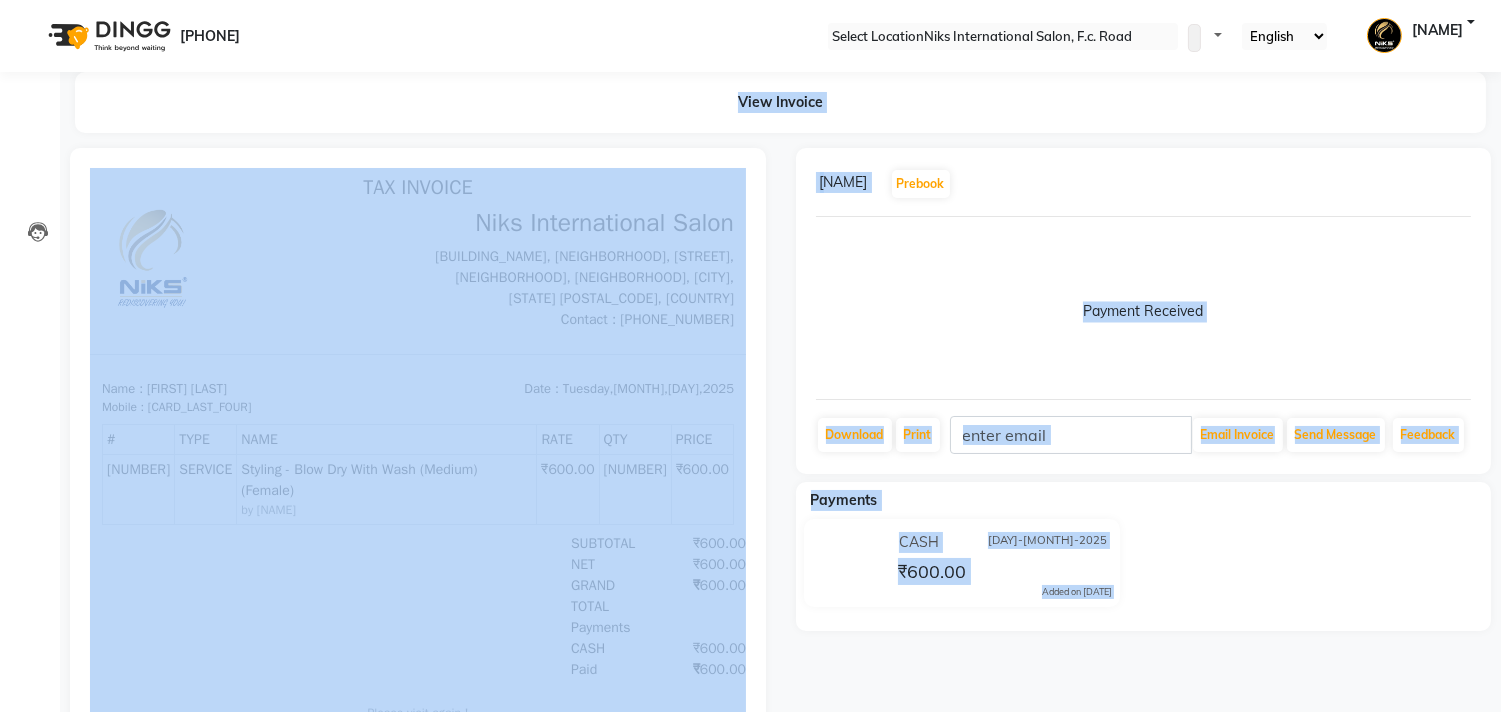scroll, scrollTop: 0, scrollLeft: 0, axis: both 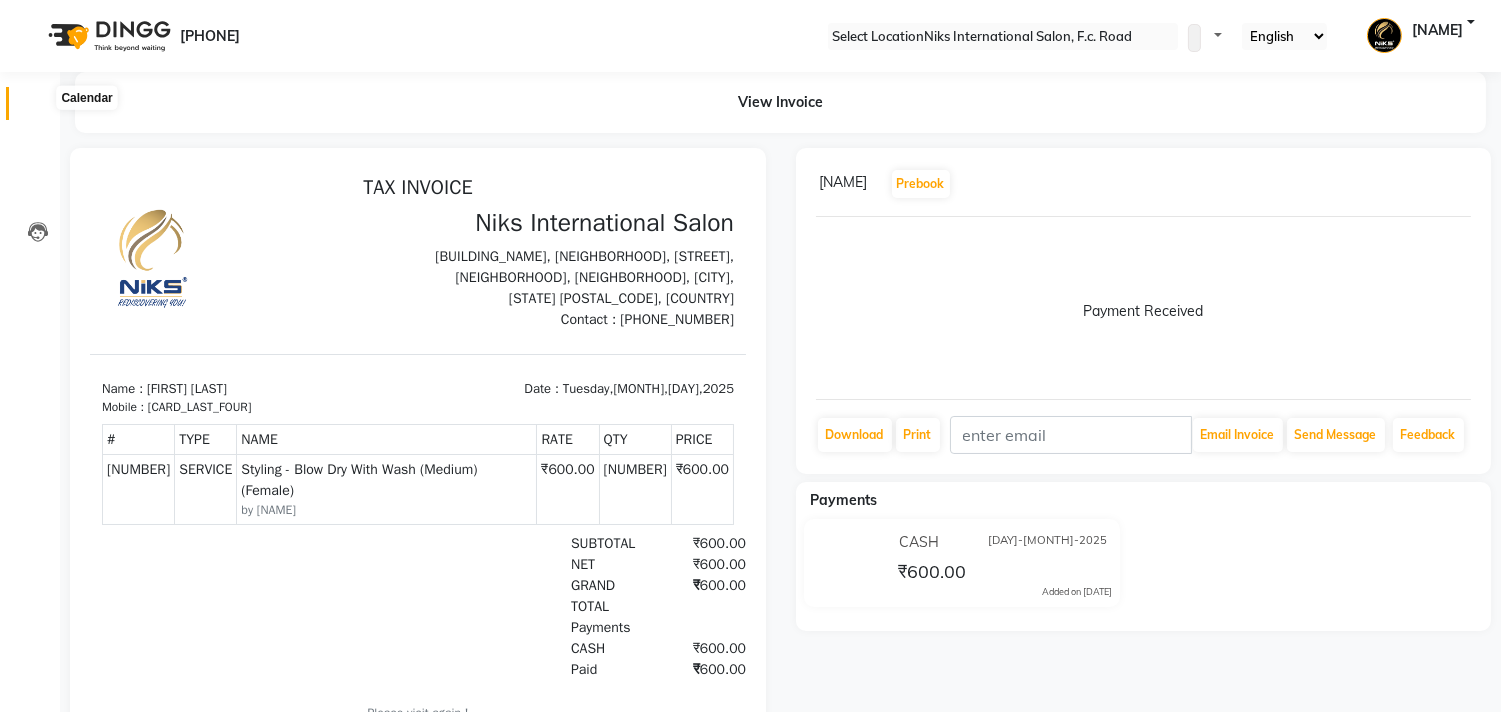 drag, startPoint x: 44, startPoint y: 96, endPoint x: 78, endPoint y: 56, distance: 52.49762 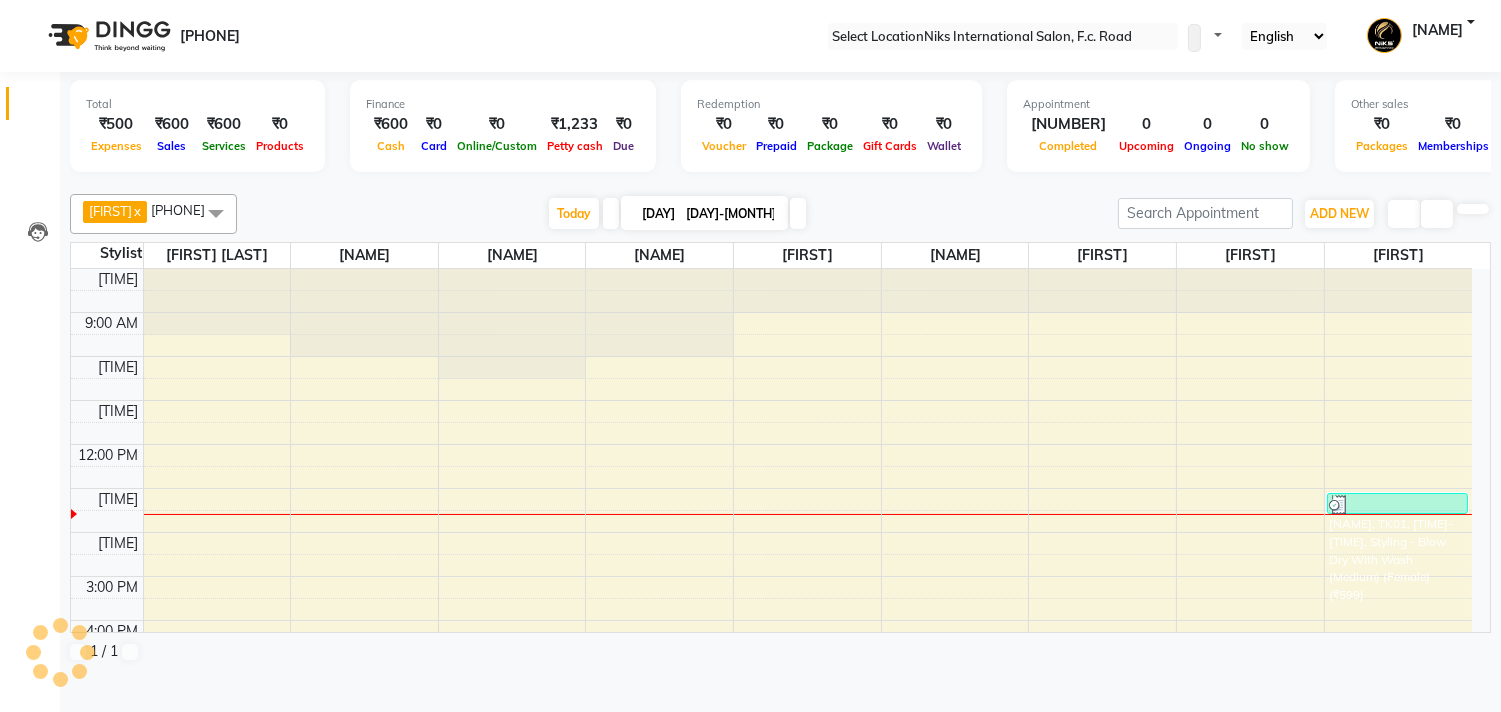 scroll, scrollTop: 0, scrollLeft: 0, axis: both 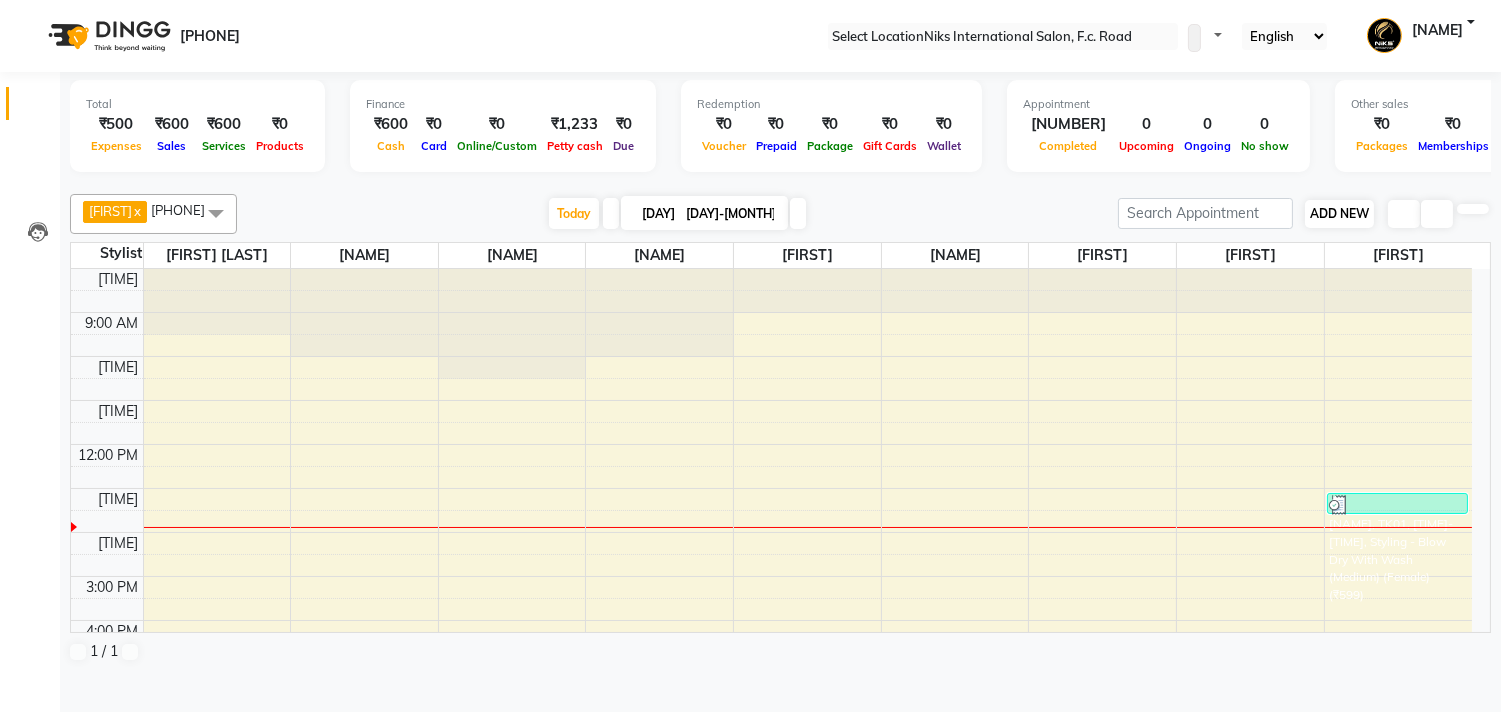 click on "[ADD_NEW]" at bounding box center (1339, 213) 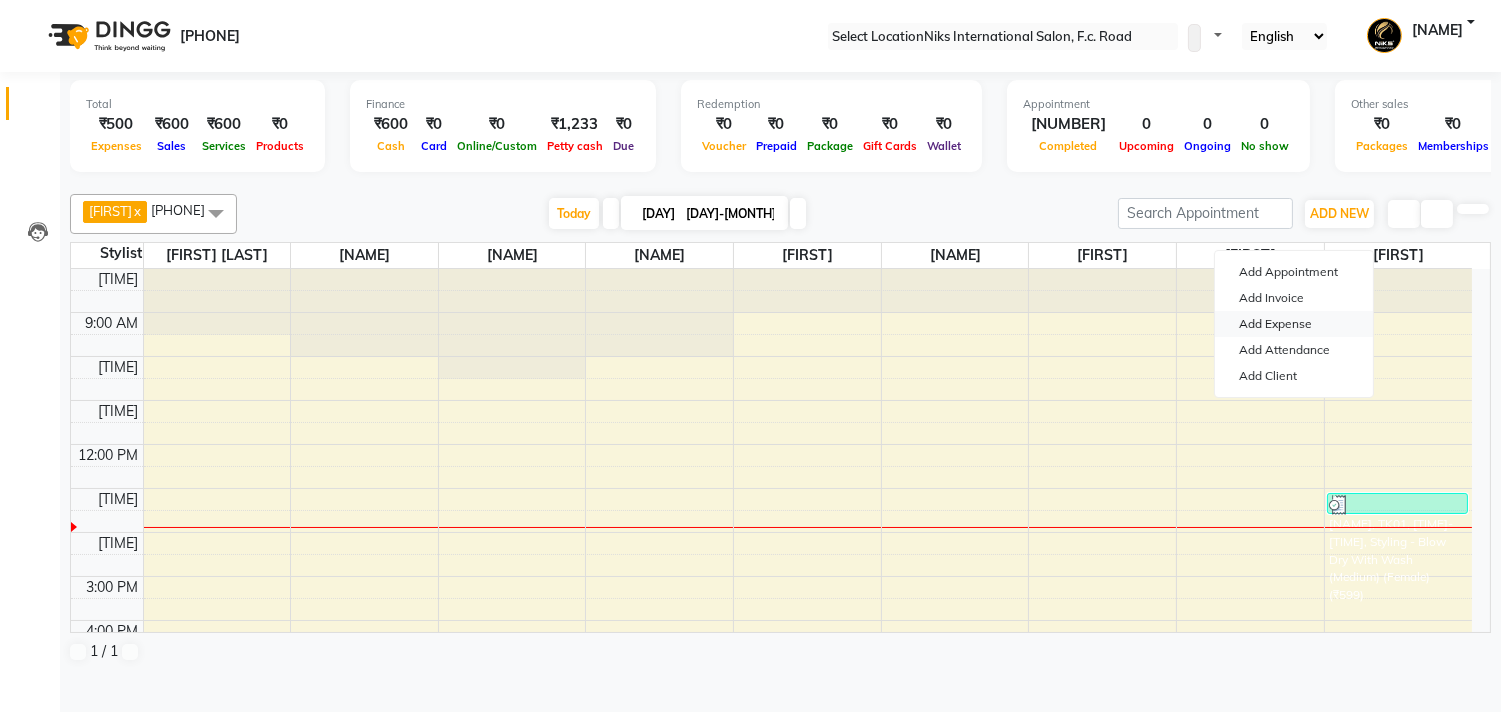 click on "Add Expense" at bounding box center (1294, 324) 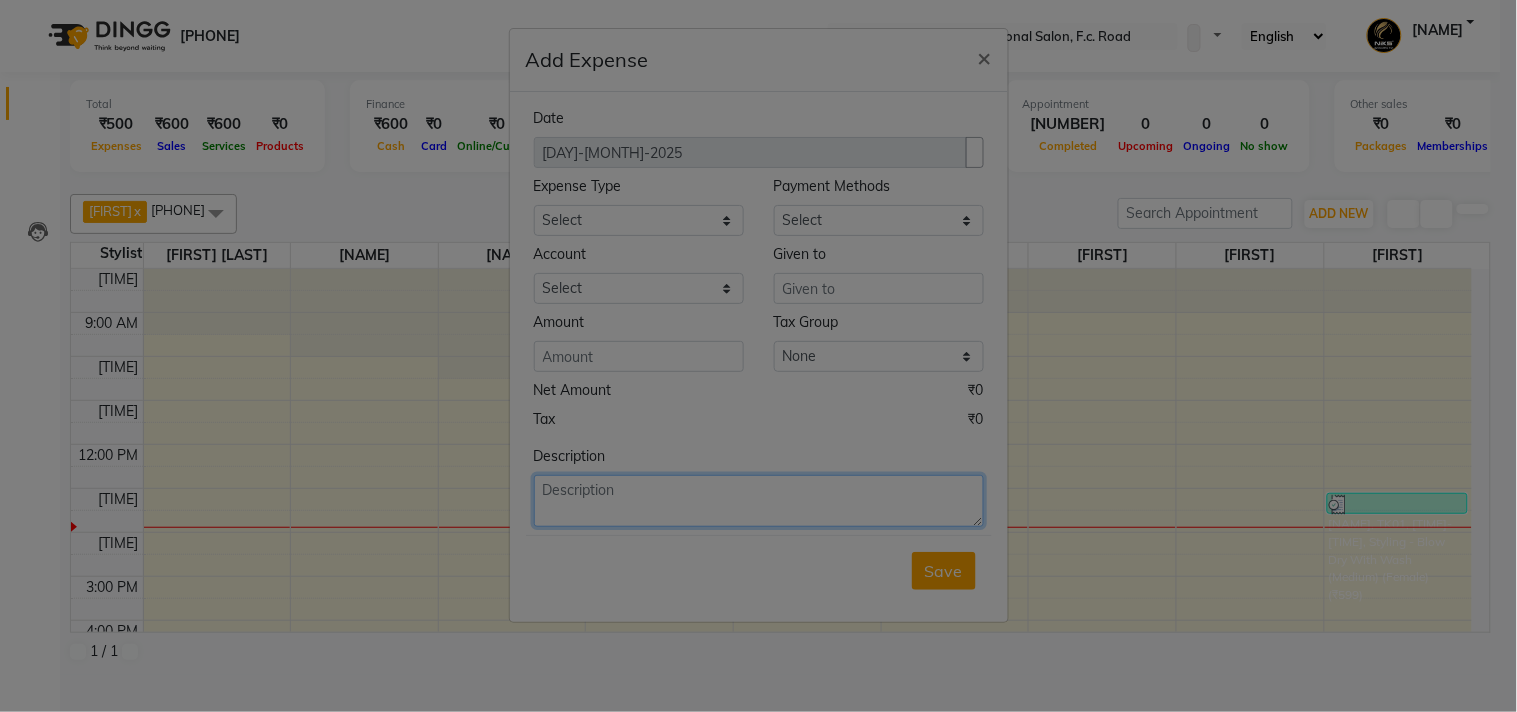 click at bounding box center [759, 501] 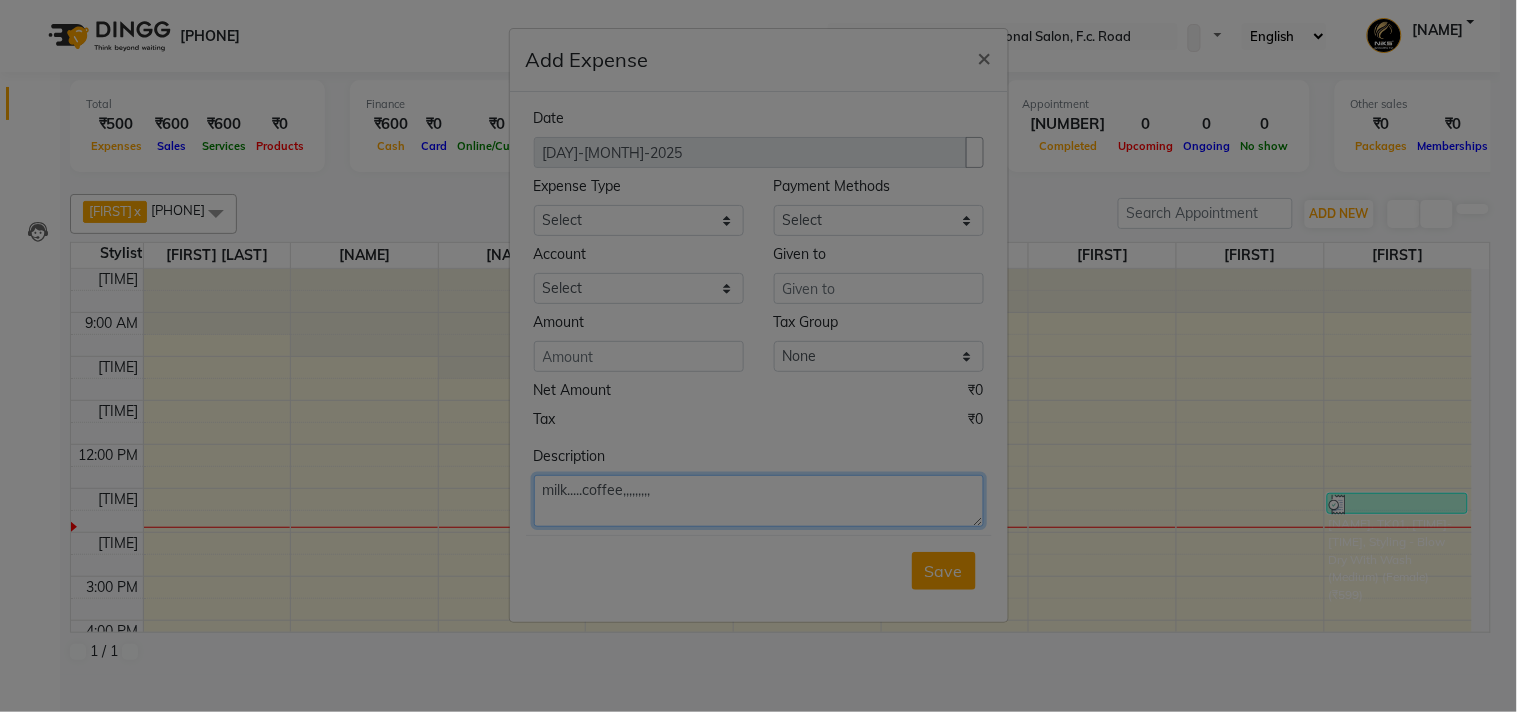 type on "milk.....coffee,,,,,,,,," 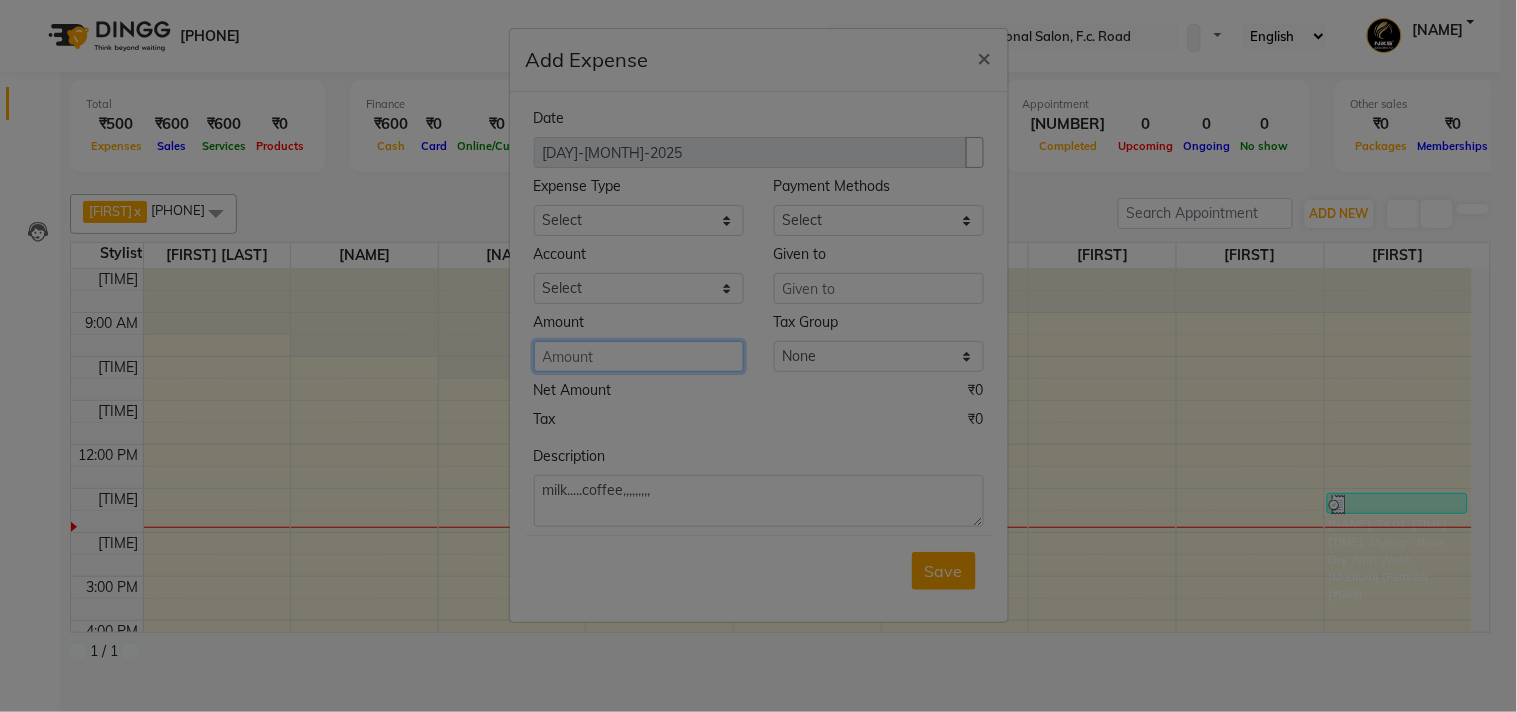 drag, startPoint x: 548, startPoint y: 345, endPoint x: 560, endPoint y: 367, distance: 25.059929 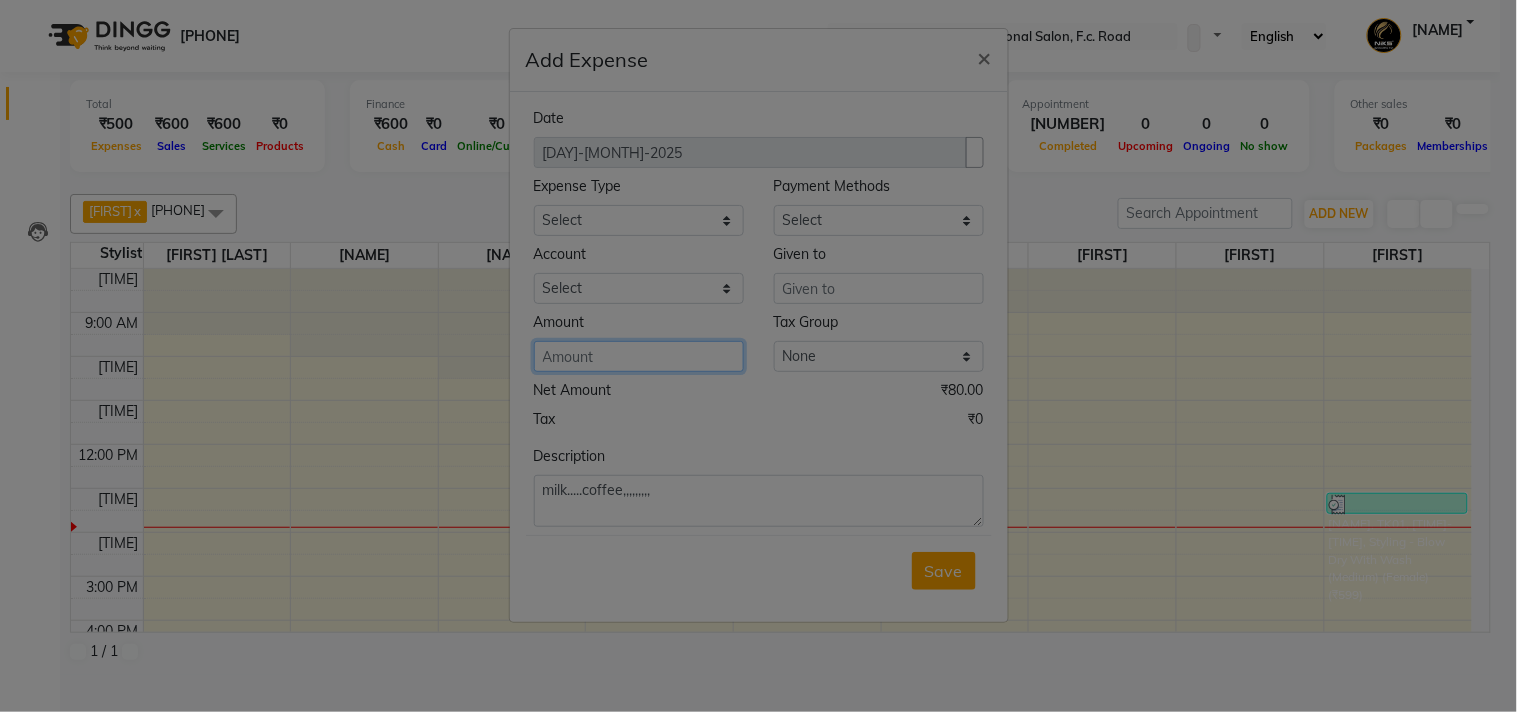 type on "[NUMBER]" 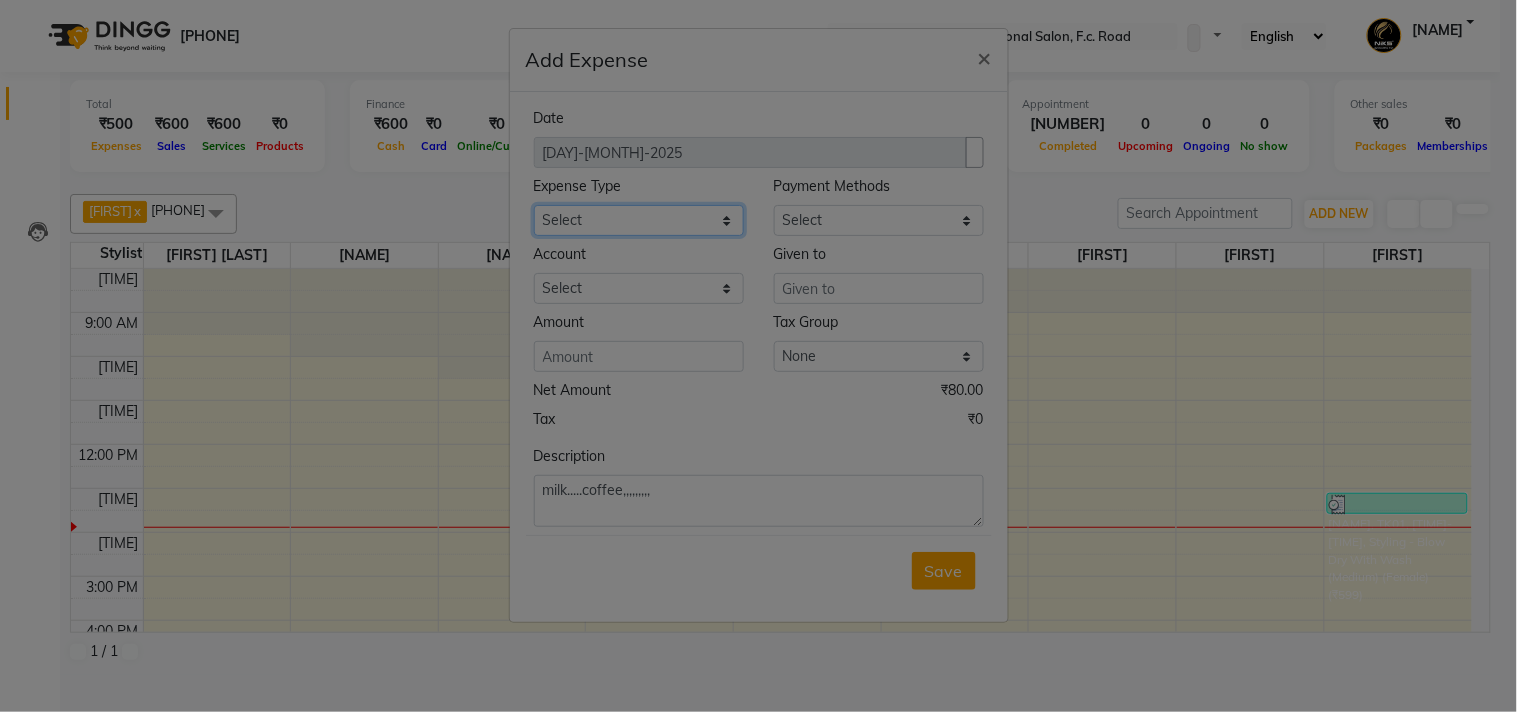 click on "Select Cash transfer to hub Client Snacks Donation Equipment Maintenance Miscellaneous Other Pantry Product Salary Staff Refreshment Tea & Refreshment Travalling" at bounding box center [639, 220] 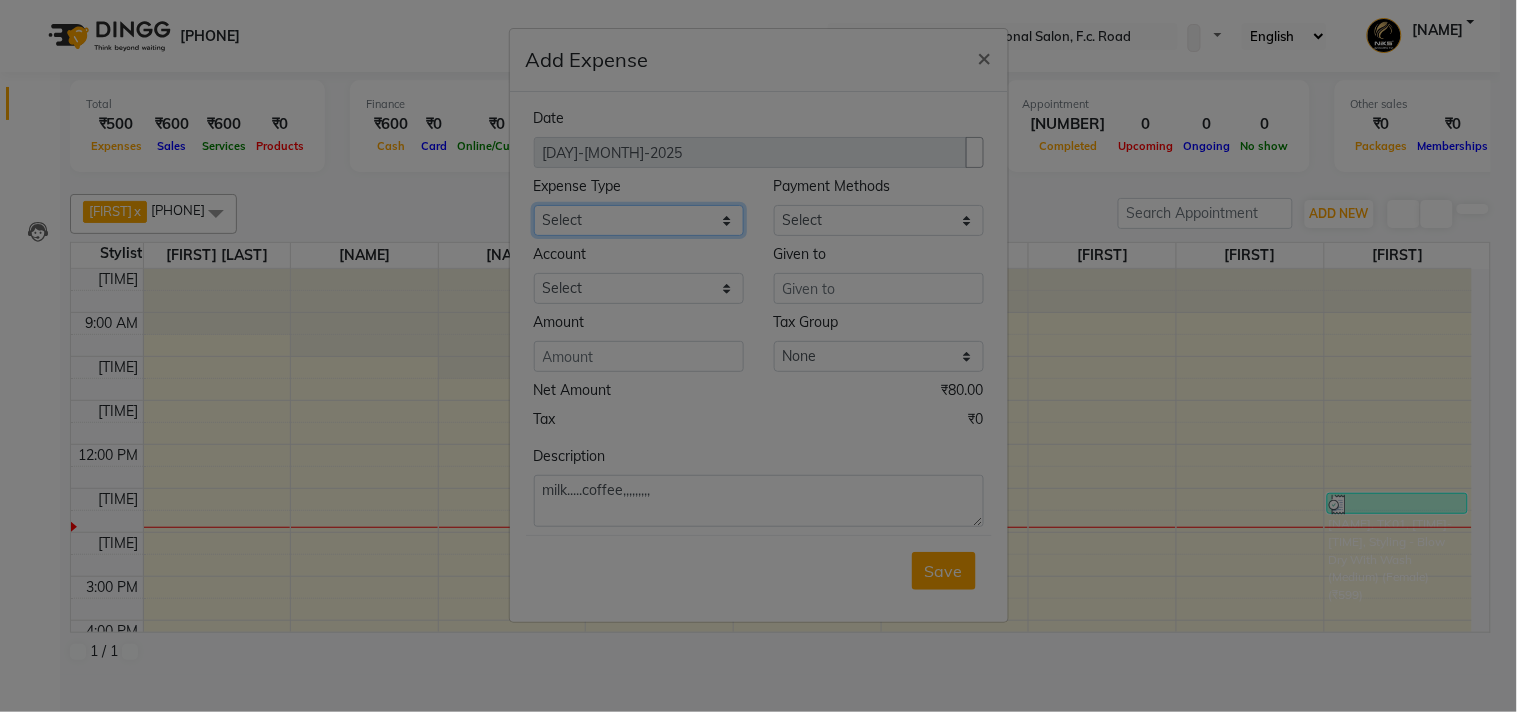 select on "954" 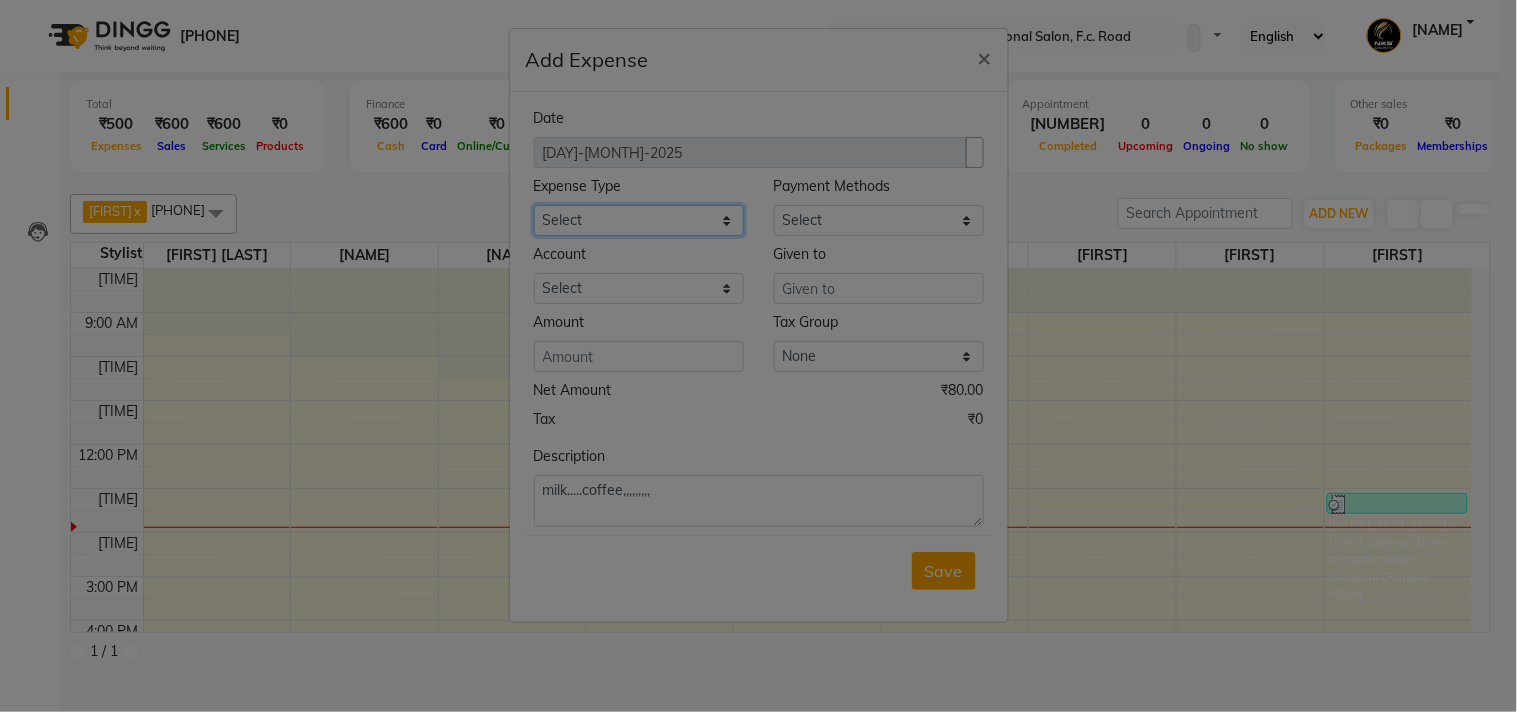 click on "Select Cash transfer to hub Client Snacks Donation Equipment Maintenance Miscellaneous Other Pantry Product Salary Staff Refreshment Tea & Refreshment Travalling" at bounding box center [639, 220] 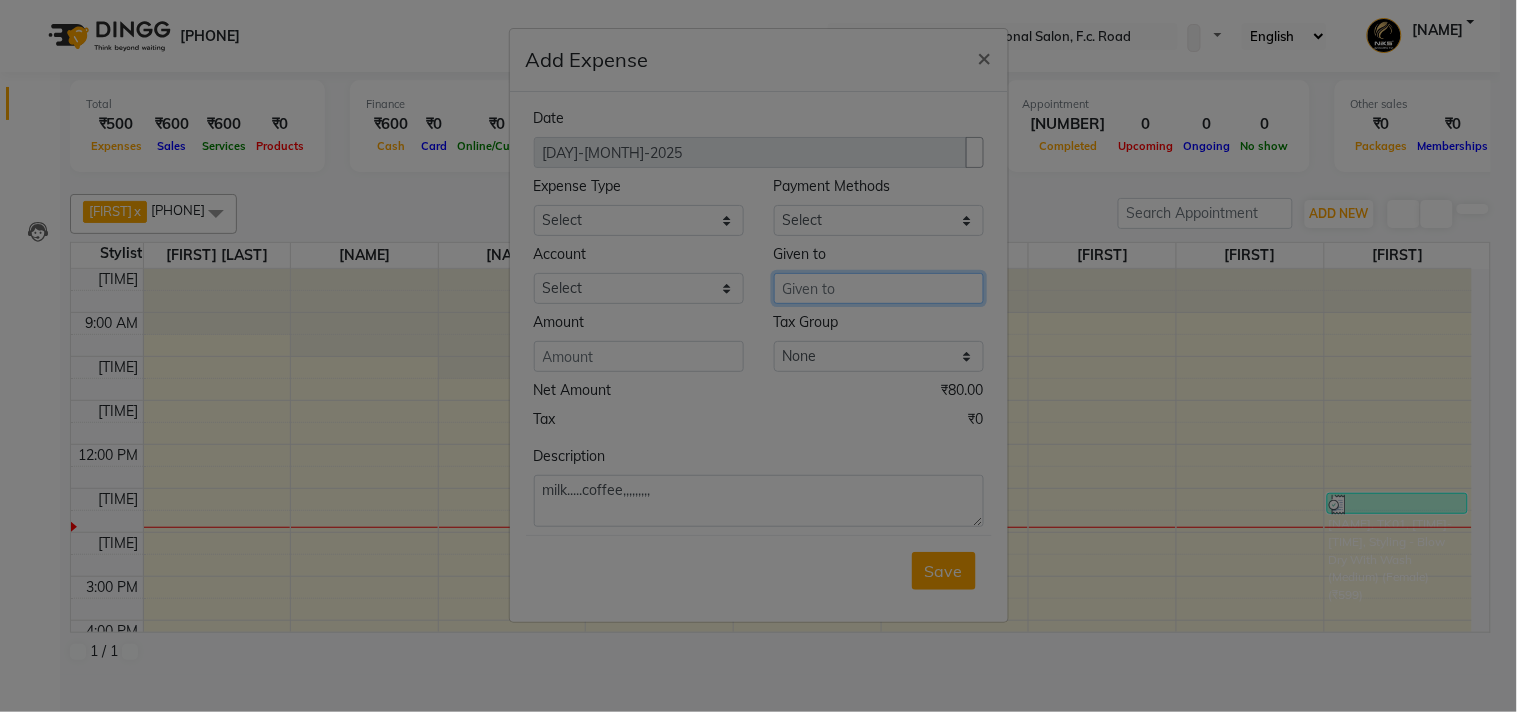 click at bounding box center [879, 288] 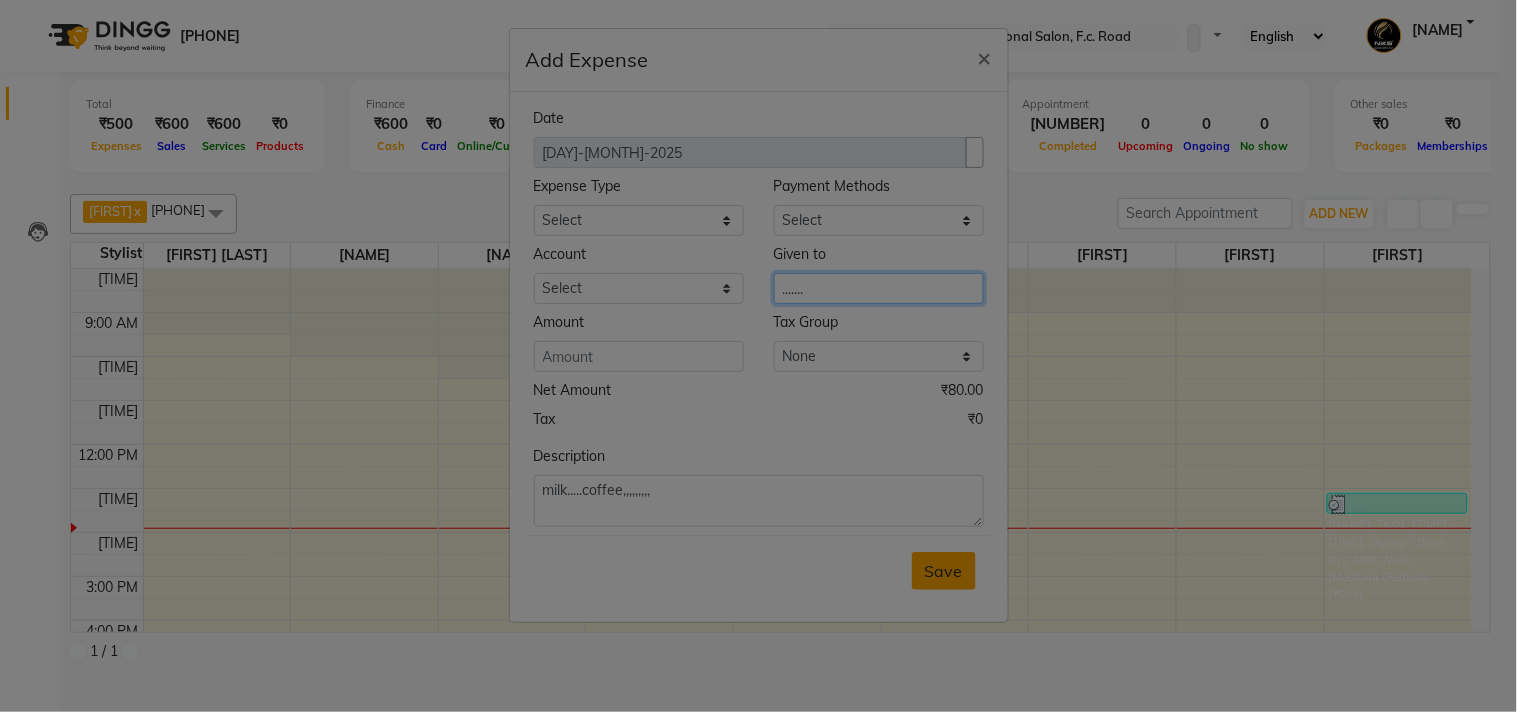 type on "......." 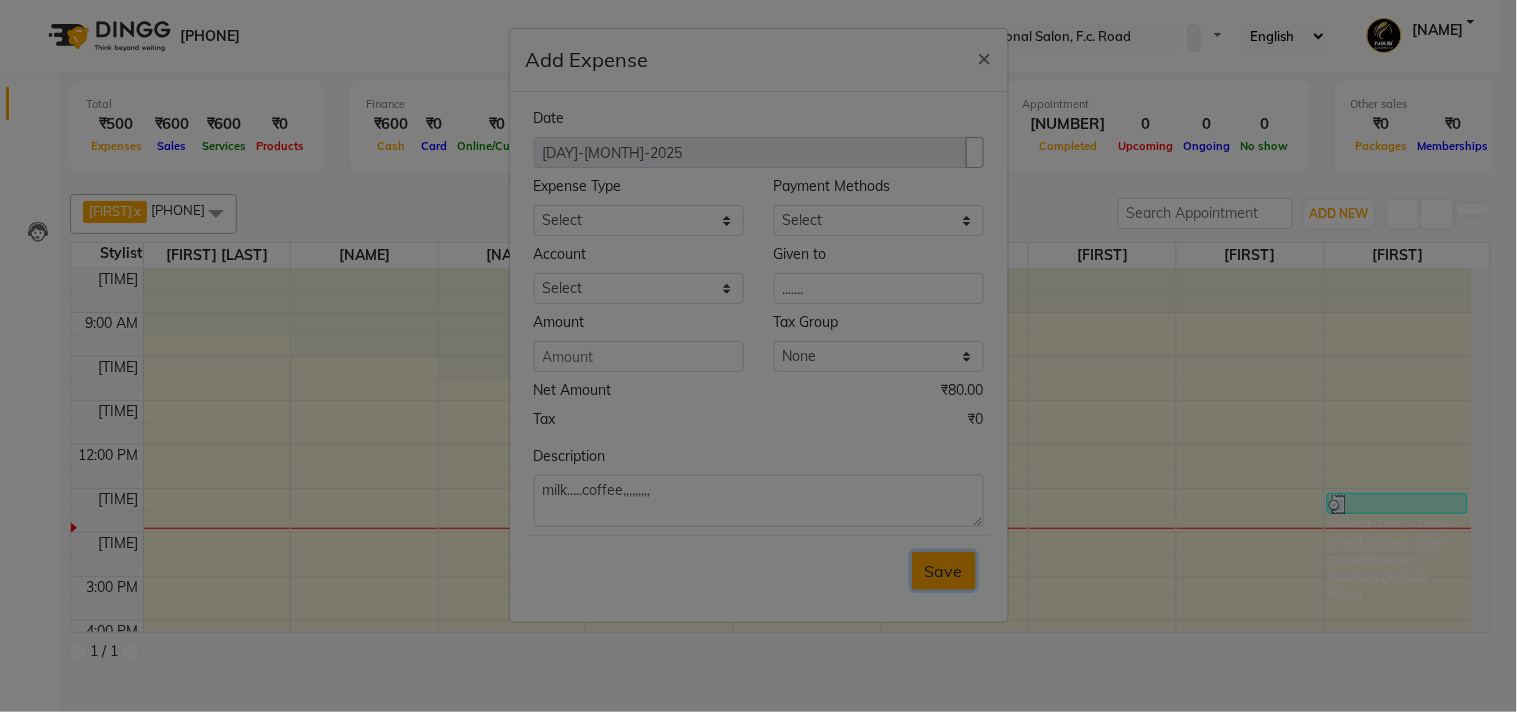 click on "Save" at bounding box center (944, 571) 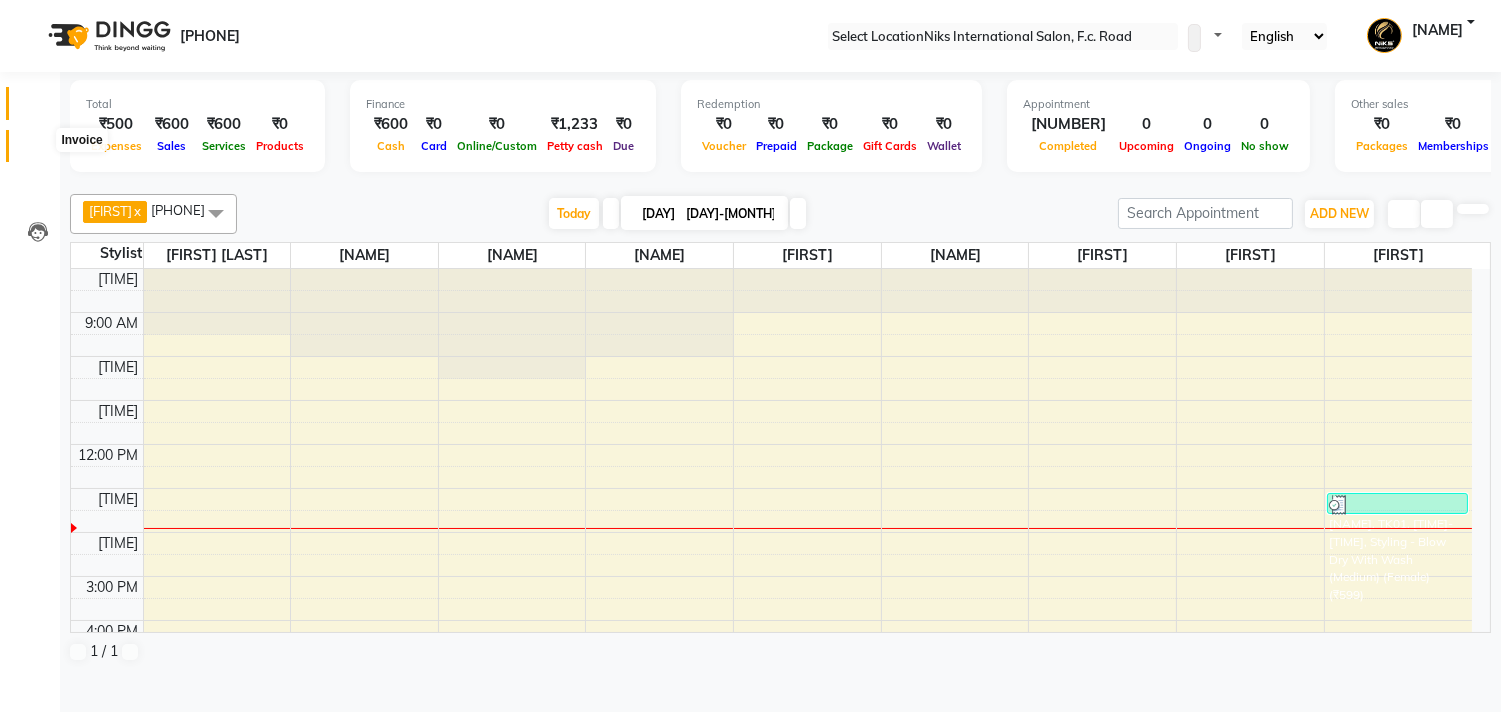 click at bounding box center (38, 151) 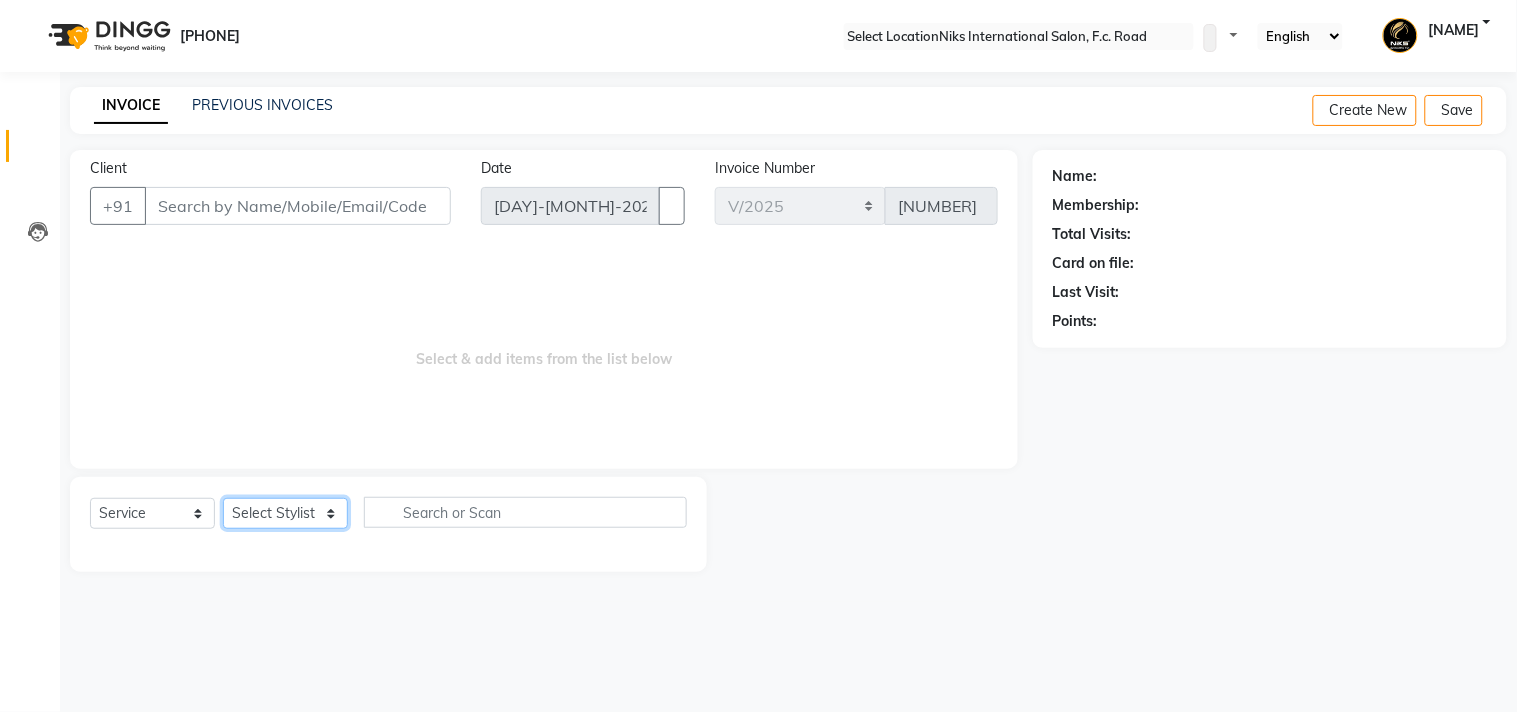 click on "Select Stylist [LAST] [LAST] [LAST] [LAST] [LAST] [LAST] [LAST] [LAST] [LAST] [LAST] [LAST] [LAST] [LAST] [LAST] [LAST] [LAST] [LAST]" at bounding box center (285, 513) 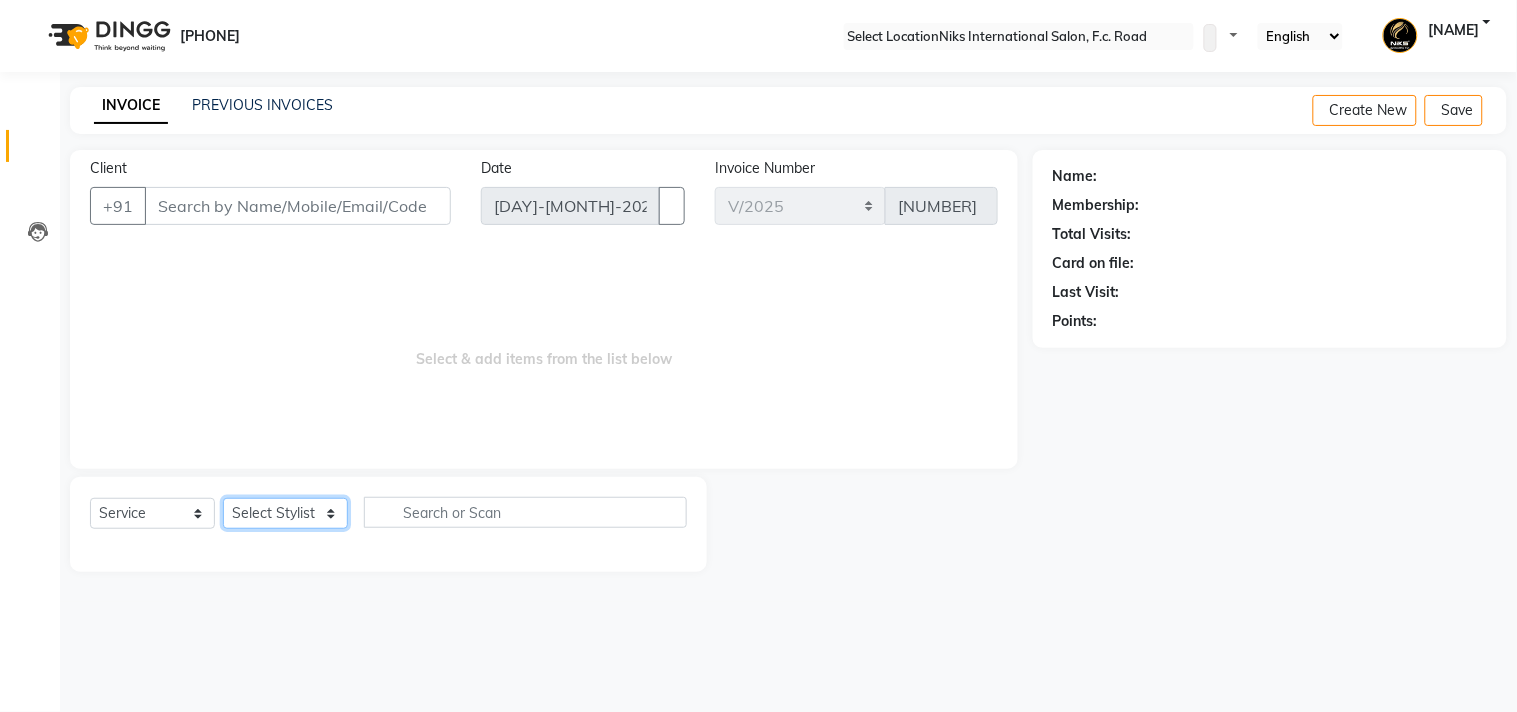 select on "160" 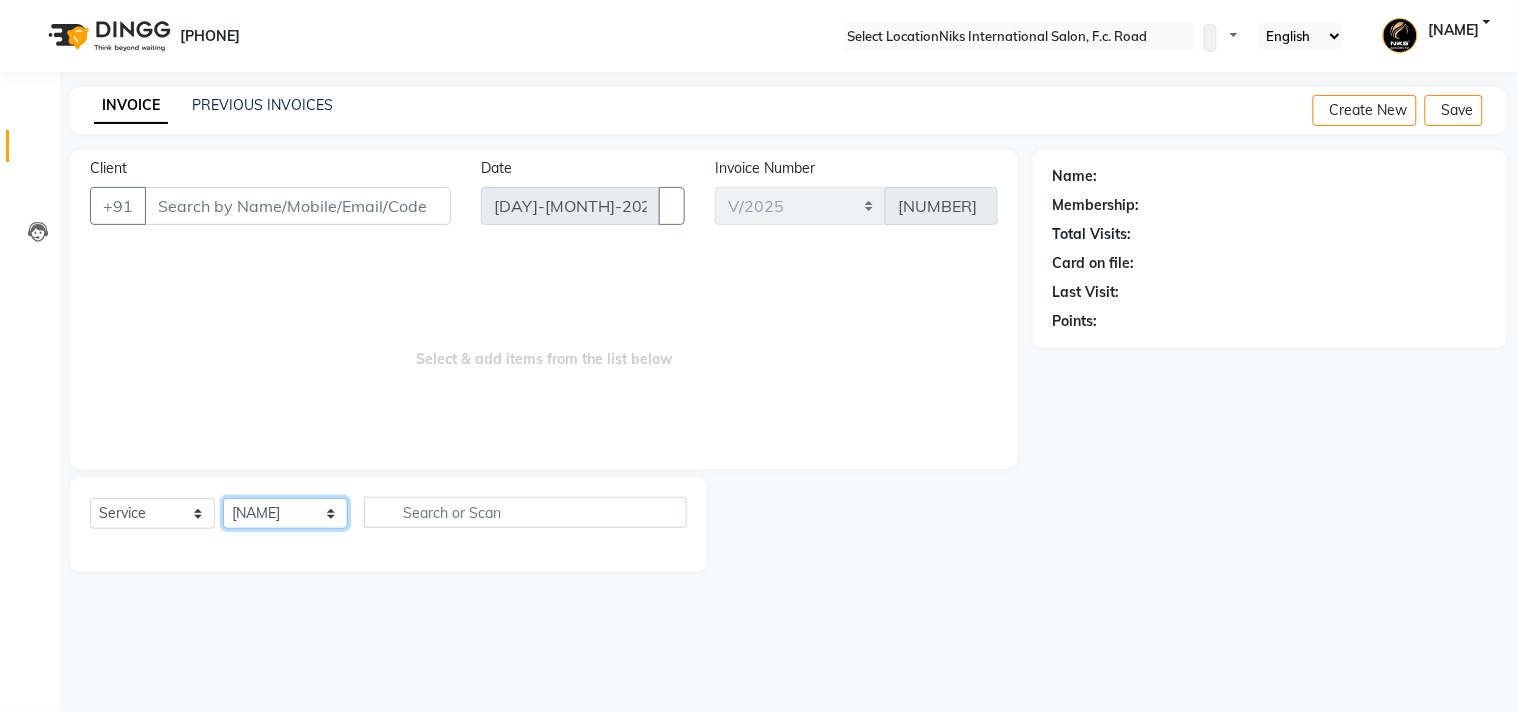 click on "Select Stylist [LAST] [LAST] [LAST] [LAST] [LAST] [LAST] [LAST] [LAST] [LAST] [LAST] [LAST] [LAST] [LAST] [LAST] [LAST] [LAST] [LAST]" at bounding box center (285, 513) 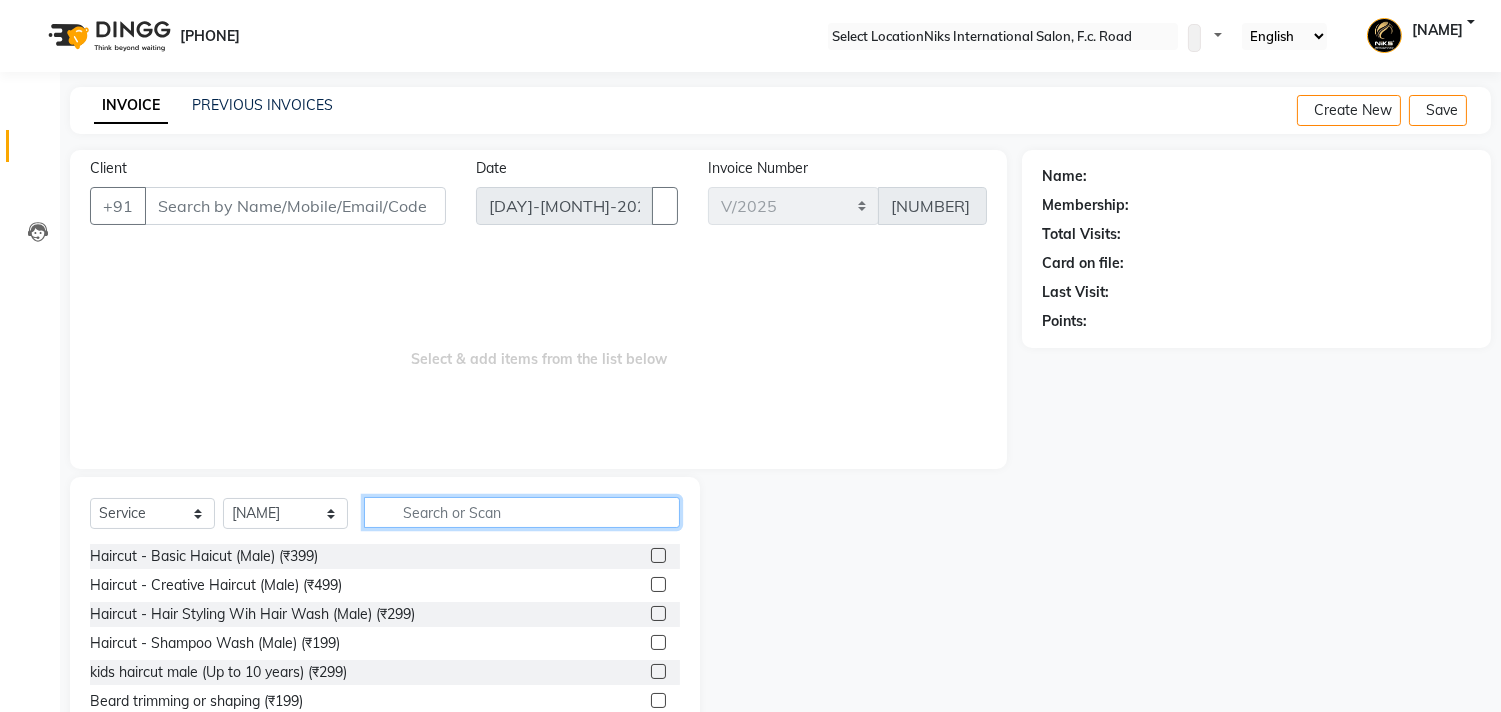 click at bounding box center [522, 512] 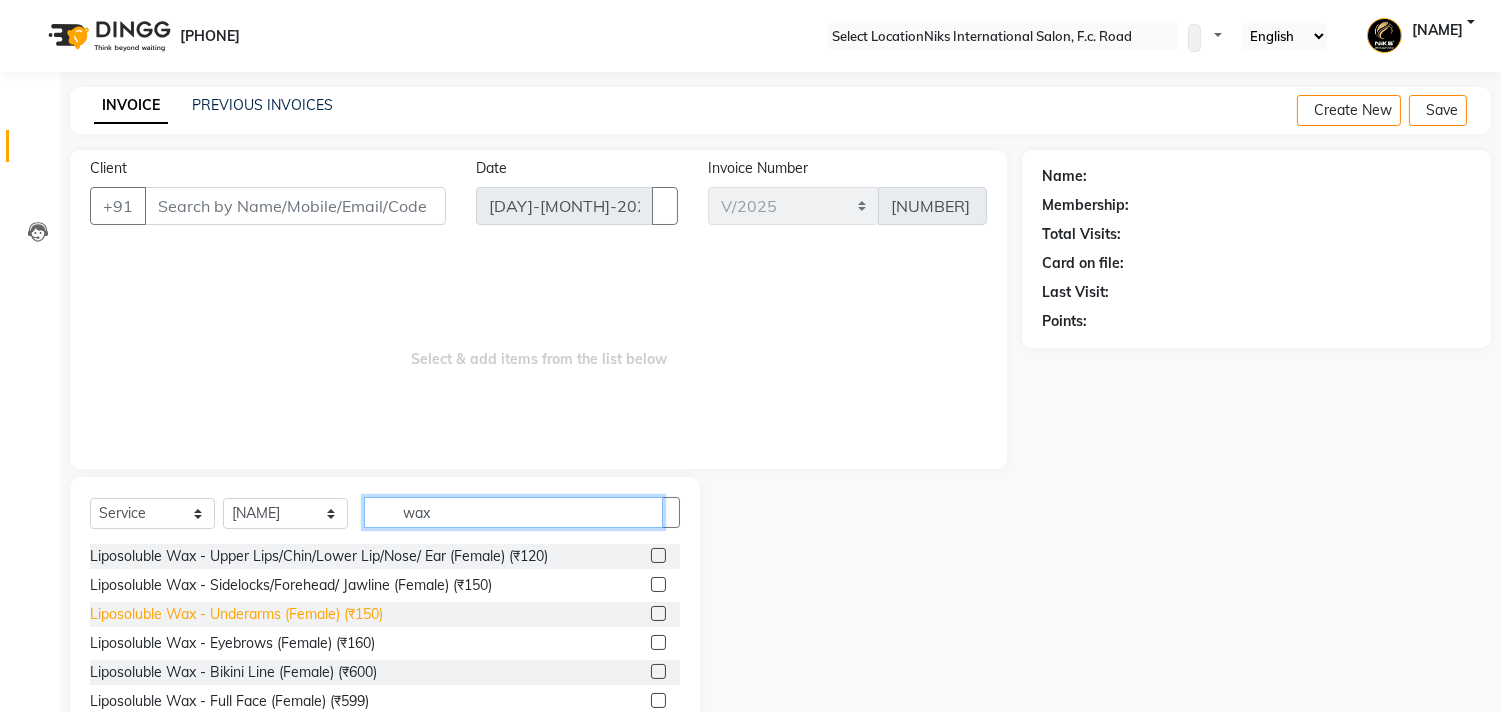 type on "wax" 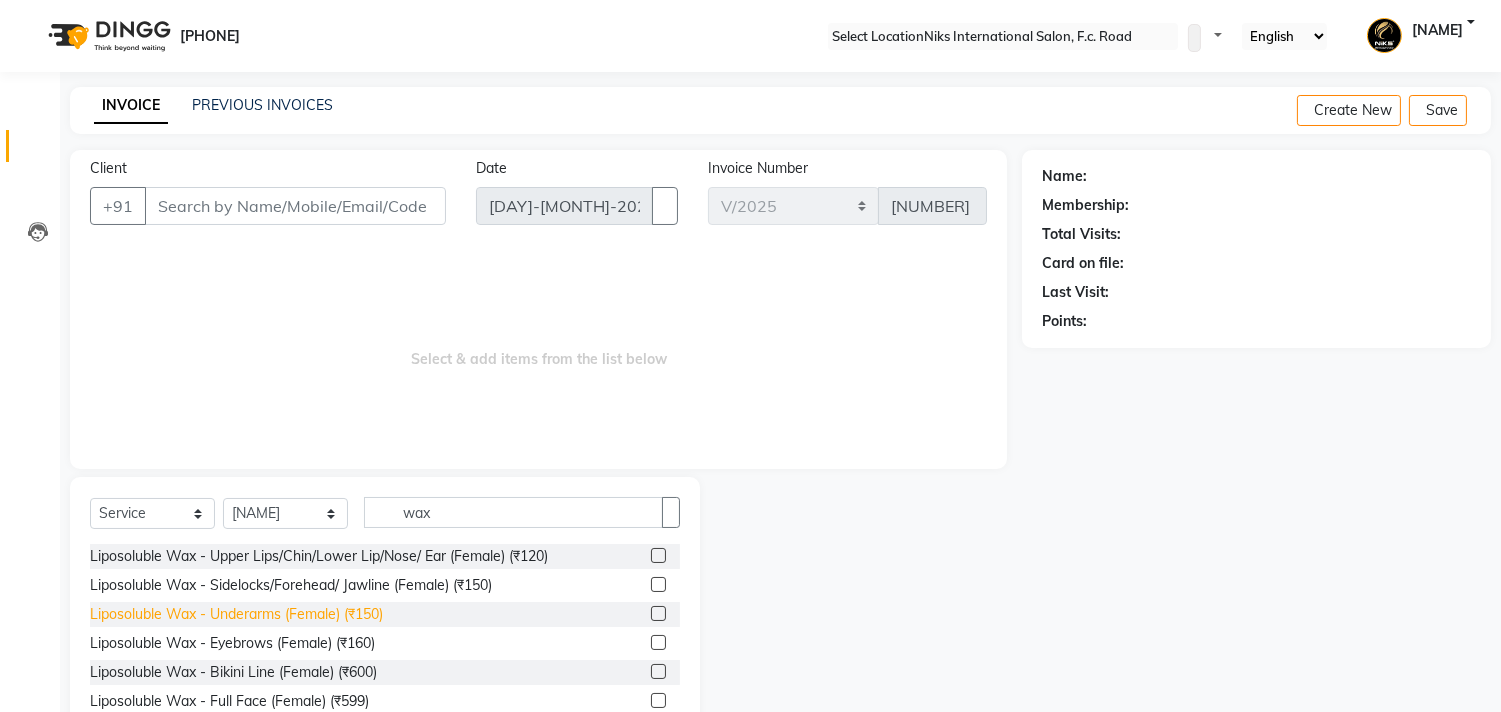 click on "Liposoluble Wax - Underarms (Female) ([PRICE])" at bounding box center (319, 556) 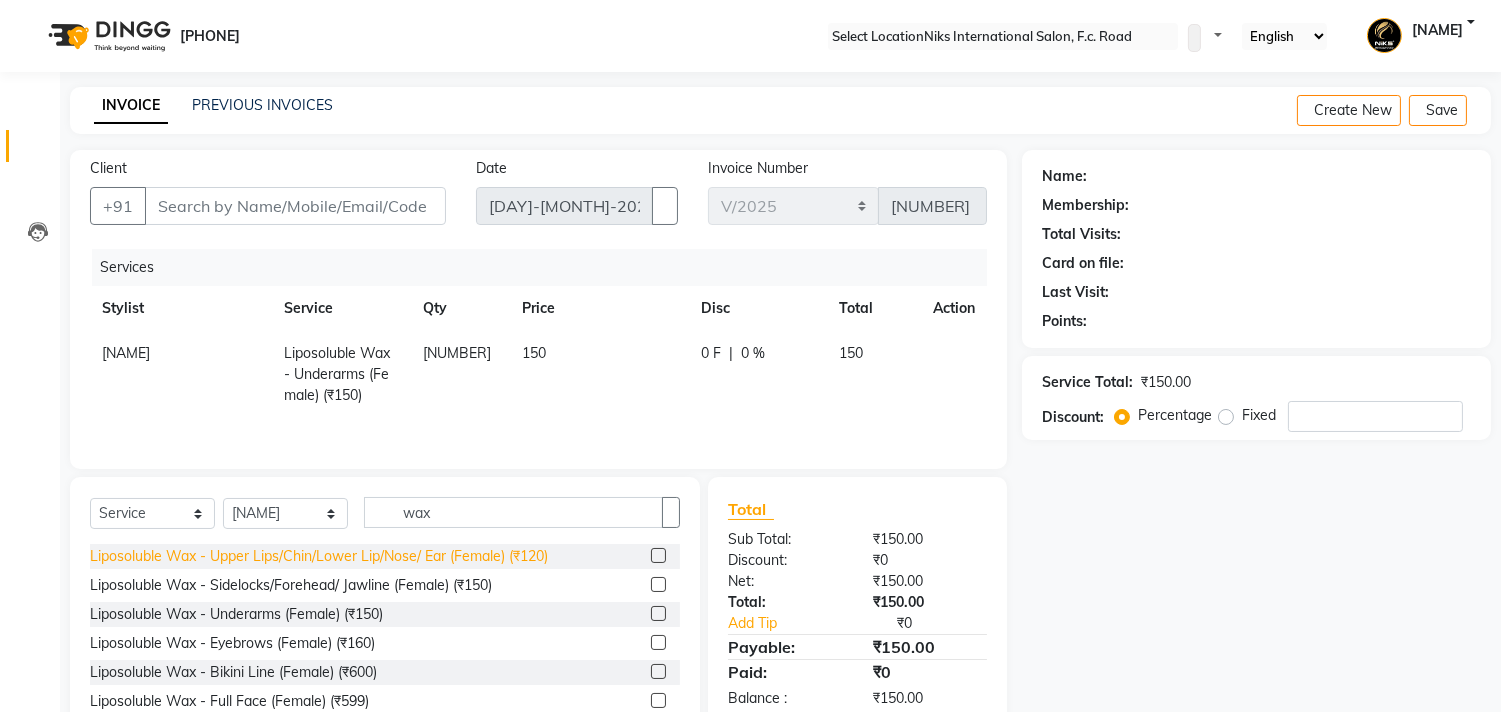 click on "Liposoluble Wax - Upper Lips/Chin/Lower Lip/Nose/ Ear (Female) (₹120)" at bounding box center [319, 556] 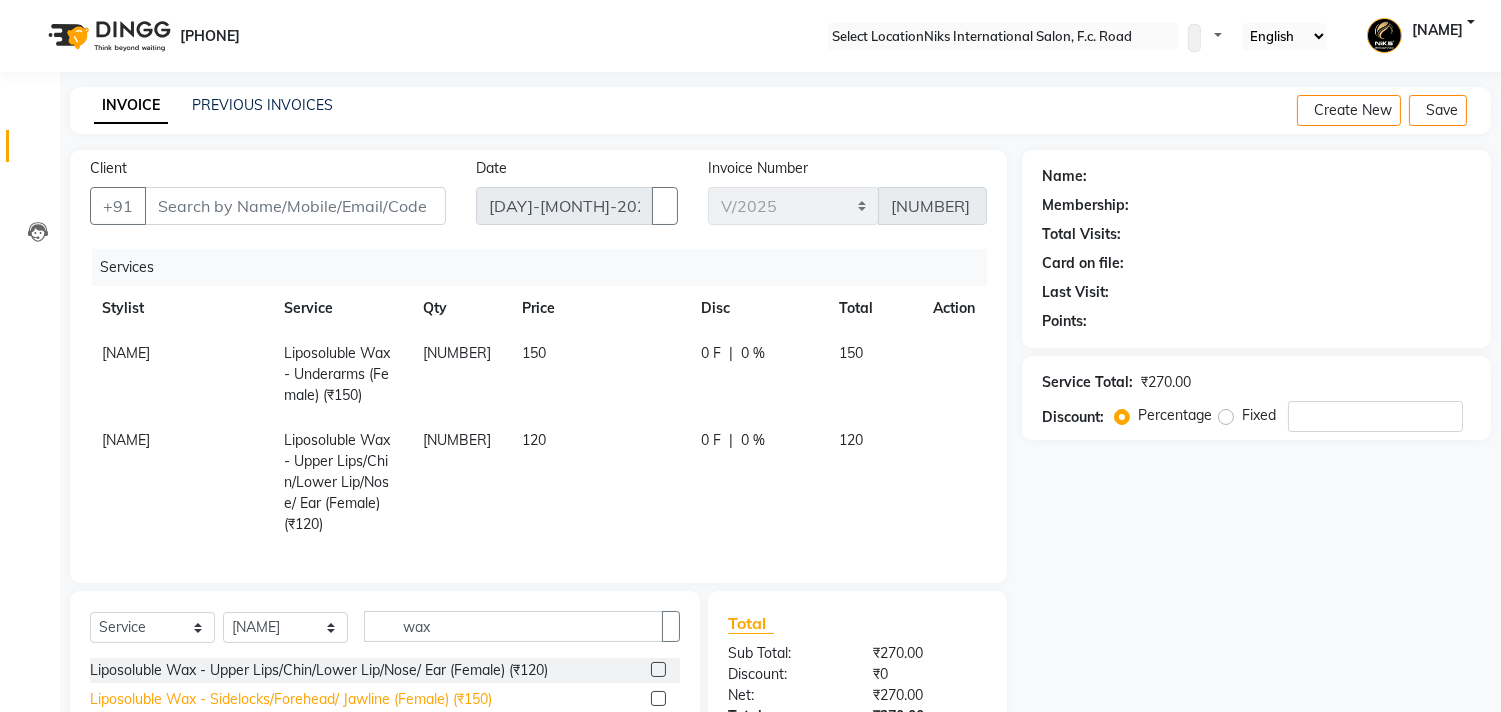 scroll, scrollTop: 111, scrollLeft: 0, axis: vertical 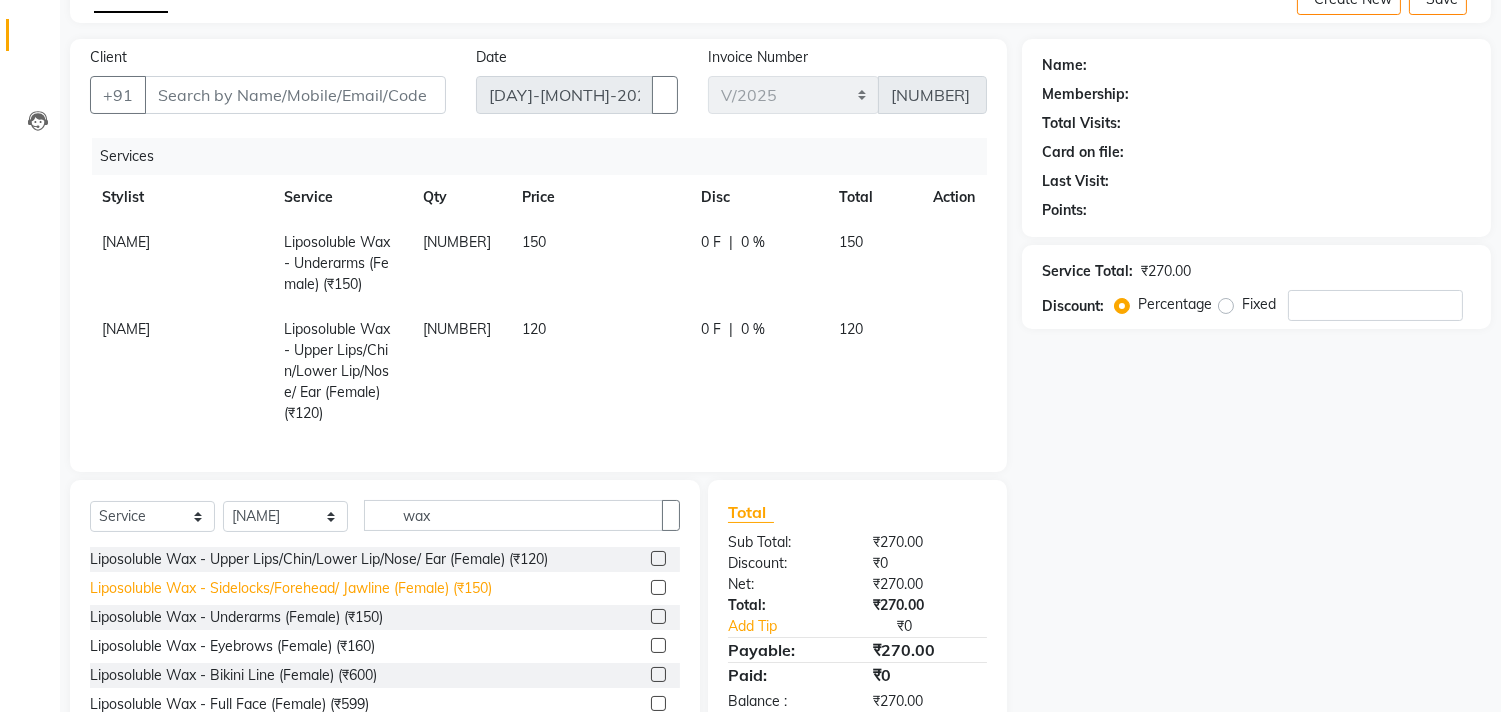 click on "Liposoluble Wax - Sidelocks/Forehead/ Jawline (Female) ([CURRENCY])" at bounding box center (319, 559) 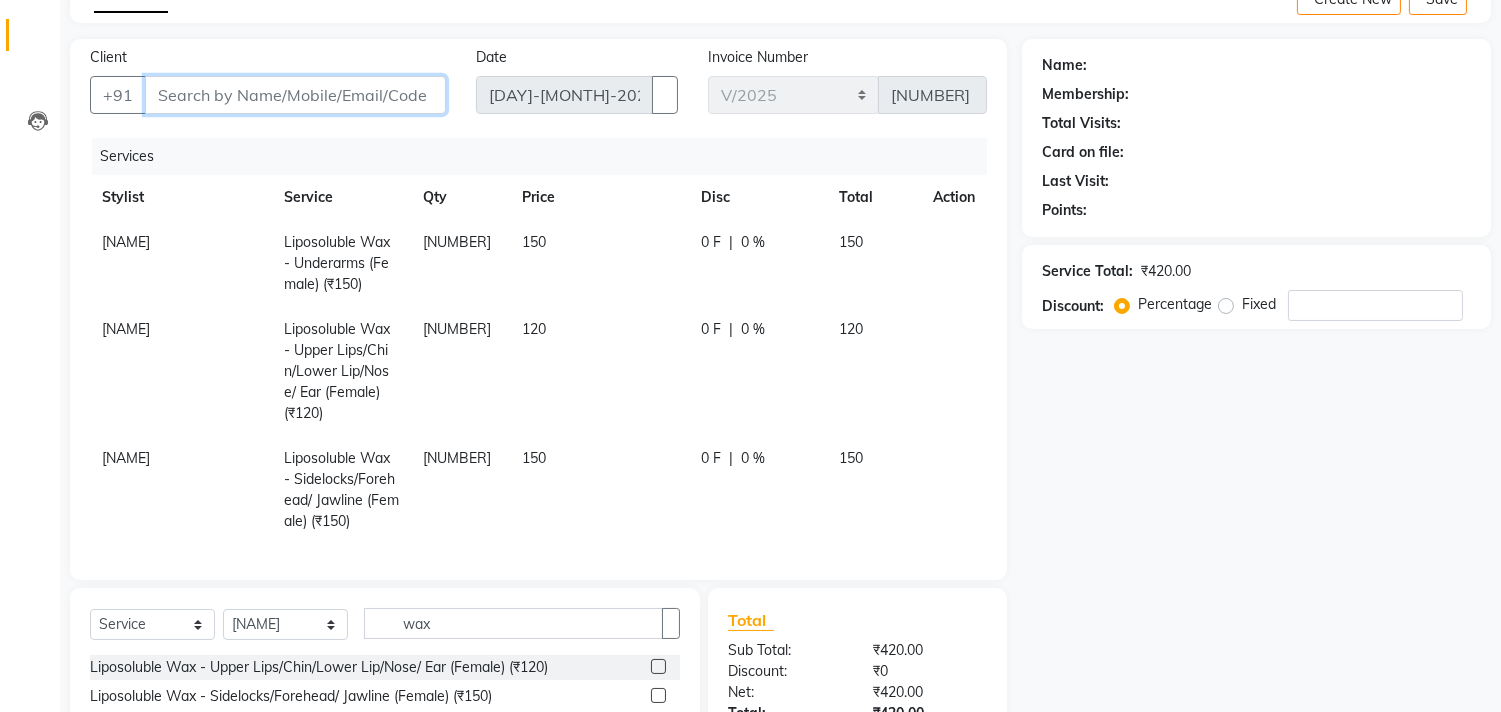 click on "Client" at bounding box center [295, 95] 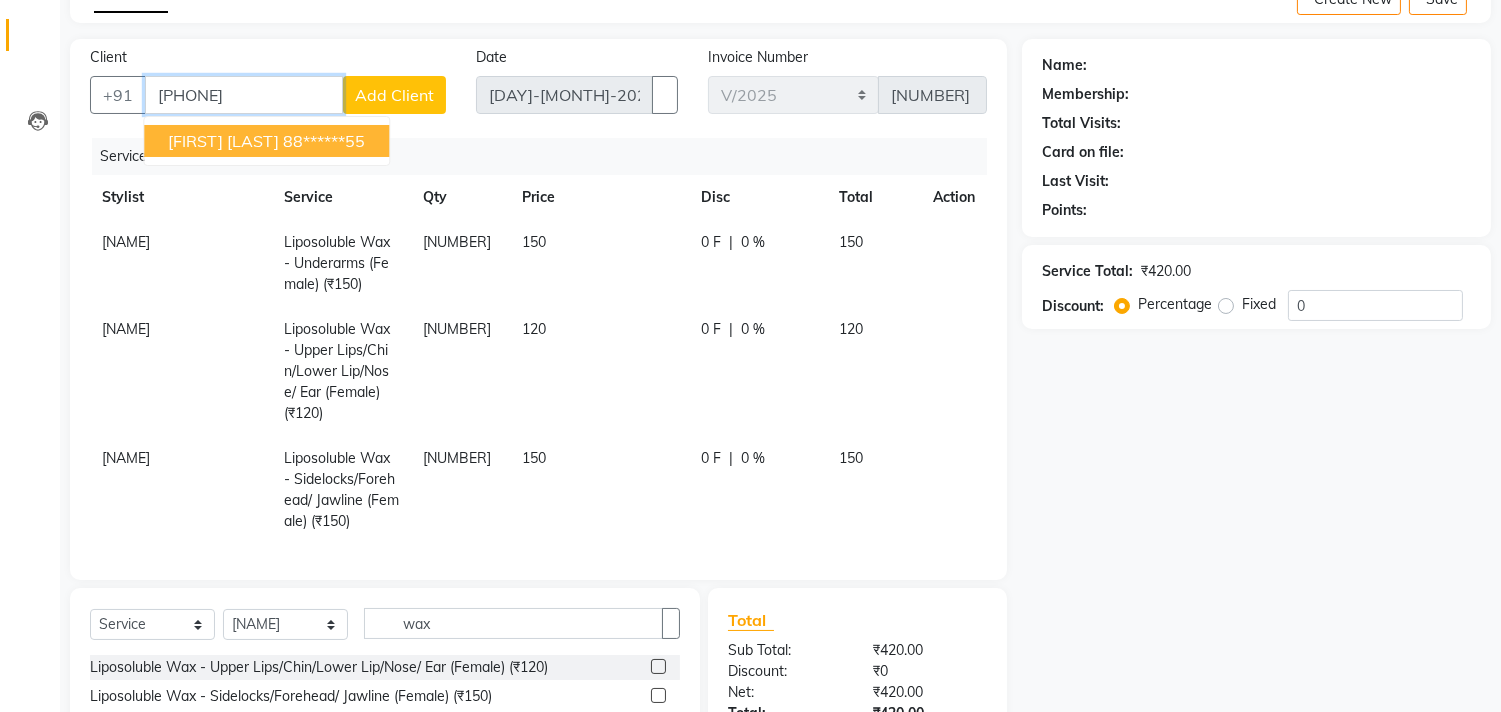 type on "8805372255" 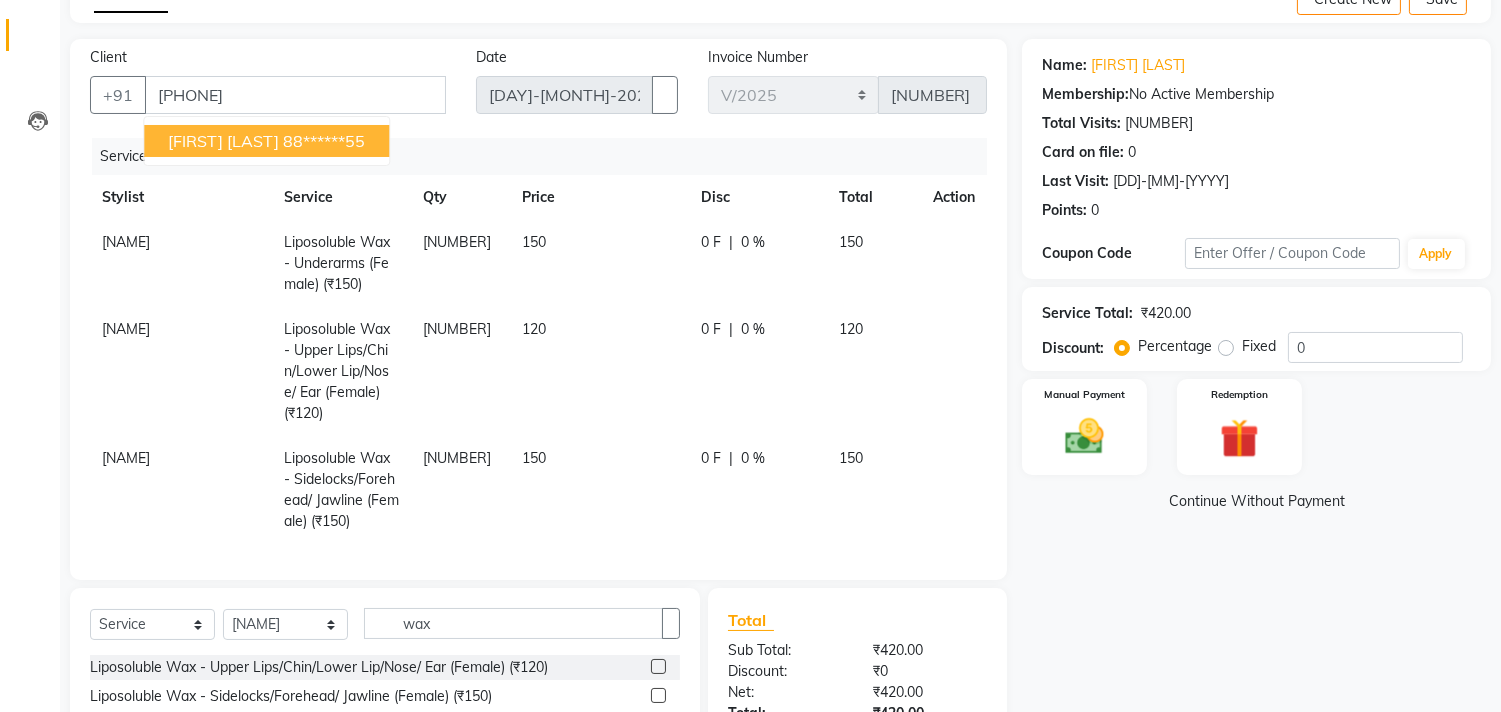 click on "Kashmira Mavdikar" at bounding box center (223, 141) 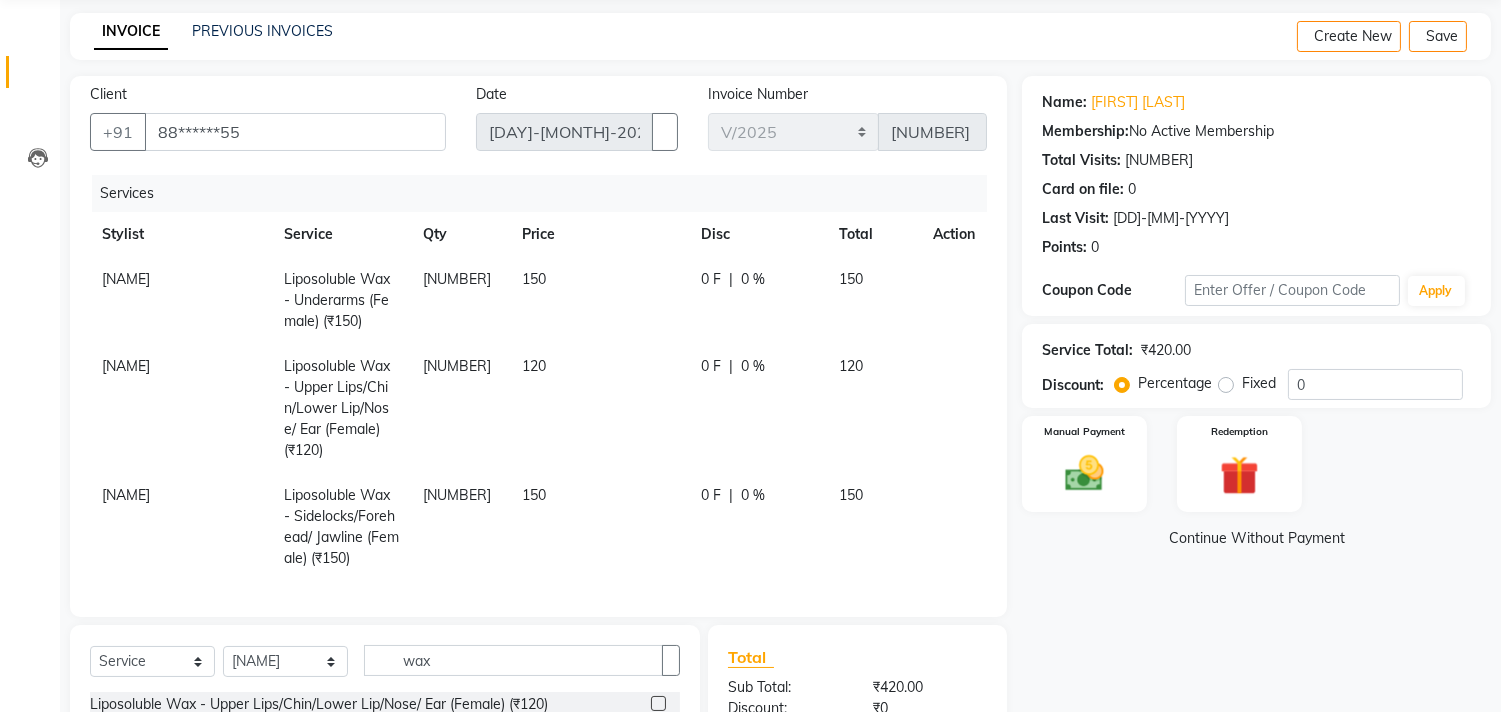 scroll, scrollTop: 0, scrollLeft: 0, axis: both 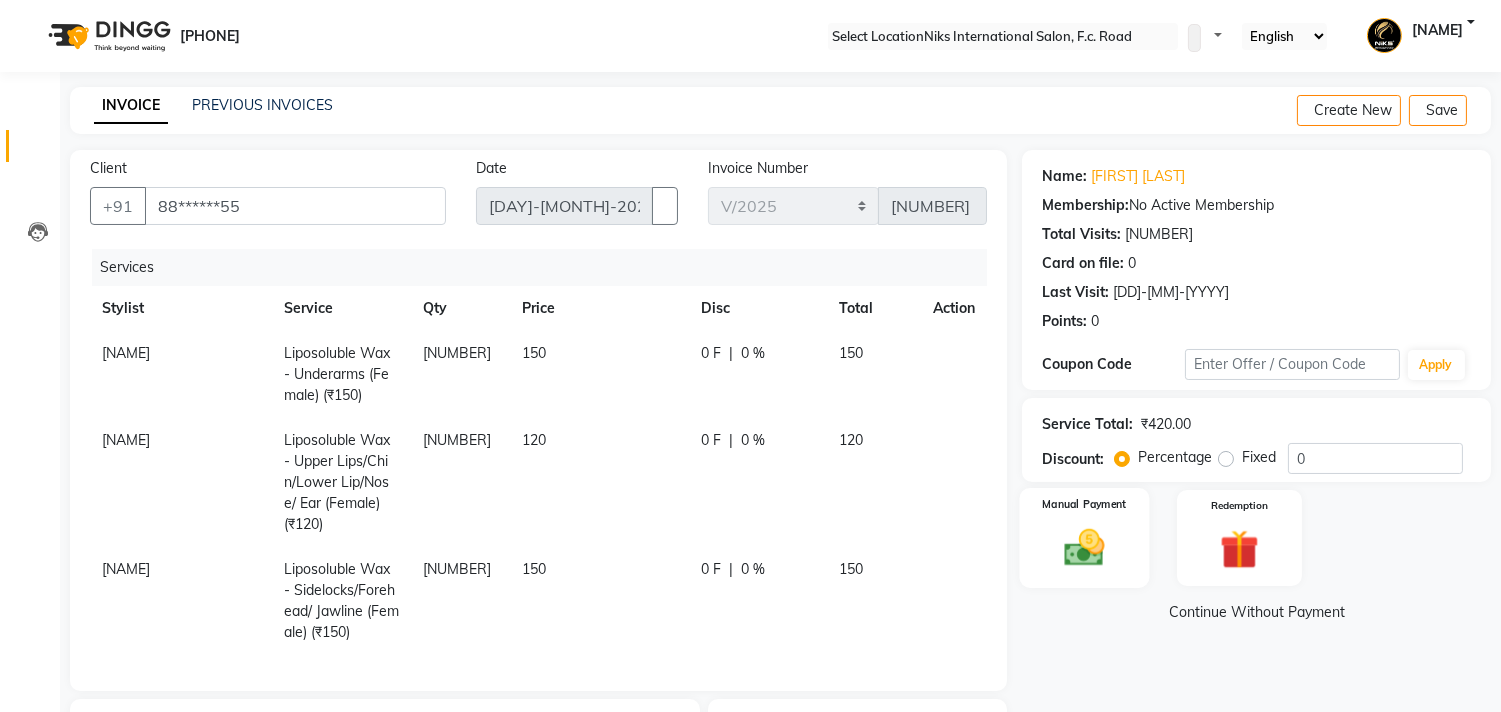 click at bounding box center [1085, 547] 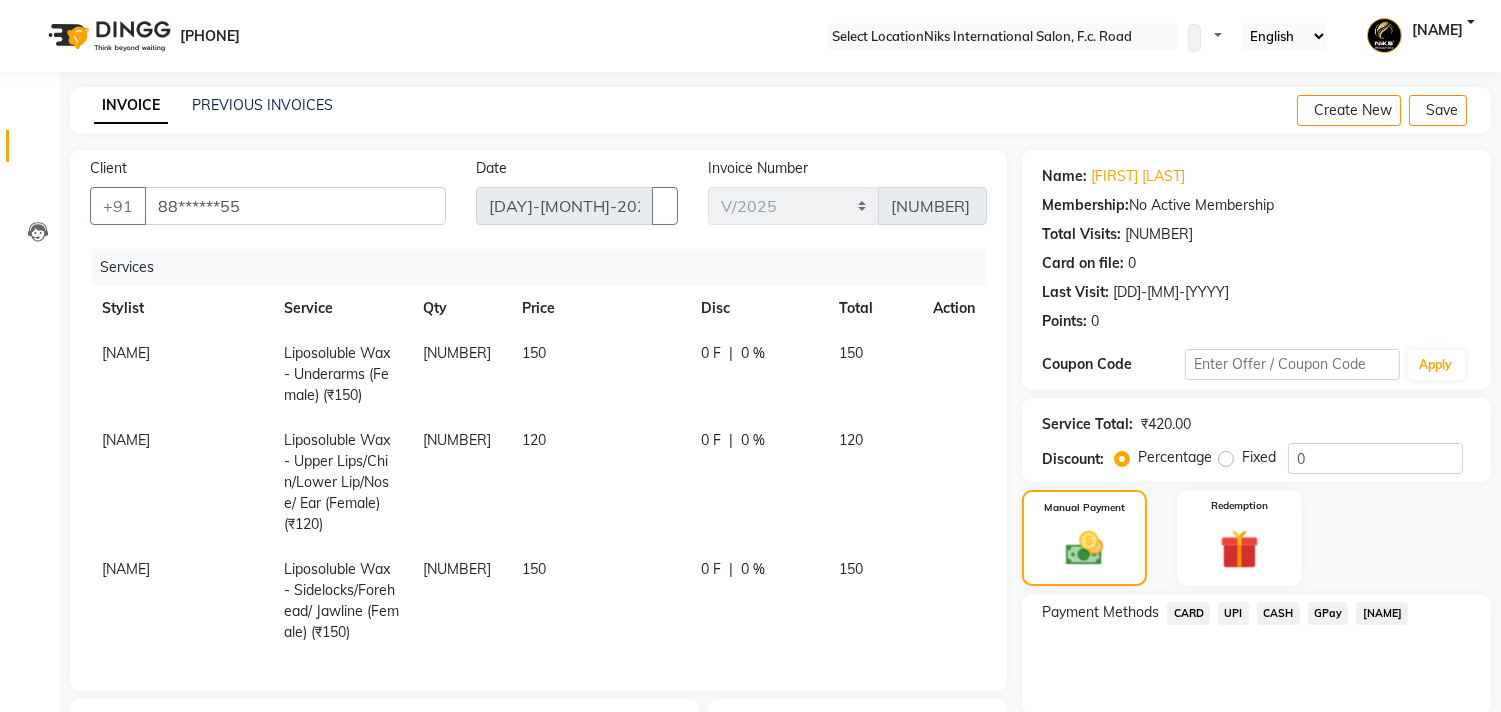 click on "CASH" at bounding box center [1188, 613] 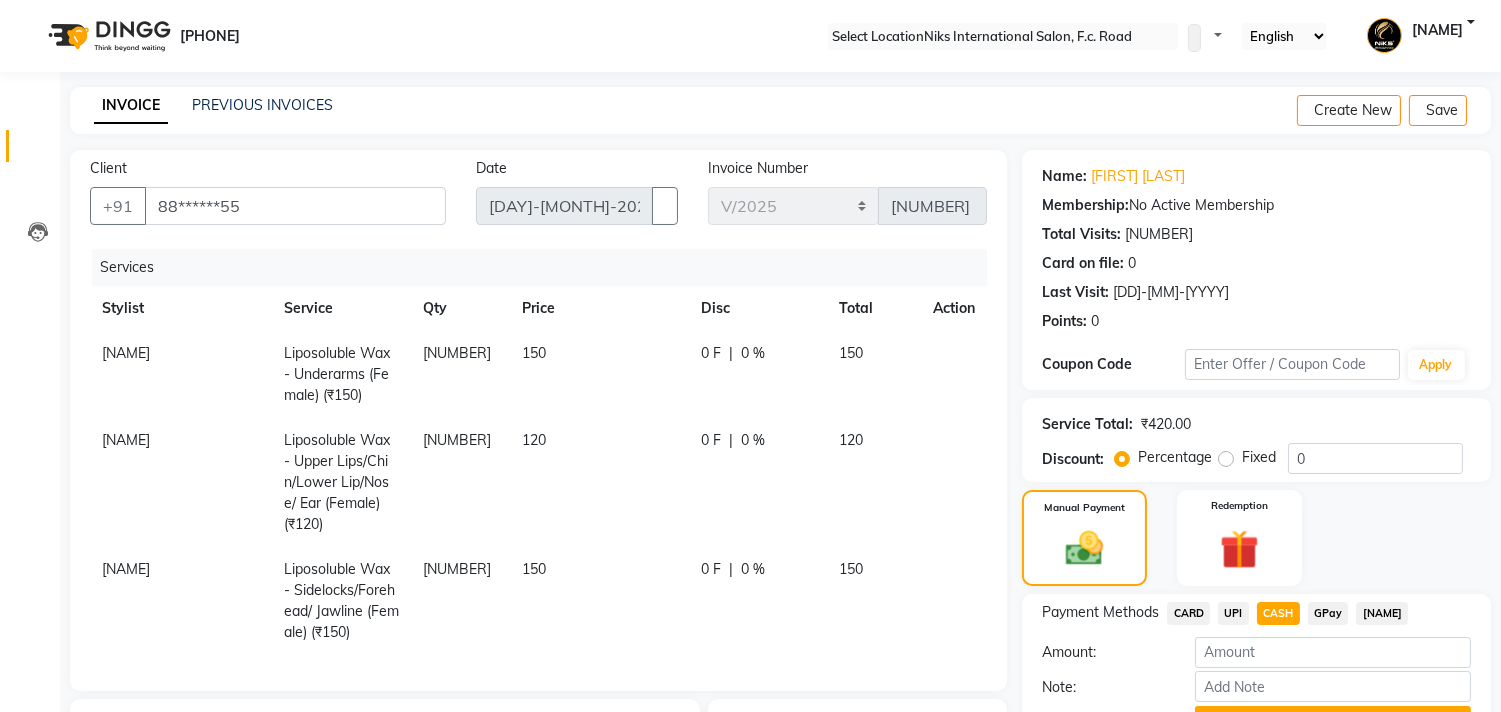 scroll, scrollTop: 147, scrollLeft: 0, axis: vertical 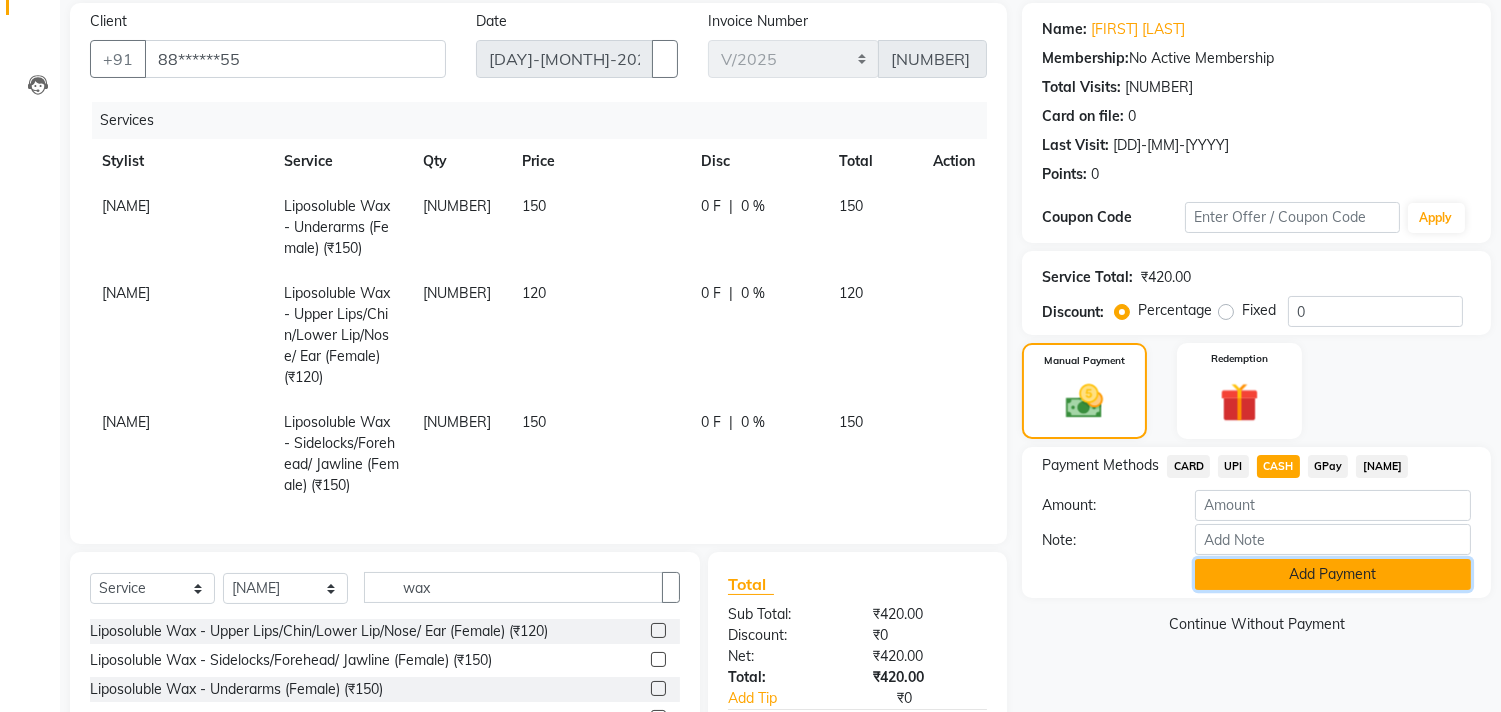 click on "Add Payment" at bounding box center (1333, 574) 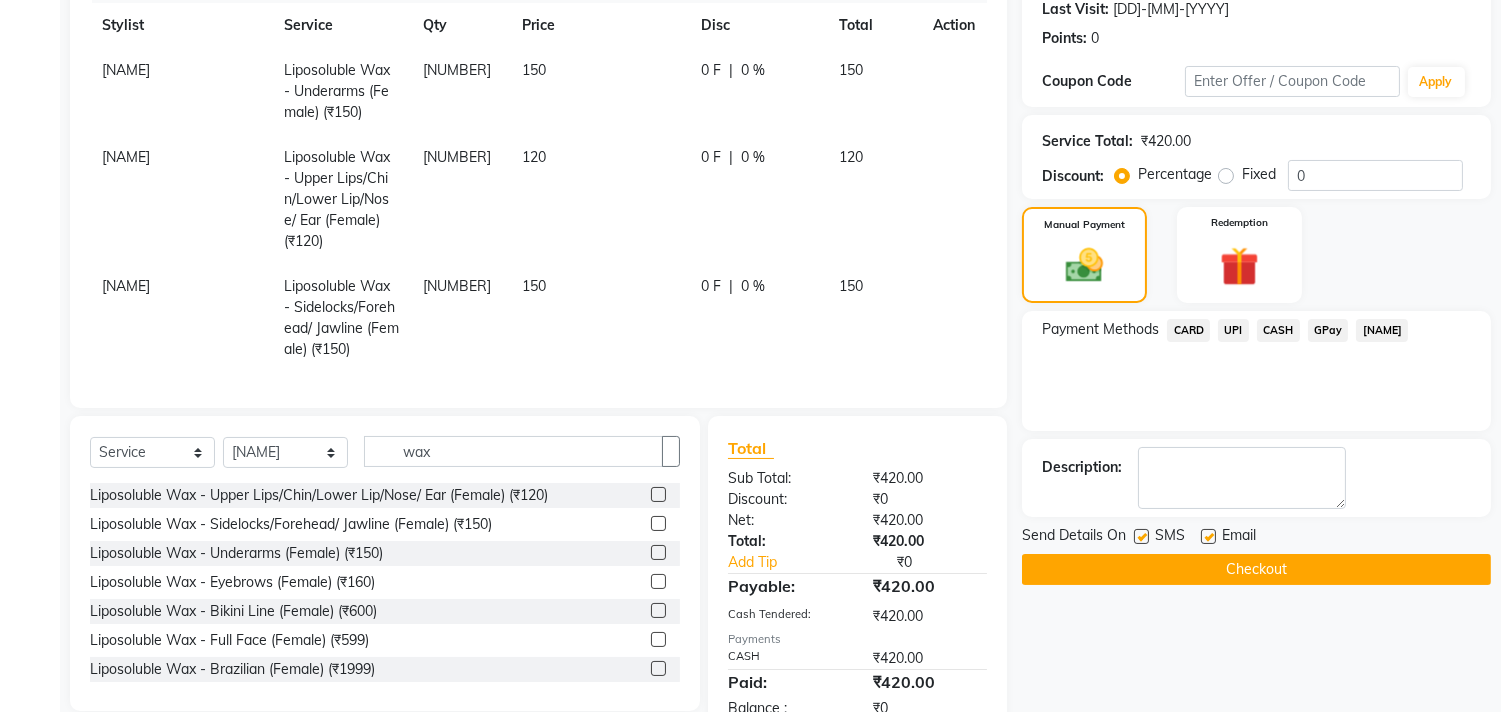 scroll, scrollTop: 296, scrollLeft: 0, axis: vertical 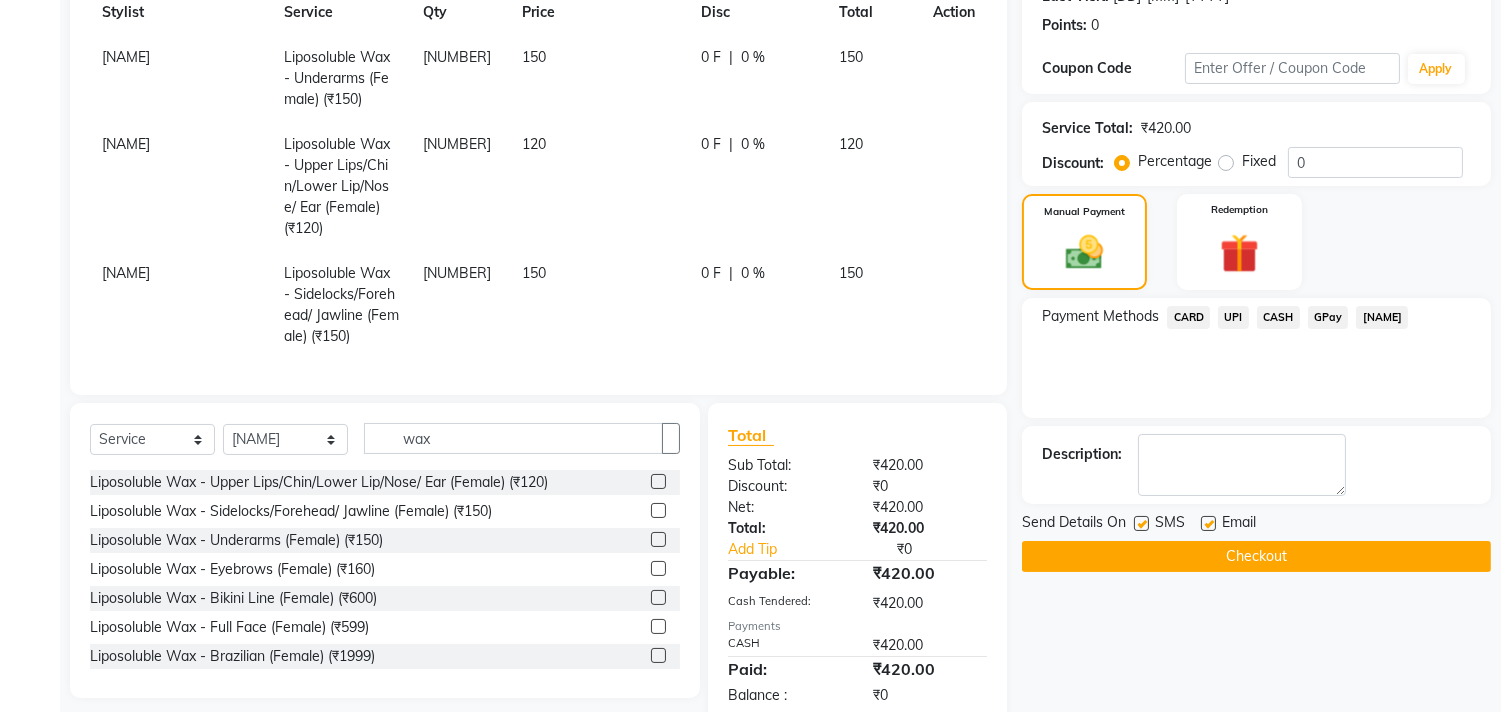 click at bounding box center [1208, 523] 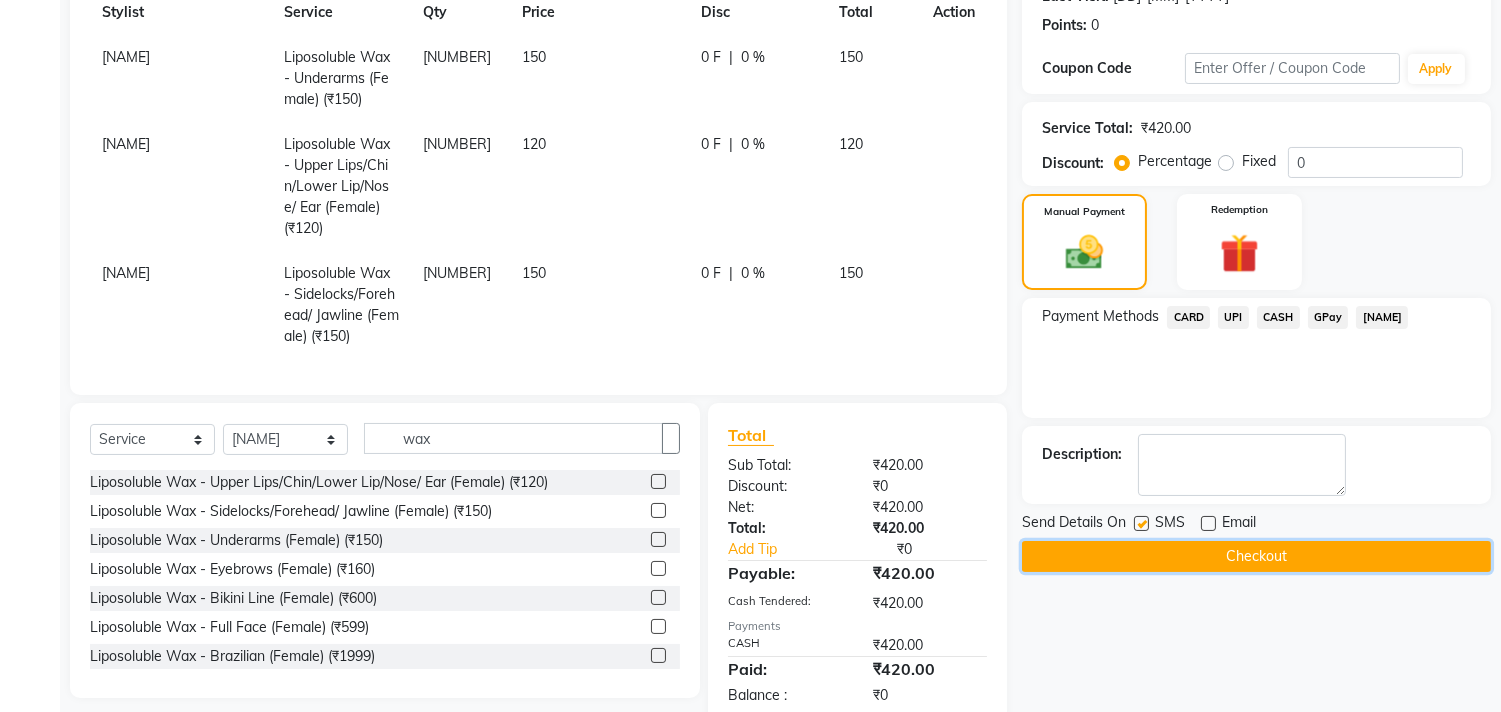 click on "[CHECKOUT]" at bounding box center (1256, 556) 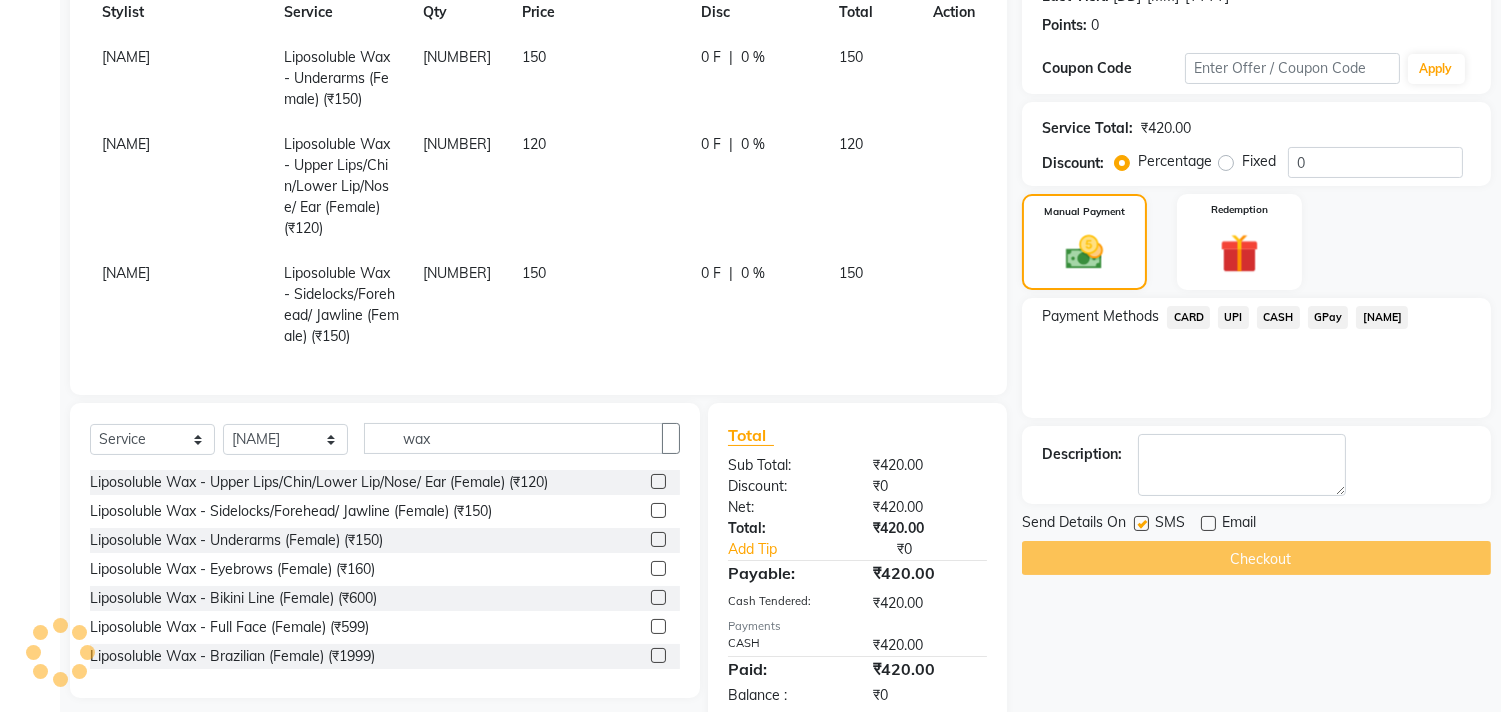 scroll, scrollTop: 0, scrollLeft: 0, axis: both 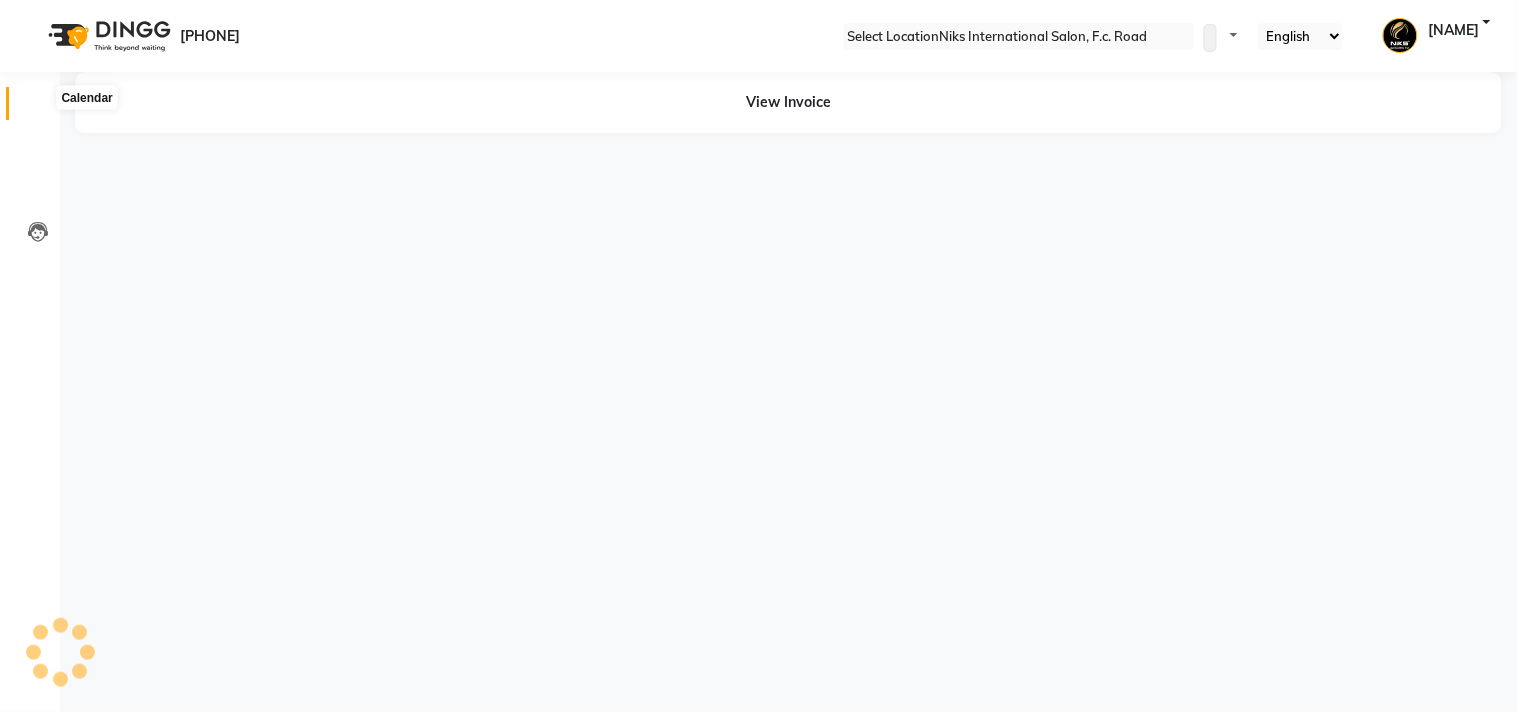 click at bounding box center [38, 108] 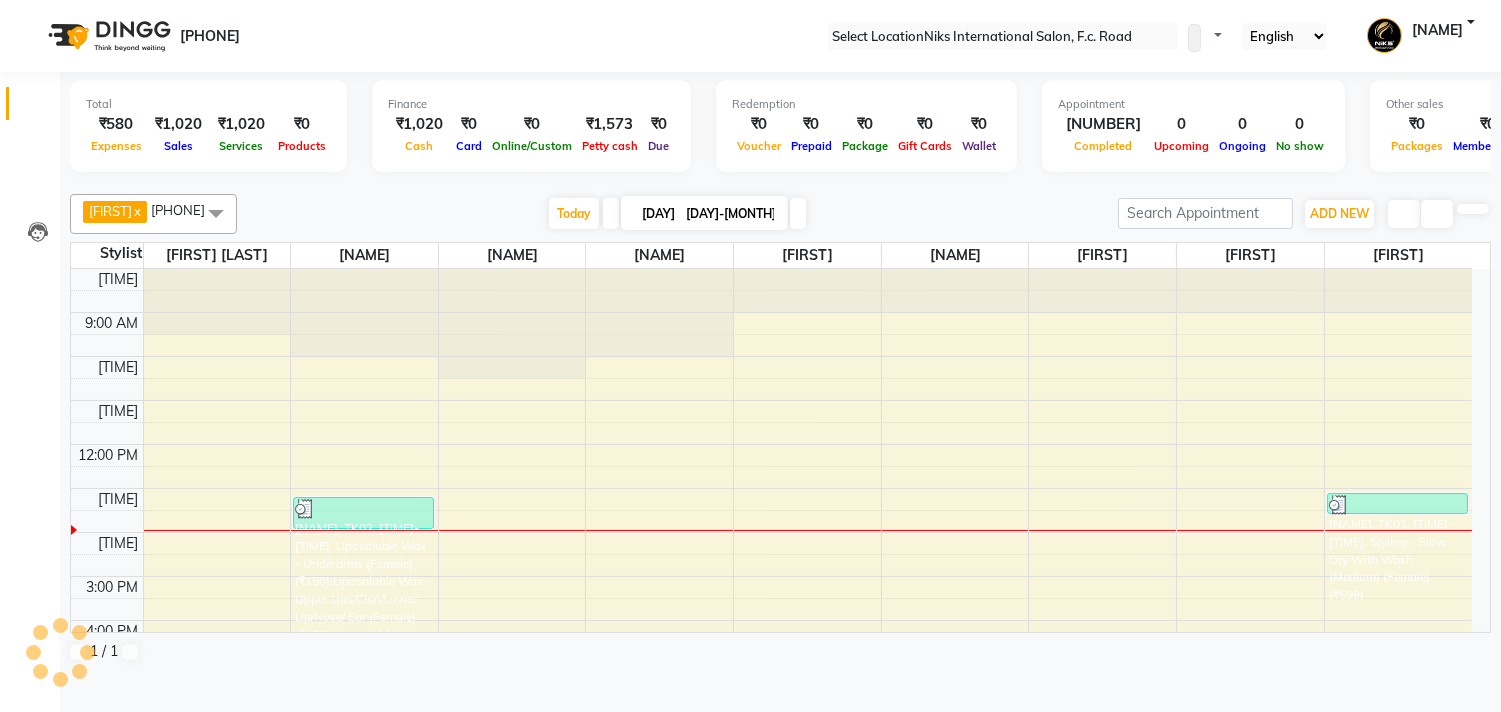 scroll, scrollTop: 222, scrollLeft: 0, axis: vertical 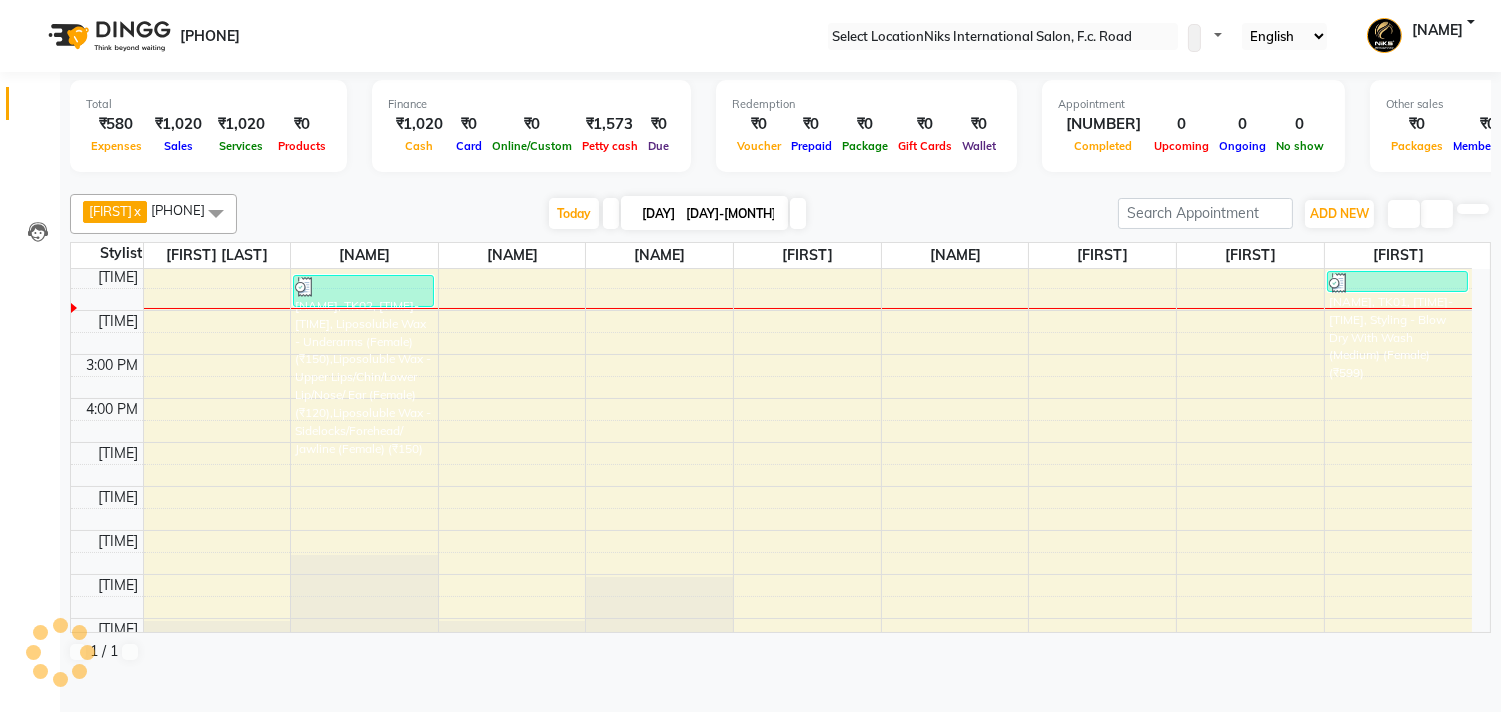 click at bounding box center (1404, 214) 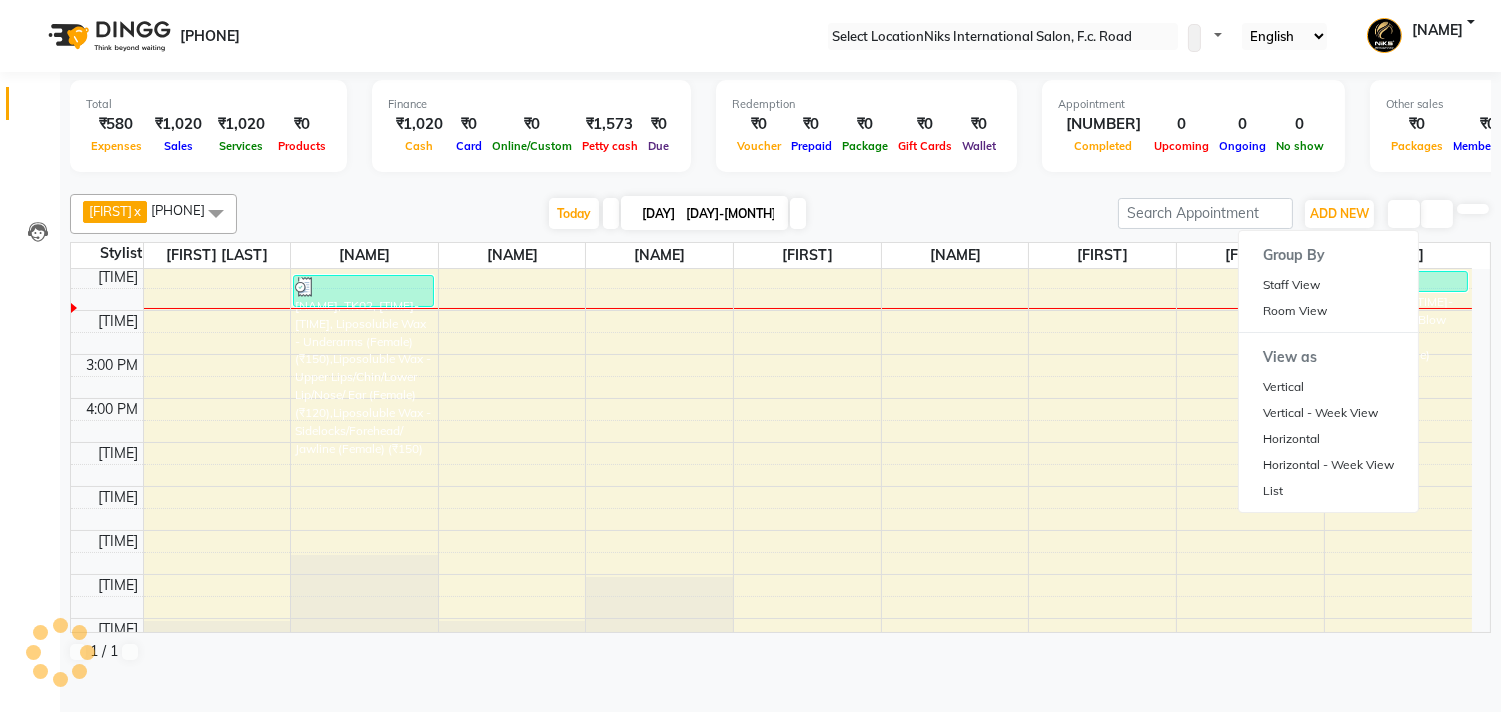 scroll, scrollTop: 0, scrollLeft: 0, axis: both 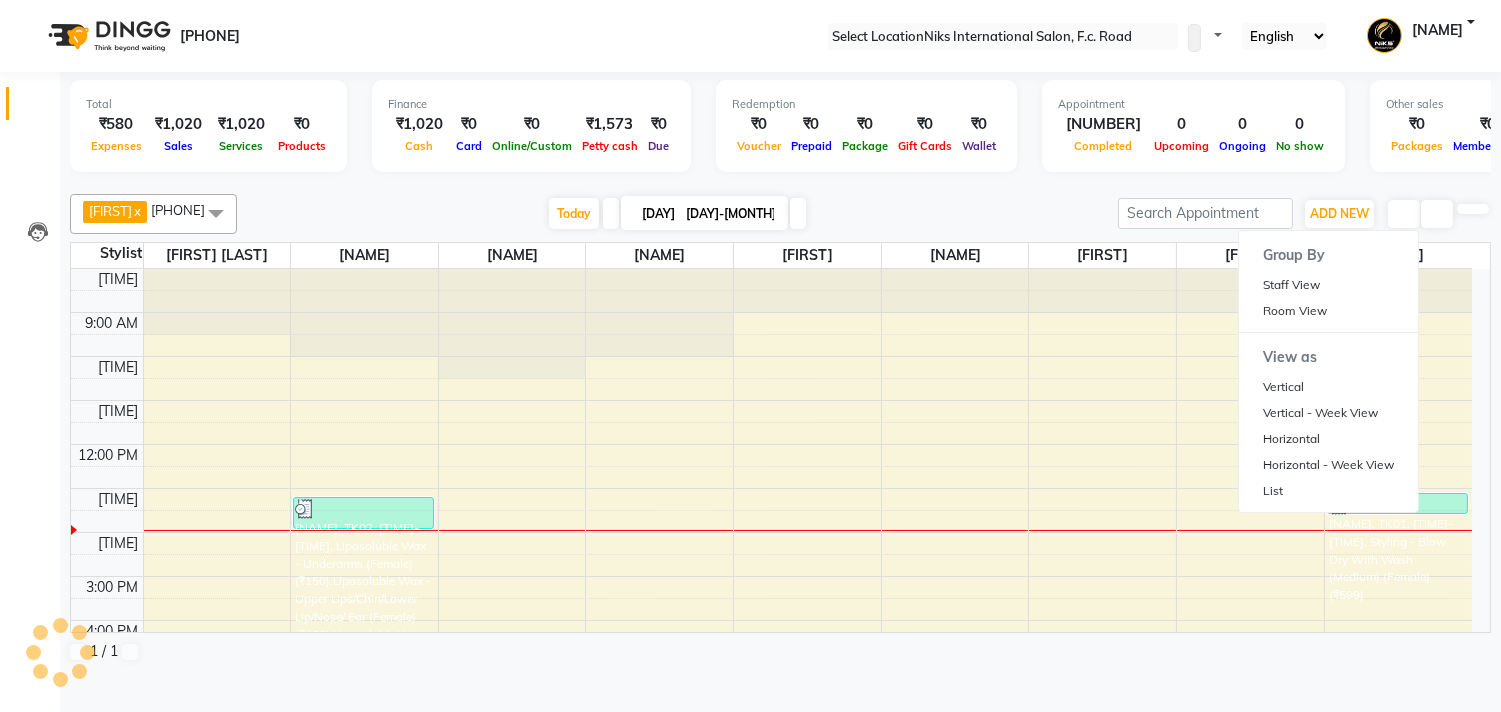 click on "Bhagyashree  x FC Niks  x Ishika  x Komal  x Mahhi  x Savita  x Shabana  x Shrikant Gaikwad  x Soham  x +8 Select All Abhishek Amruta Bhagyashree FC Niks Ishika Kirti Komal Mahhi Rajesh Savita Shabana Shrikant Gaikwad Soham Today  Tue 01-07-2025 Toggle Dropdown Add Appointment Add Invoice Add Expense Add Attendance Add Client Toggle Dropdown Add Appointment Add Invoice Add Expense Add Attendance Add Client ADD NEW Toggle Dropdown Add Appointment Add Invoice Add Expense Add Attendance Add Client Bhagyashree  x FC Niks  x Ishika  x Komal  x Mahhi  x Savita  x Shabana  x Shrikant Gaikwad  x Soham  x +8 Select All Abhishek Amruta Bhagyashree FC Niks Ishika Kirti Komal Mahhi Rajesh Savita Shabana Shrikant Gaikwad Soham Group By  Staff View   Room View  View as Vertical  Vertical - Week View  Horizontal  Horizontal - Week View  List  Toggle Dropdown Calendar Settings Manage Tags   Arrange Stylists   Reset Stylists  Full Screen Appointment Form Zoom 50% Staff/Room Display Count 9" at bounding box center (780, 214) 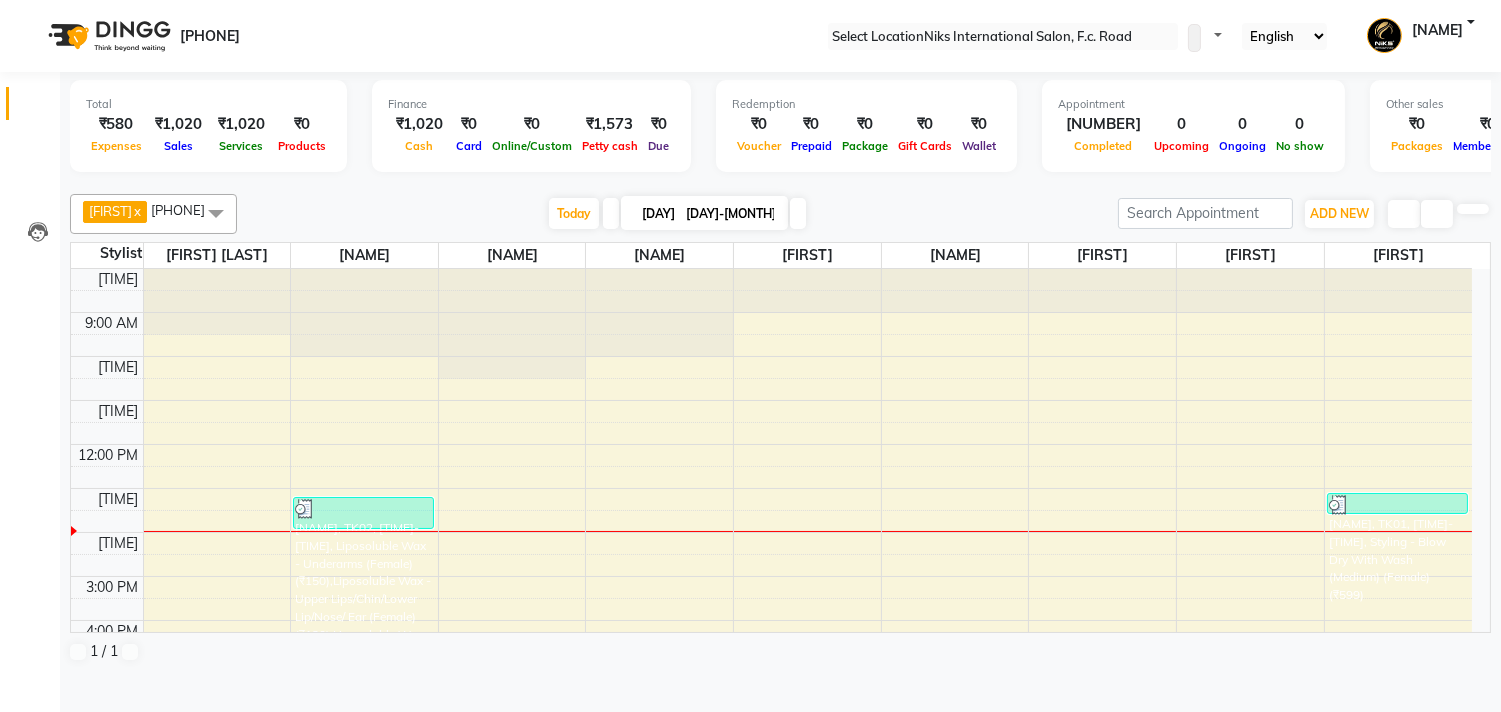 click on "Bhagyashree  x FC Niks  x Ishika  x Komal  x Mahhi  x Savita  x Shabana  x Shrikant Gaikwad  x Soham  x +8 Select All Abhishek Amruta Bhagyashree FC Niks Ishika Kirti Komal Mahhi Rajesh Savita Shabana Shrikant Gaikwad Soham Today  Tue 01-07-2025 Toggle Dropdown Add Appointment Add Invoice Add Expense Add Attendance Add Client Toggle Dropdown Add Appointment Add Invoice Add Expense Add Attendance Add Client ADD NEW Toggle Dropdown Add Appointment Add Invoice Add Expense Add Attendance Add Client Bhagyashree  x FC Niks  x Ishika  x Komal  x Mahhi  x Savita  x Shabana  x Shrikant Gaikwad  x Soham  x +8 Select All Abhishek Amruta Bhagyashree FC Niks Ishika Kirti Komal Mahhi Rajesh Savita Shabana Shrikant Gaikwad Soham Group By  Staff View   Room View  View as Vertical  Vertical - Week View  Horizontal  Horizontal - Week View  List  Toggle Dropdown Calendar Settings Manage Tags   Arrange Stylists   Reset Stylists  Full Screen Appointment Form Zoom 50% Staff/Room Display Count 9" at bounding box center (780, 214) 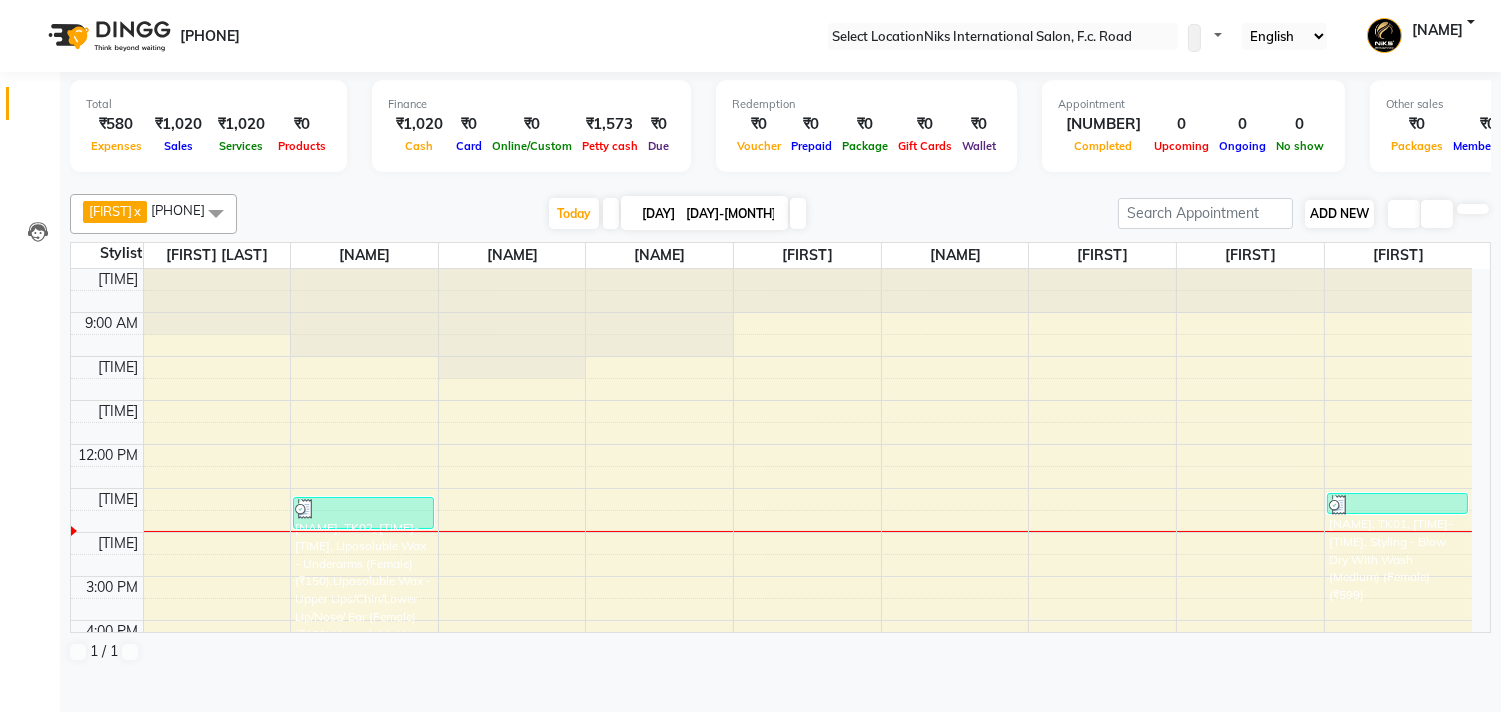 click on "[ADD_NEW]" at bounding box center [1339, 213] 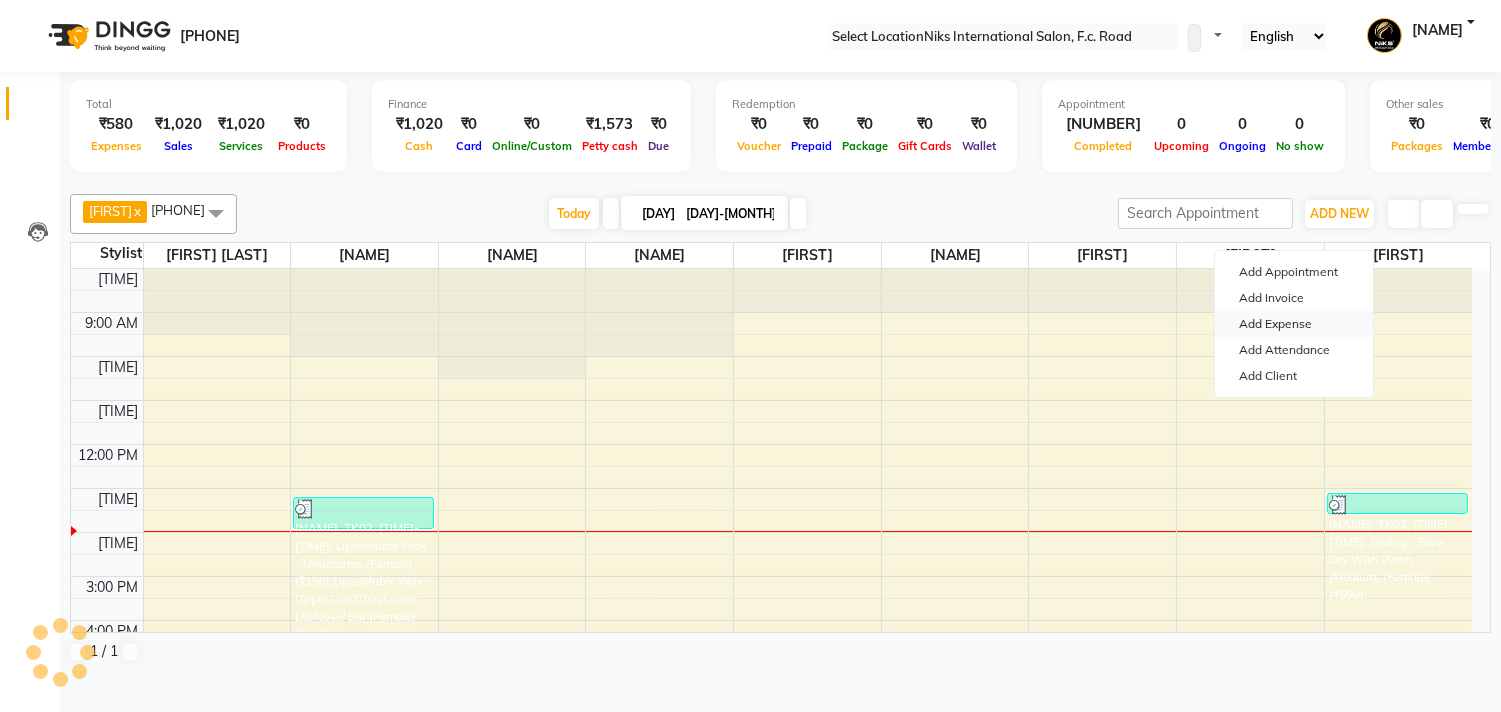 click on "Add Expense" at bounding box center (1294, 324) 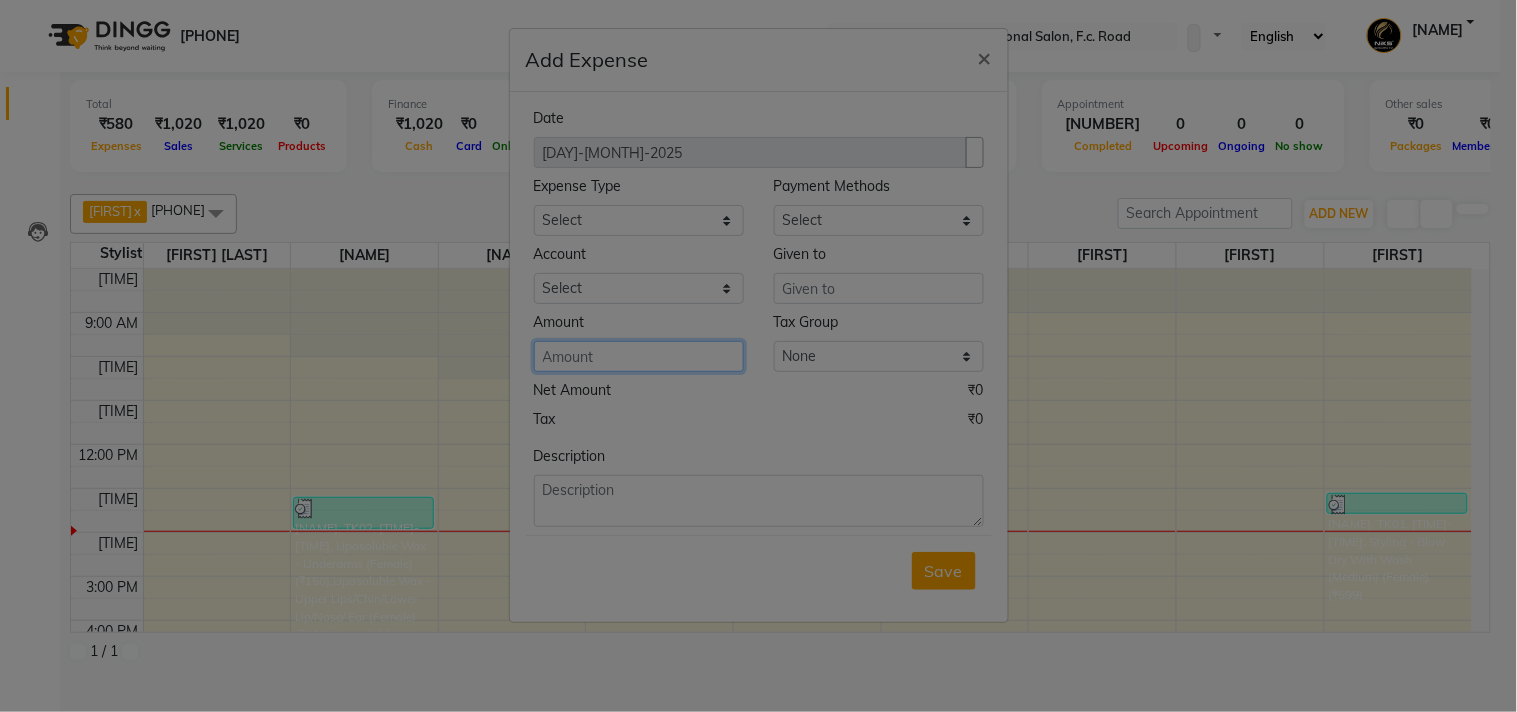 click at bounding box center [639, 356] 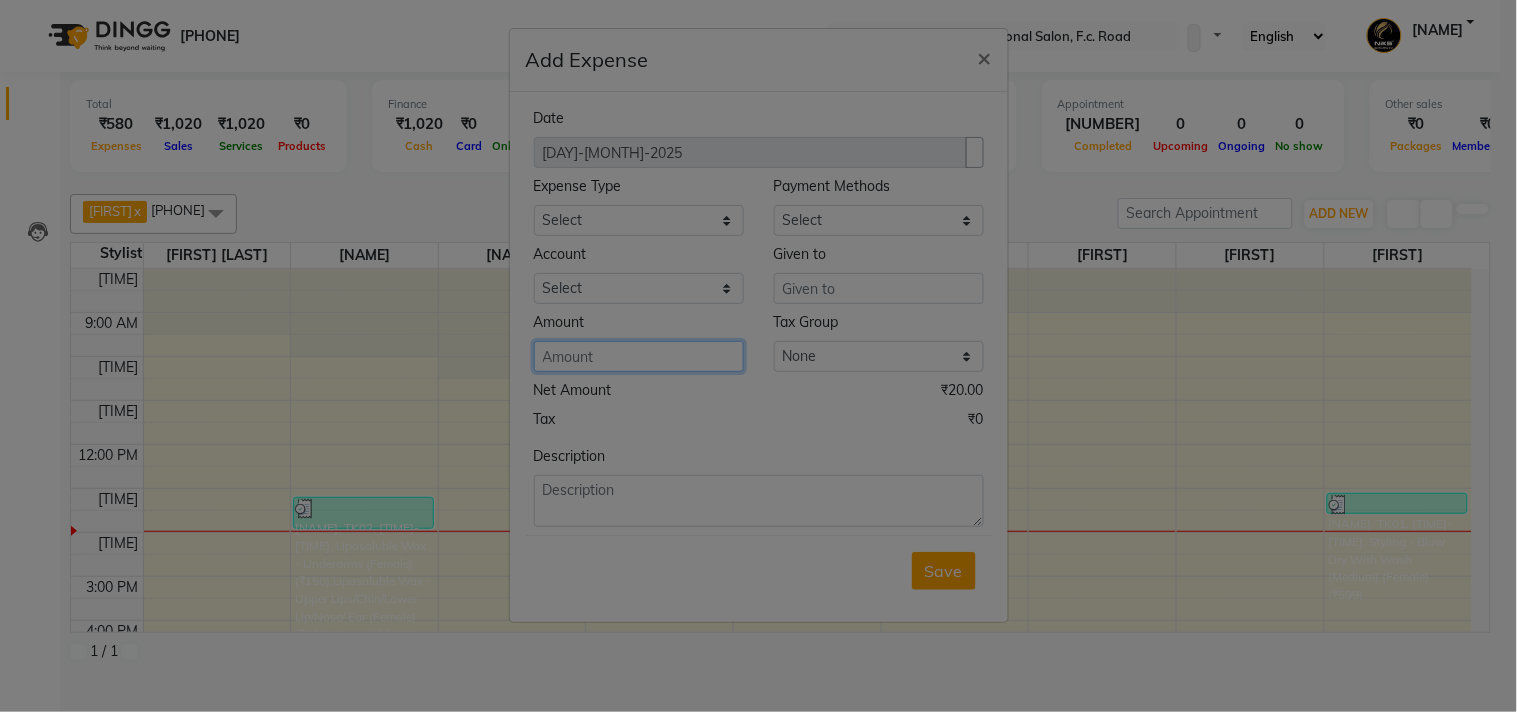type on "20" 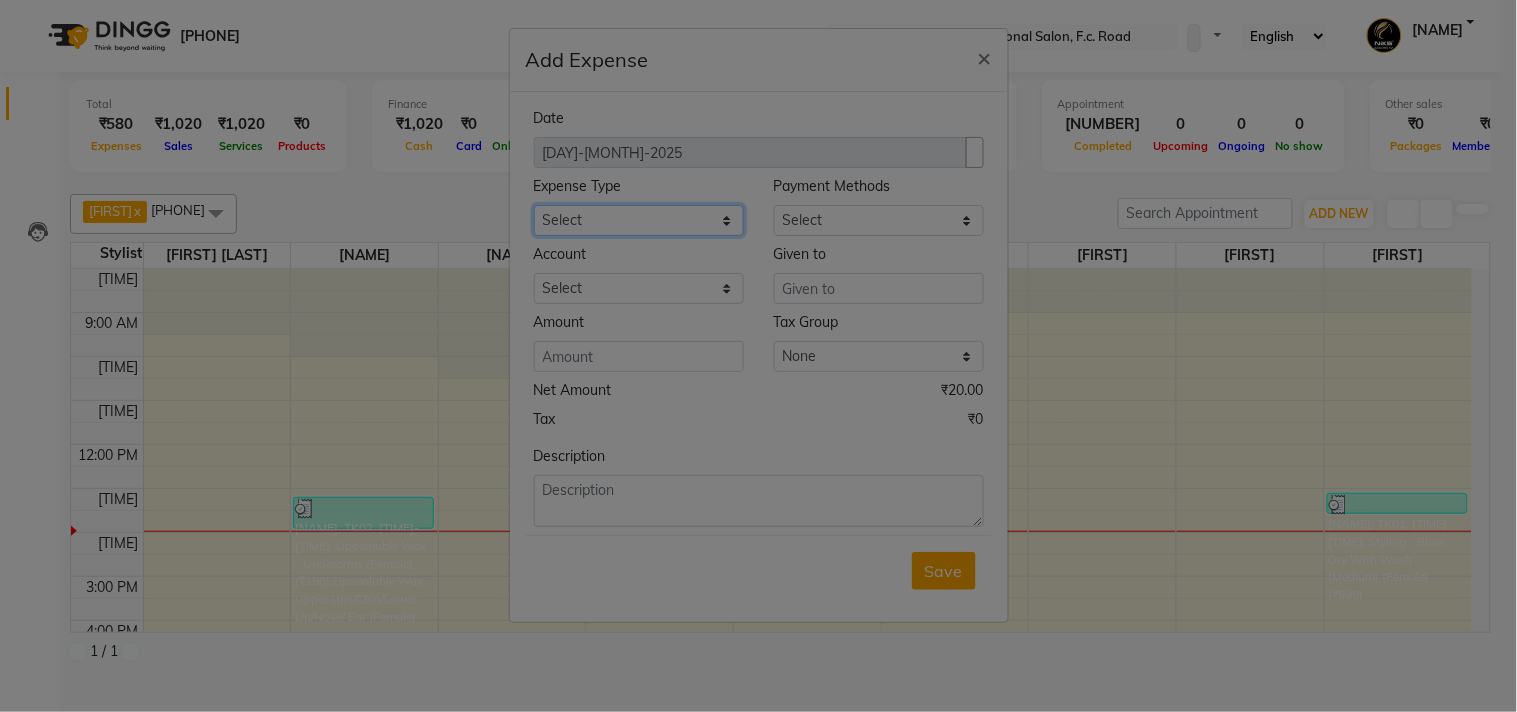 click on "Select Cash transfer to hub Client Snacks Donation Equipment Maintenance Miscellaneous Other Pantry Product Salary Staff Refreshment Tea & Refreshment Travalling" at bounding box center [639, 220] 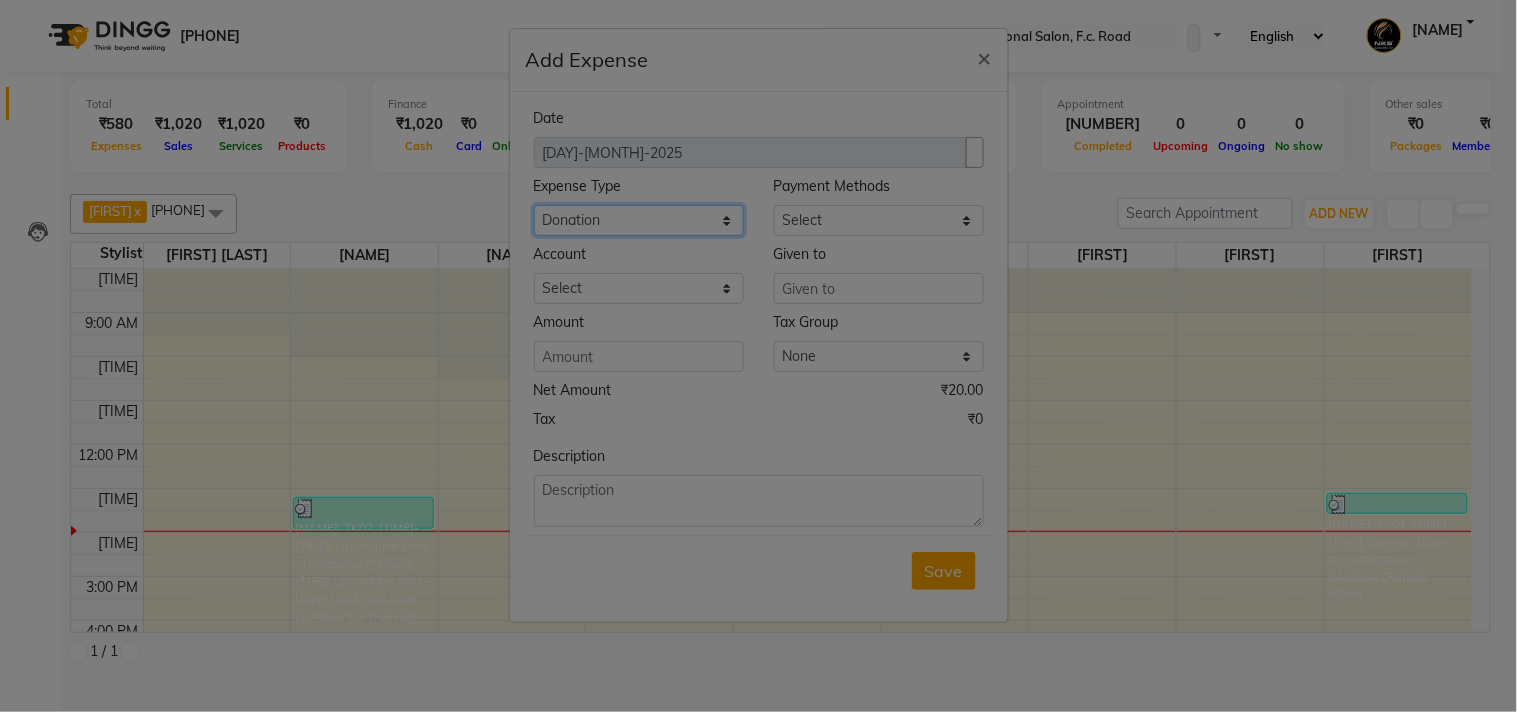 click on "Select Cash transfer to hub Client Snacks Donation Equipment Maintenance Miscellaneous Other Pantry Product Salary Staff Refreshment Tea & Refreshment Travalling" at bounding box center [639, 220] 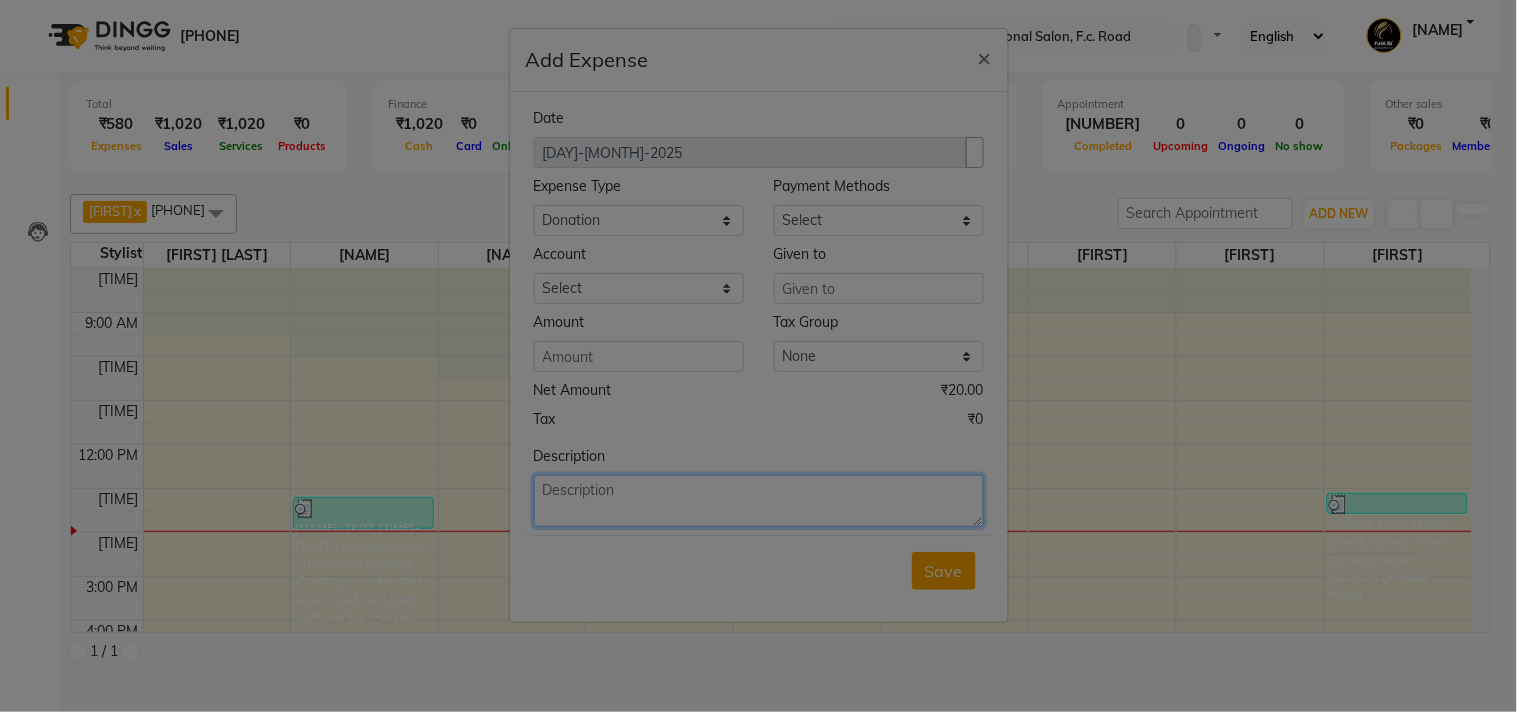 click at bounding box center [759, 501] 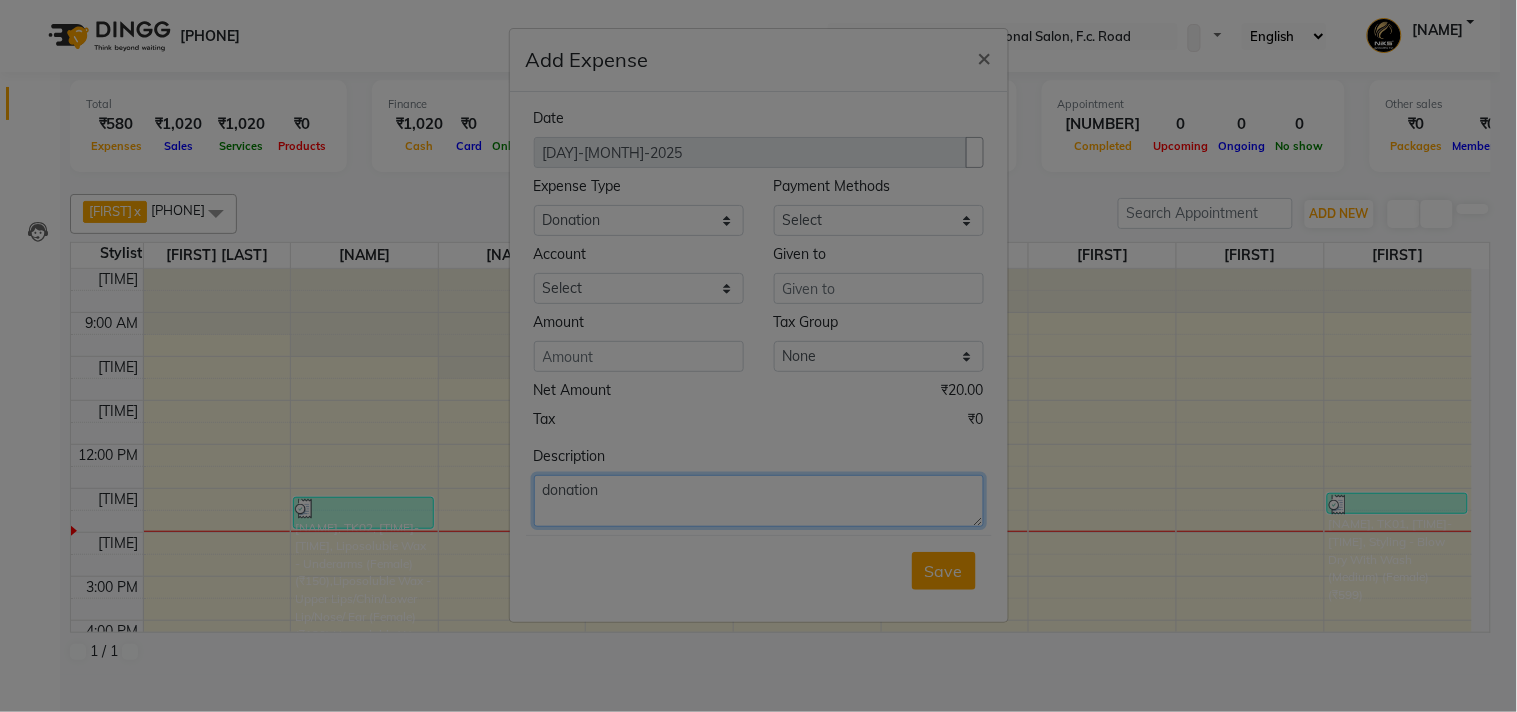 type on "donation" 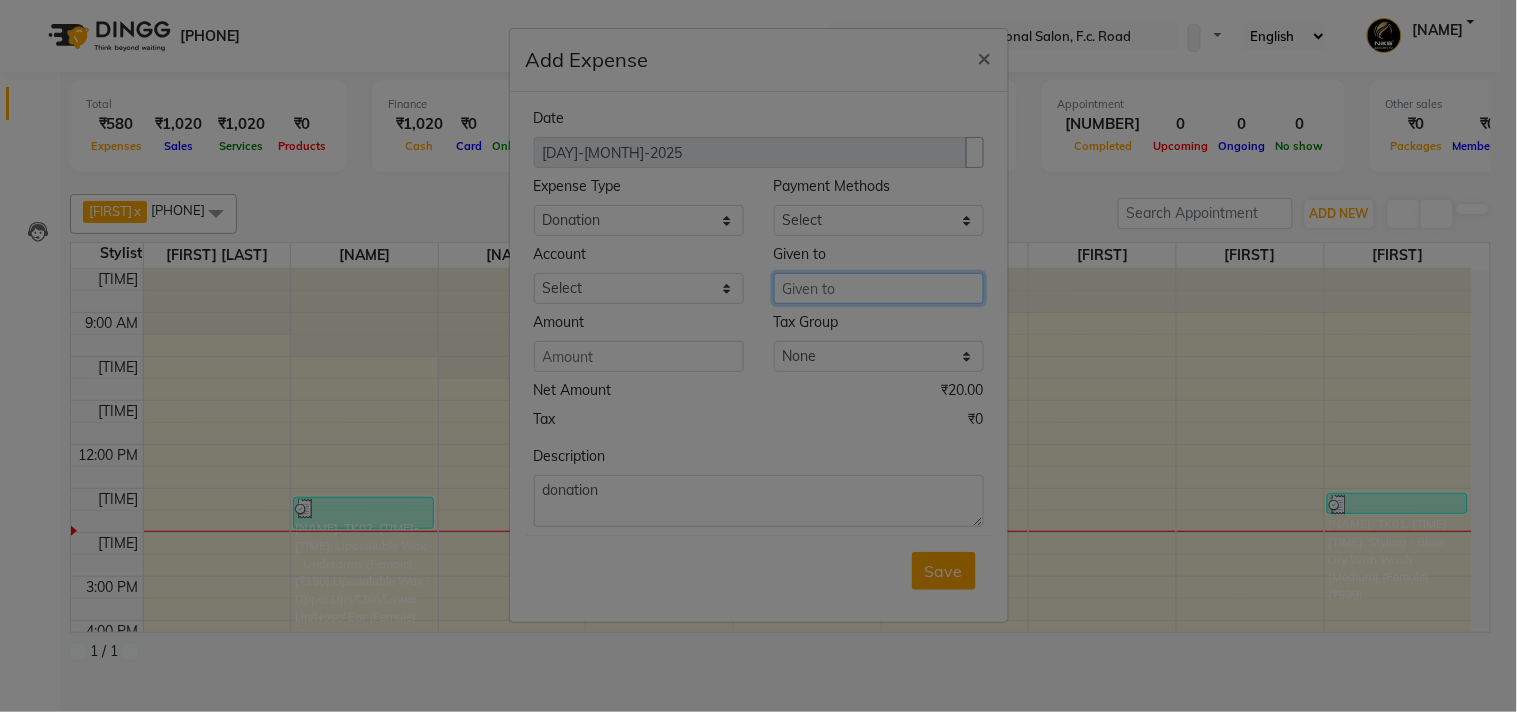 click at bounding box center [879, 288] 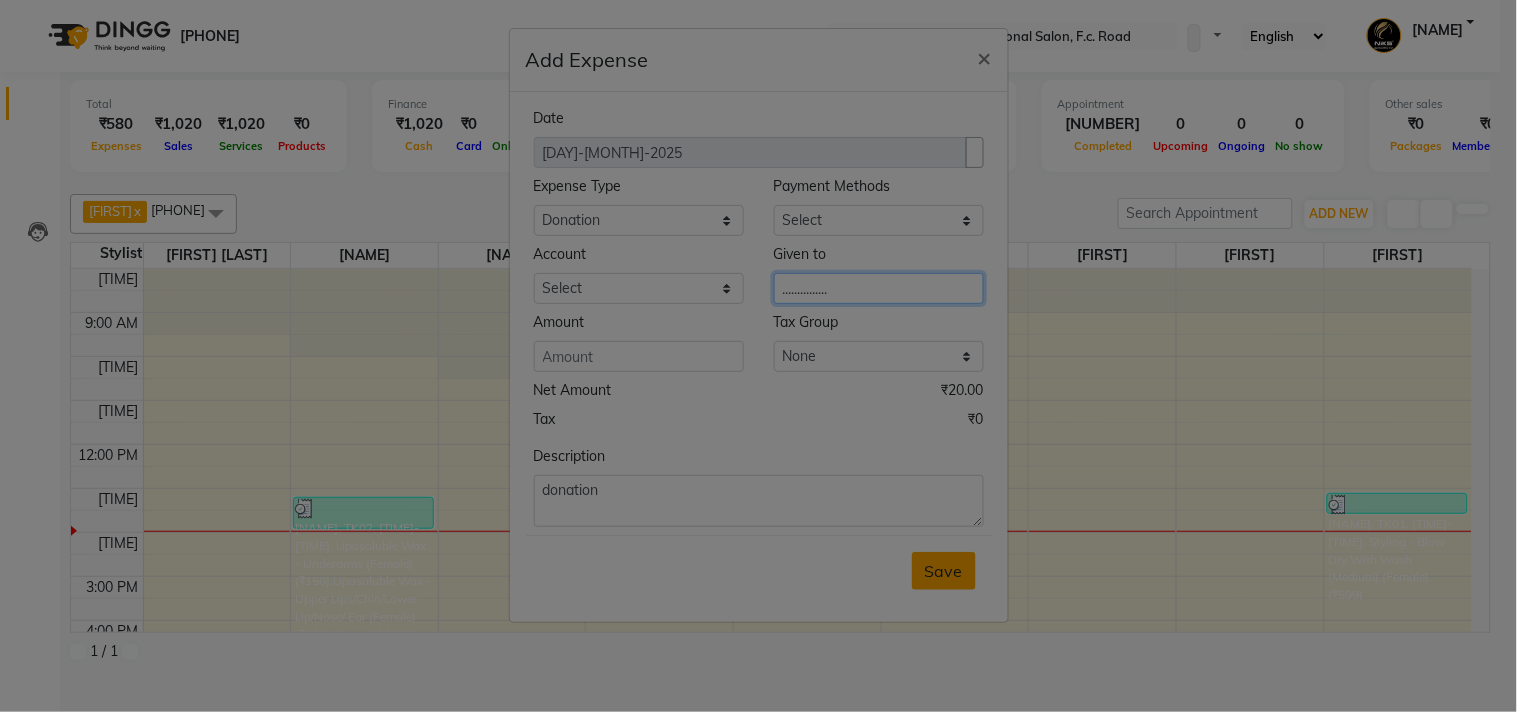 type on "..............." 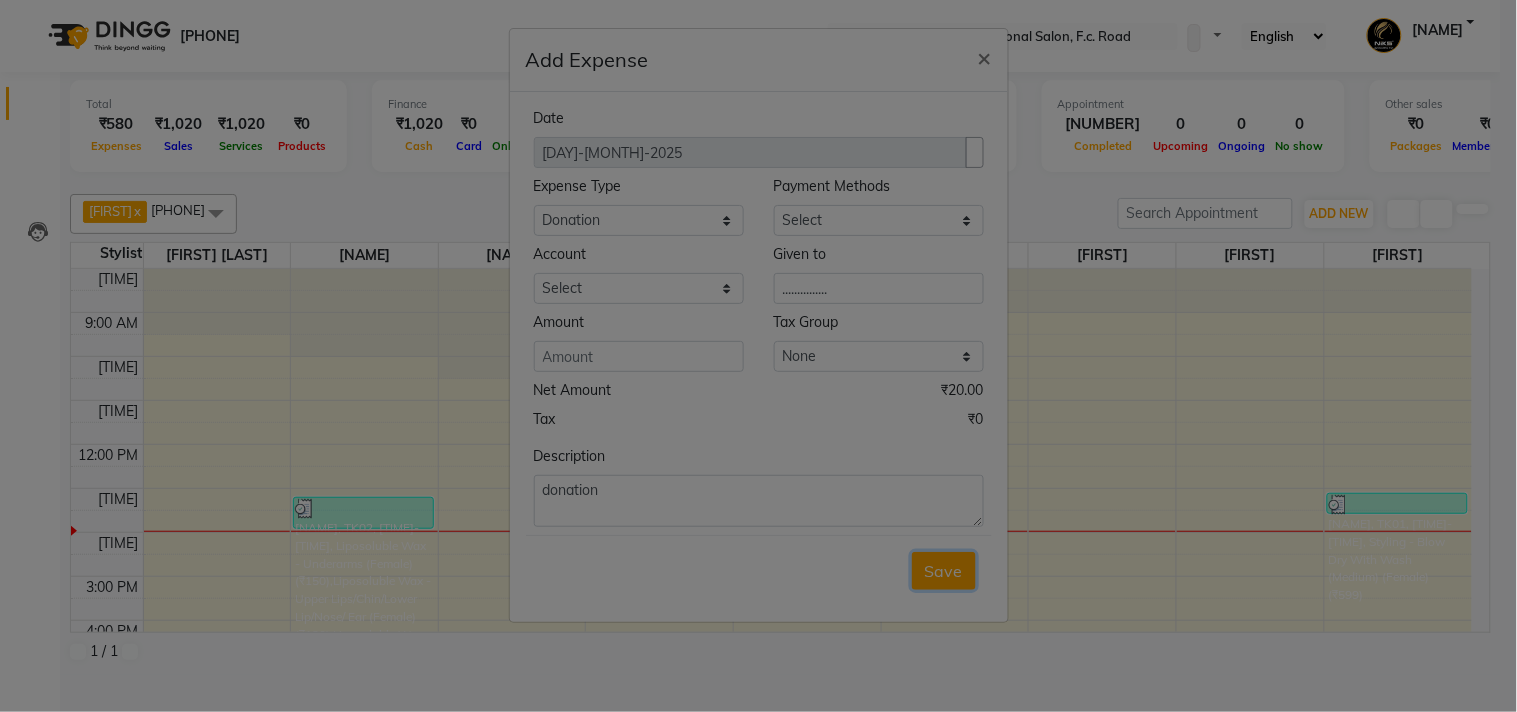 click on "Save" at bounding box center (944, 571) 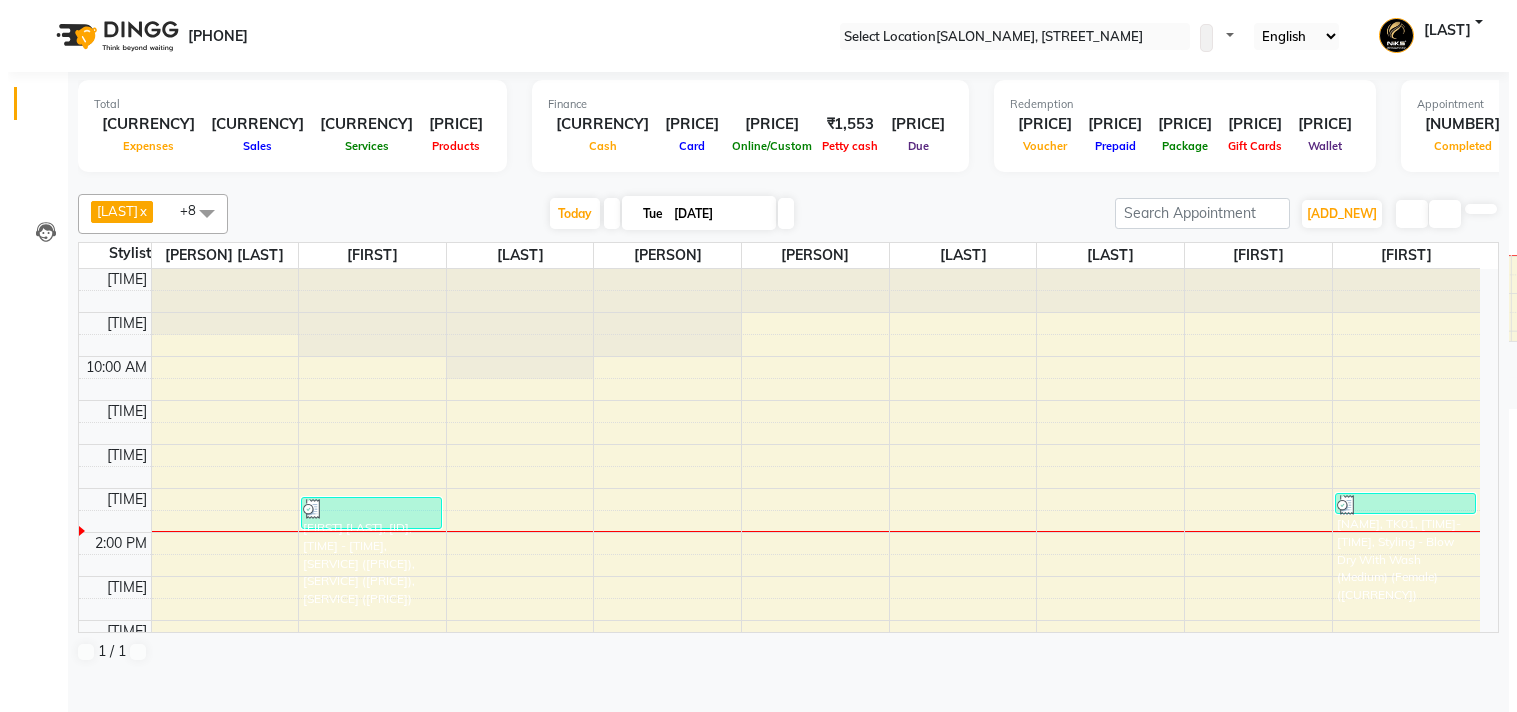 scroll, scrollTop: 0, scrollLeft: 0, axis: both 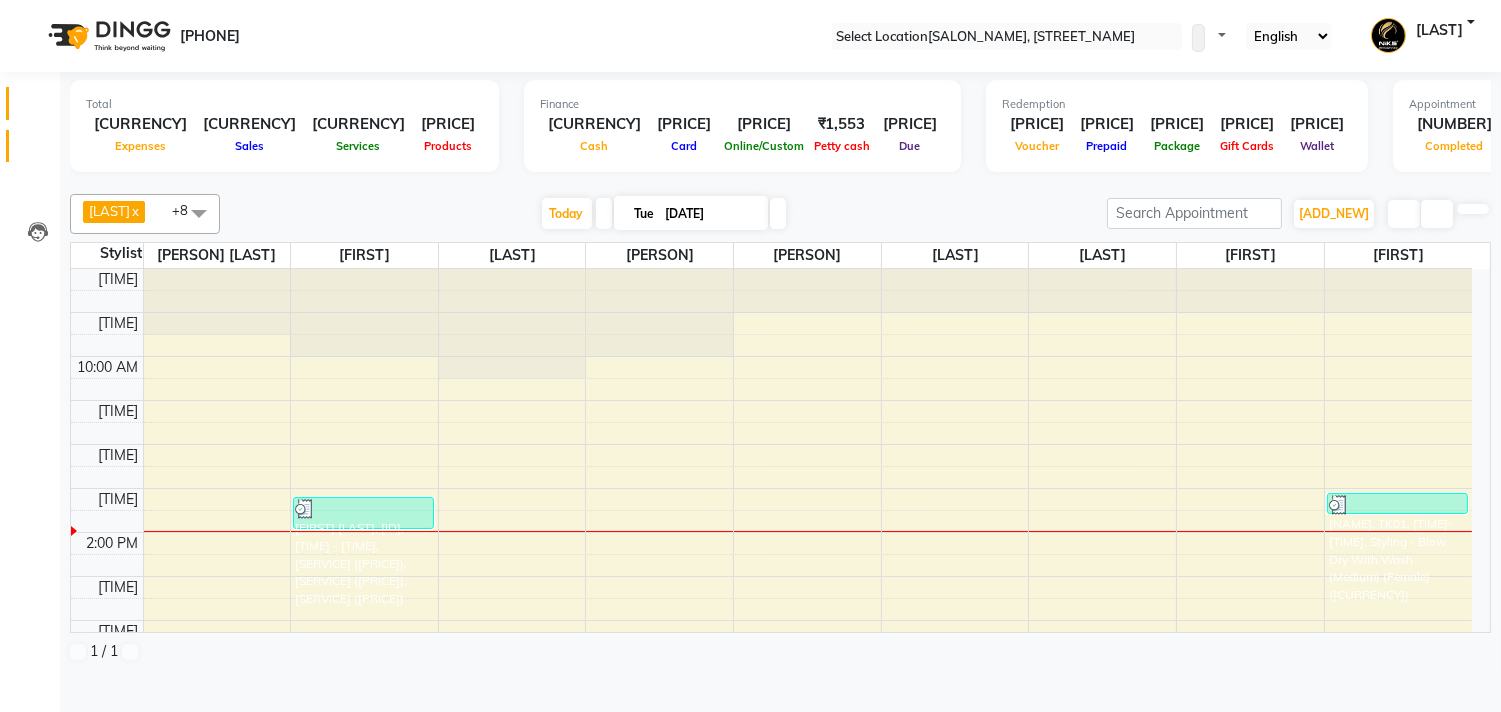 click at bounding box center [38, 151] 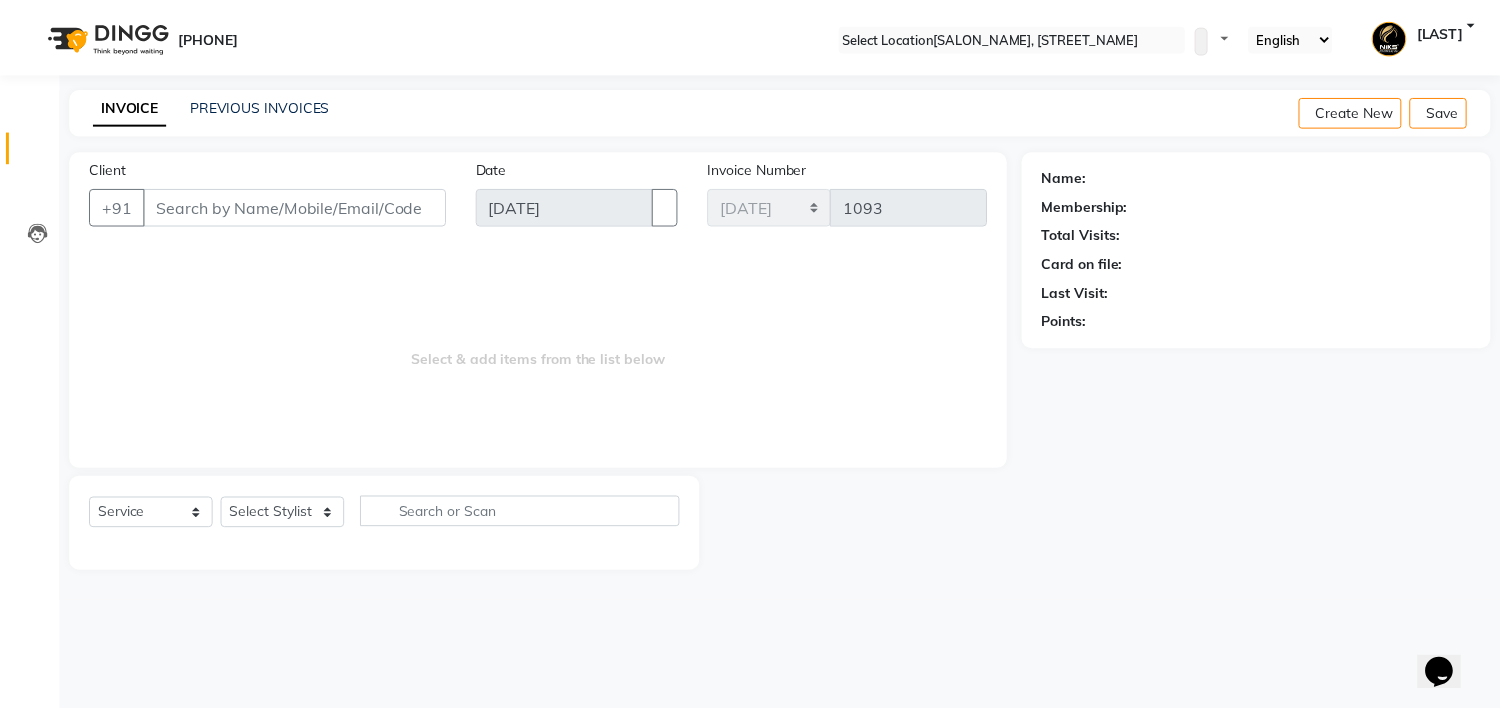 scroll, scrollTop: 0, scrollLeft: 0, axis: both 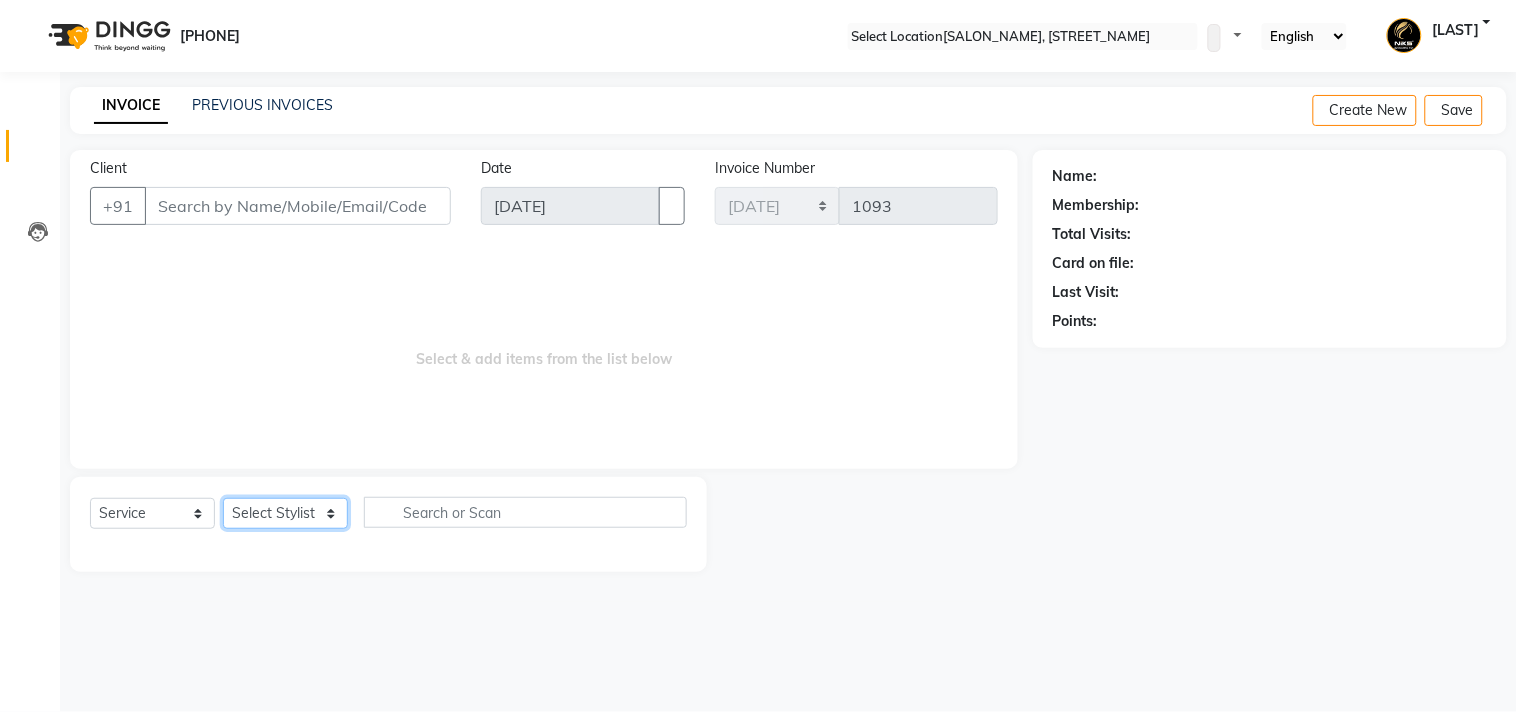 click on "Select Stylist [LAST] [LAST] [LAST] [LAST] [LAST] [LAST] [LAST] [LAST] [LAST] [LAST] [LAST] [LAST] [LAST] [LAST] [LAST] [LAST] [LAST]" at bounding box center (285, 513) 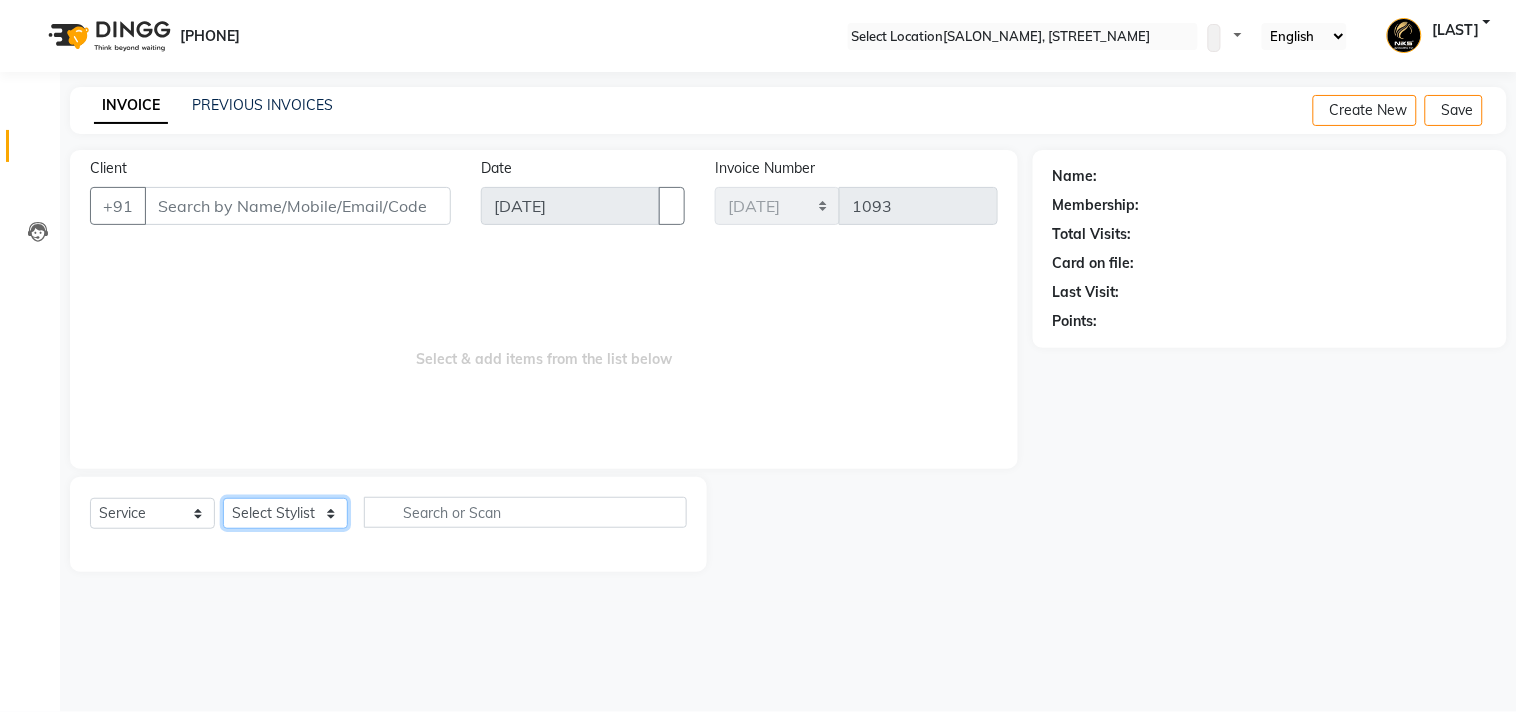 select on "63217" 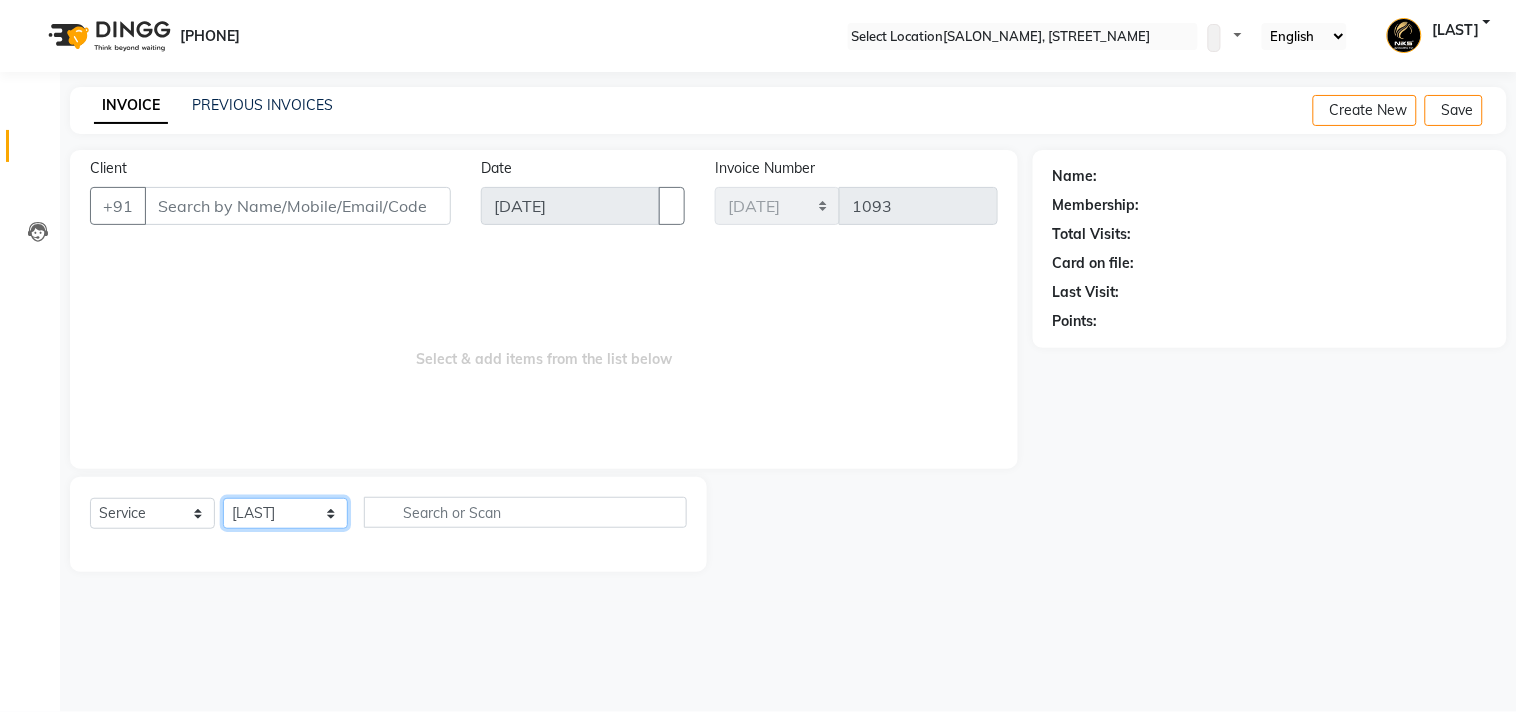 click on "Select Stylist [LAST] [LAST] [LAST] [LAST] [LAST] [LAST] [LAST] [LAST] [LAST] [LAST] [LAST] [LAST] [LAST] [LAST] [LAST] [LAST] [LAST]" at bounding box center [285, 513] 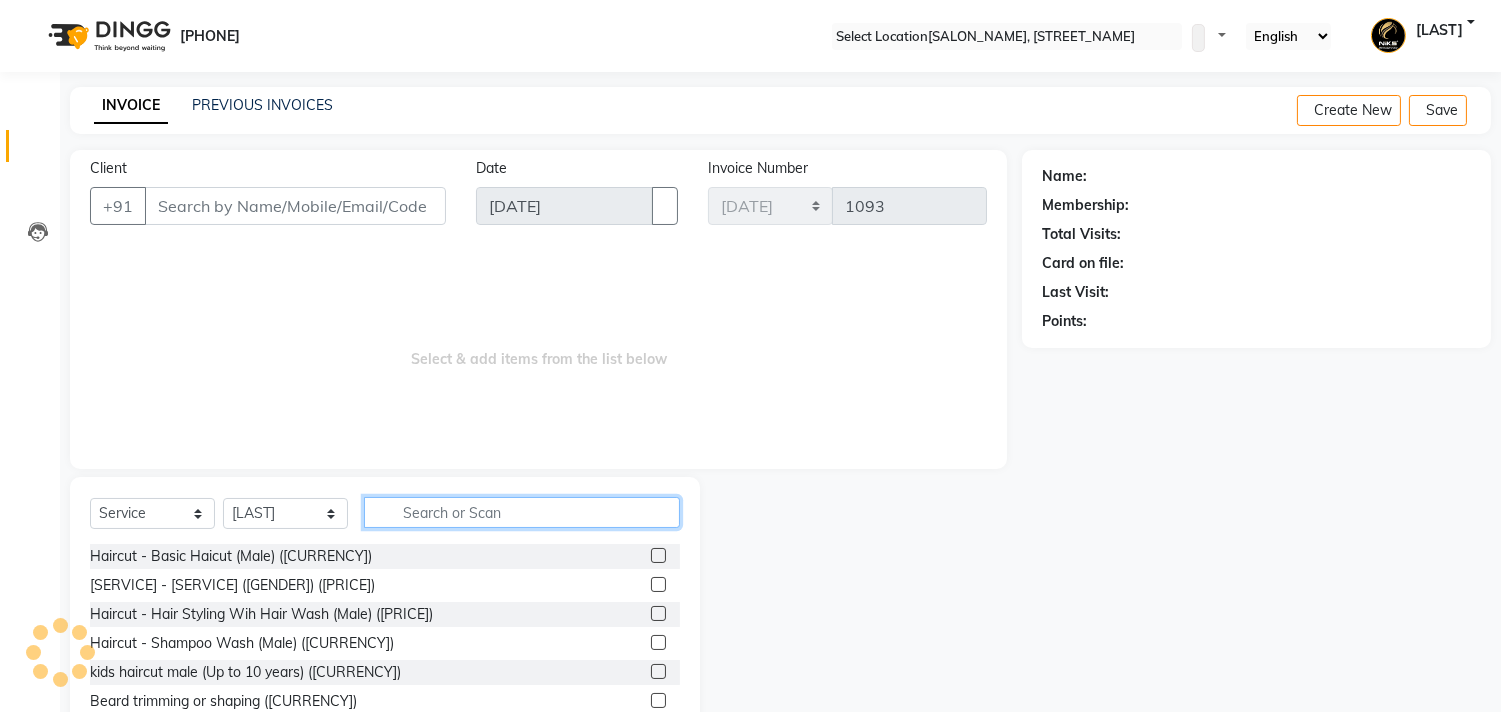 click at bounding box center [522, 512] 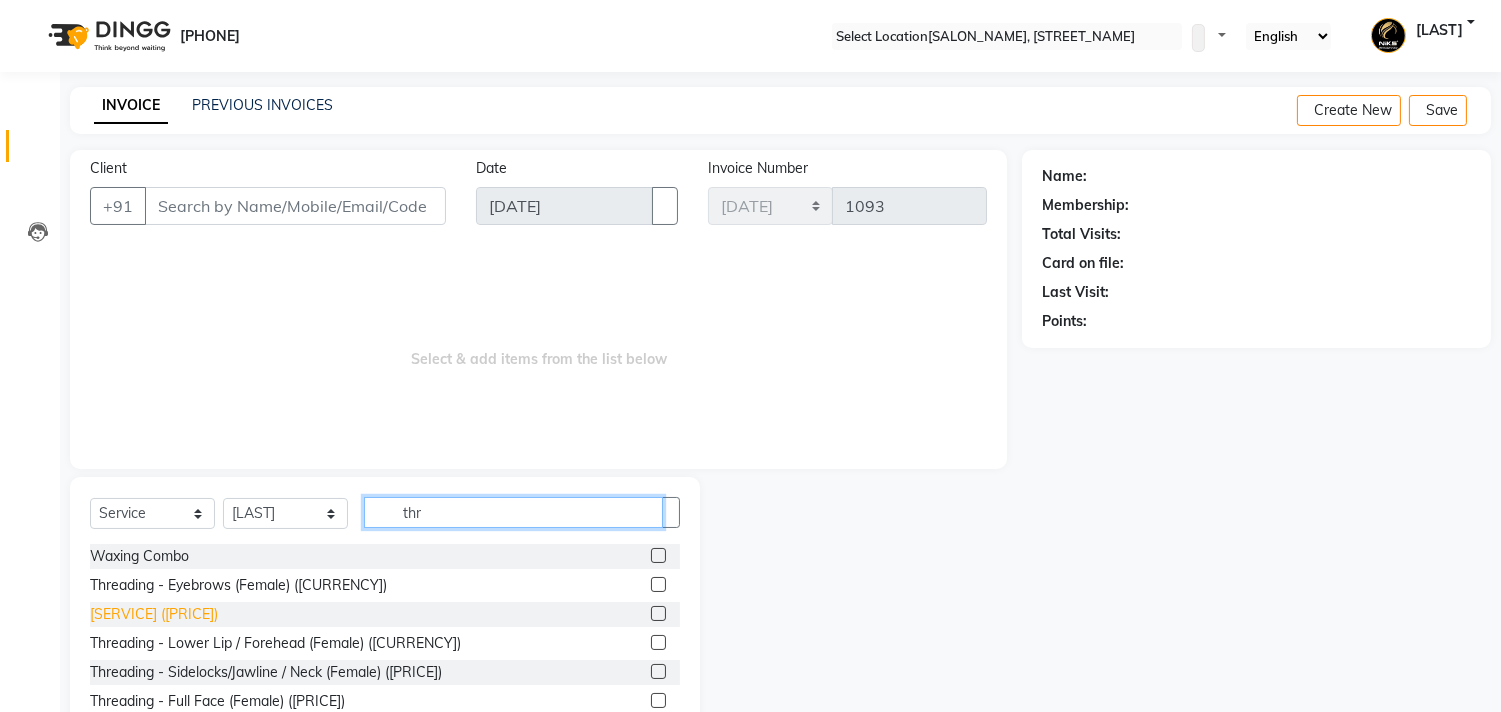 type on "thr" 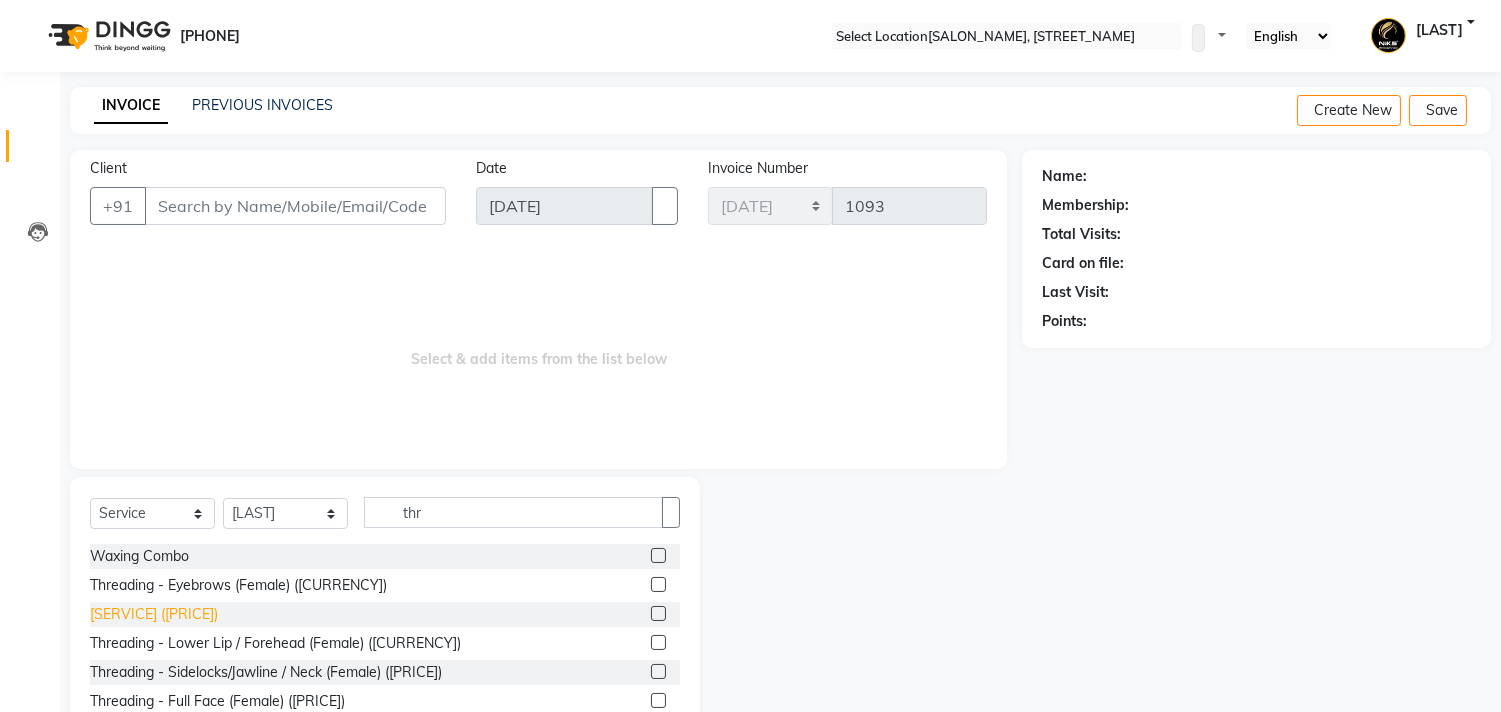 click on "[SERVICE] ([PRICE])" at bounding box center (139, 556) 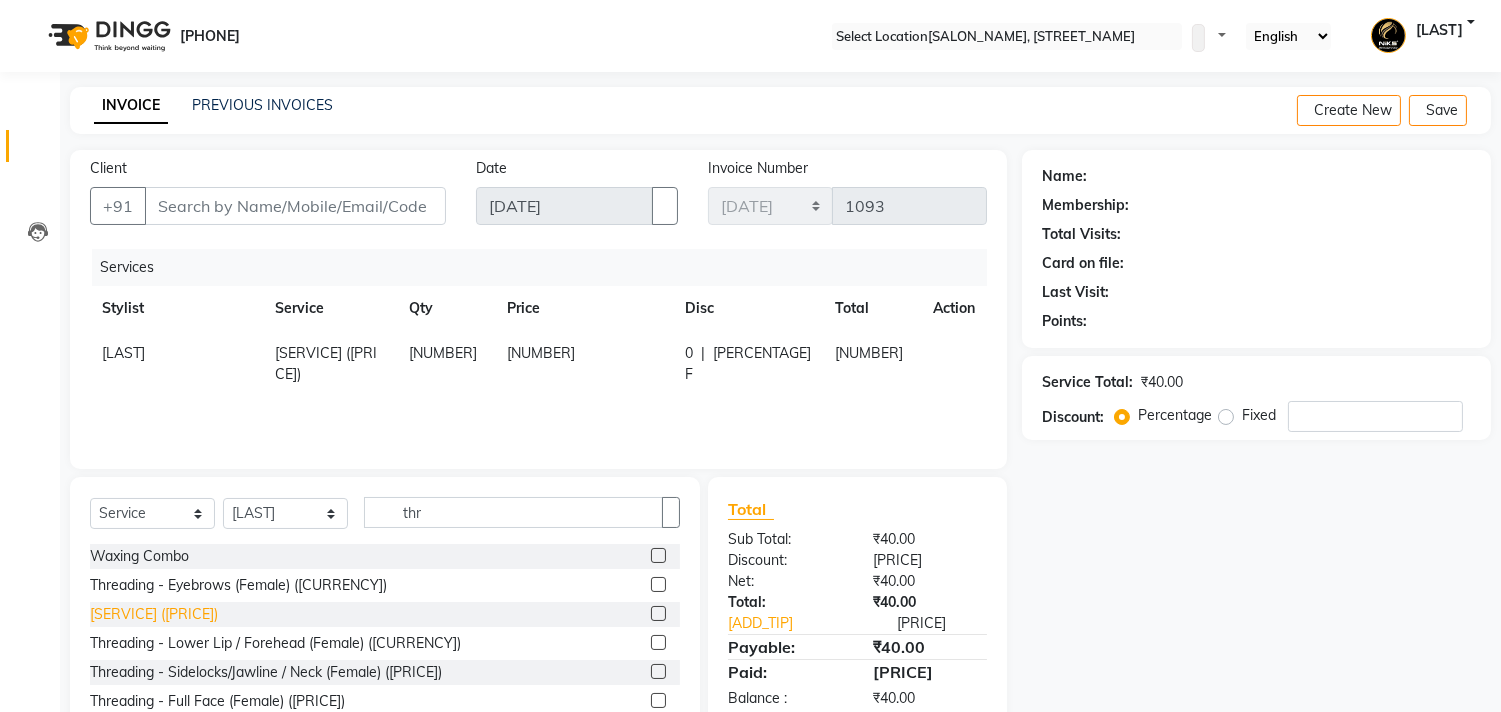 click on "[SERVICE] ([PRICE])" at bounding box center [139, 556] 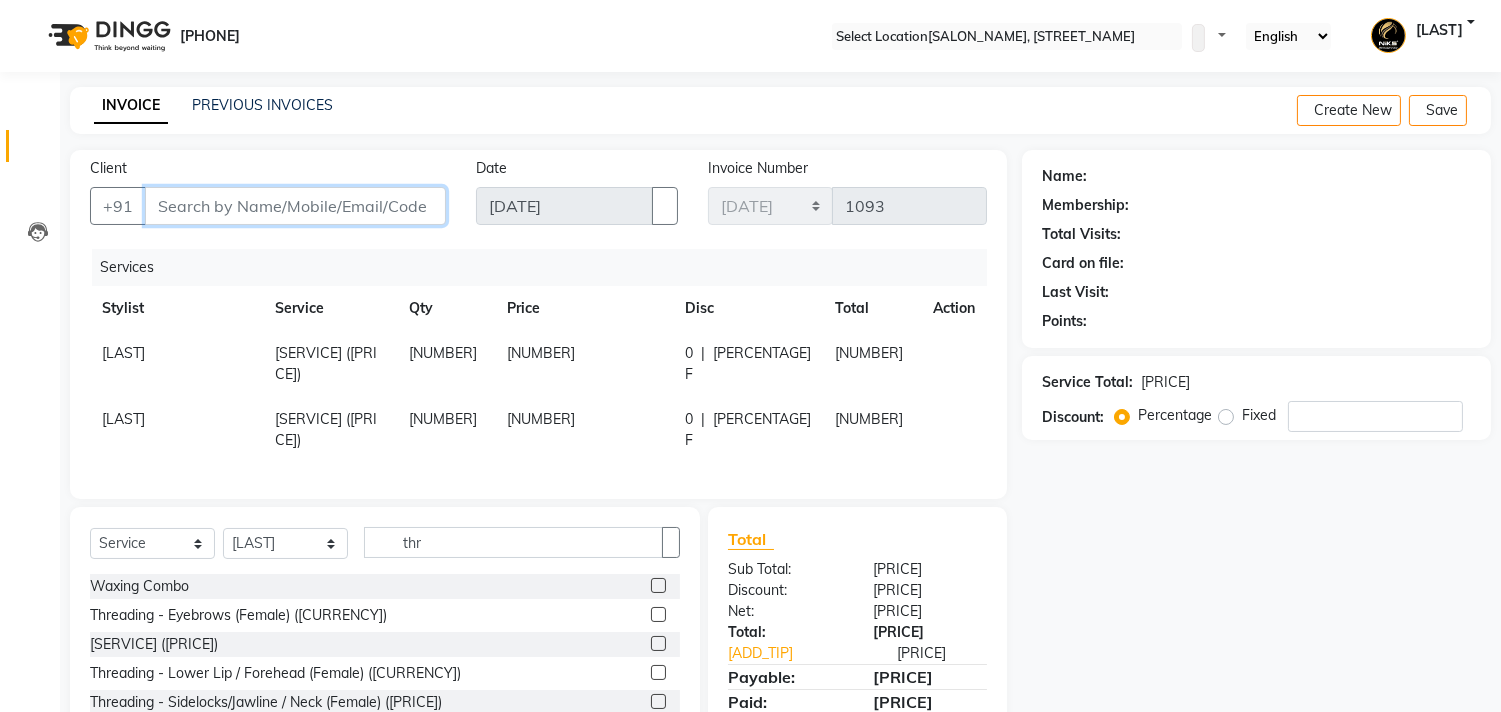 click on "Client" at bounding box center (295, 206) 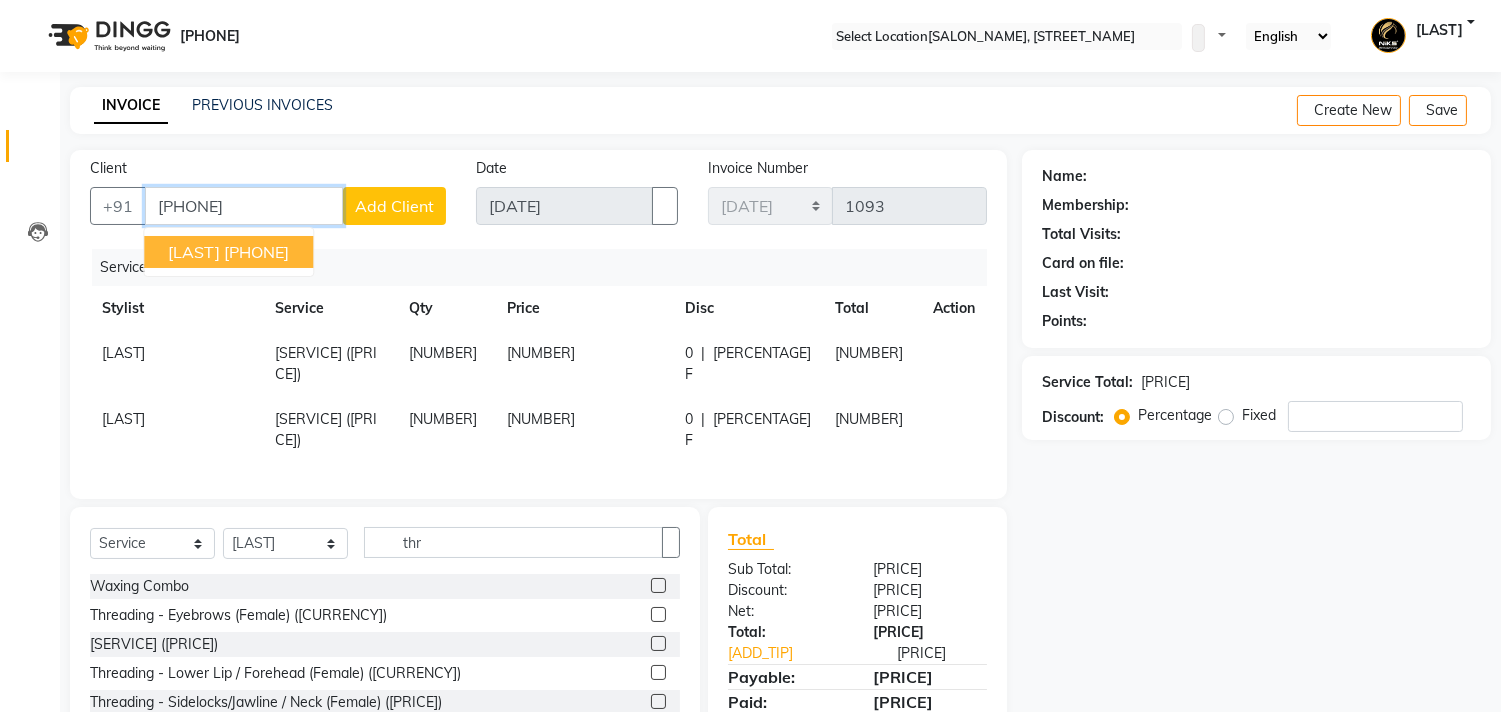 type on "[PHONE]" 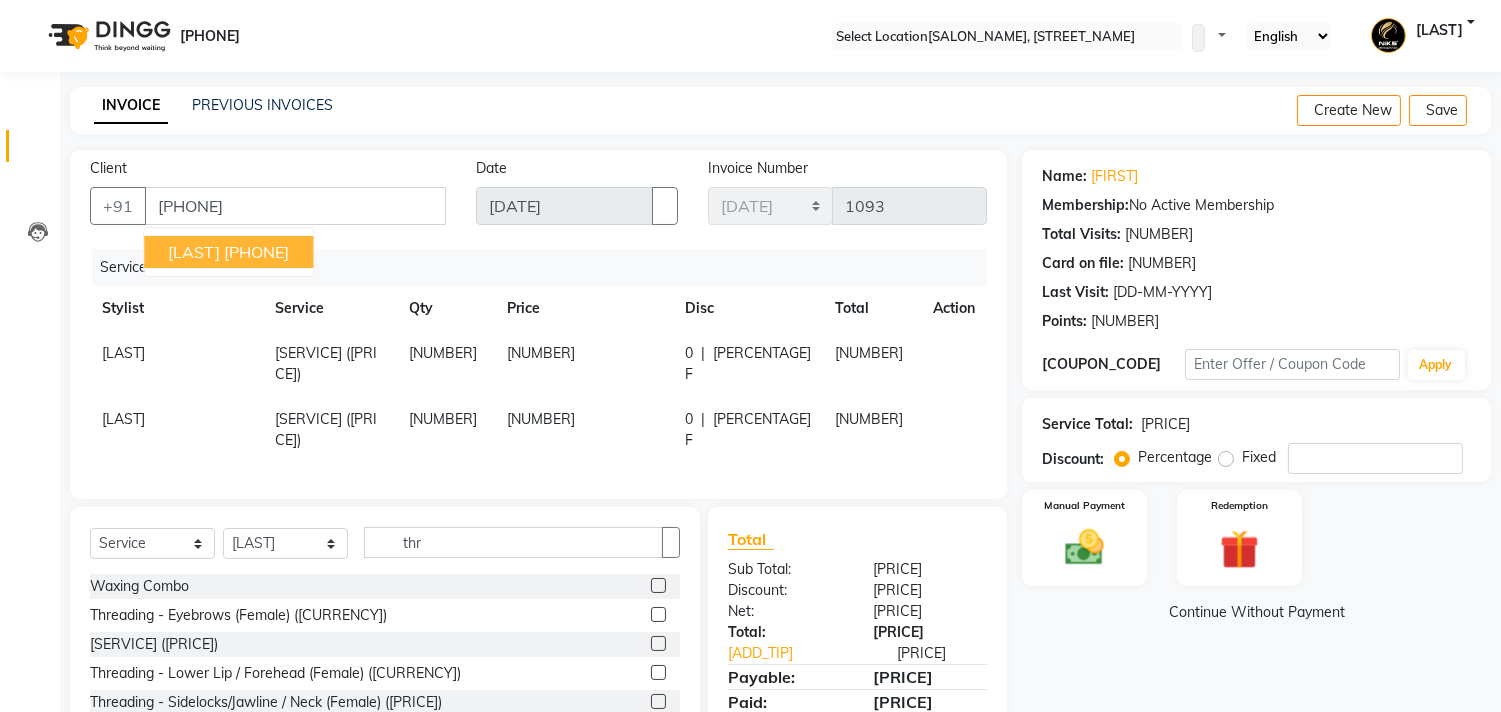 click on "[PHONE]" at bounding box center [256, 252] 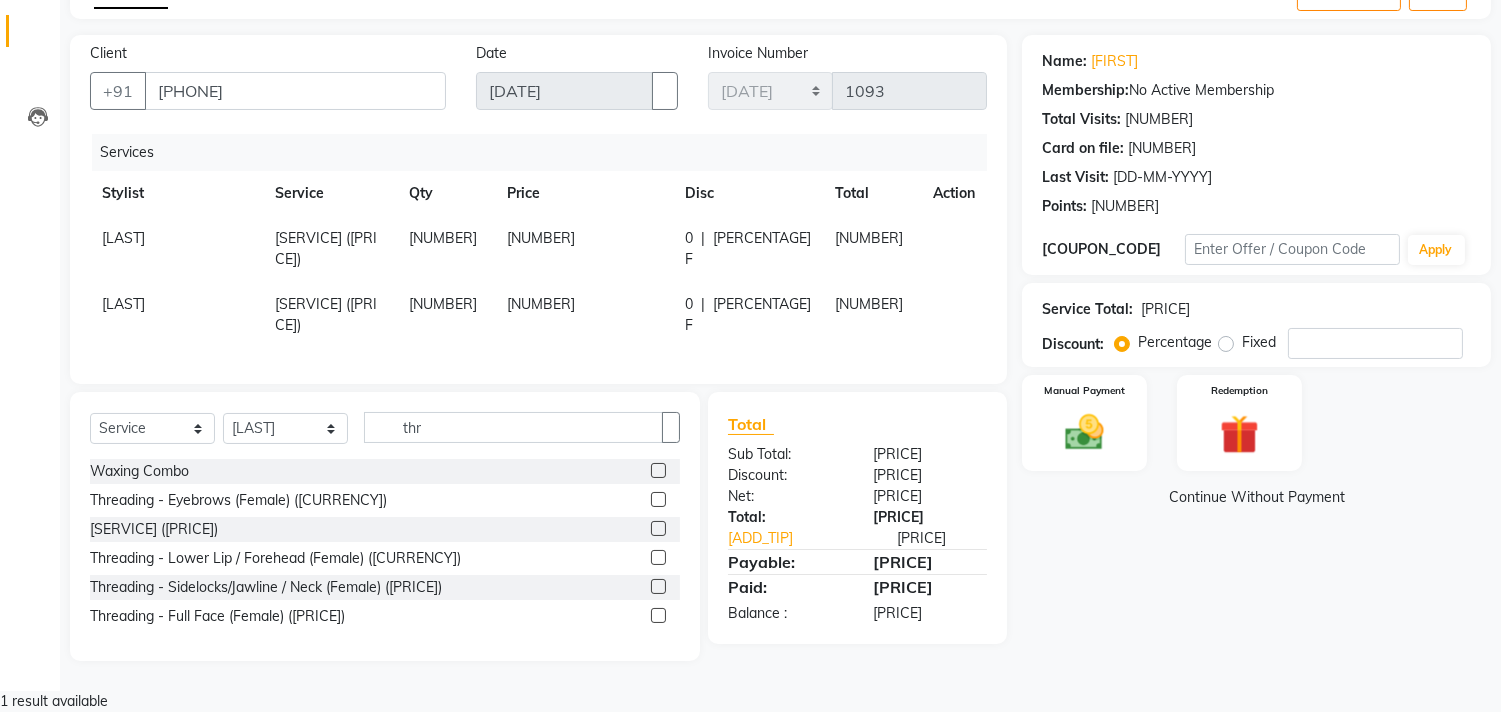 scroll, scrollTop: 151, scrollLeft: 0, axis: vertical 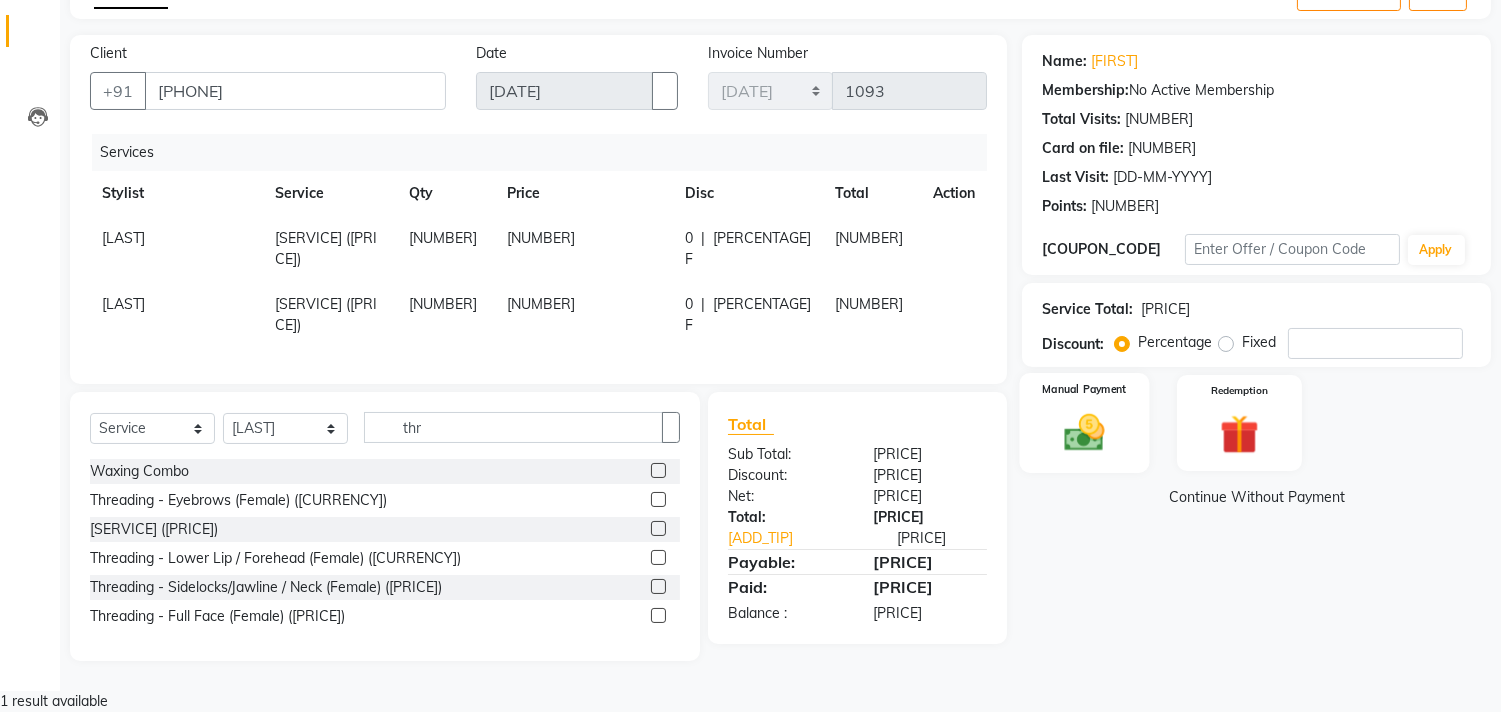 click on "Manual Payment" at bounding box center (1085, 422) 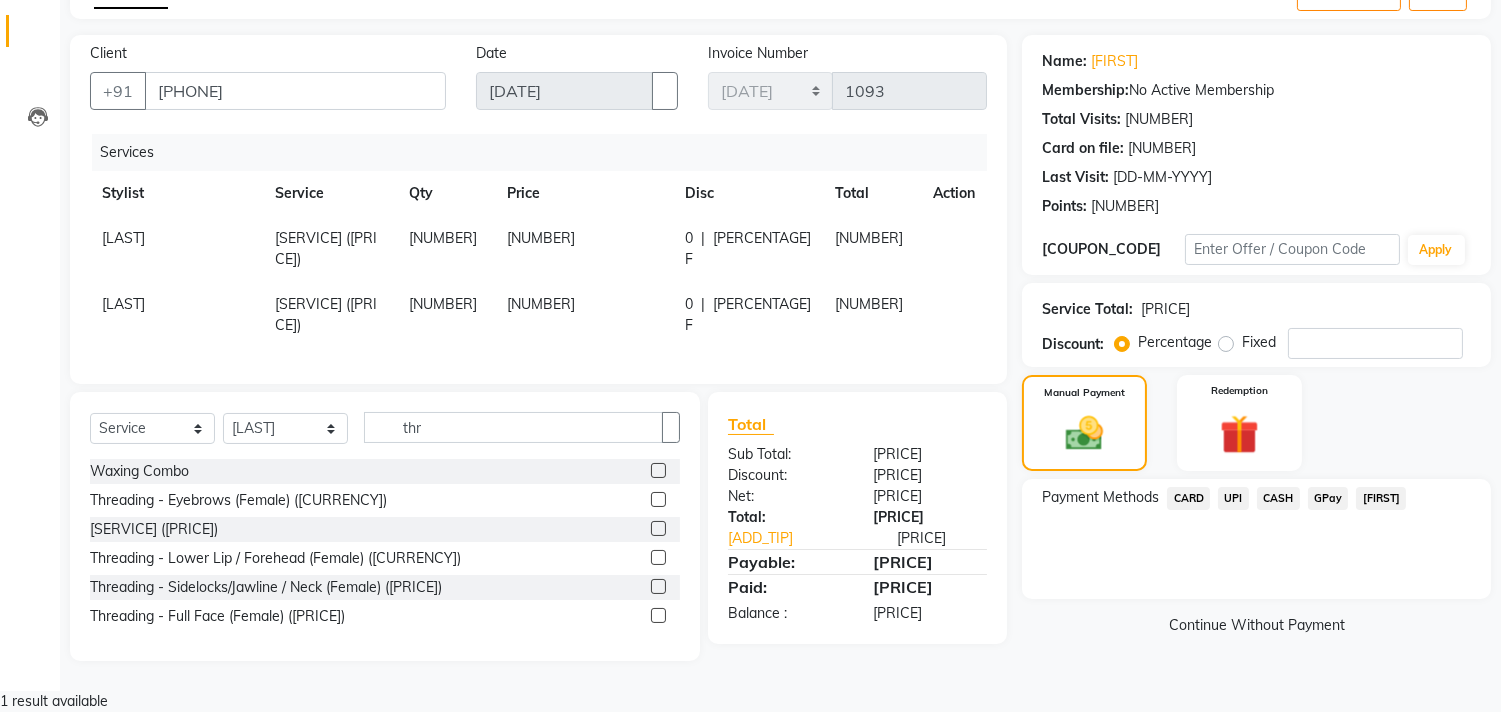 click on "CARD" at bounding box center (1188, 498) 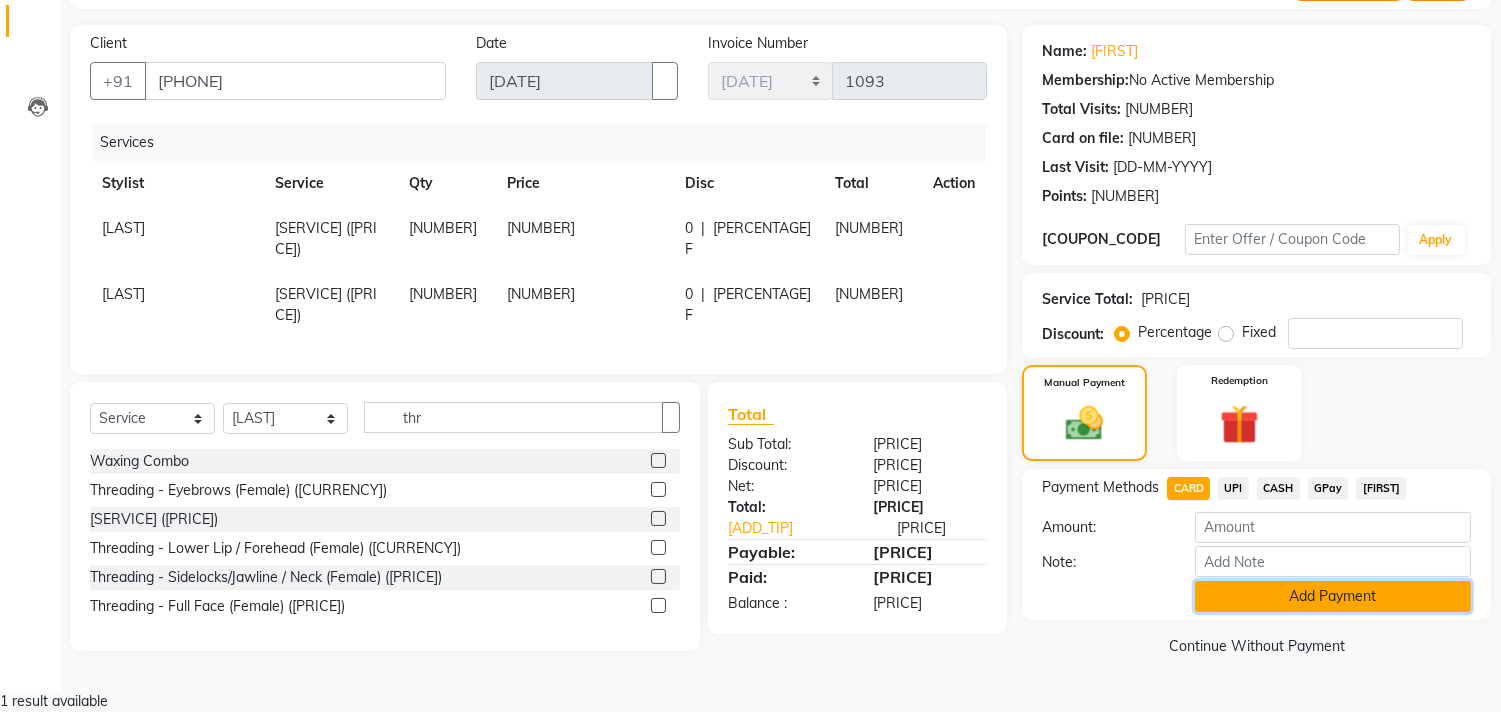 click on "Add Payment" at bounding box center [1333, 596] 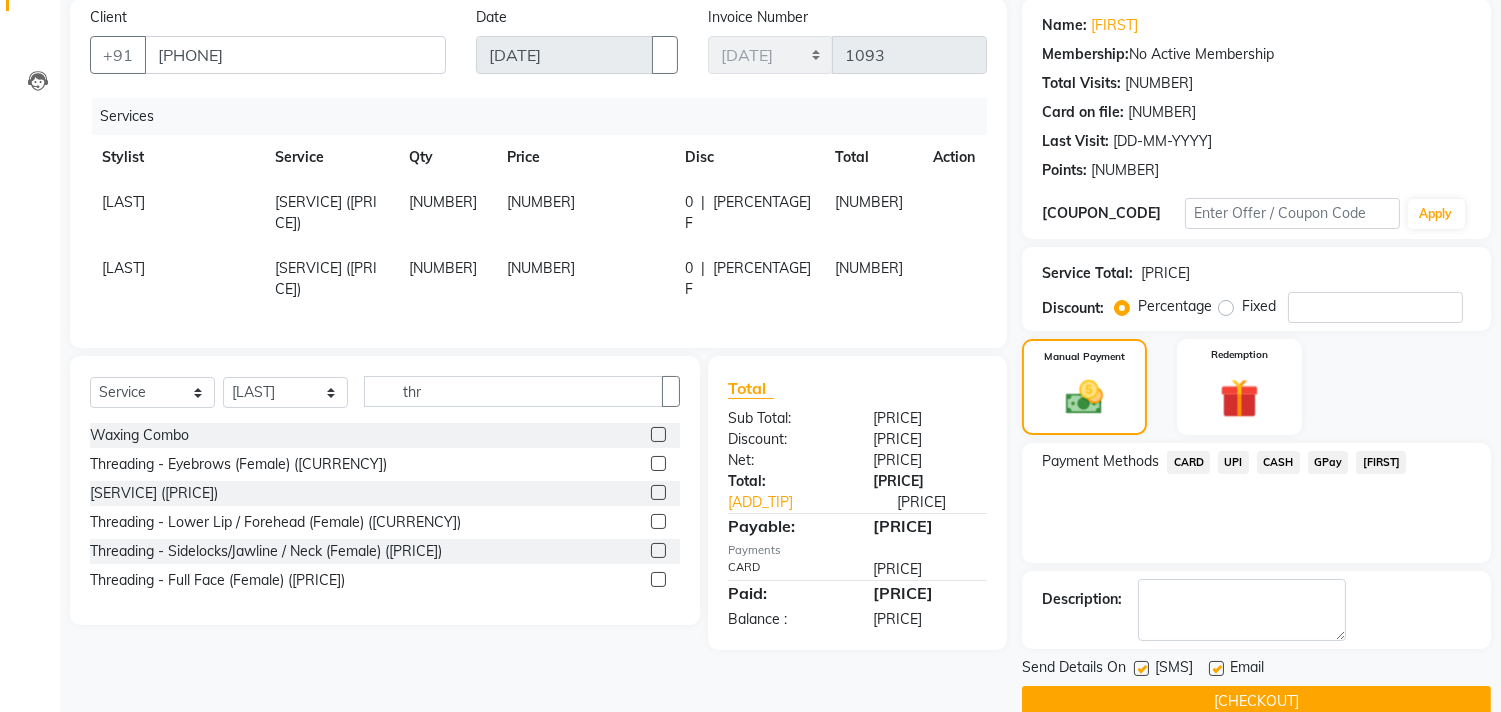 click on "CASH" at bounding box center (1188, 462) 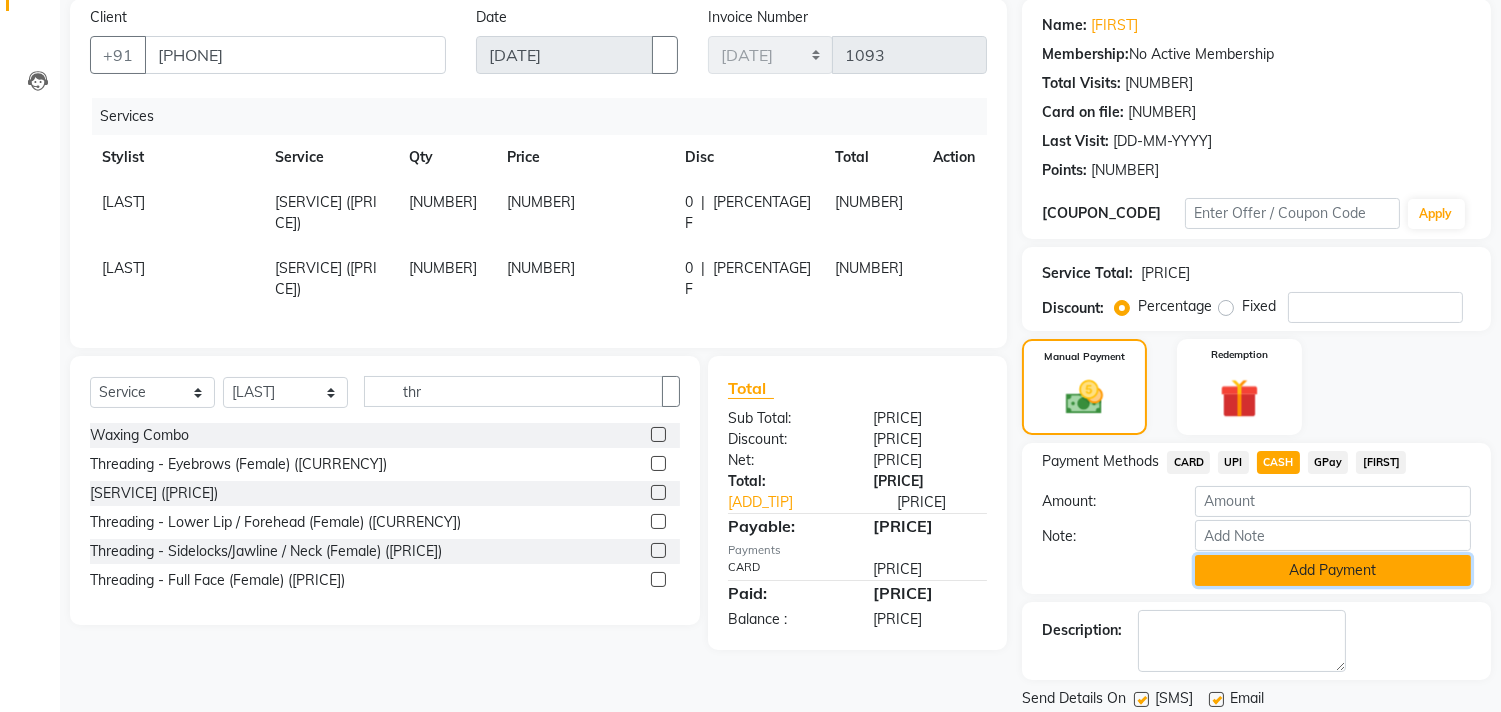 click on "Add Payment" at bounding box center [1333, 570] 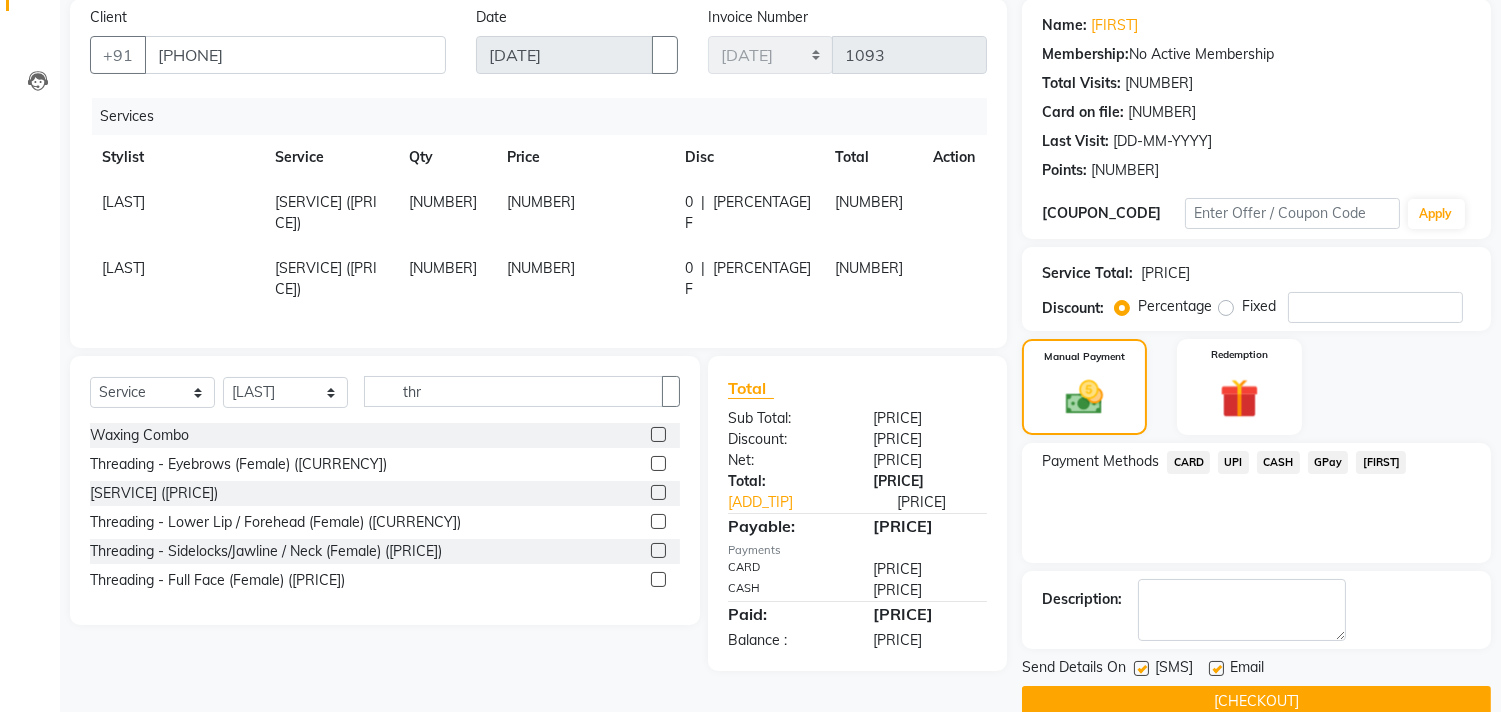 click on "CASH" at bounding box center [1188, 462] 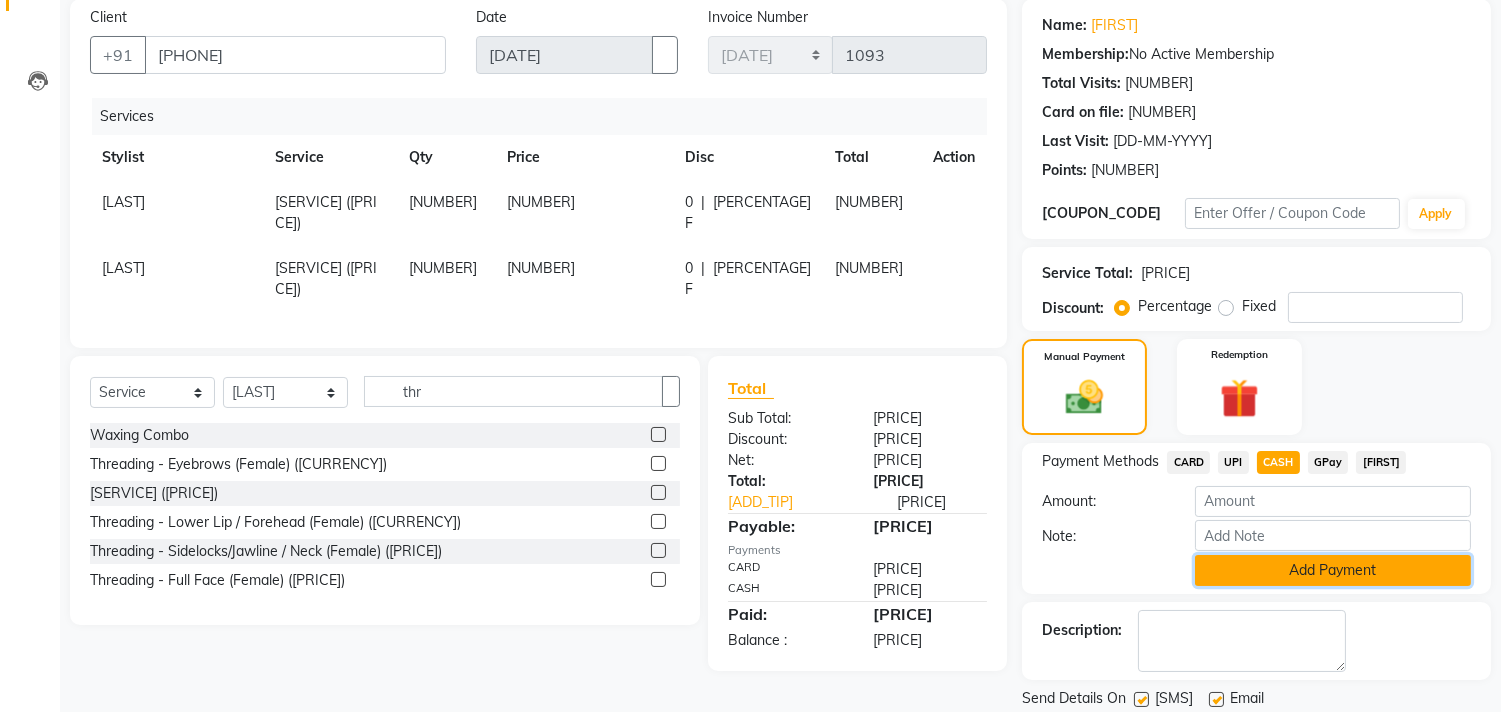 click on "Add Payment" at bounding box center (1333, 570) 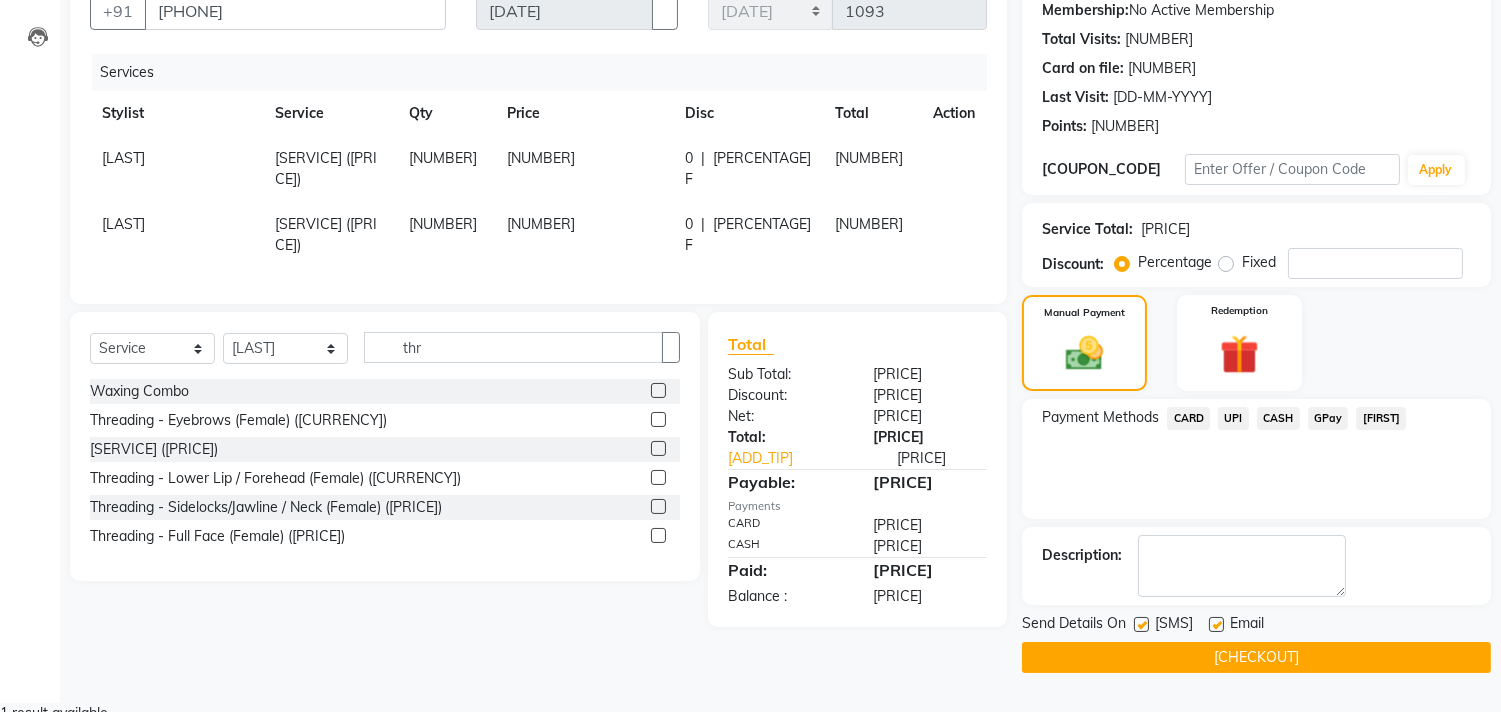 scroll, scrollTop: 197, scrollLeft: 0, axis: vertical 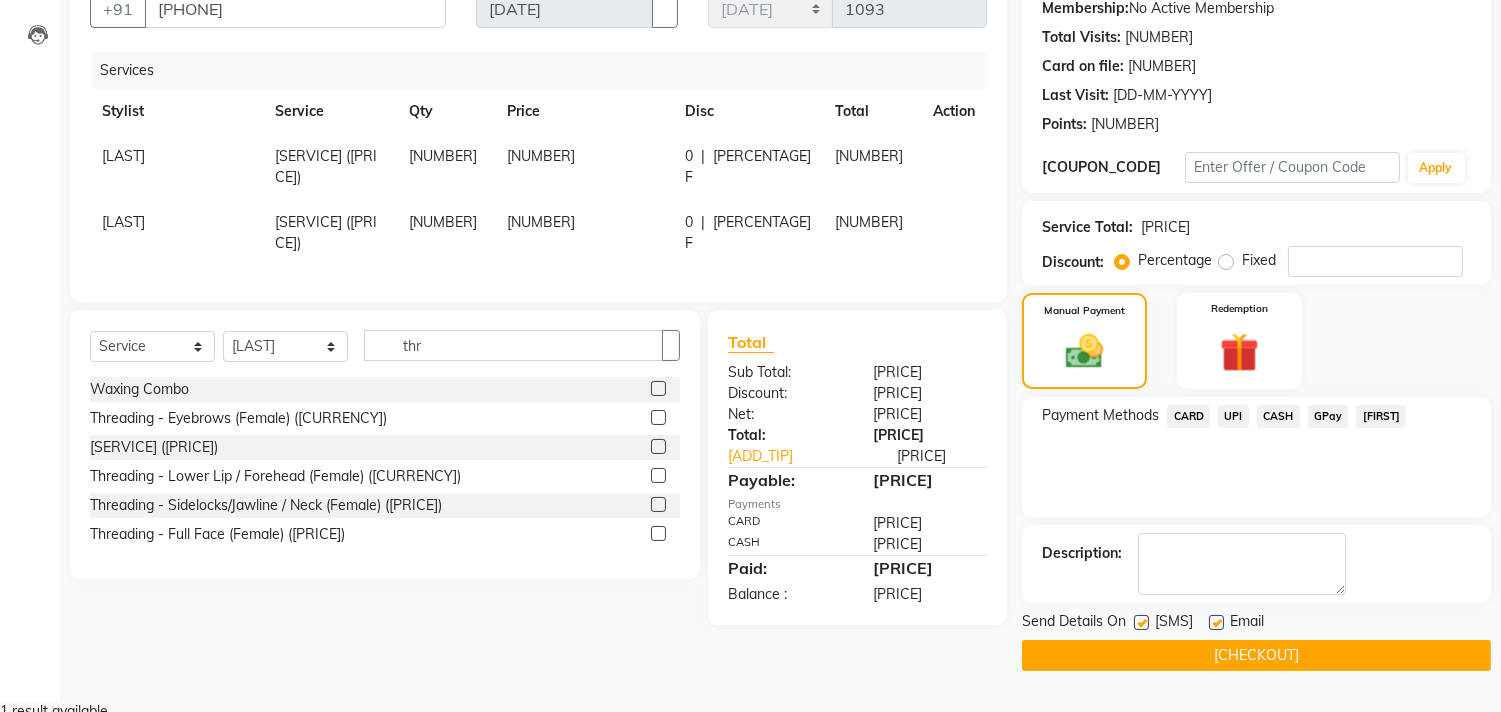 click at bounding box center [1216, 622] 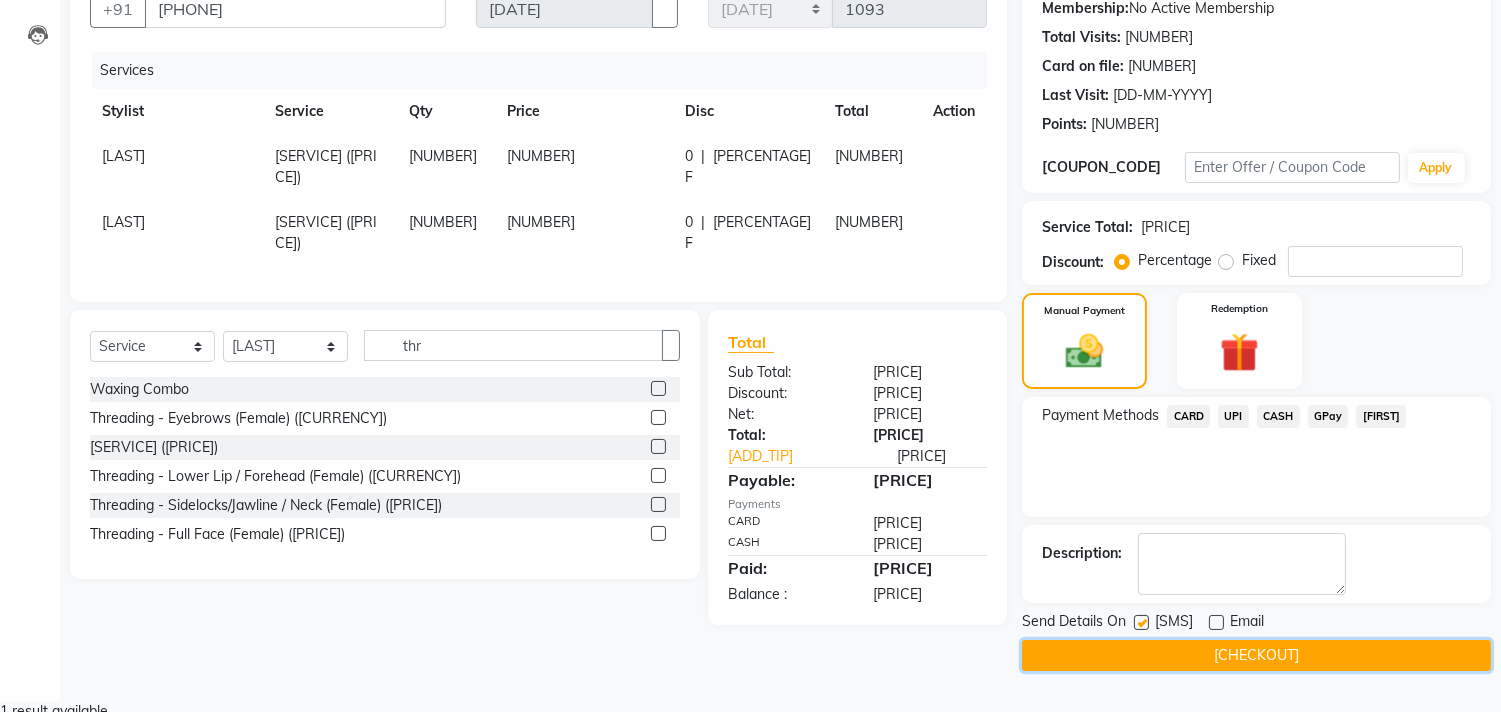 click on "[CHECKOUT]" at bounding box center (1256, 655) 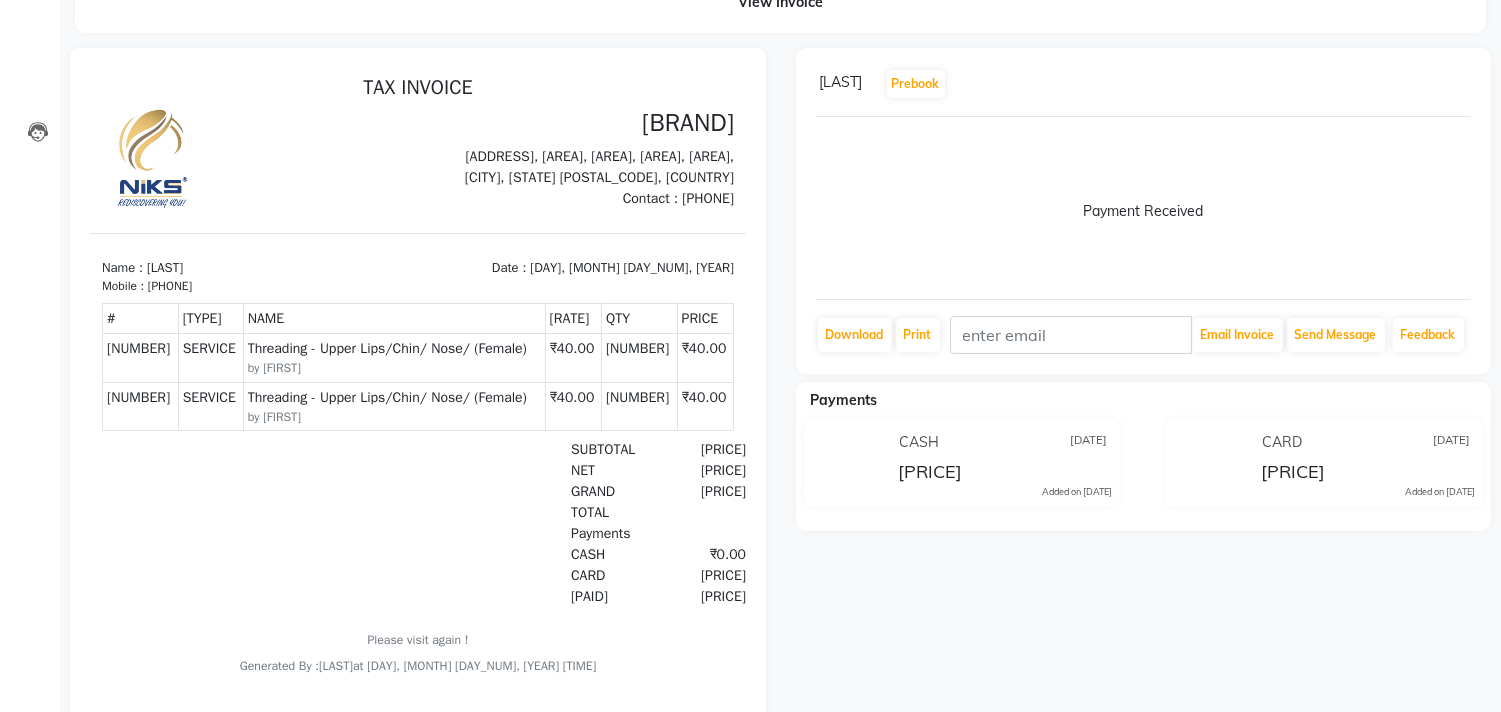 scroll, scrollTop: 111, scrollLeft: 0, axis: vertical 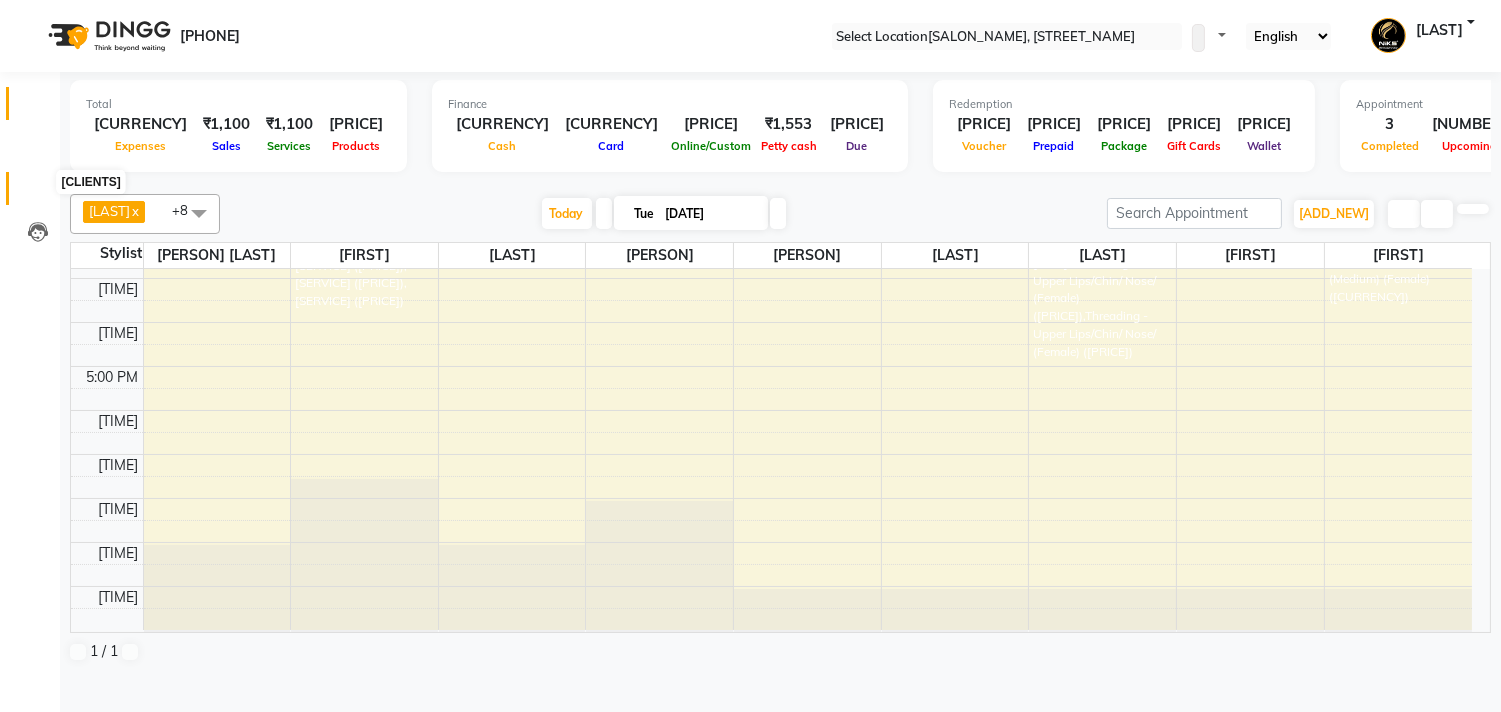 click at bounding box center [38, 193] 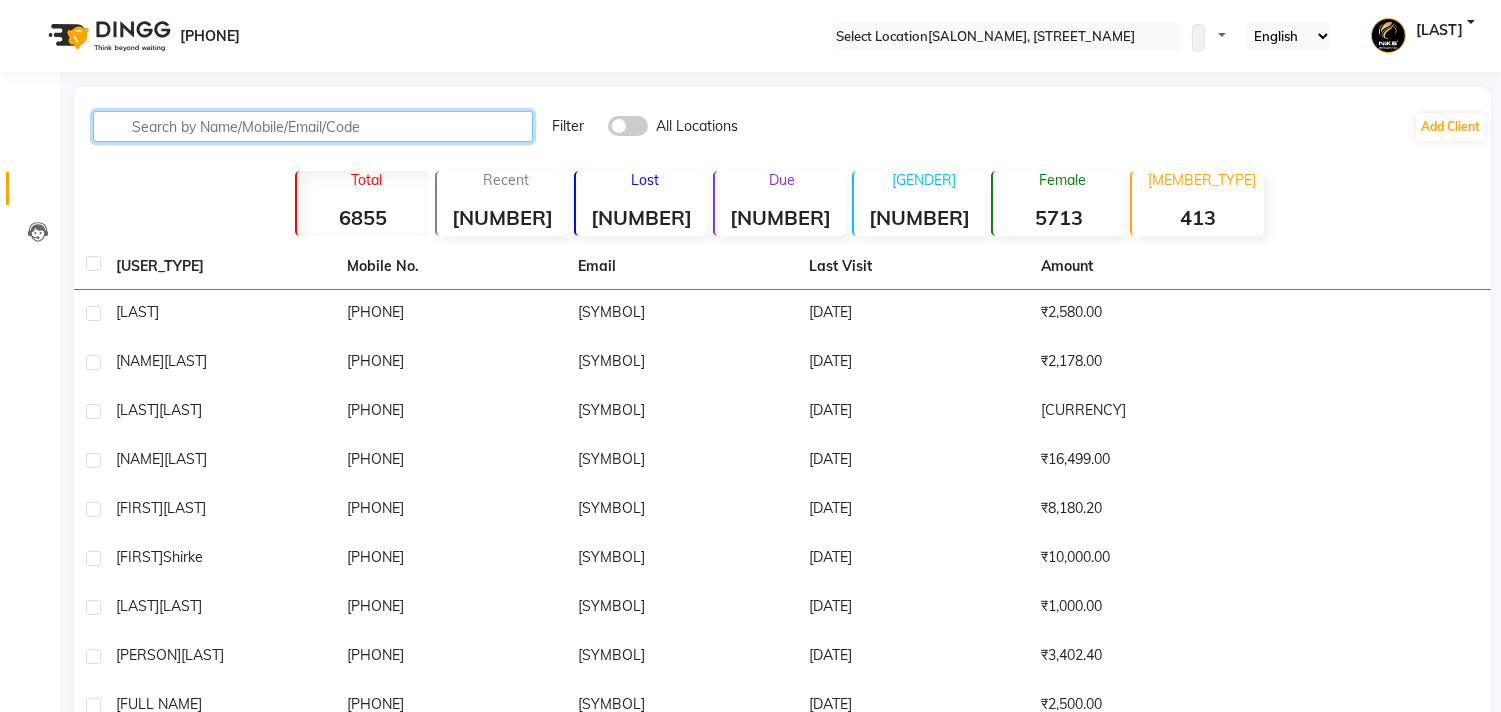 click at bounding box center (313, 126) 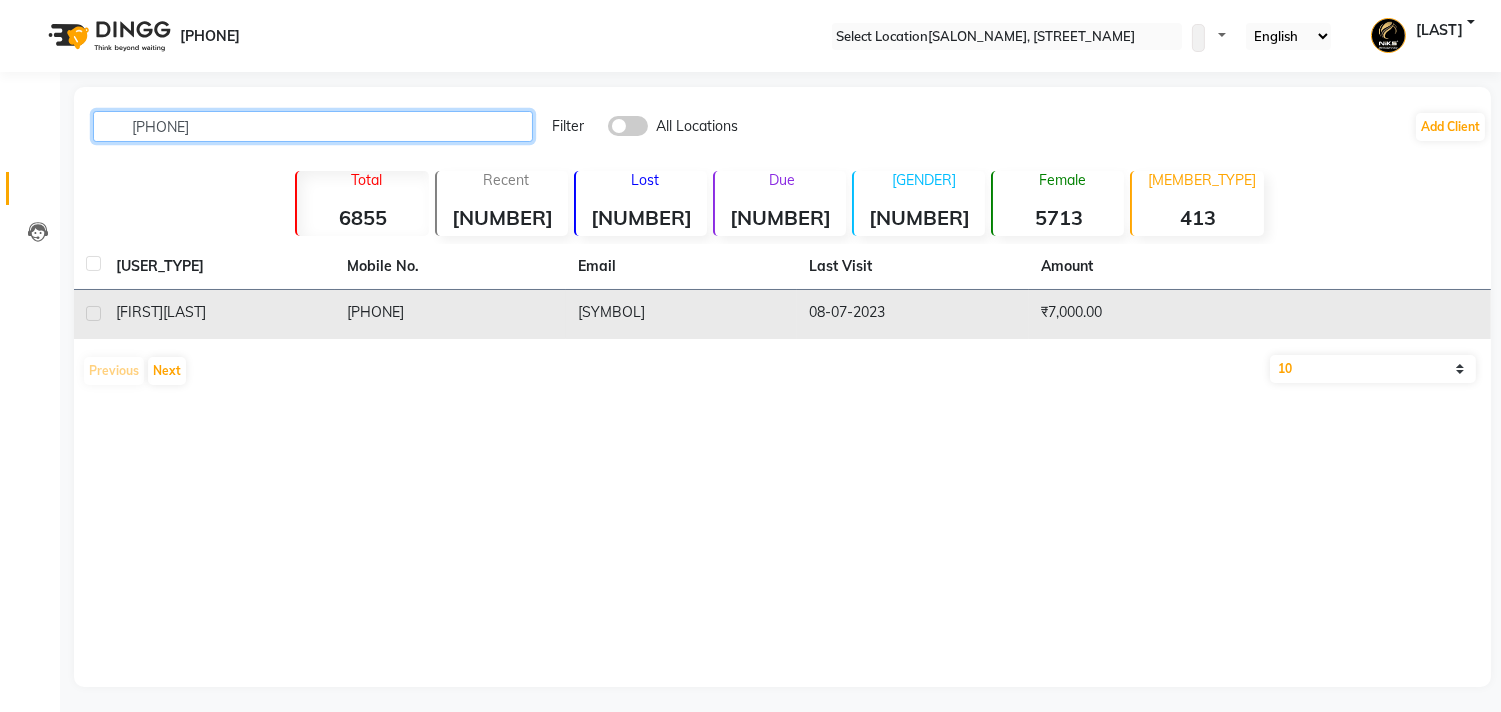 type on "[PHONE]" 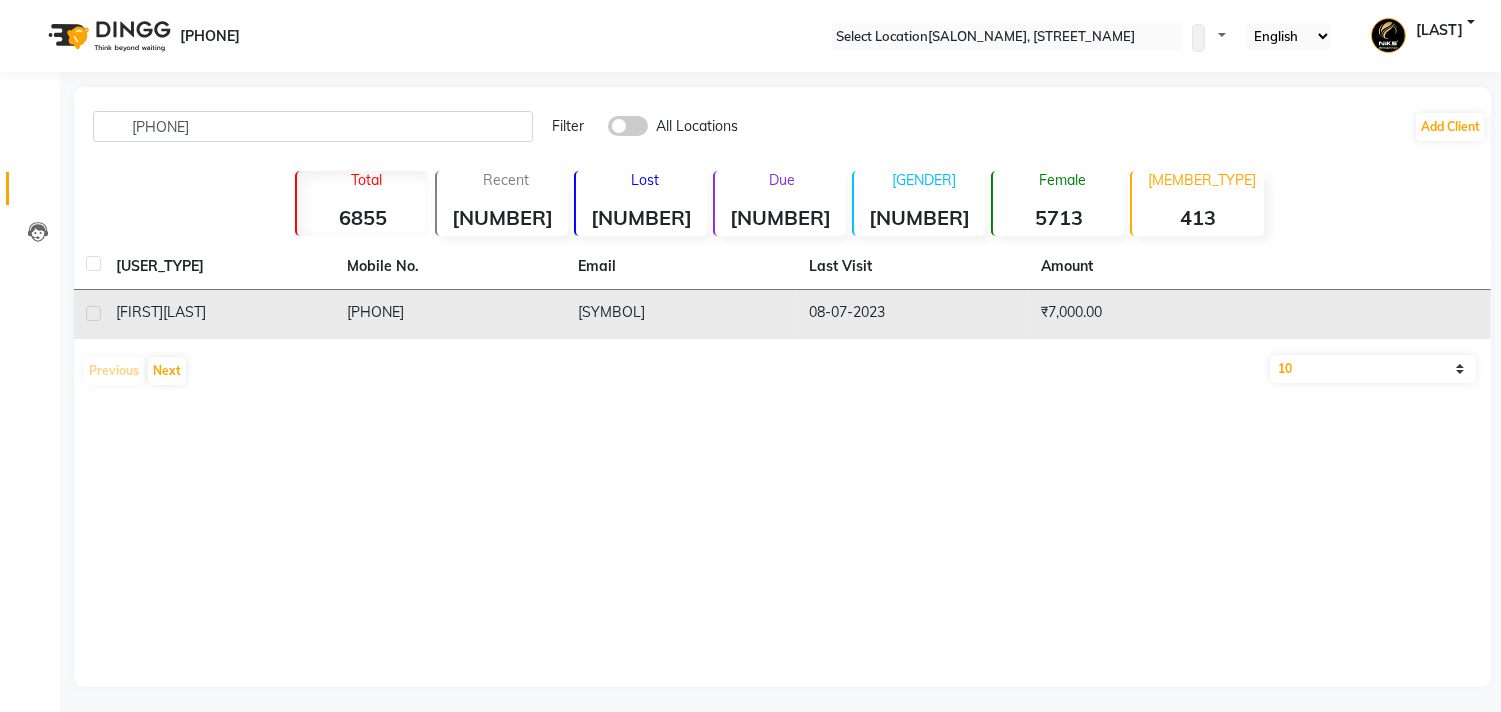 click on "[FIRST]" at bounding box center (139, 312) 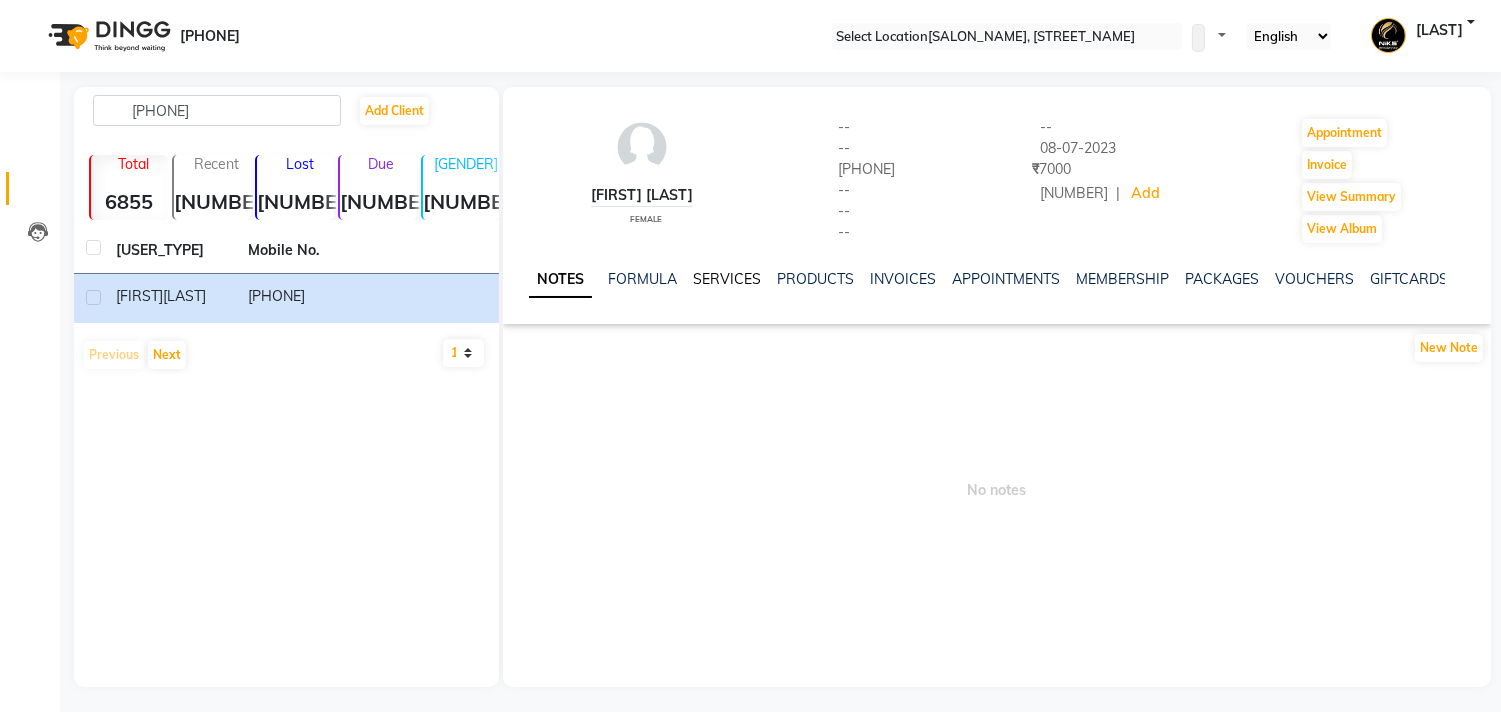 click on "SERVICES" at bounding box center [727, 279] 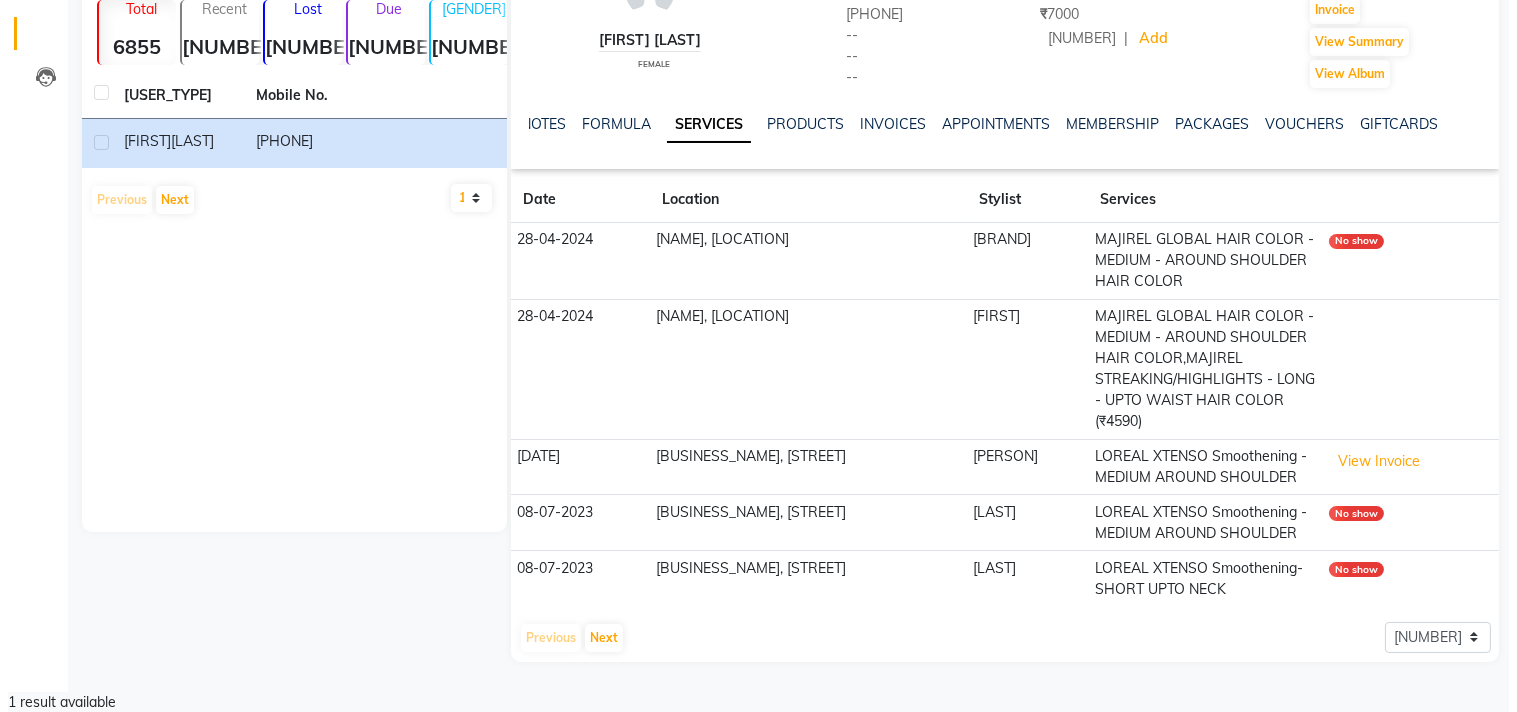 scroll, scrollTop: 220, scrollLeft: 0, axis: vertical 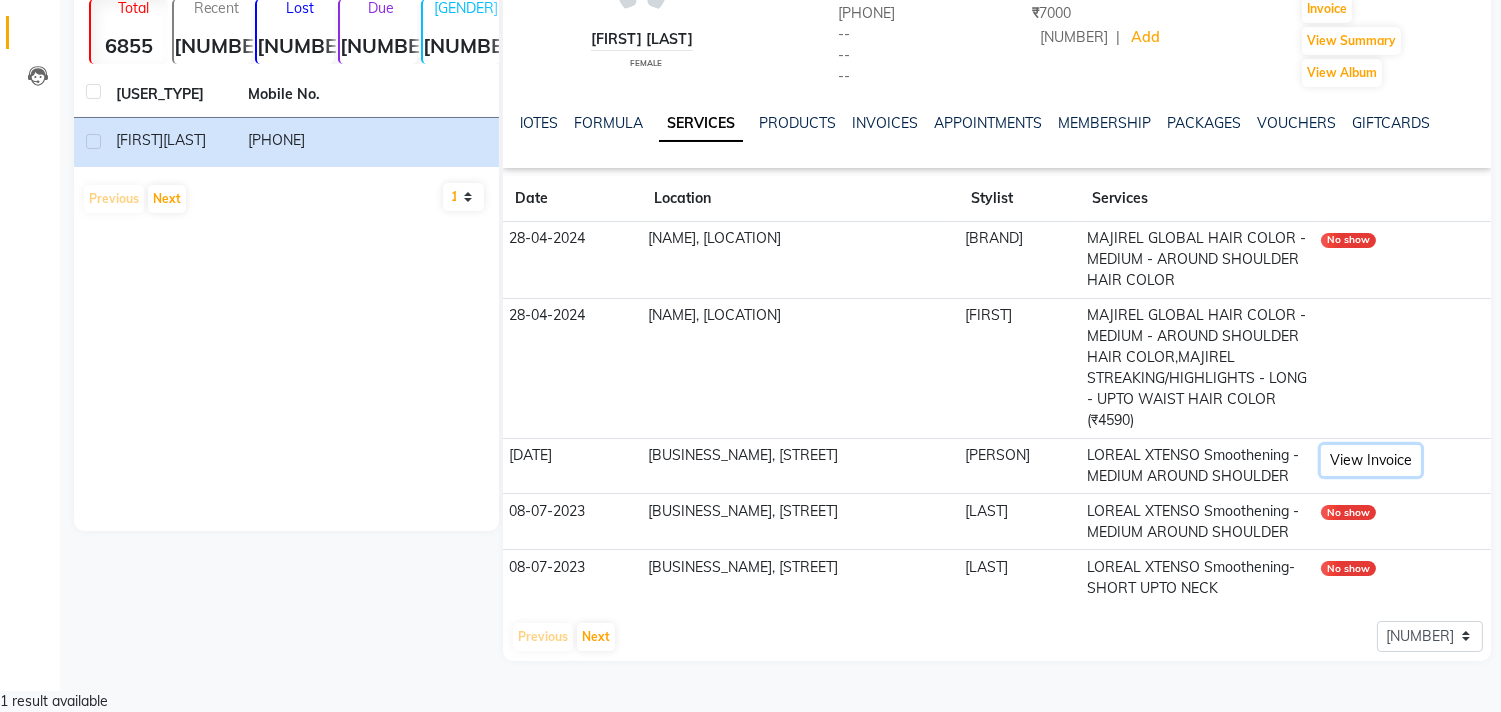 click on "View Invoice" at bounding box center (1371, 460) 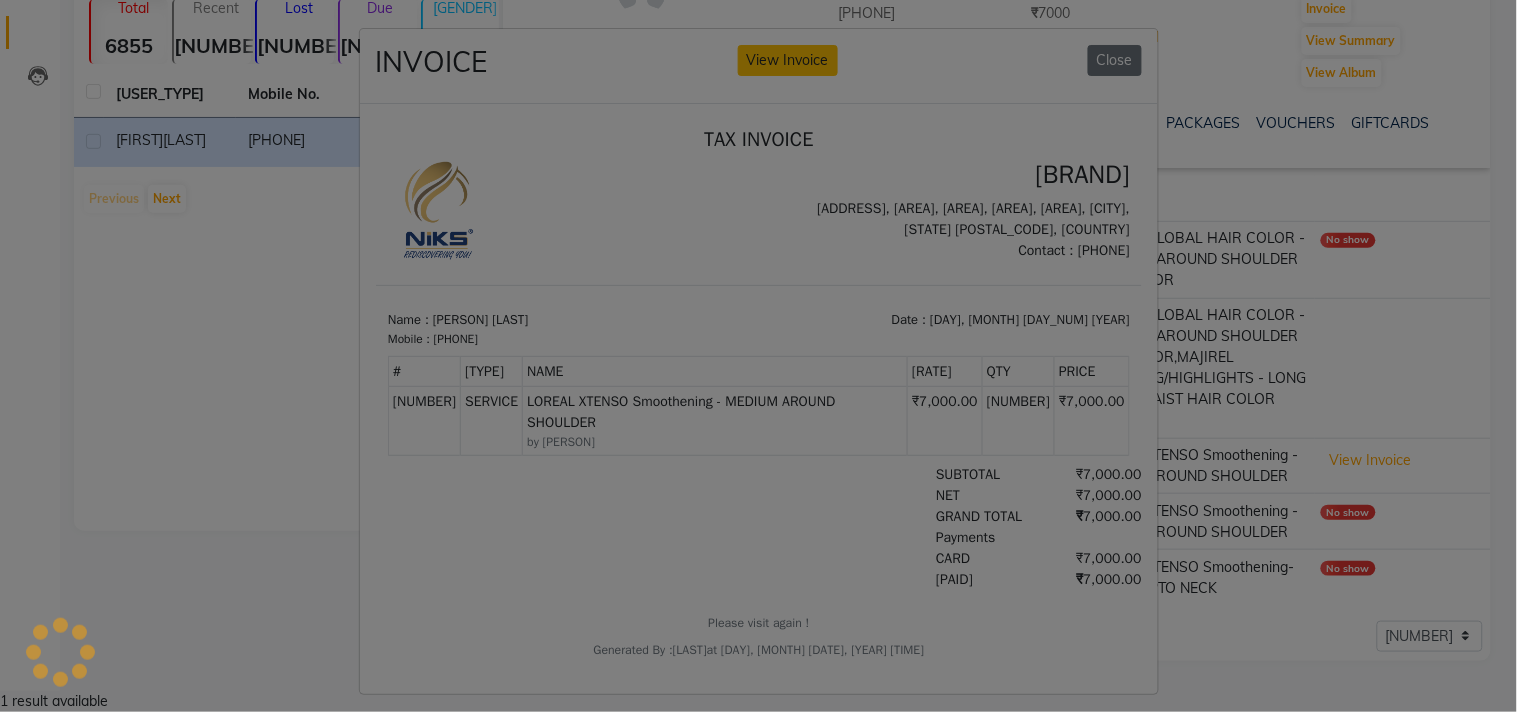 scroll, scrollTop: 15, scrollLeft: 0, axis: vertical 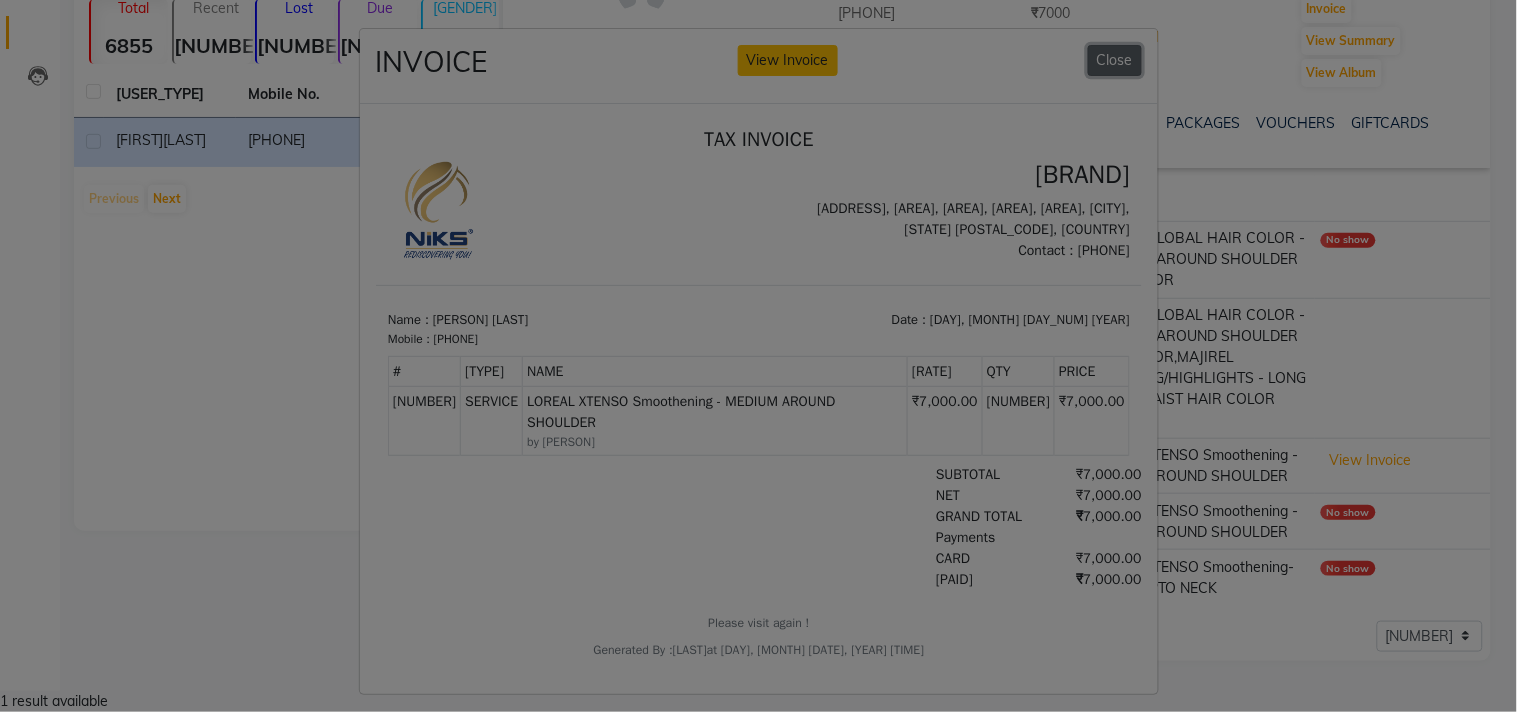 click on "Close" at bounding box center (1115, 60) 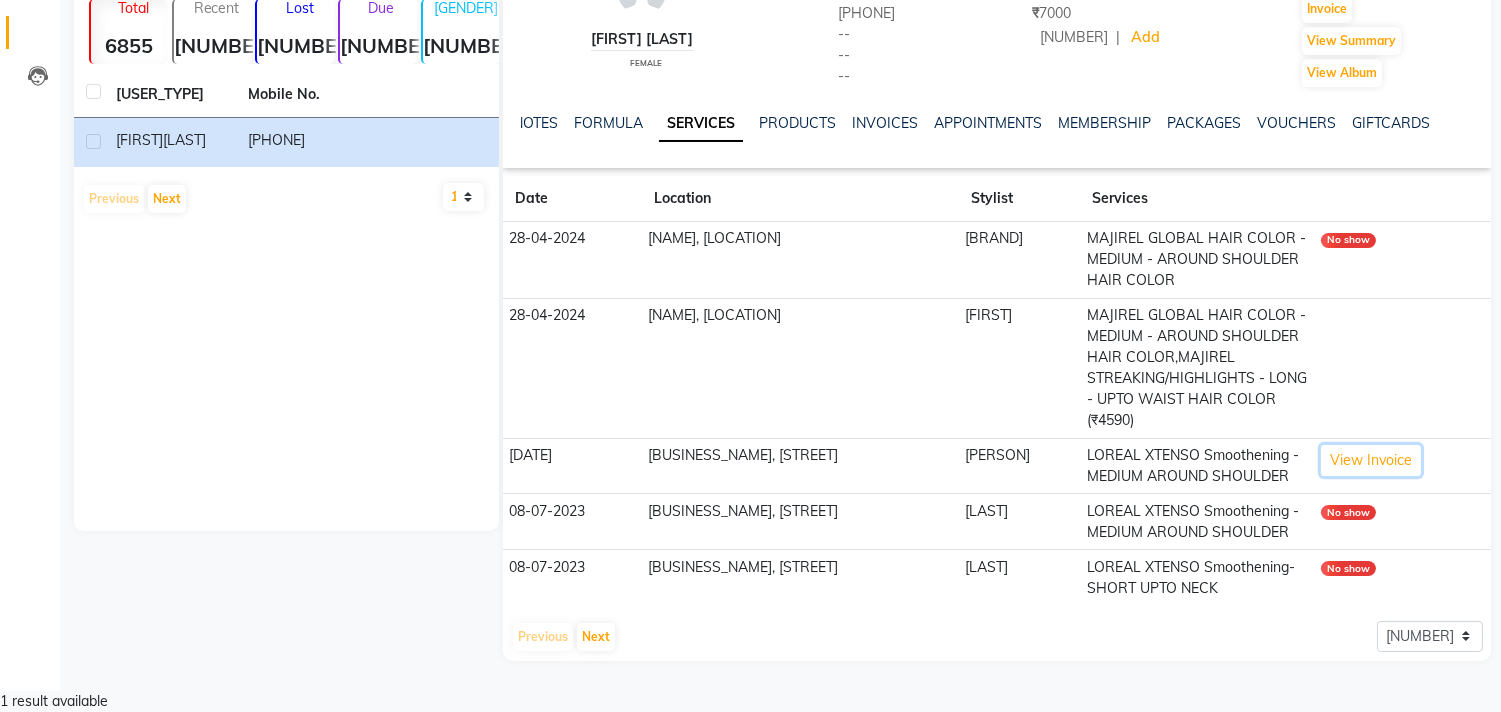 scroll, scrollTop: 220, scrollLeft: 0, axis: vertical 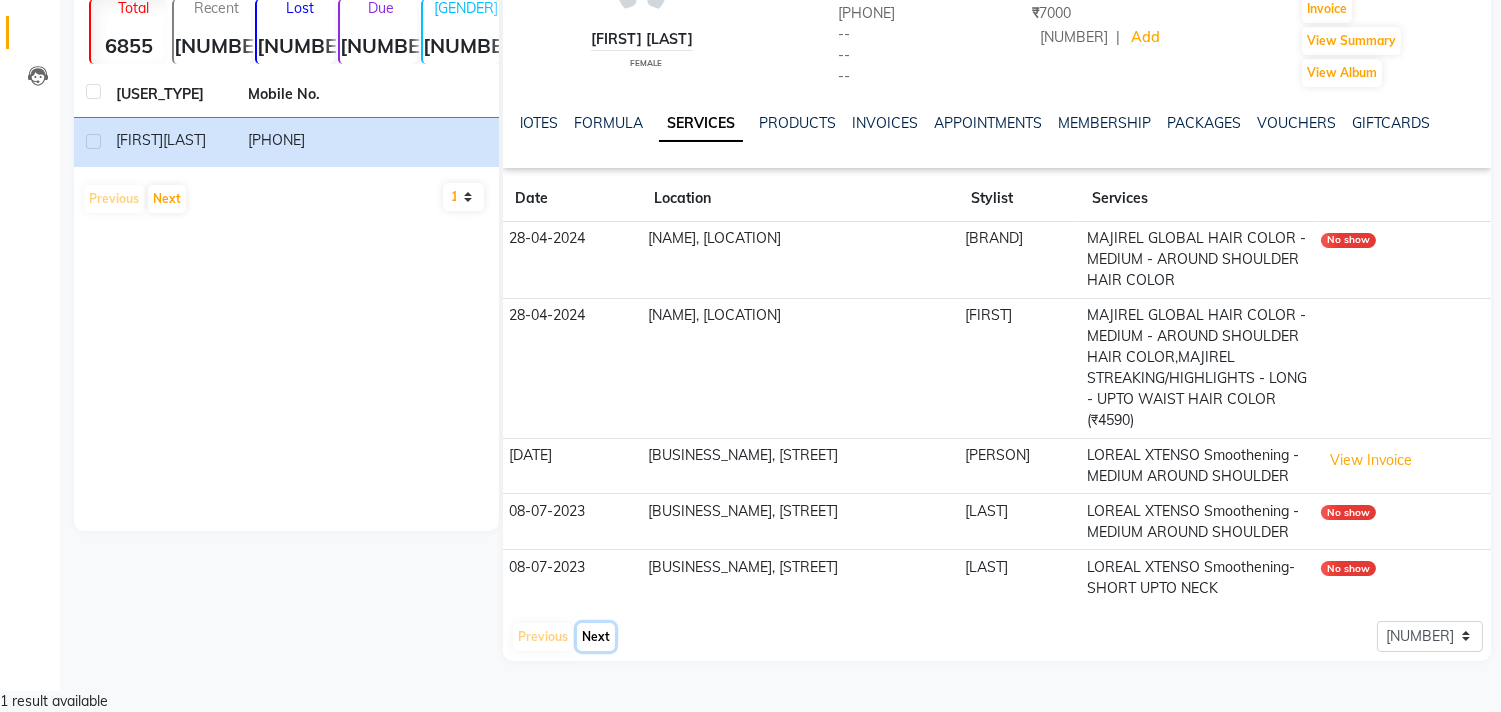 click on "Next" at bounding box center (596, 637) 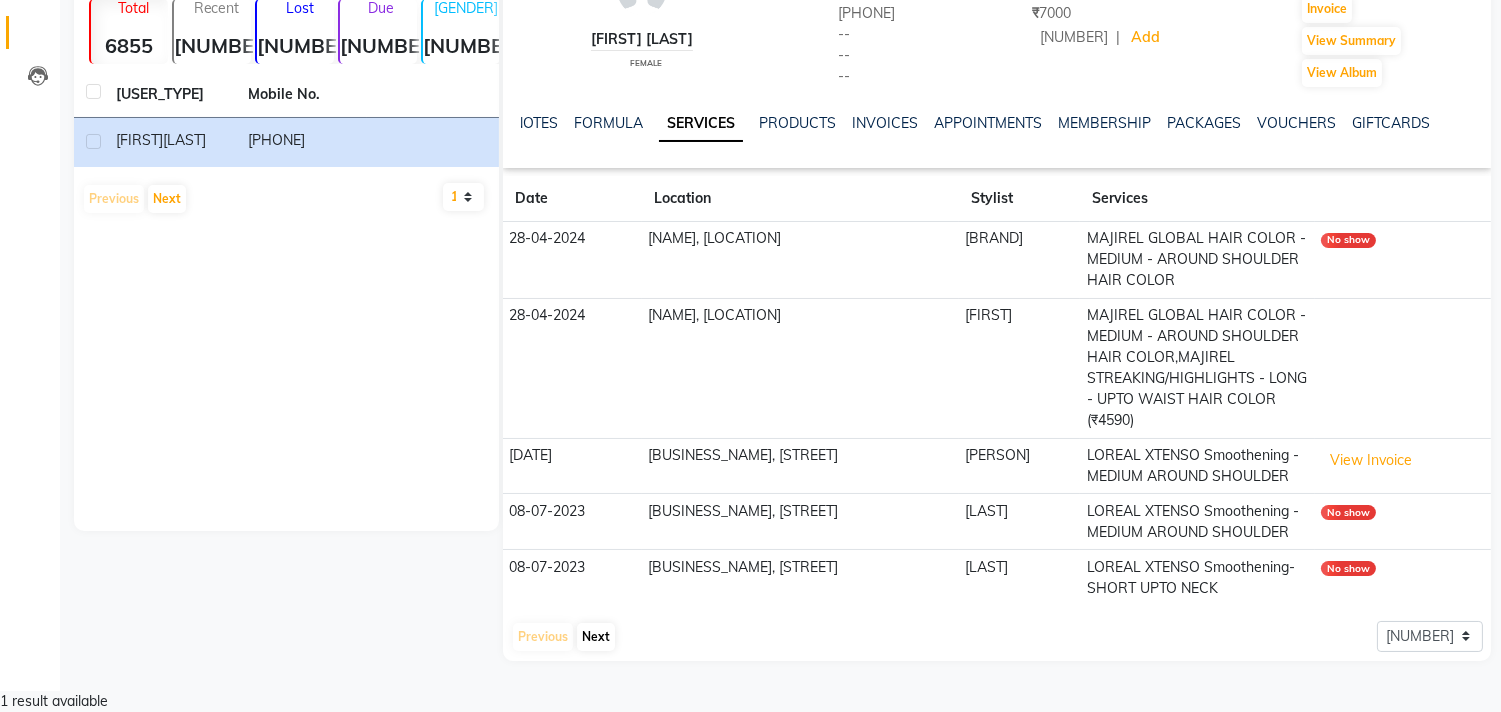 scroll, scrollTop: 4, scrollLeft: 0, axis: vertical 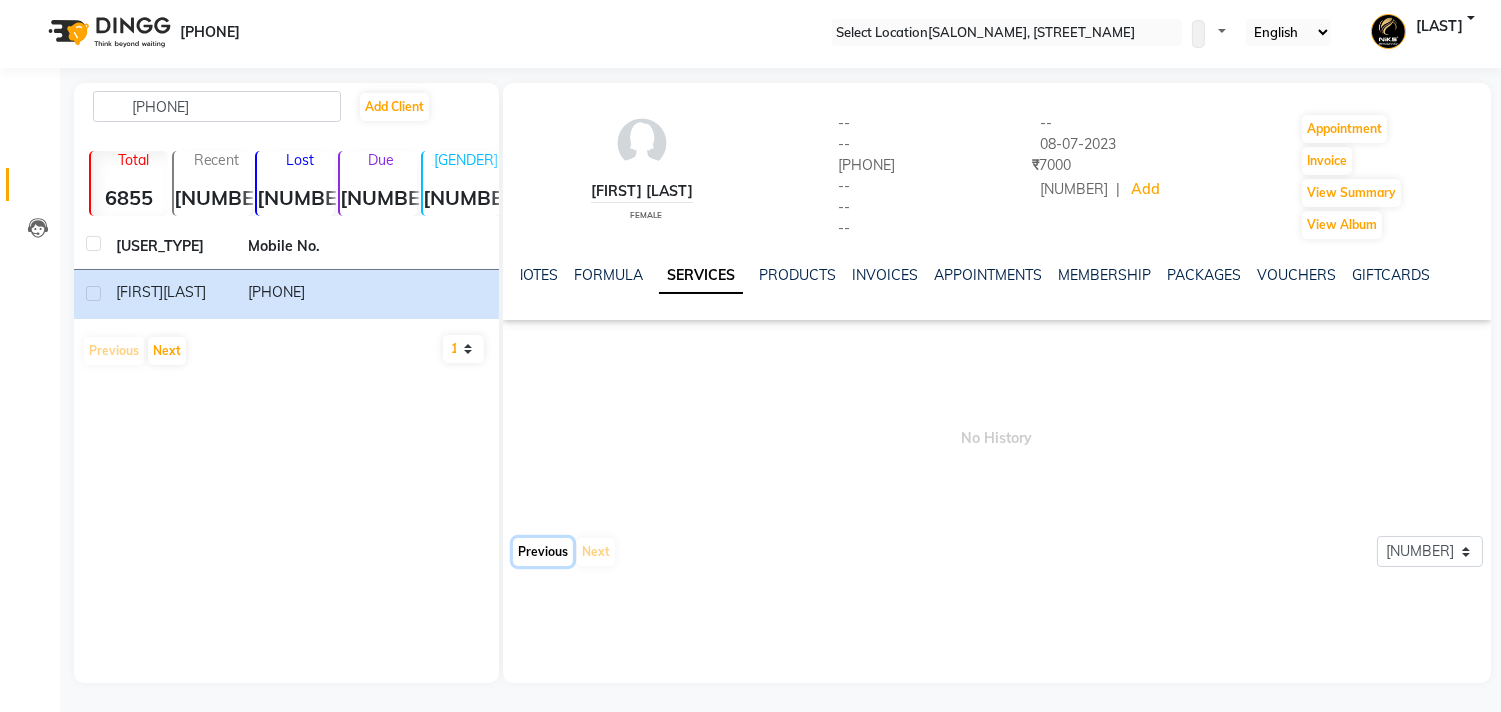 click on "Previous" at bounding box center [543, 552] 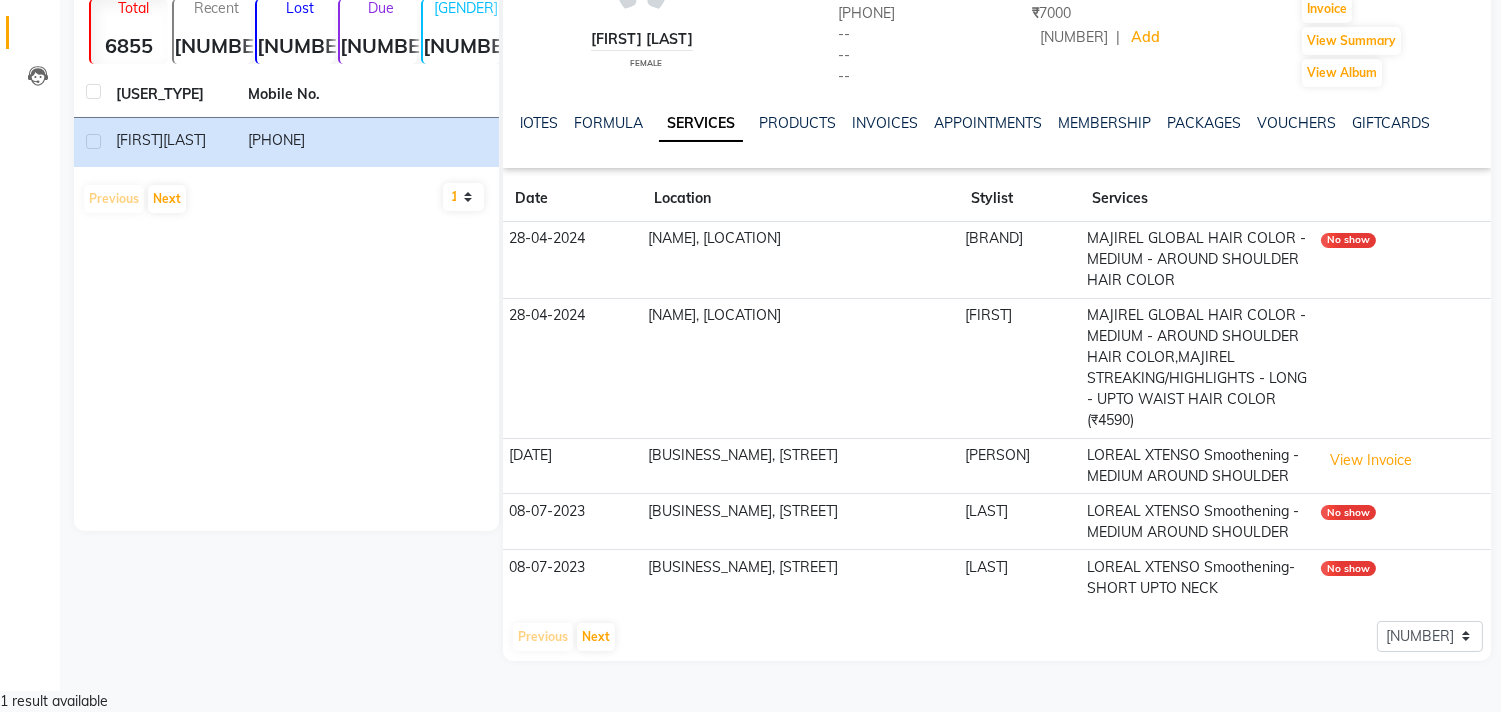 scroll, scrollTop: 220, scrollLeft: 0, axis: vertical 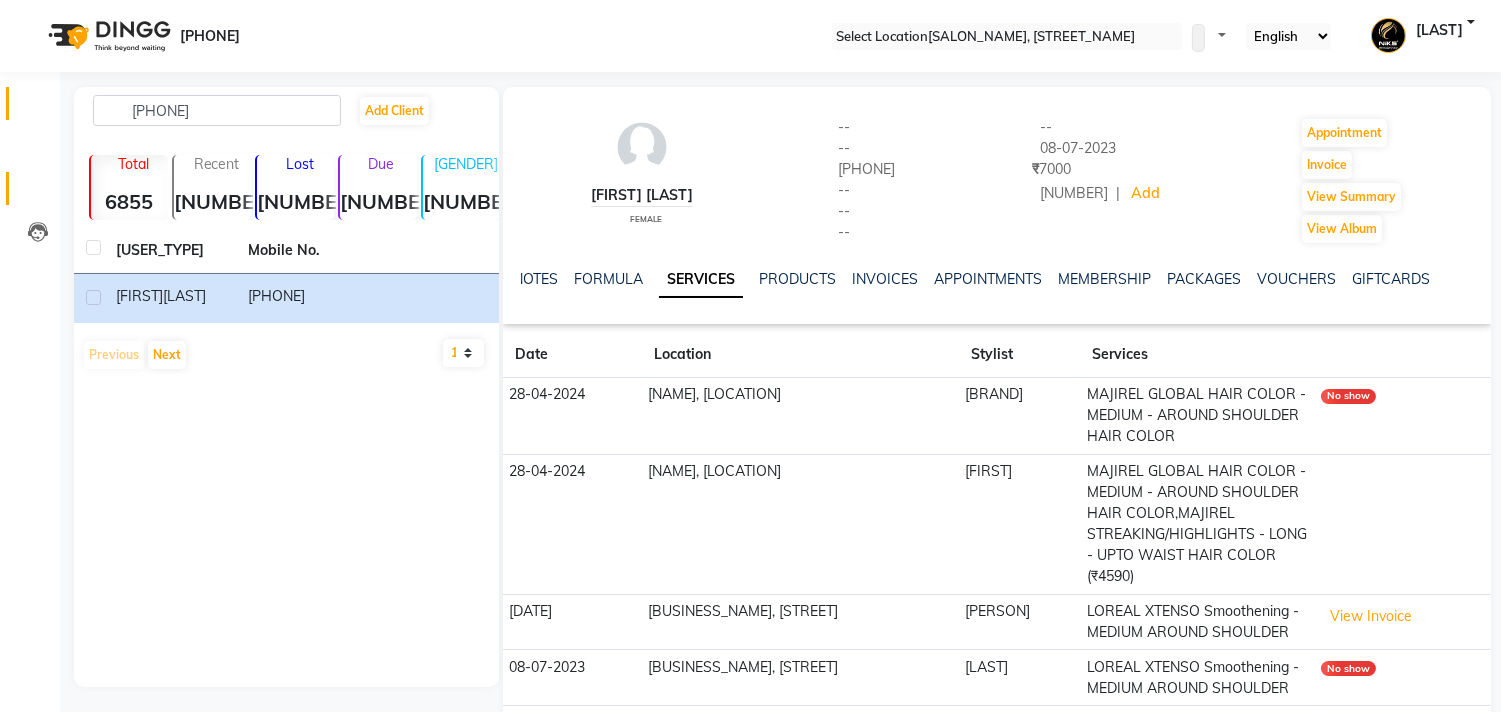 click at bounding box center [37, 108] 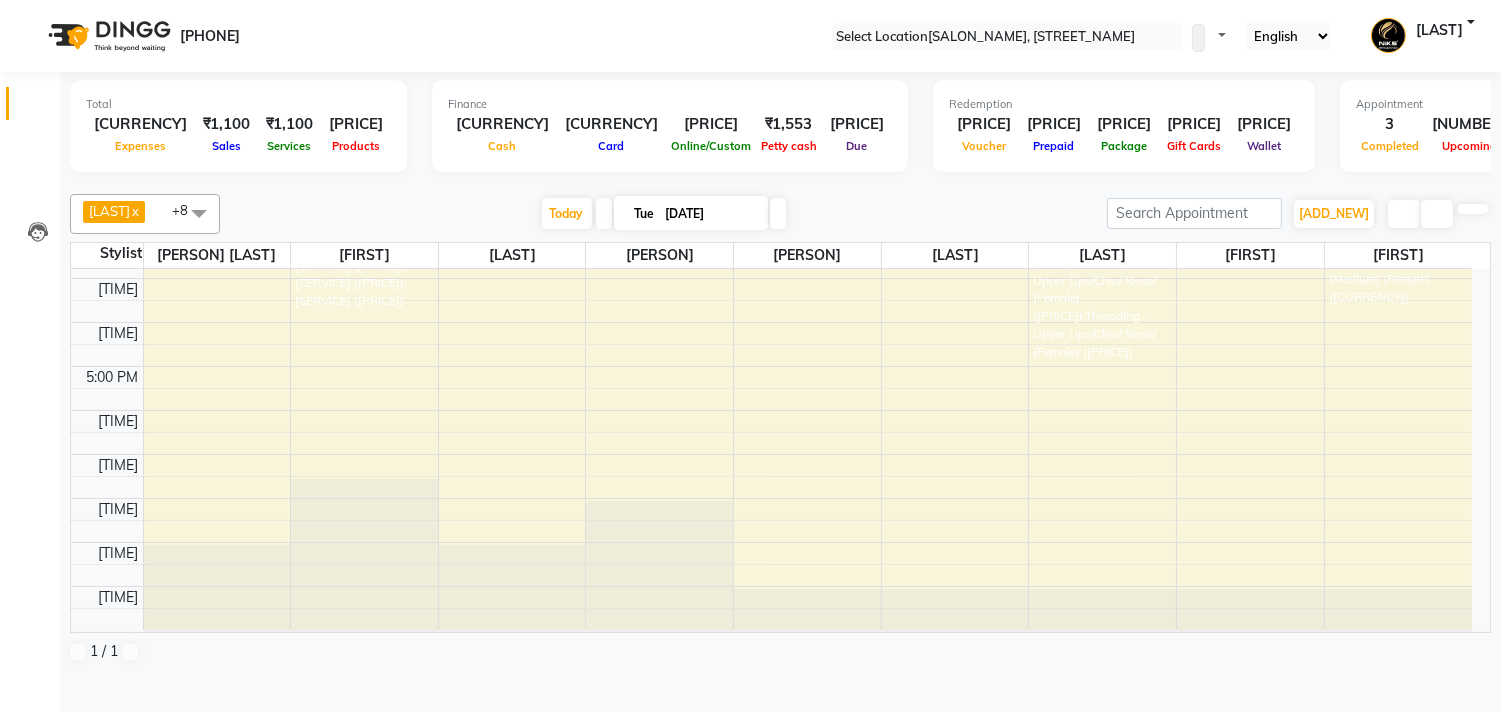 scroll, scrollTop: 0, scrollLeft: 0, axis: both 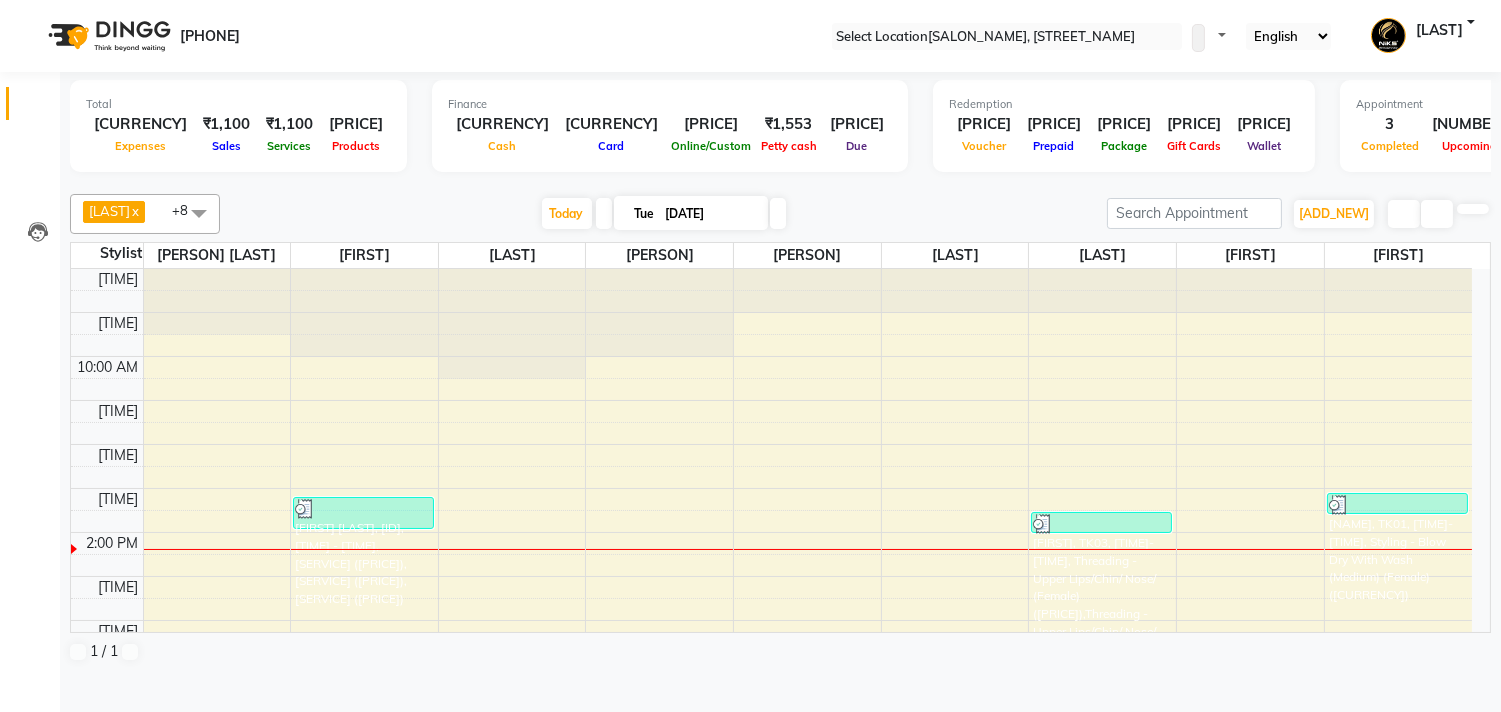 click at bounding box center [778, 213] 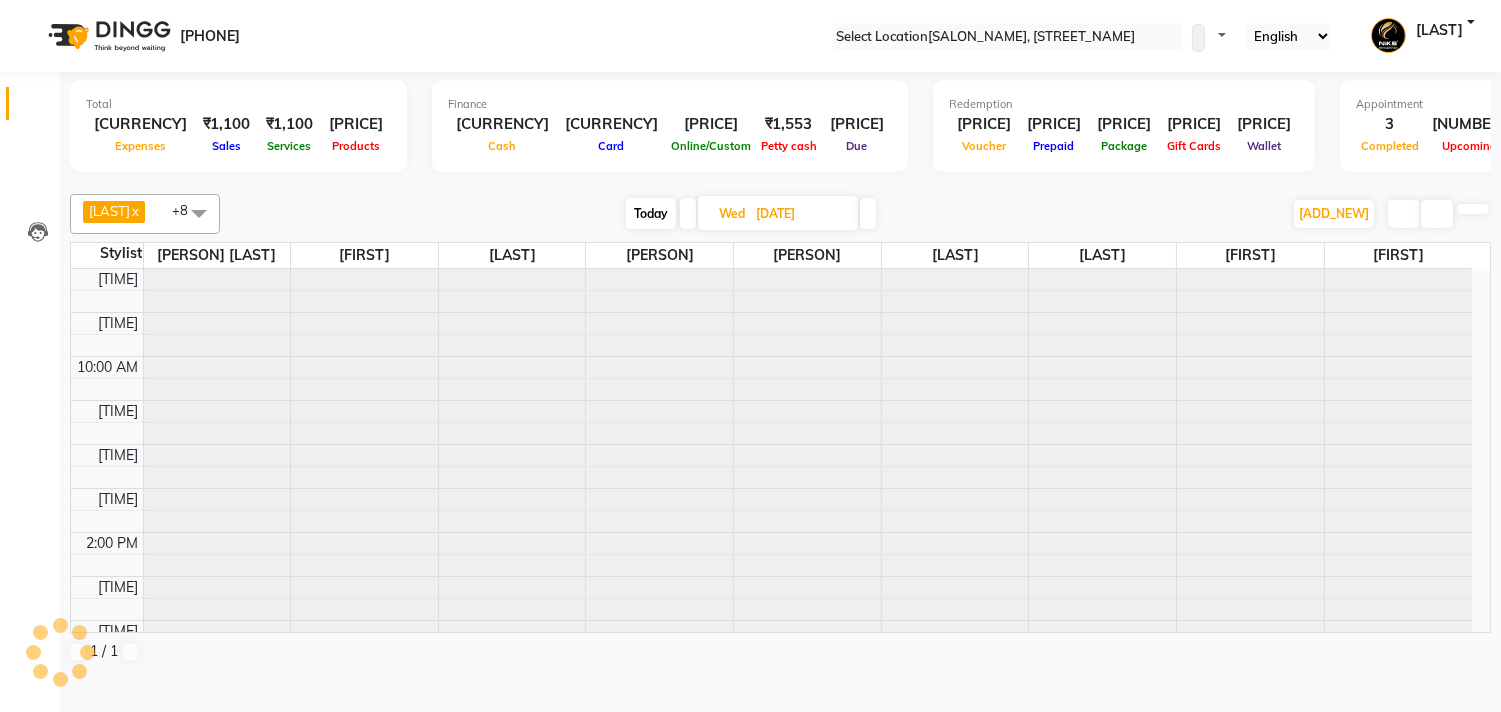 scroll, scrollTop: 265, scrollLeft: 0, axis: vertical 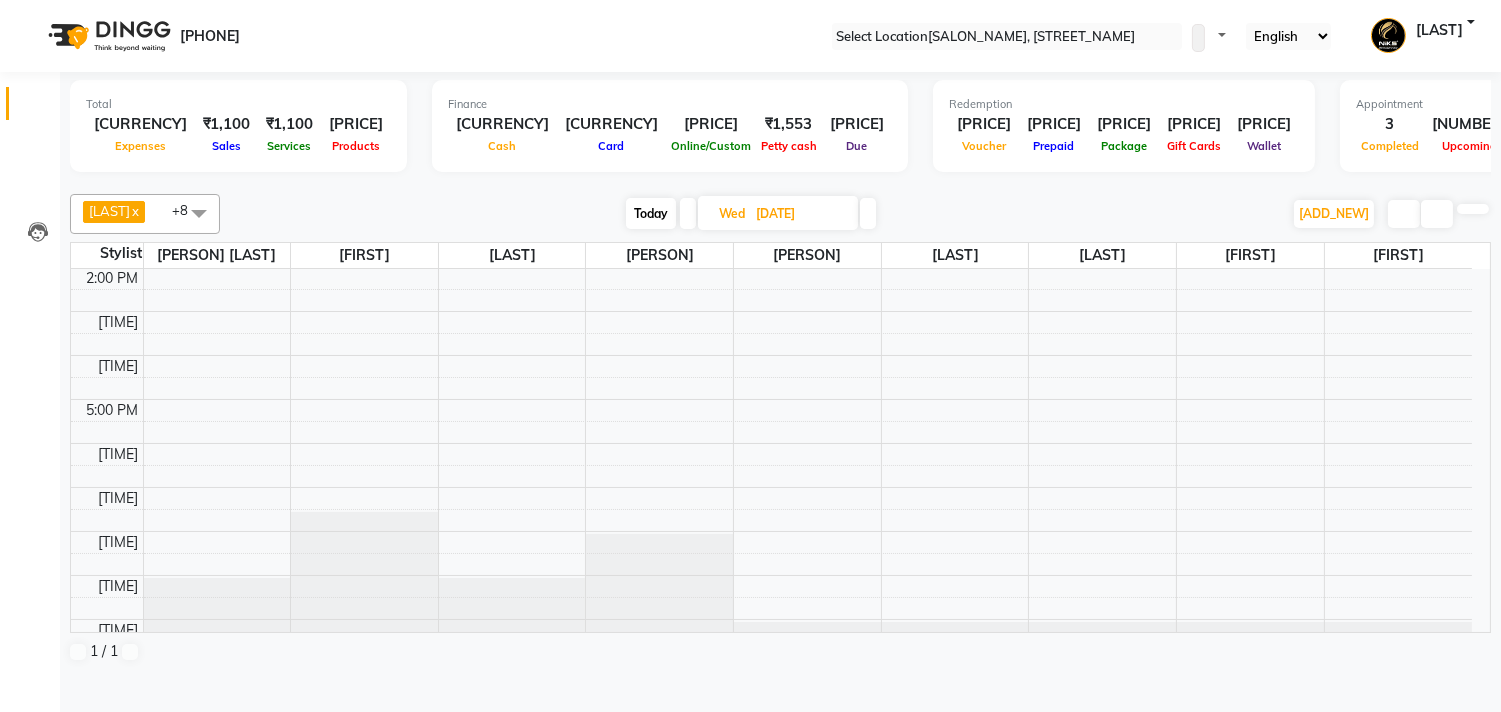click on "Today" at bounding box center [651, 213] 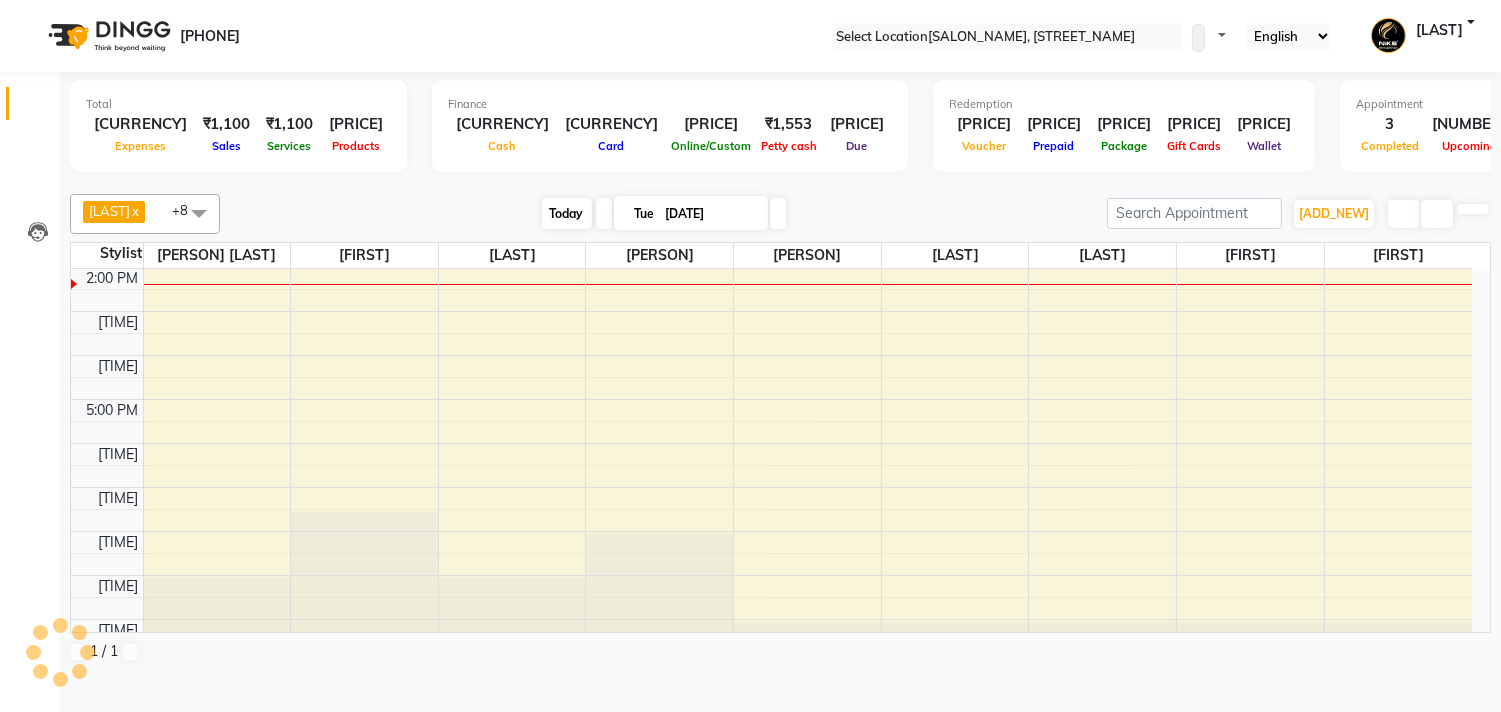 scroll, scrollTop: 265, scrollLeft: 0, axis: vertical 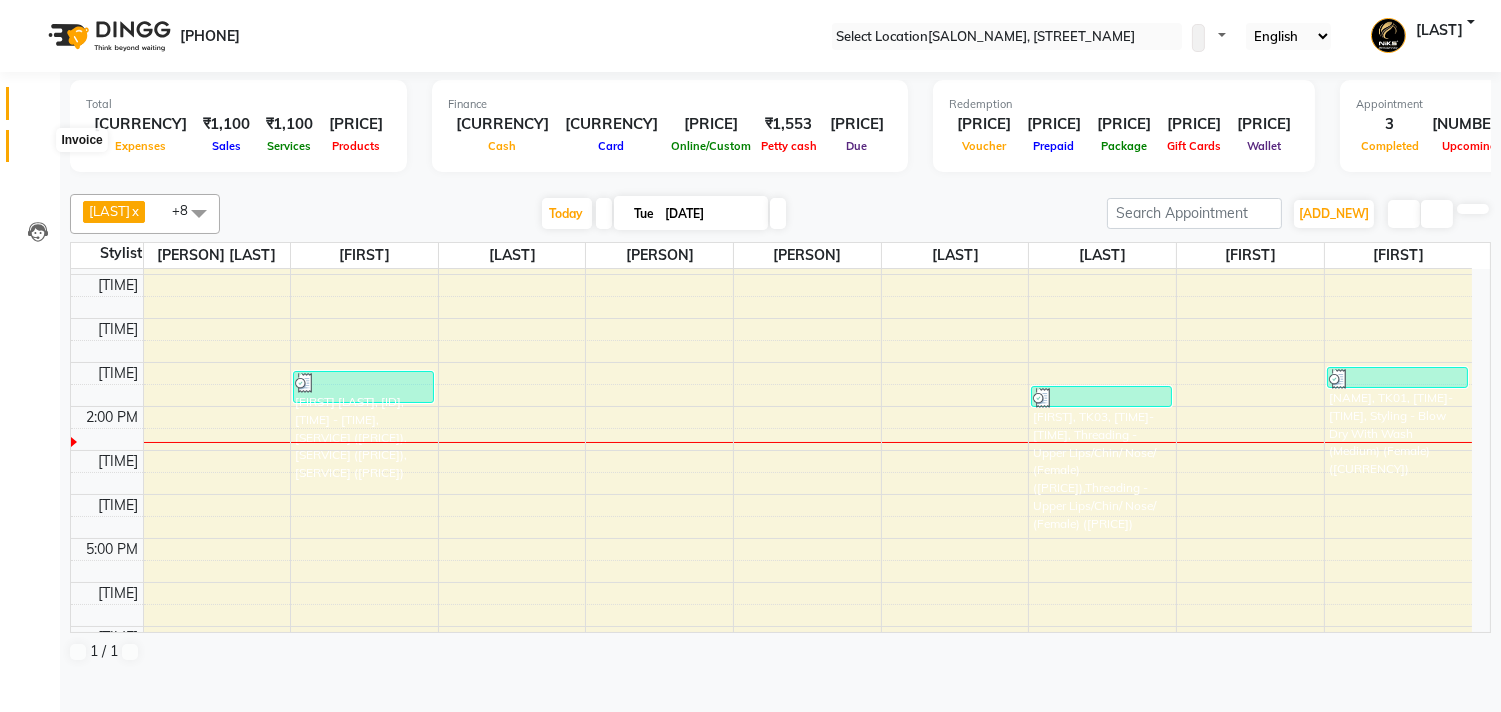 click at bounding box center [37, 151] 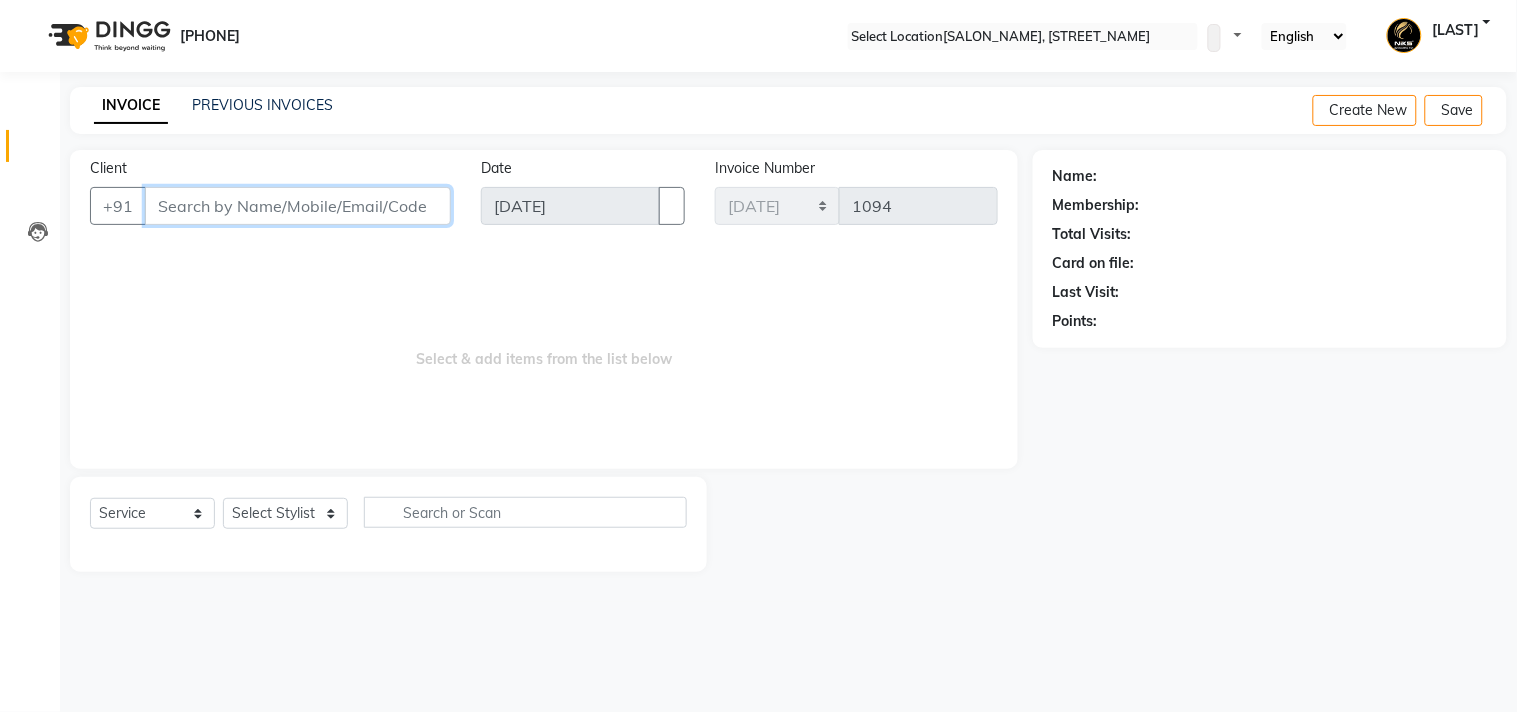 click on "Client" at bounding box center (298, 206) 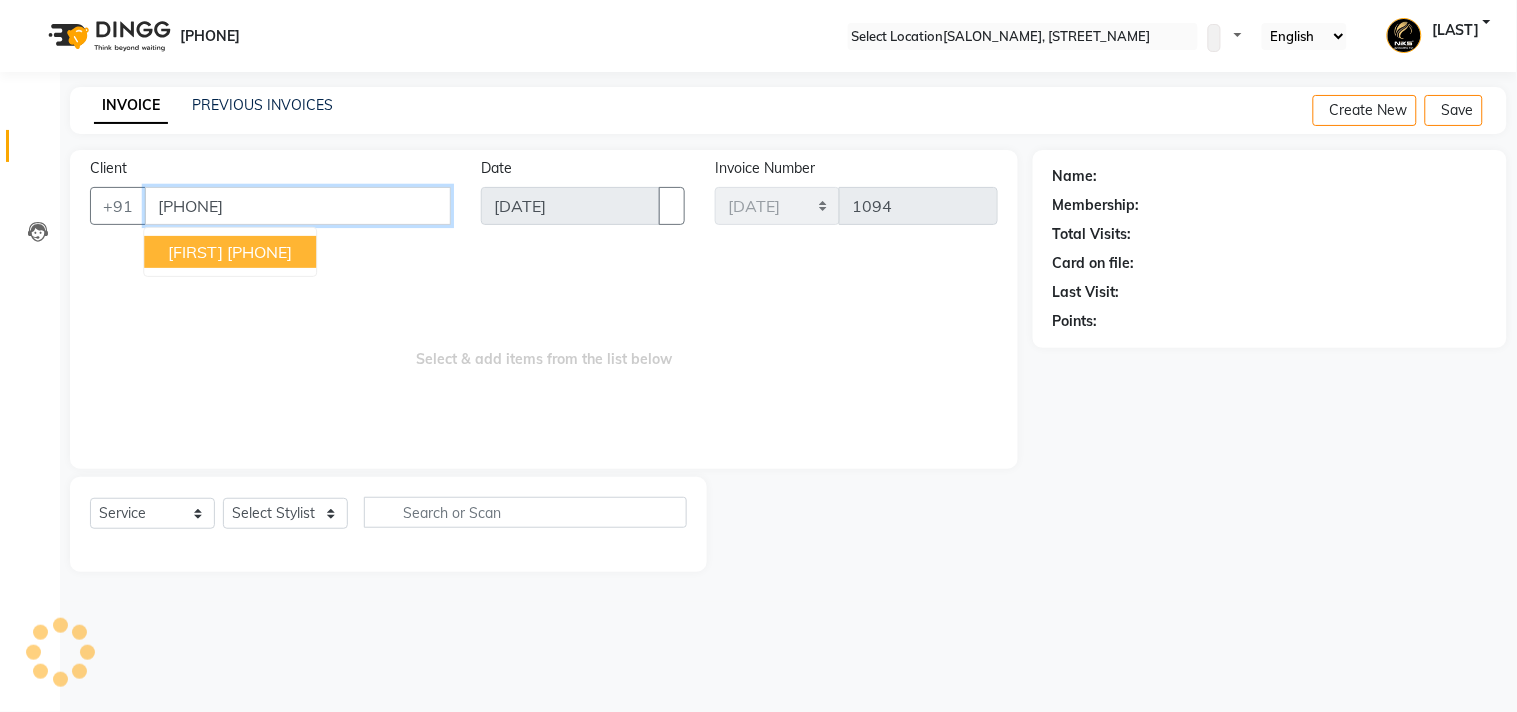 type on "[PHONE]" 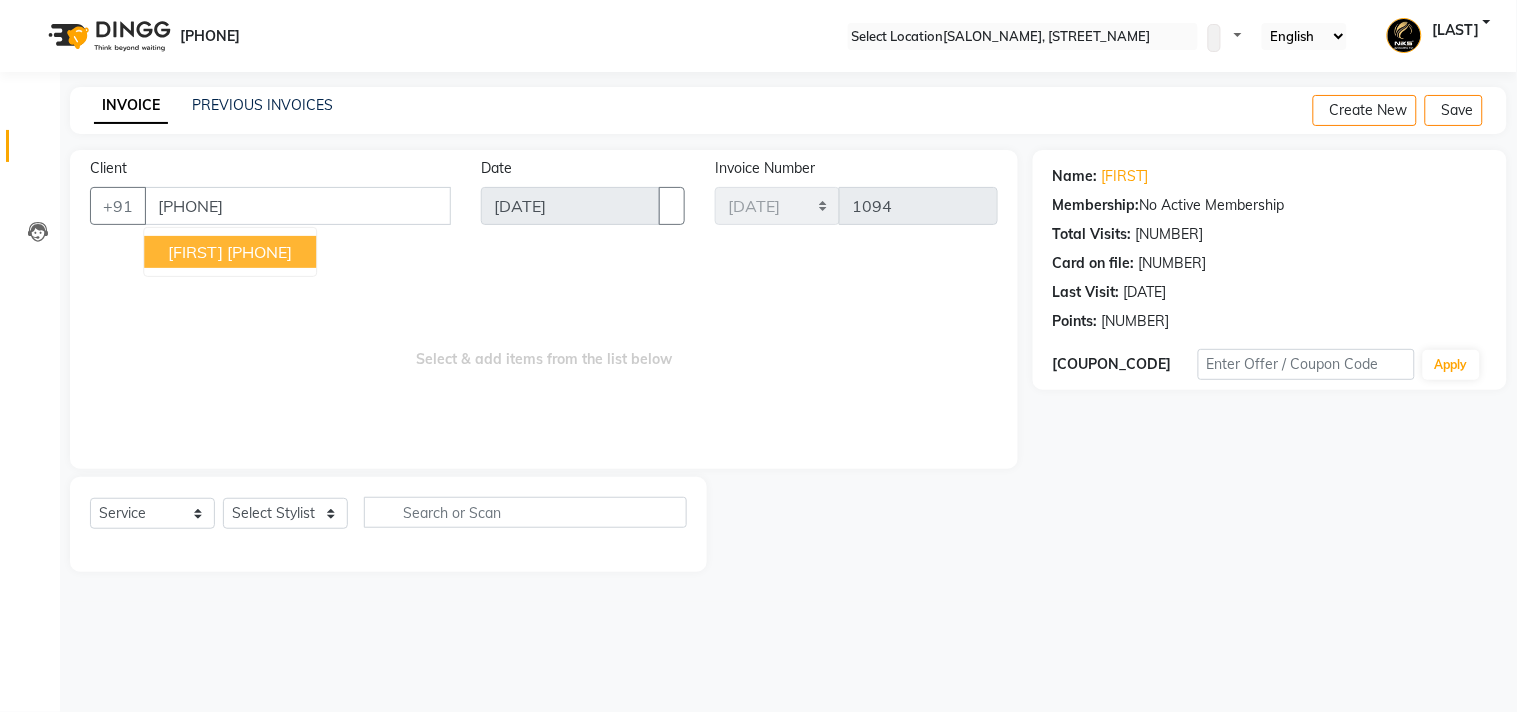 click on "[FIRST]" at bounding box center [195, 252] 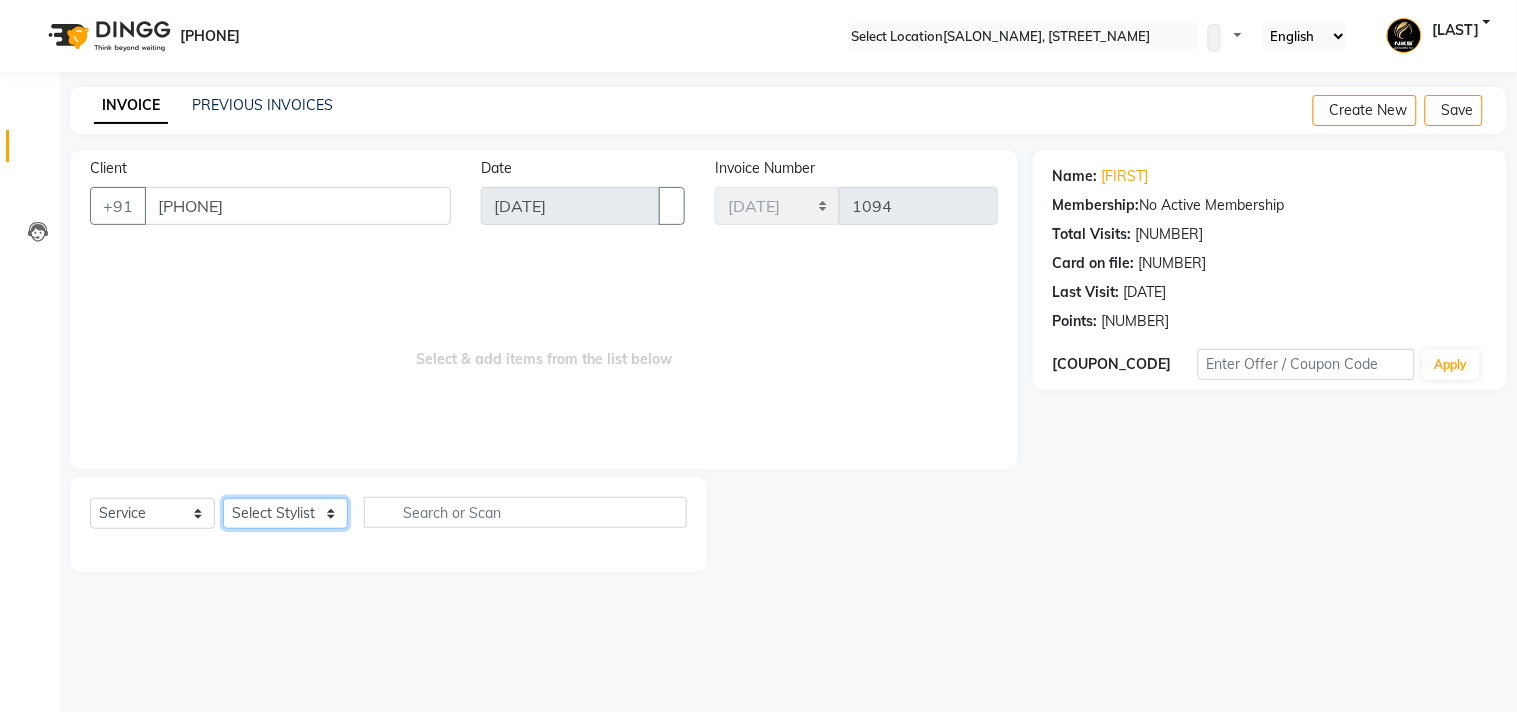 click on "Select Stylist [LAST] [LAST] [LAST] [LAST] [LAST] [LAST] [LAST] [LAST] [LAST] [LAST] [LAST] [LAST] [LAST] [LAST] [LAST] [LAST] [LAST]" at bounding box center (285, 513) 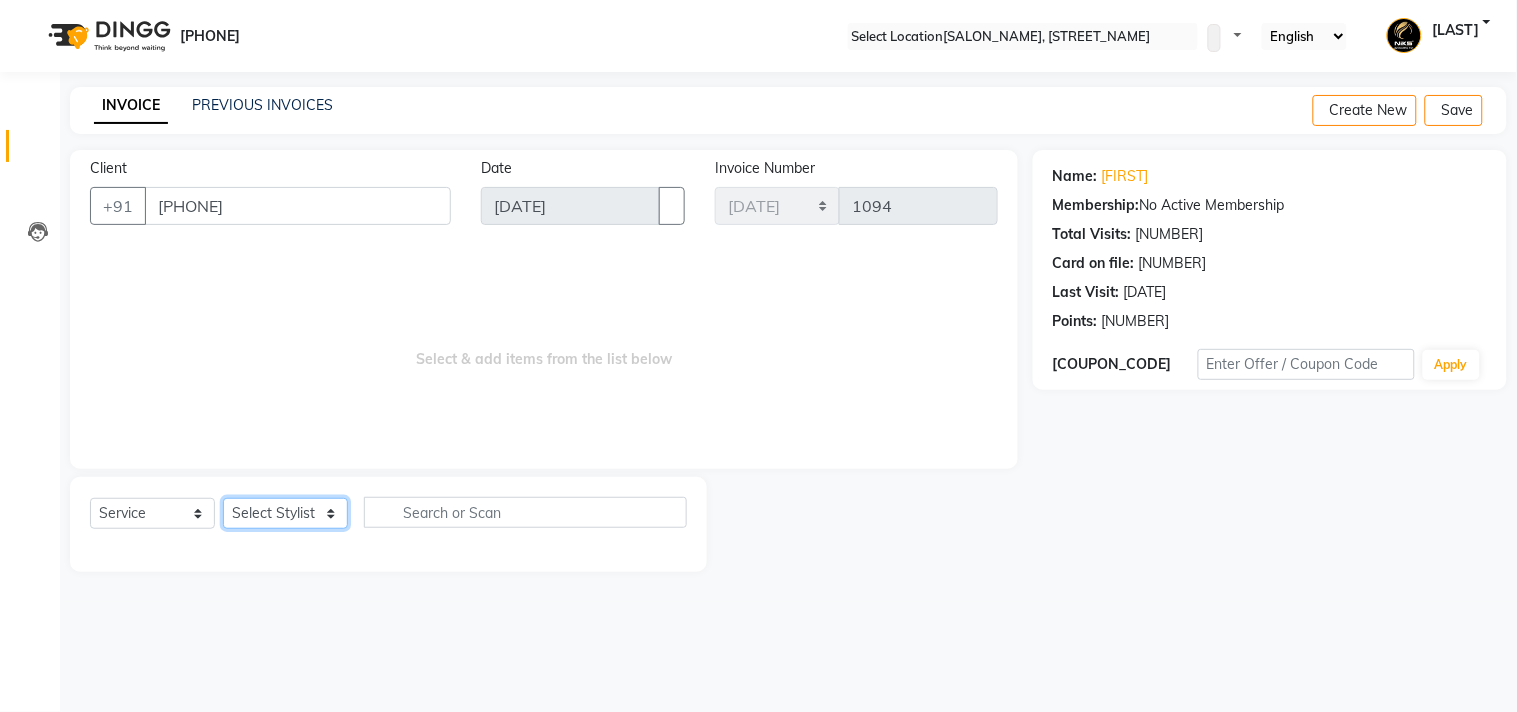 select on "[POSTAL_CODE]" 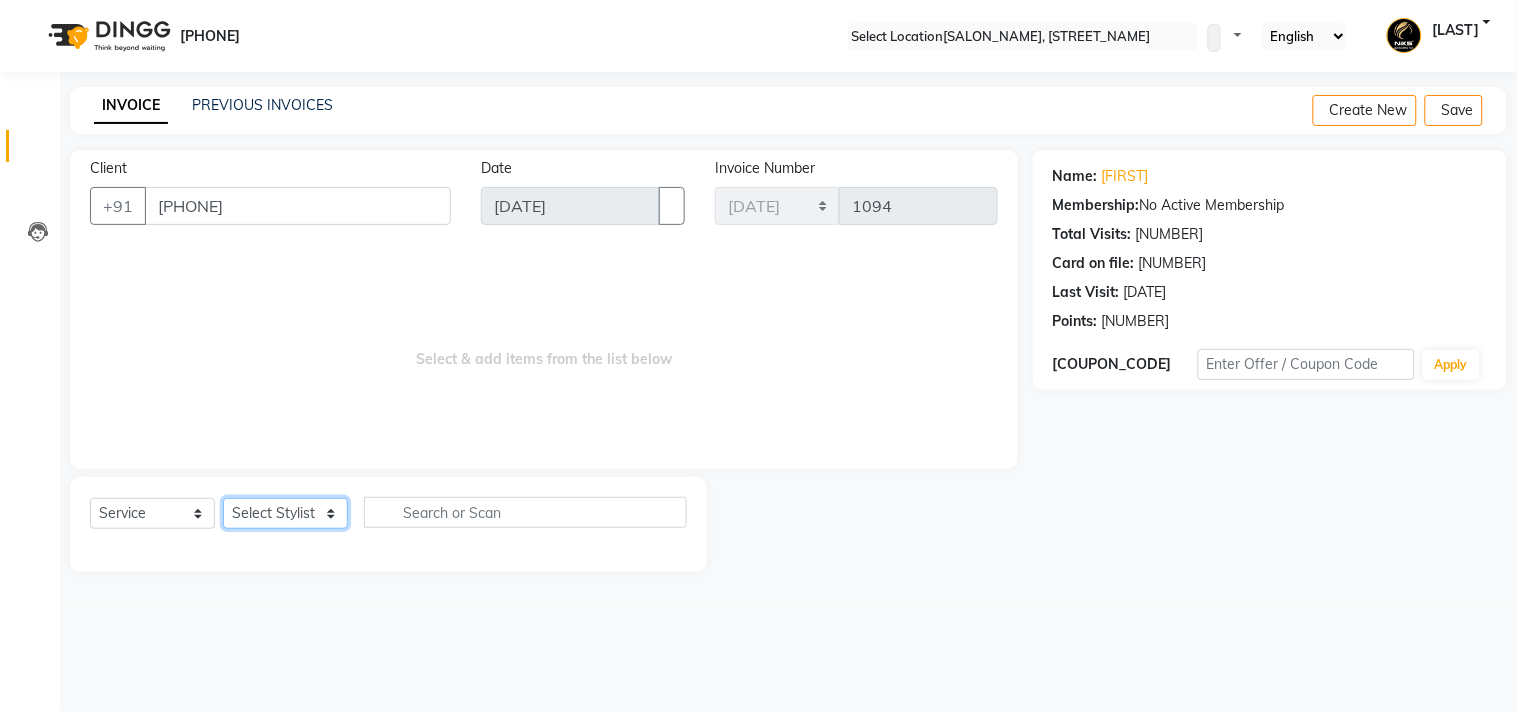 click on "Select Stylist [LAST] [LAST] [LAST] [LAST] [LAST] [LAST] [LAST] [LAST] [LAST] [LAST] [LAST] [LAST] [LAST] [LAST] [LAST] [LAST] [LAST]" at bounding box center [285, 513] 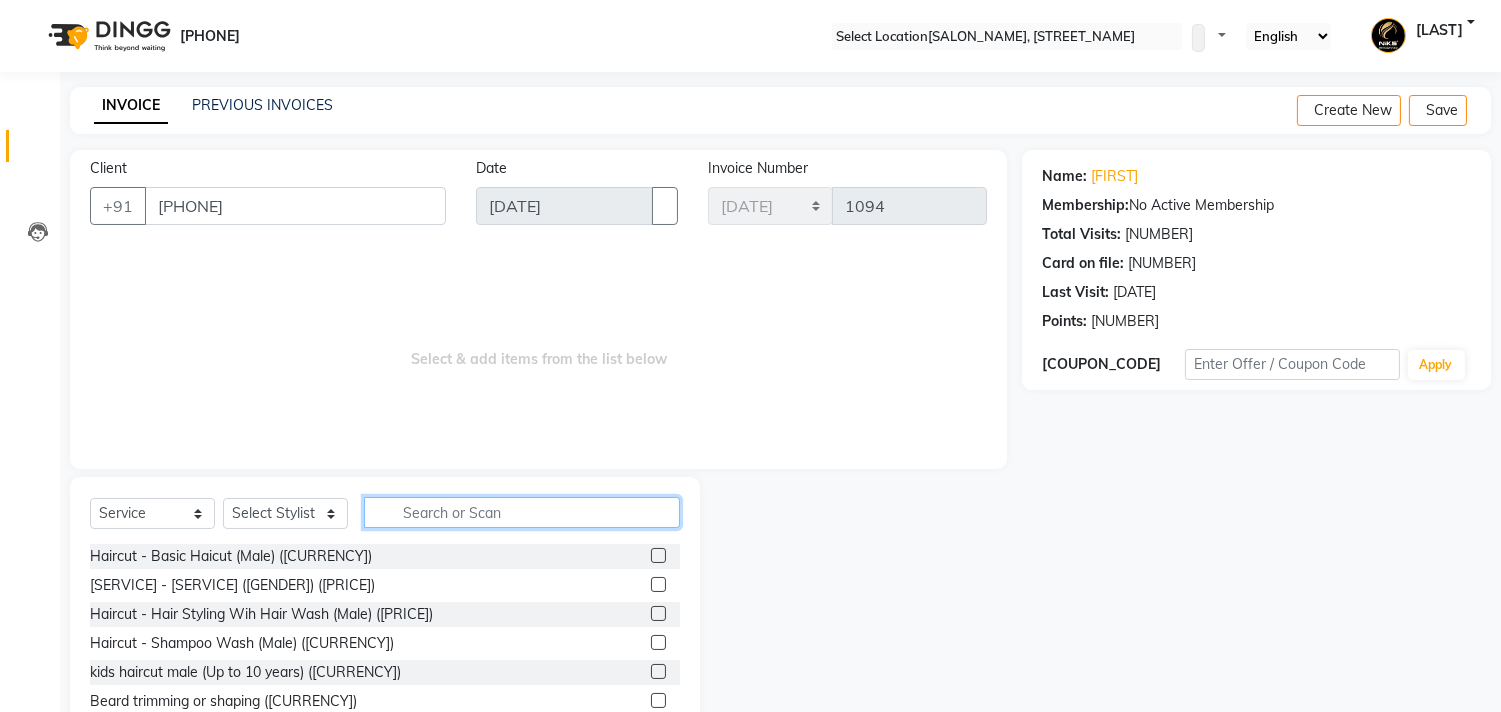 click at bounding box center (522, 512) 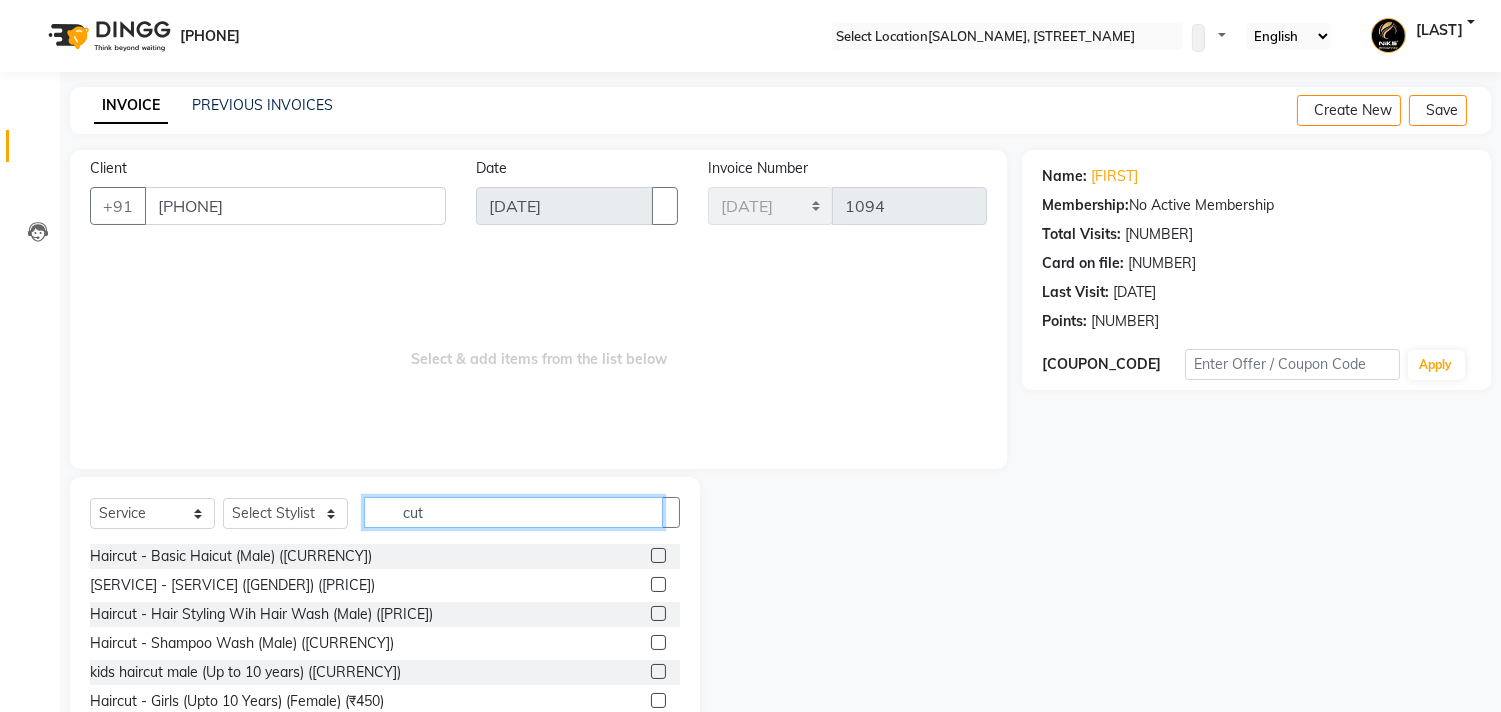 scroll, scrollTop: 174, scrollLeft: 0, axis: vertical 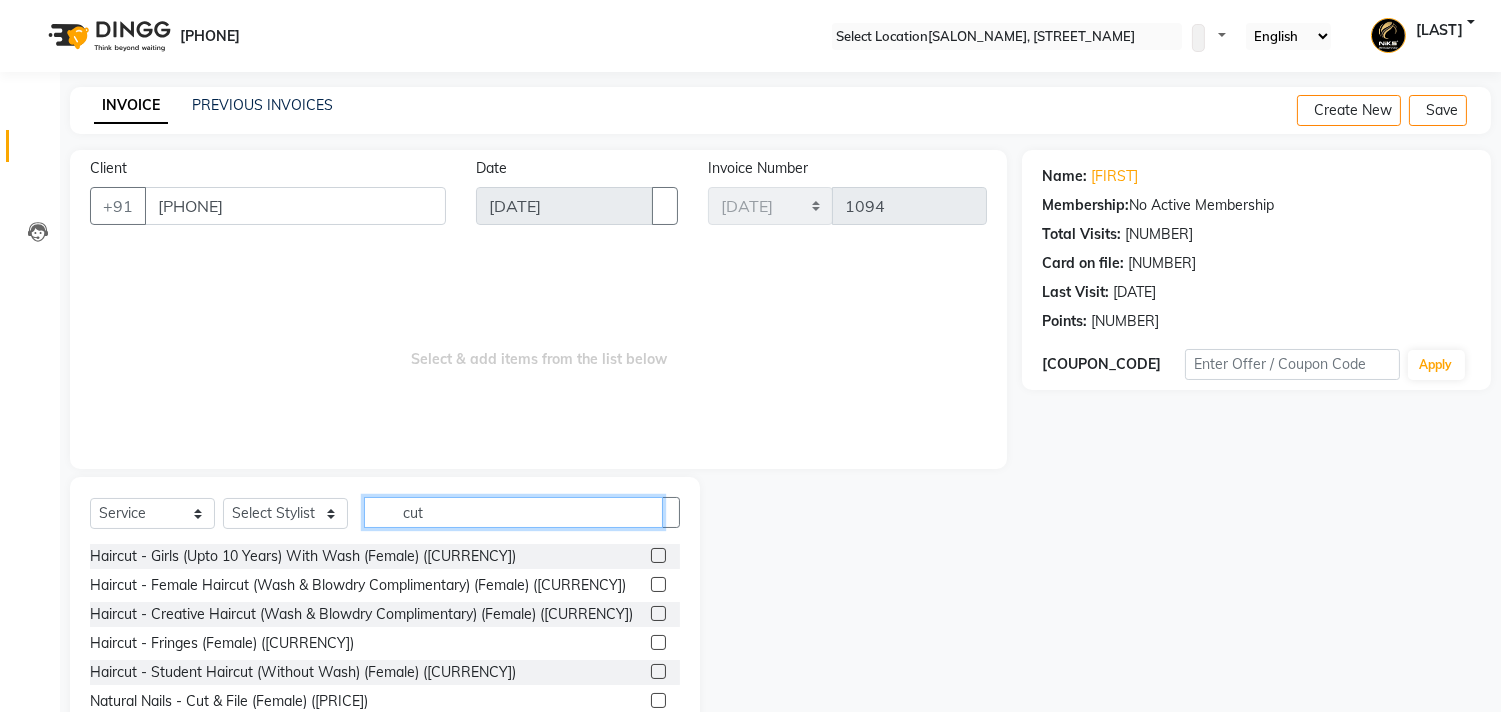 type on "cut" 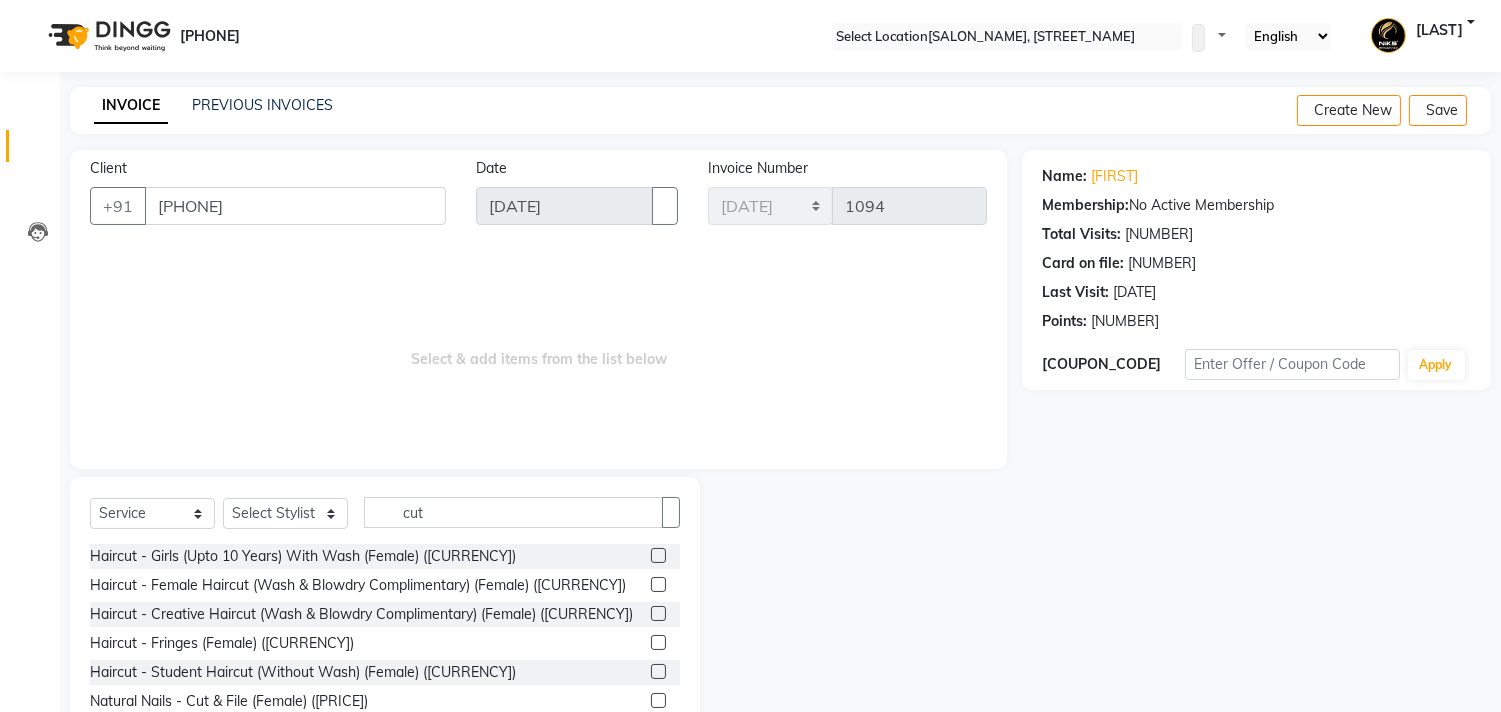 click at bounding box center [658, 613] 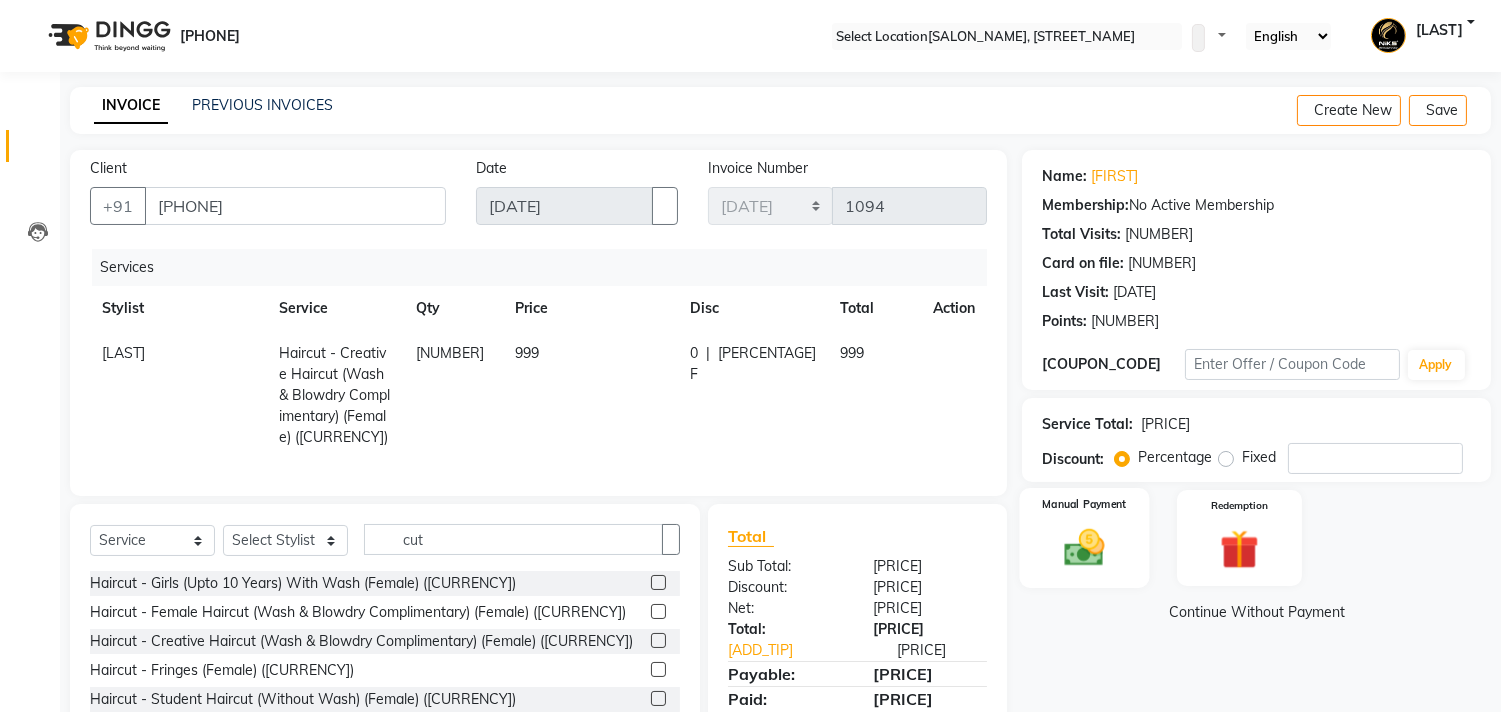 click at bounding box center (1085, 547) 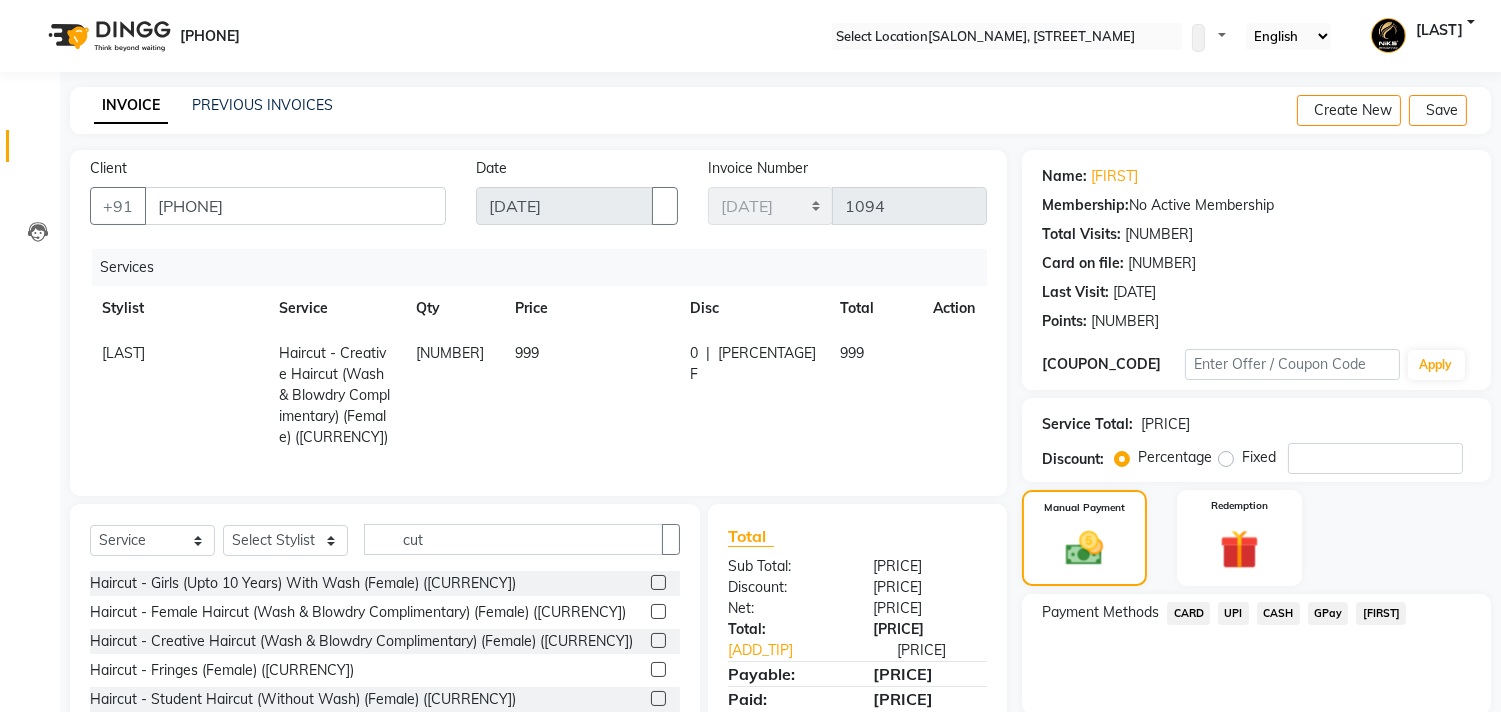 click on "CARD" at bounding box center [1188, 613] 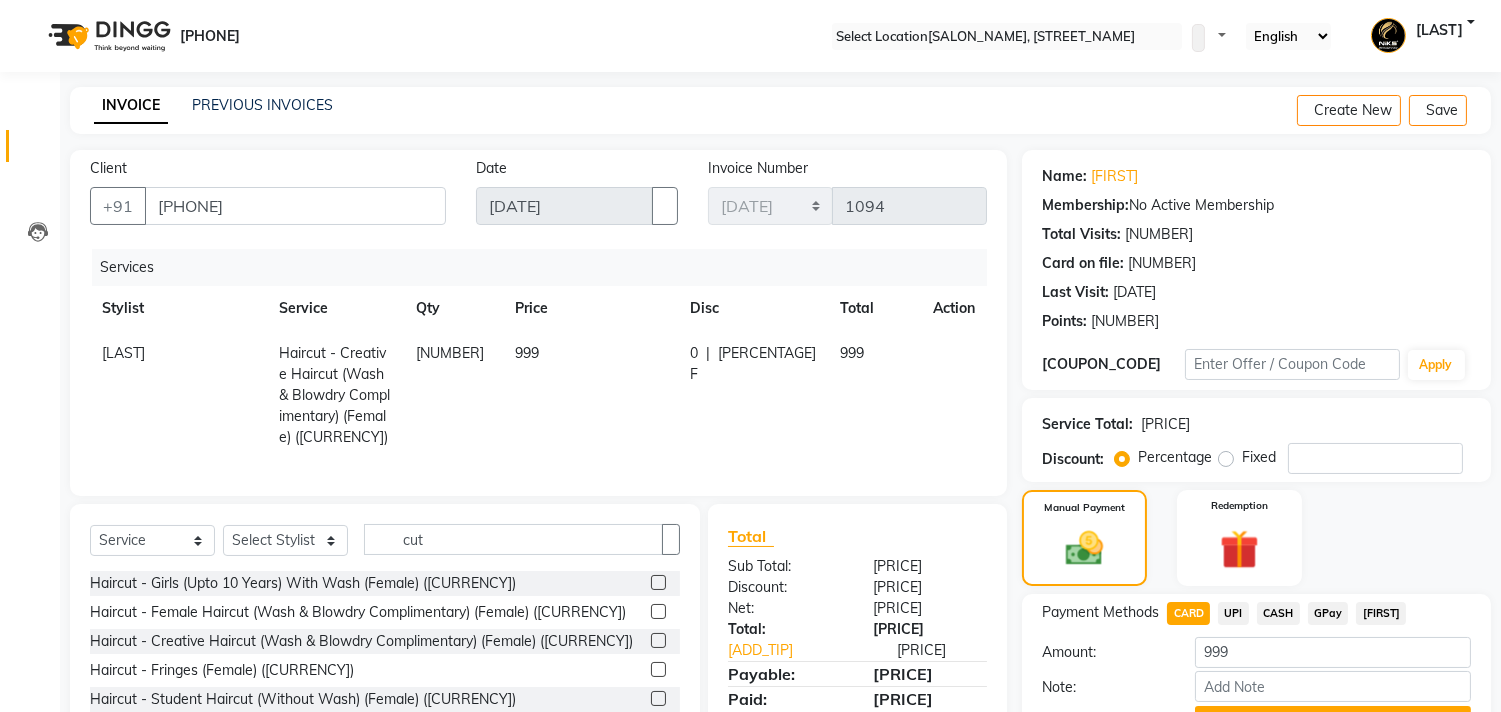 scroll, scrollTop: 86, scrollLeft: 0, axis: vertical 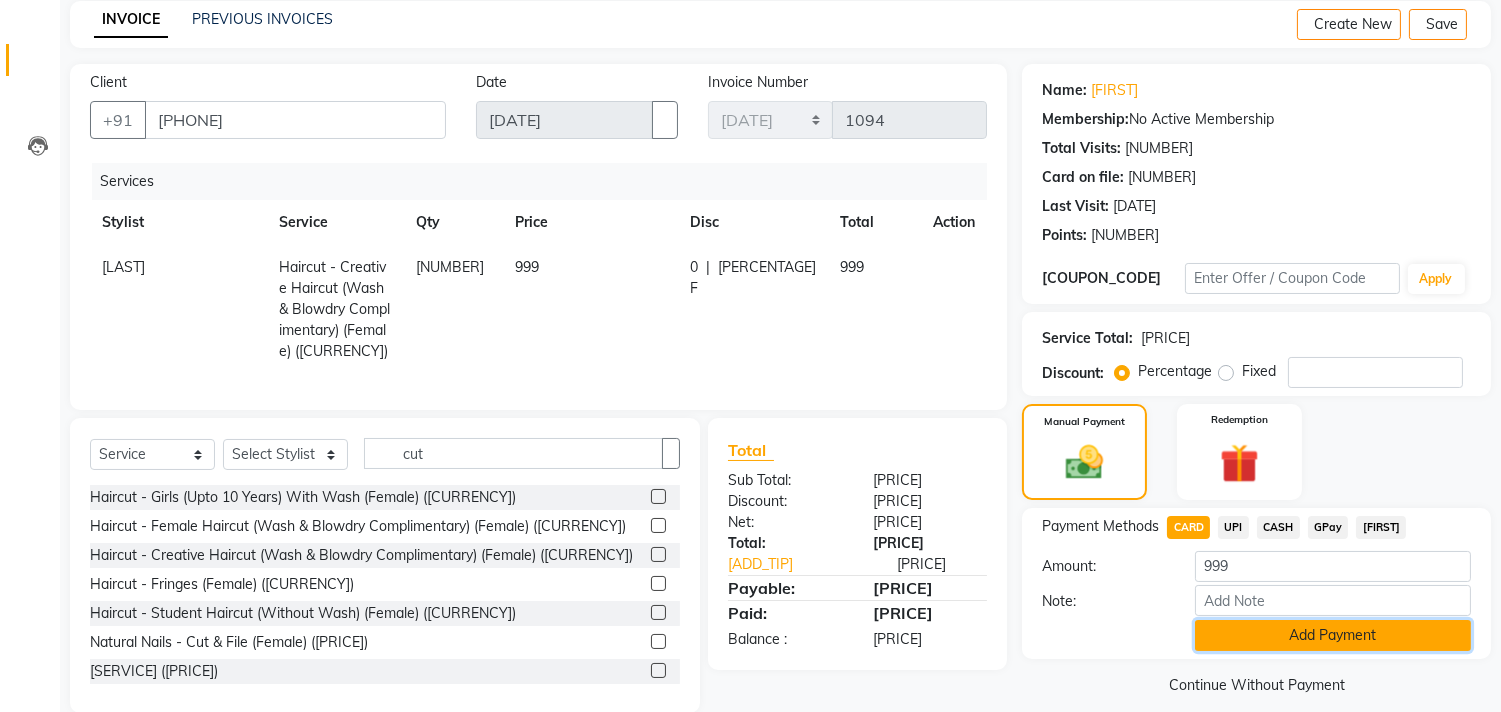 click on "Add Payment" at bounding box center (1333, 635) 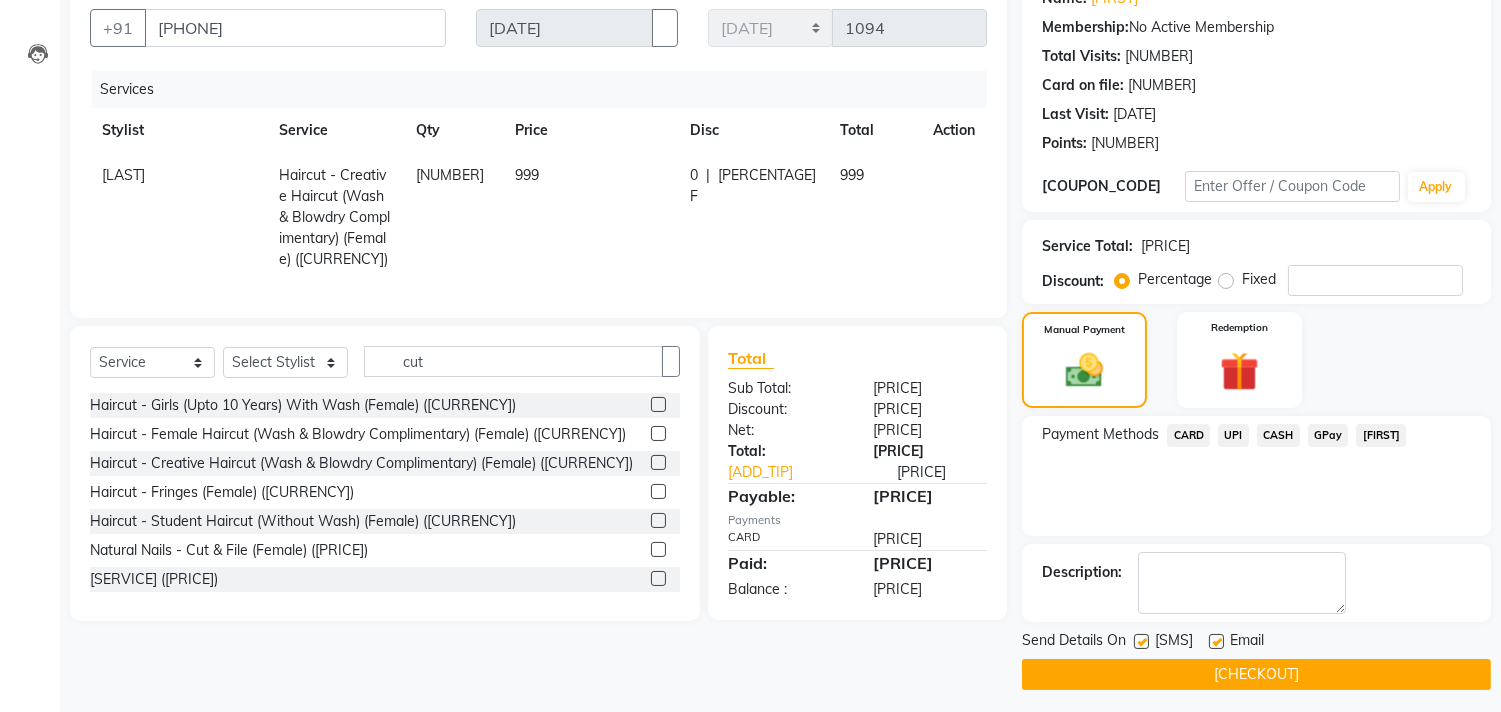 scroll, scrollTop: 187, scrollLeft: 0, axis: vertical 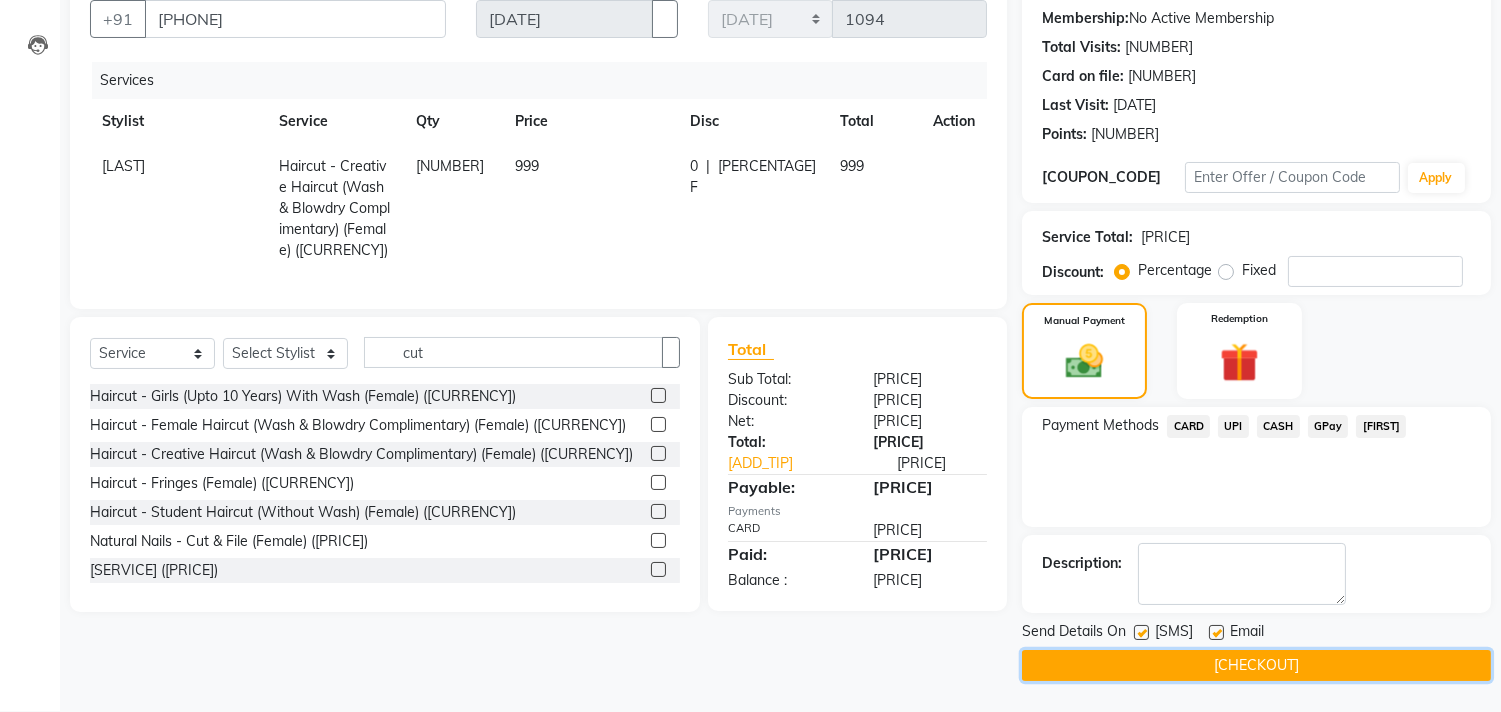 click on "[CHECKOUT]" at bounding box center (1256, 665) 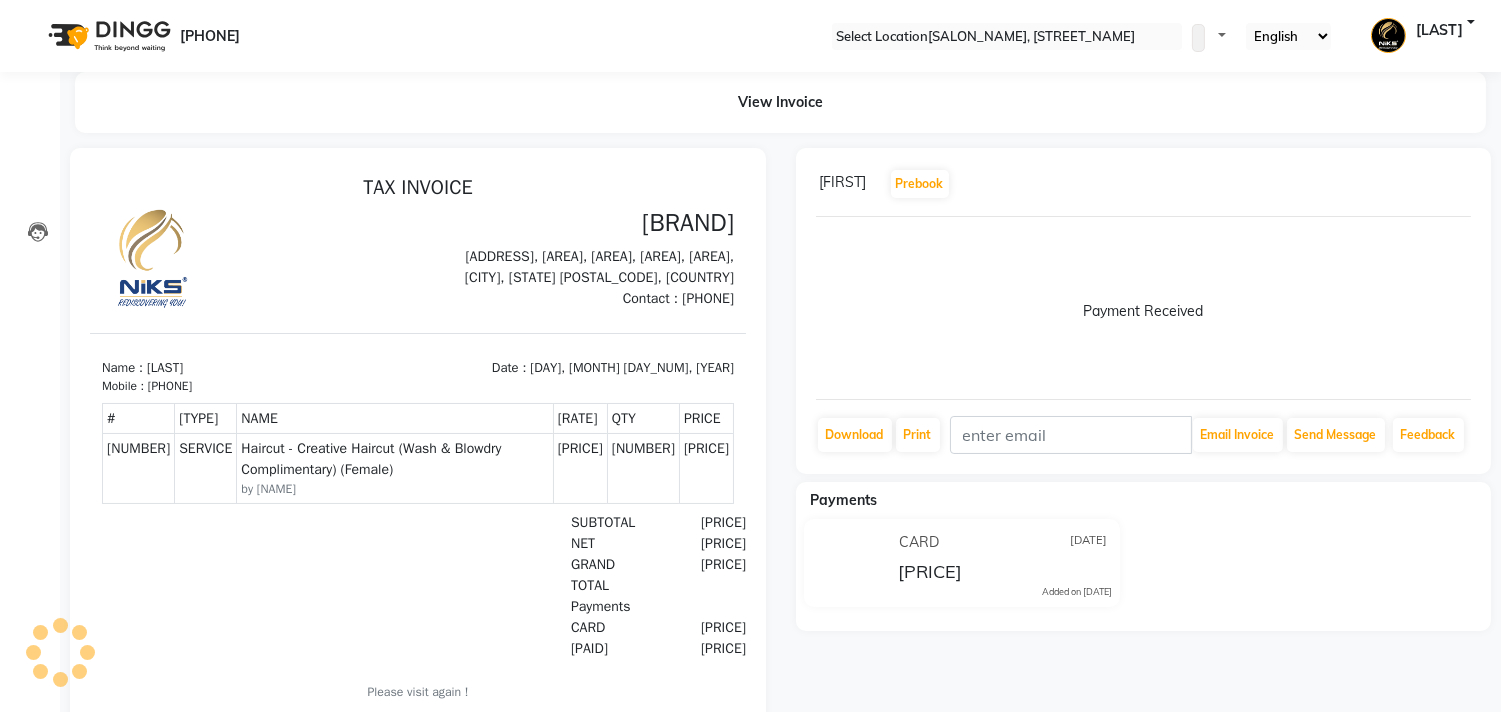 scroll, scrollTop: 0, scrollLeft: 0, axis: both 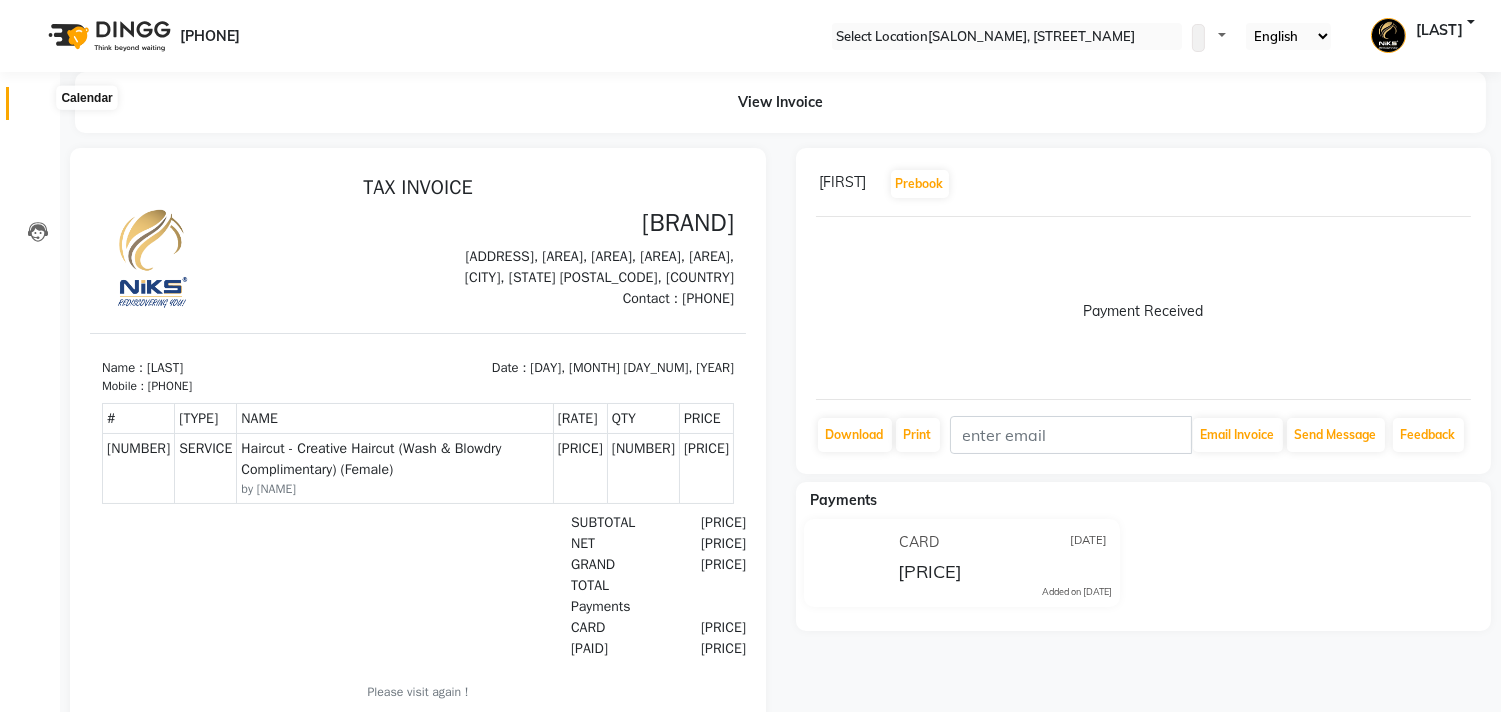 click at bounding box center [37, 108] 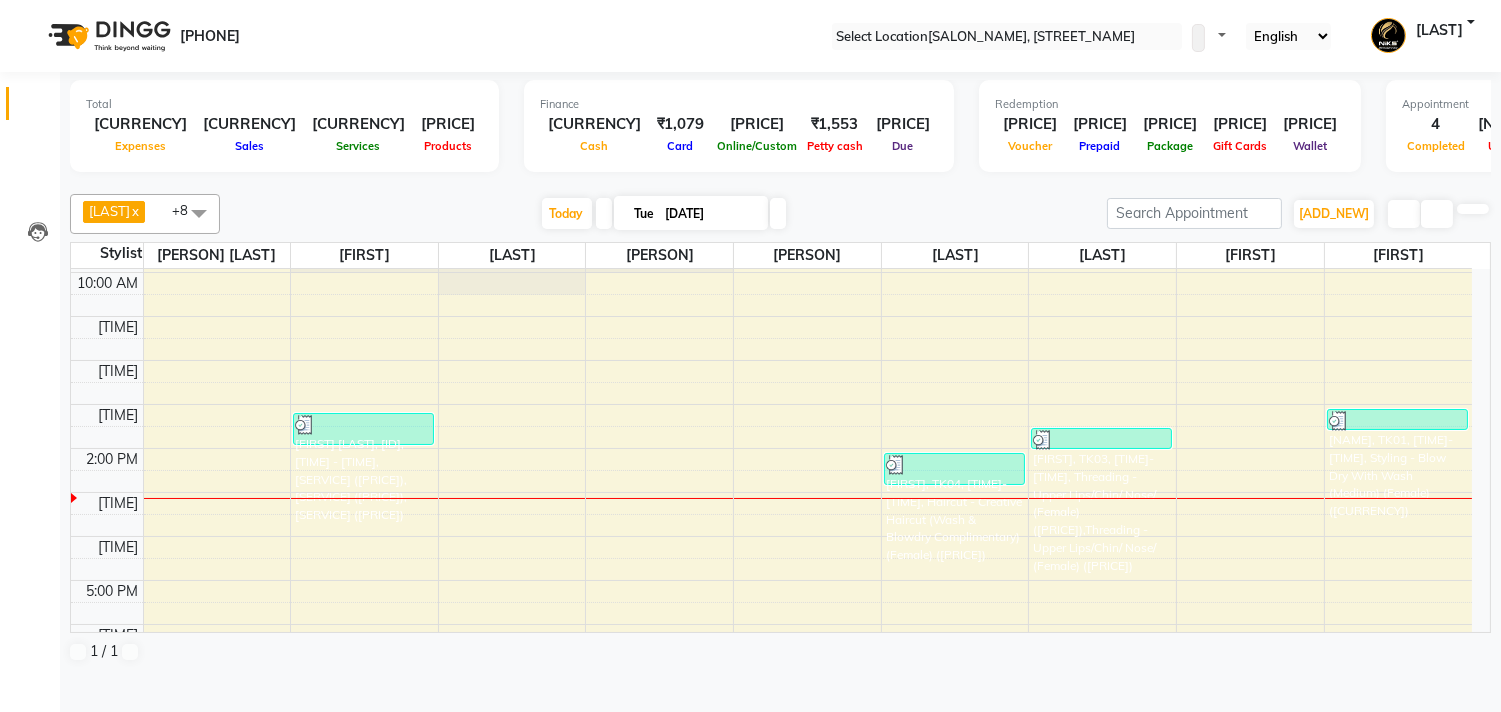 scroll, scrollTop: 118, scrollLeft: 0, axis: vertical 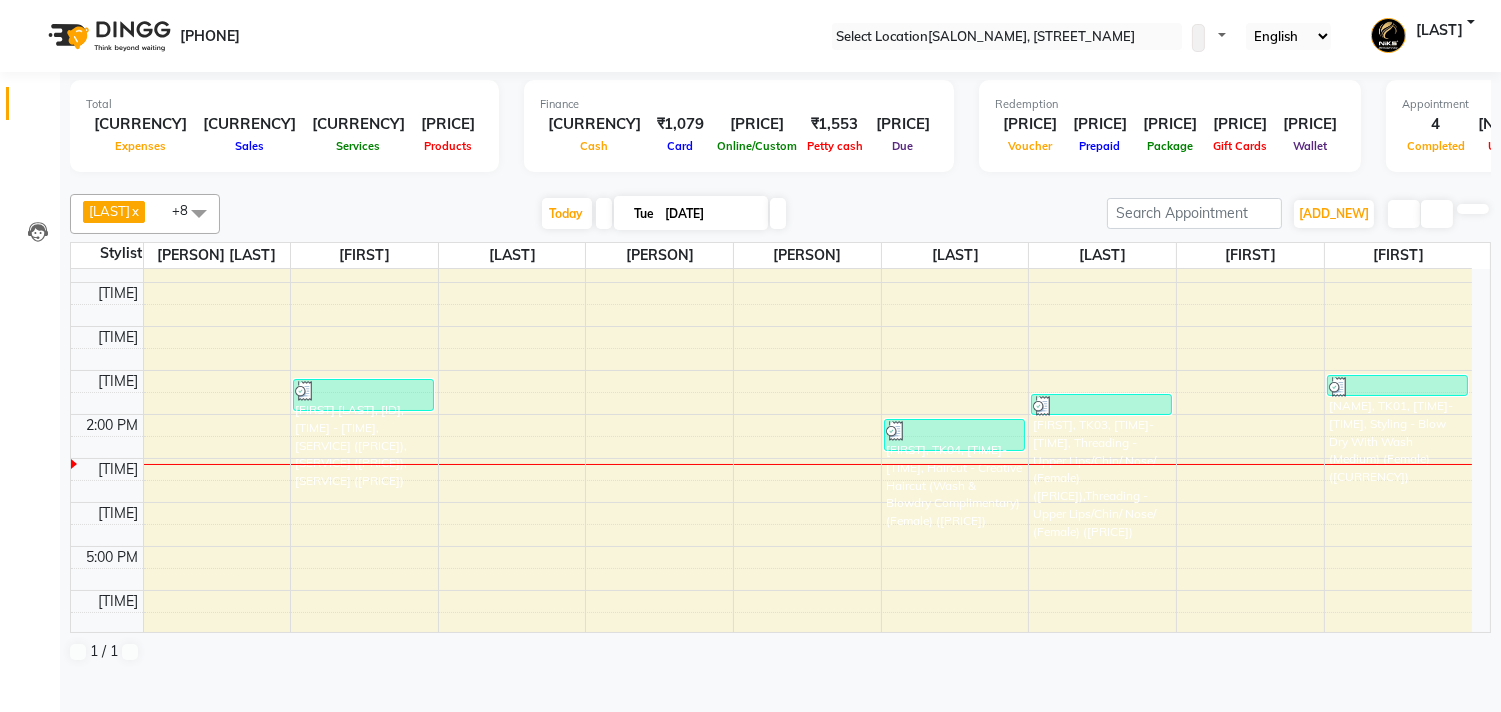 click on "[FIRST] [LAST], TK02, [TIME]-[TIME], Liposoluble Wax - Underarms (Female) (₹150),Liposoluble Wax - Upper Lips/Chin/Lower Lip/Nose/ Ear (Female) (₹120),Liposoluble Wax - Sidelocks/Forehead/ Jawline (Female) (₹150)     [FIRST] [LAST], TK04, [TIME]-[TIME], Haircut - Creative Haircut (Wash & Blowdry Complimentary) (Female) (₹999)     [FIRST], TK03, [TIME]-[TIME], Threading - Upper Lips/Chin/ Nose/ (Female) (₹40),Threading - Upper Lips/Chin/ Nose/ (Female) (₹40)     [FIRST] [LAST], TK01, [TIME]-[TIME], Styling  - Blow Dry With Wash  (Medium) (Female) (₹599)" at bounding box center (771, 480) 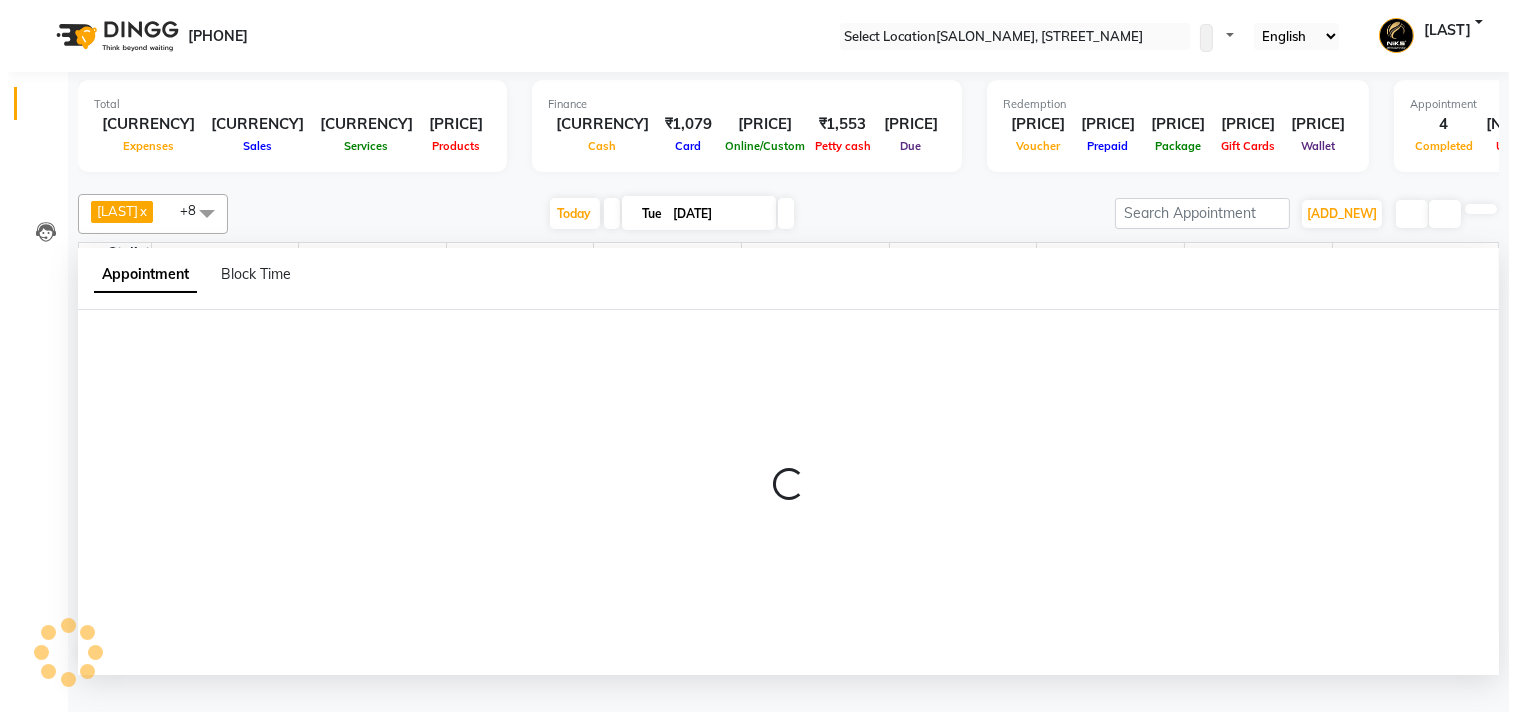 scroll, scrollTop: 1, scrollLeft: 0, axis: vertical 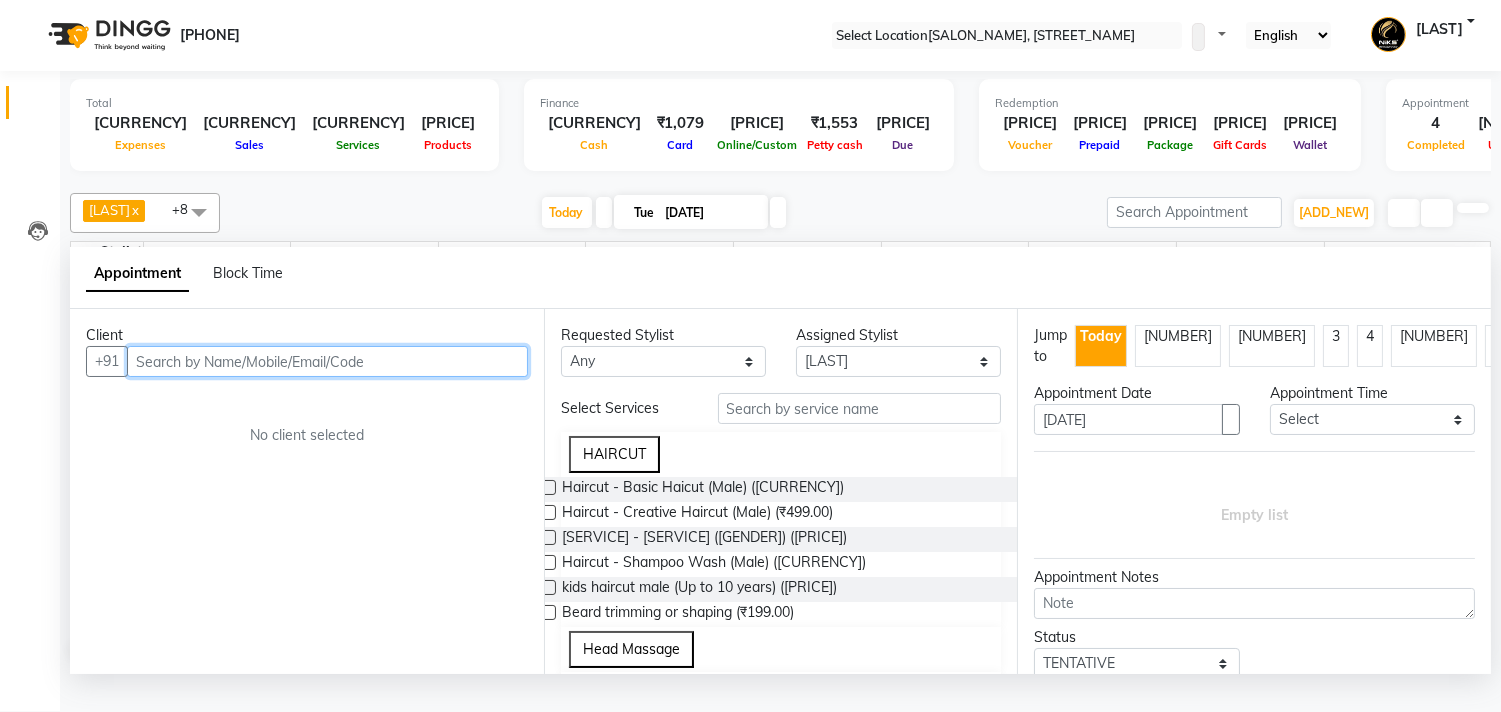 click at bounding box center (327, 361) 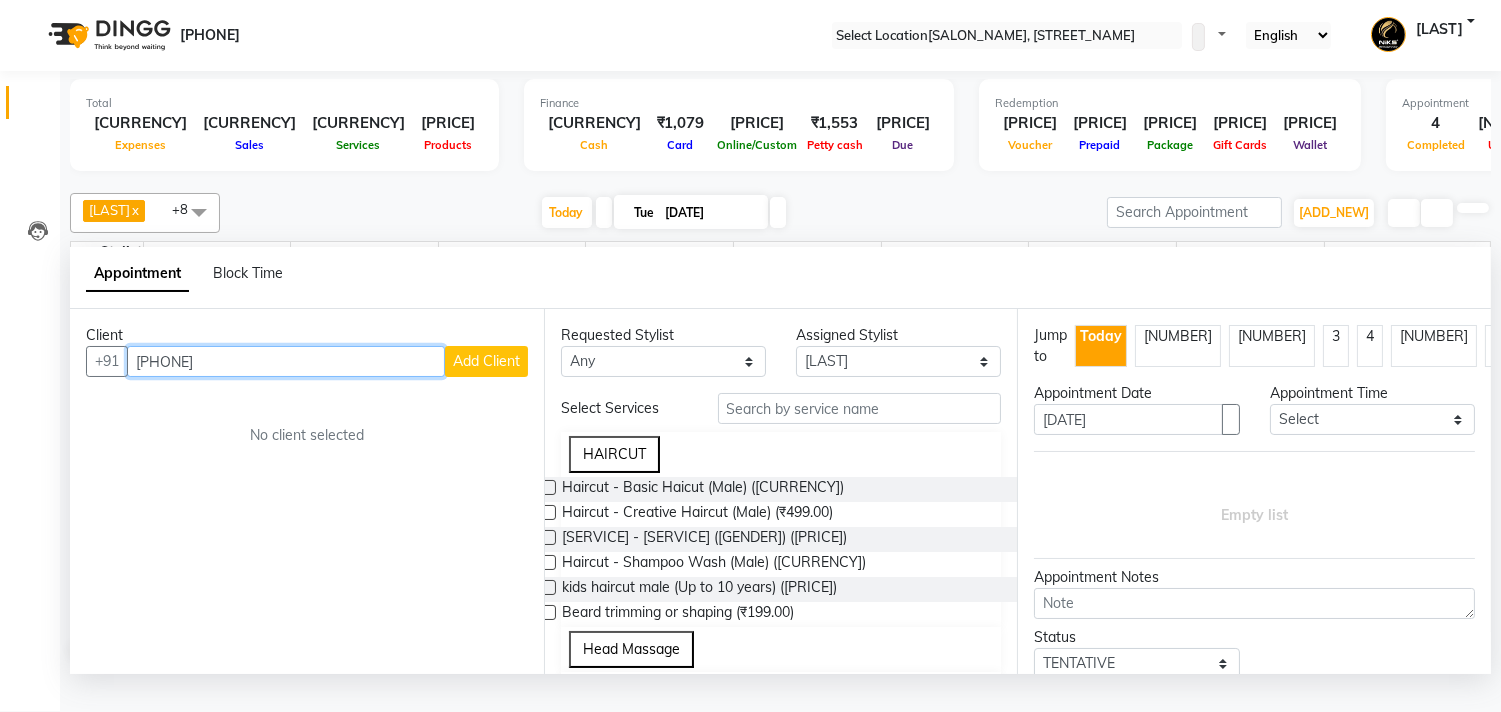 type on "[PHONE]" 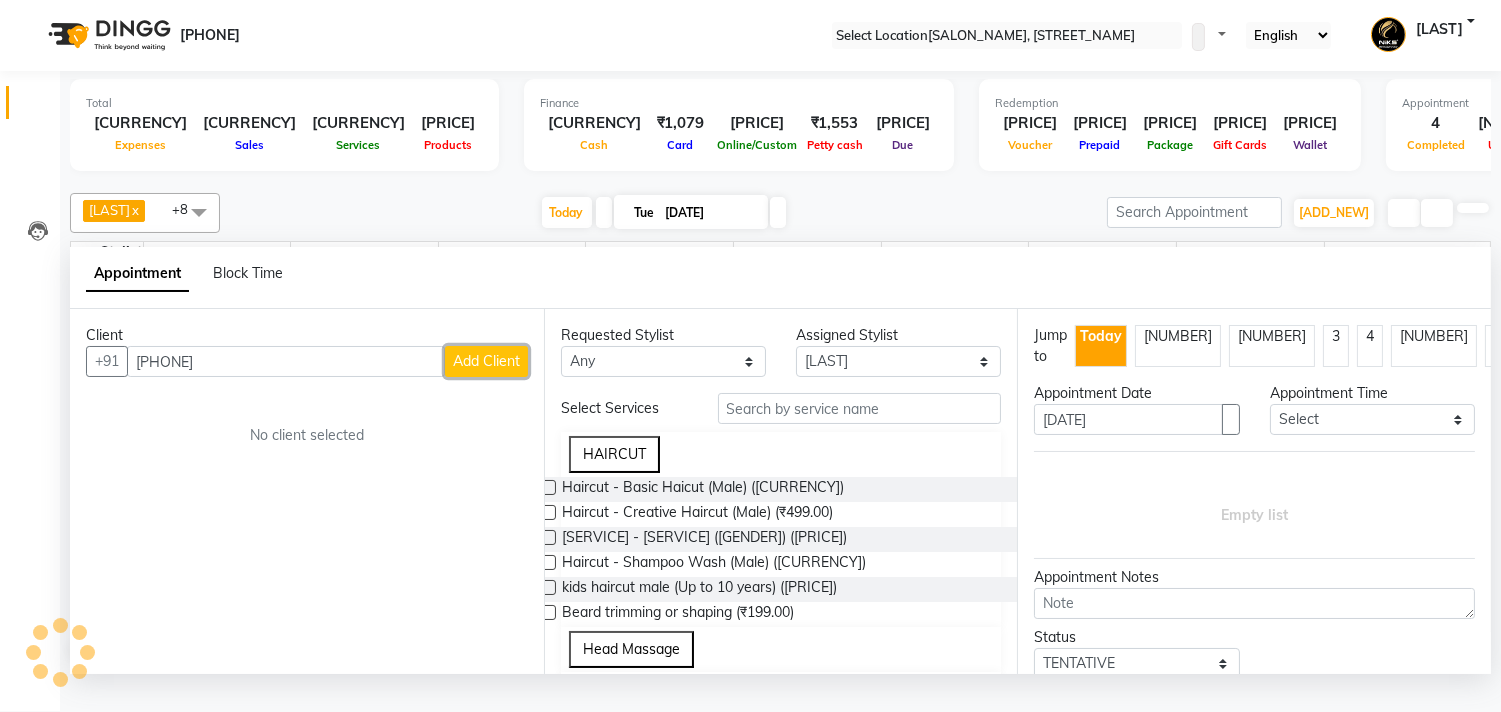click on "Add Client" at bounding box center (486, 361) 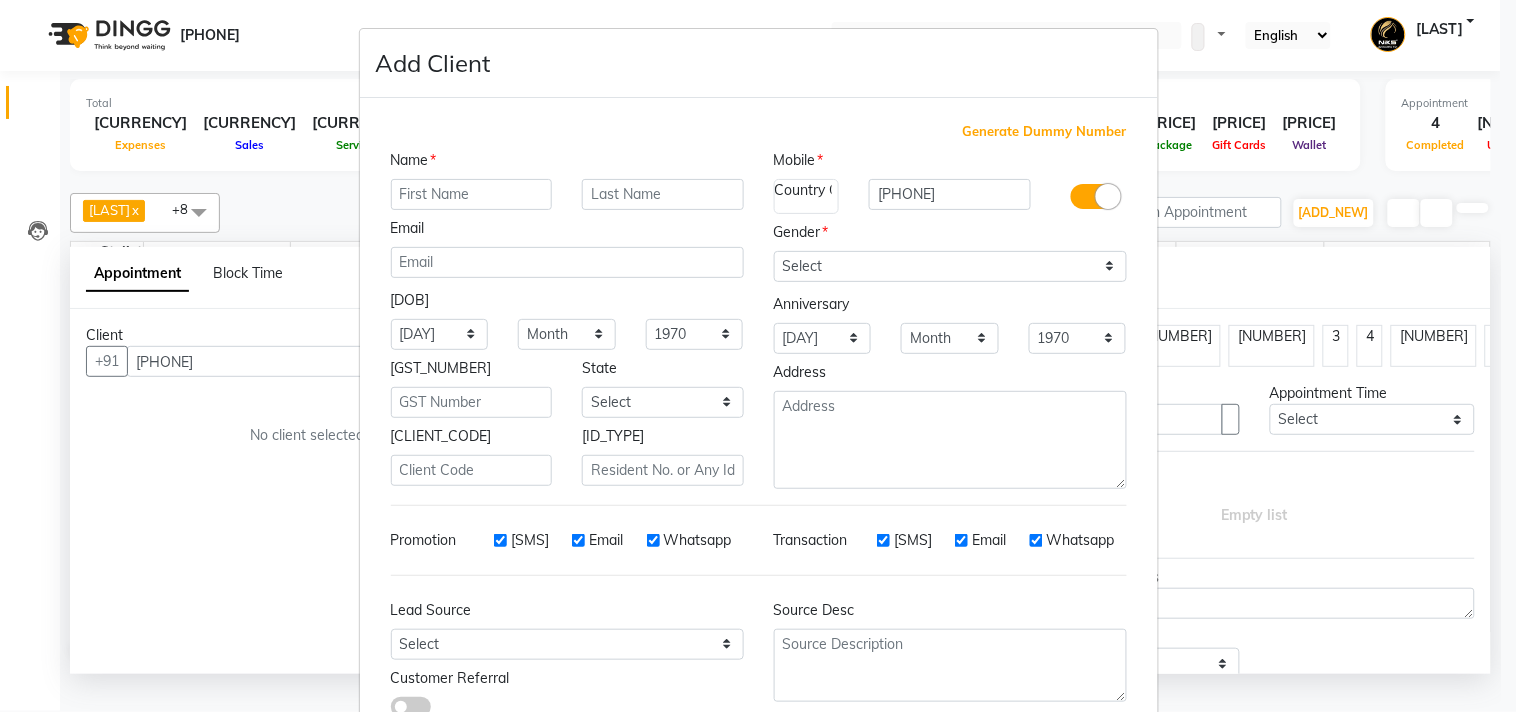 click at bounding box center (472, 194) 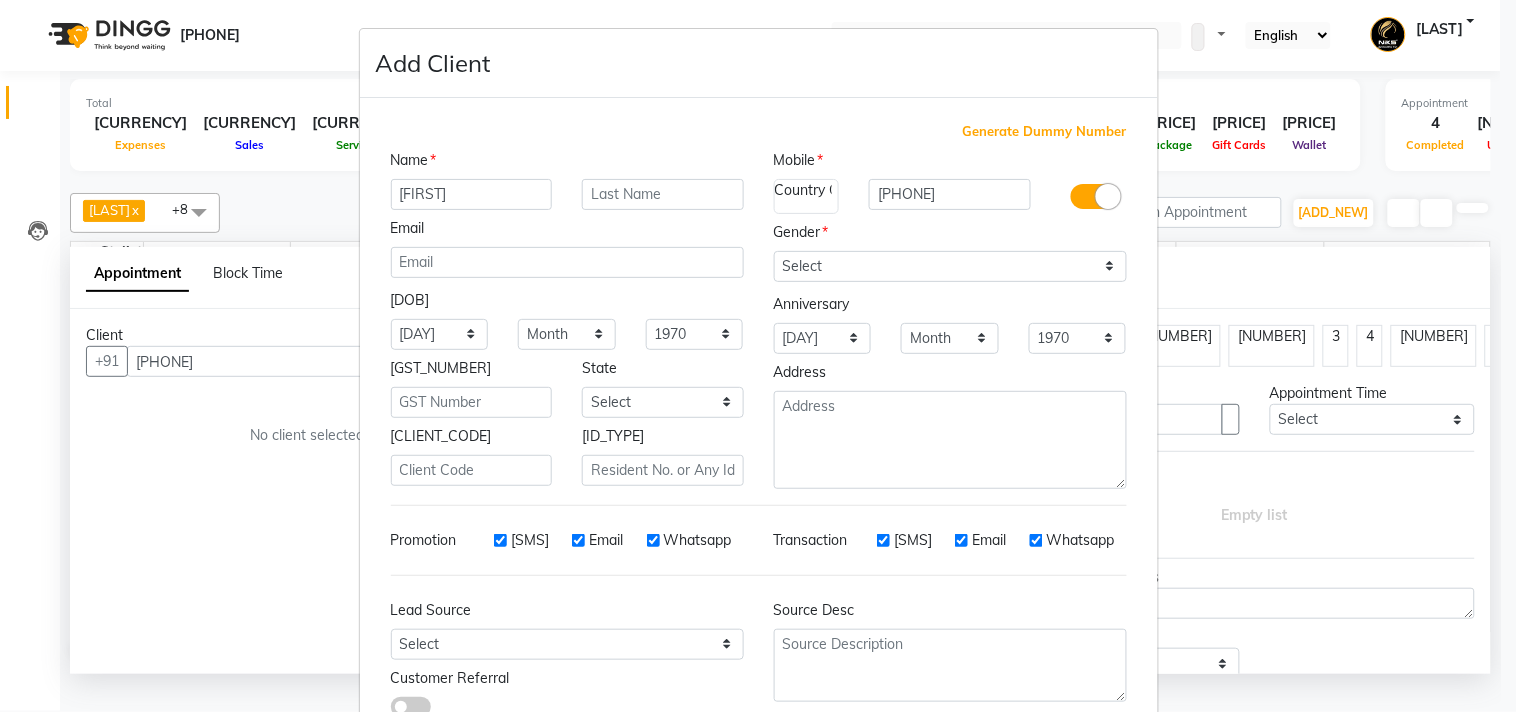 type on "[FIRST]" 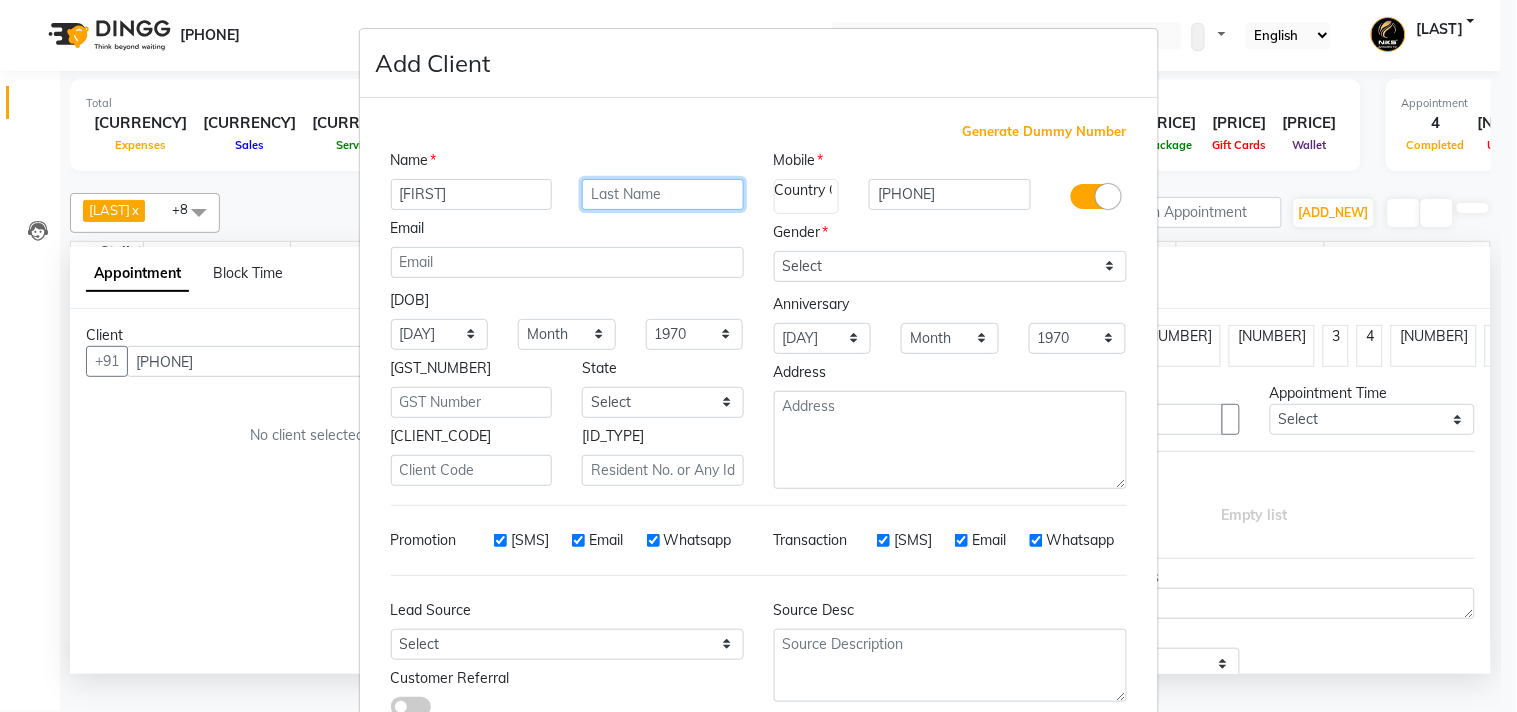 click at bounding box center (663, 194) 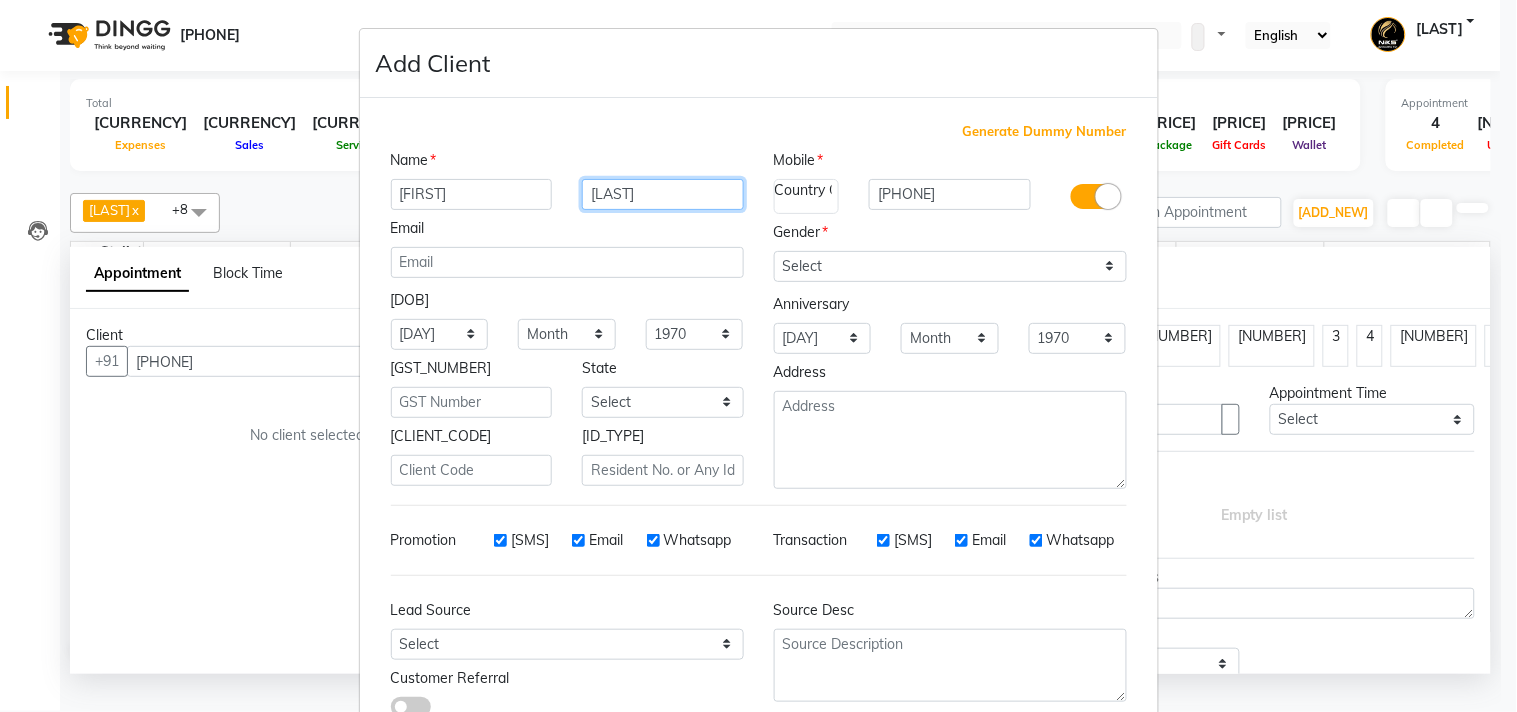 type on "[LAST]" 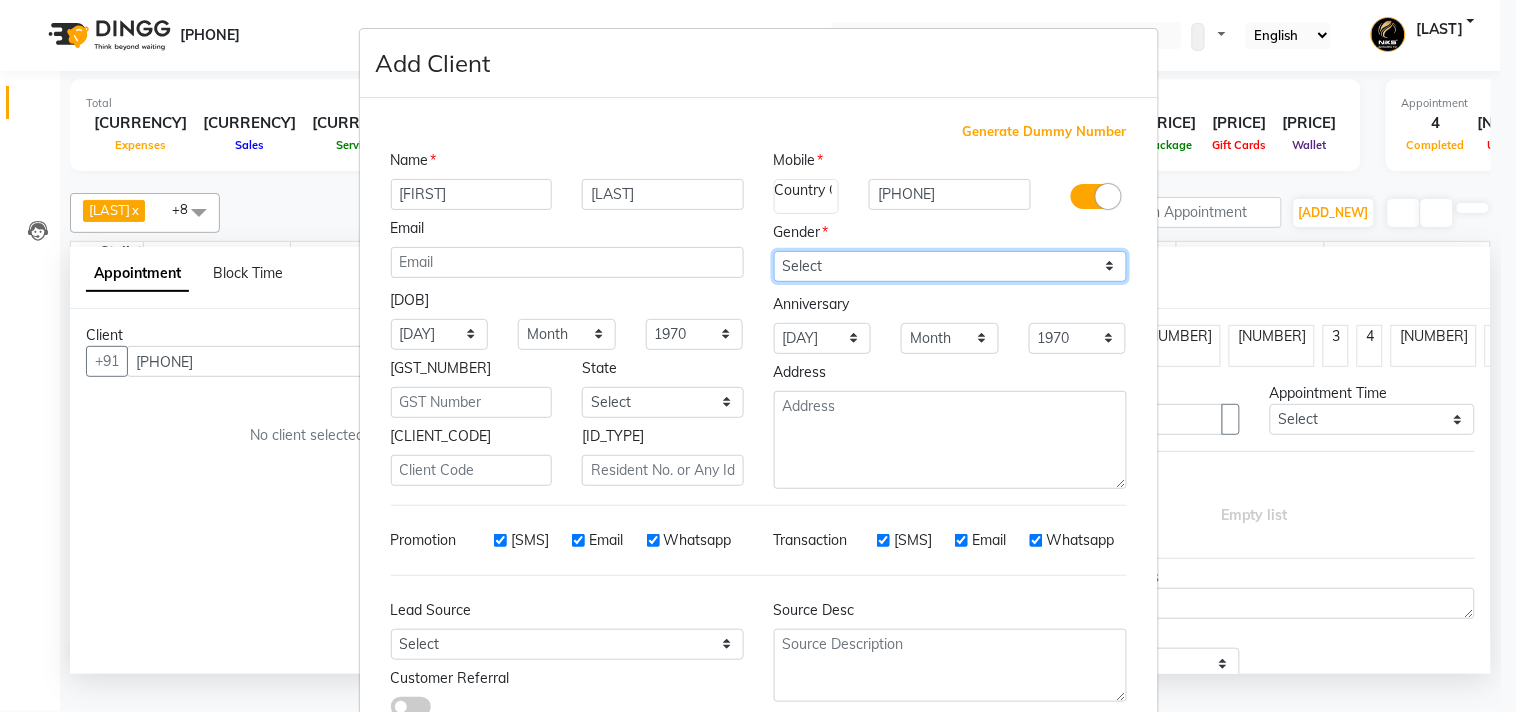click on "Select Male Female Other Prefer Not To Say" at bounding box center [950, 266] 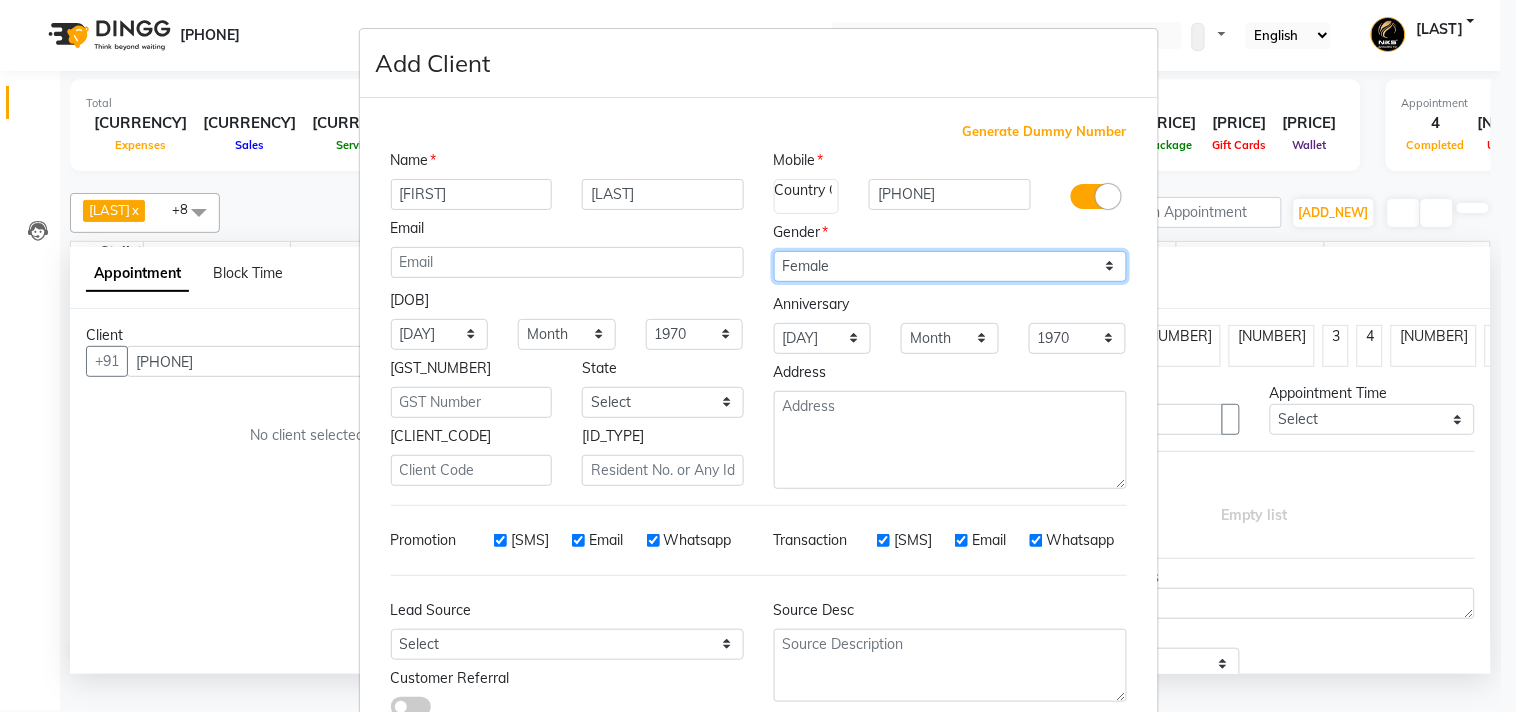 click on "Select Male Female Other Prefer Not To Say" at bounding box center [950, 266] 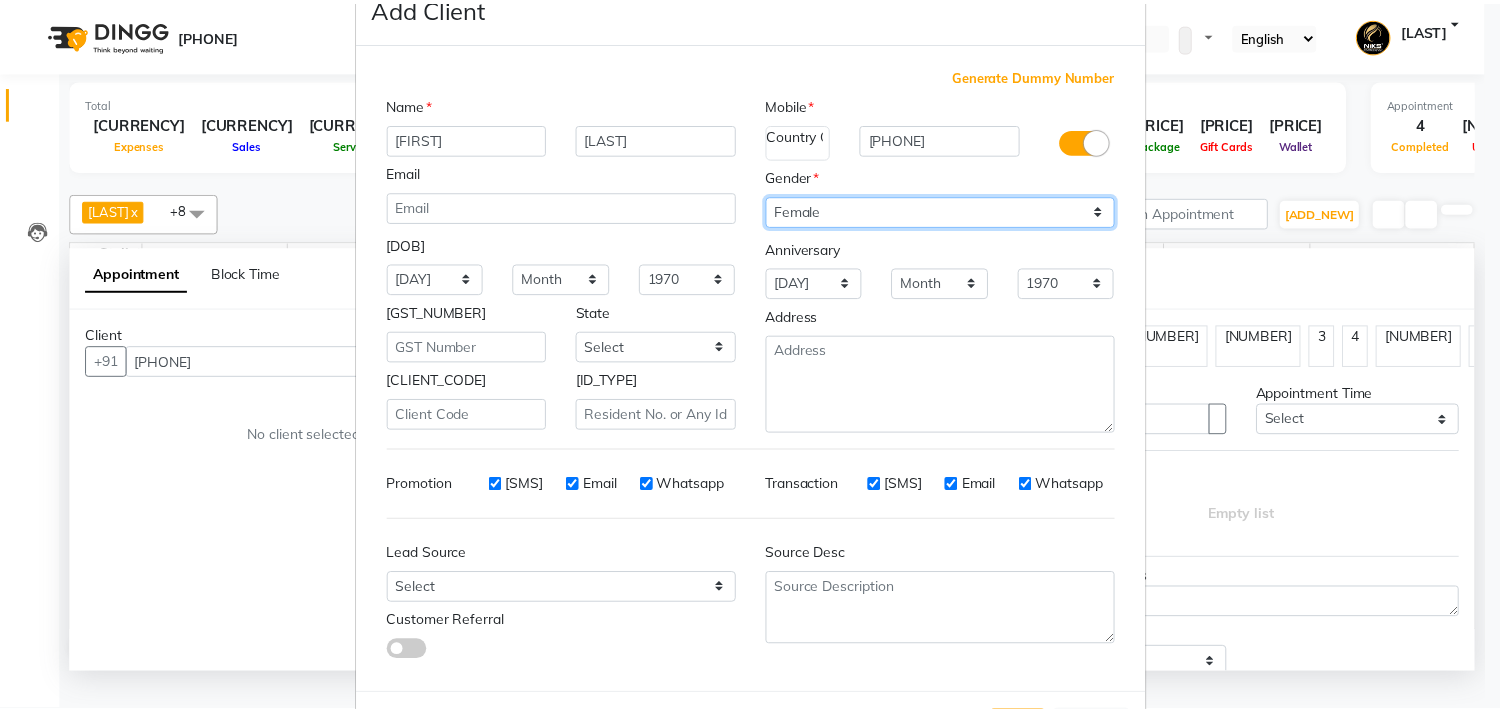 scroll, scrollTop: 74, scrollLeft: 0, axis: vertical 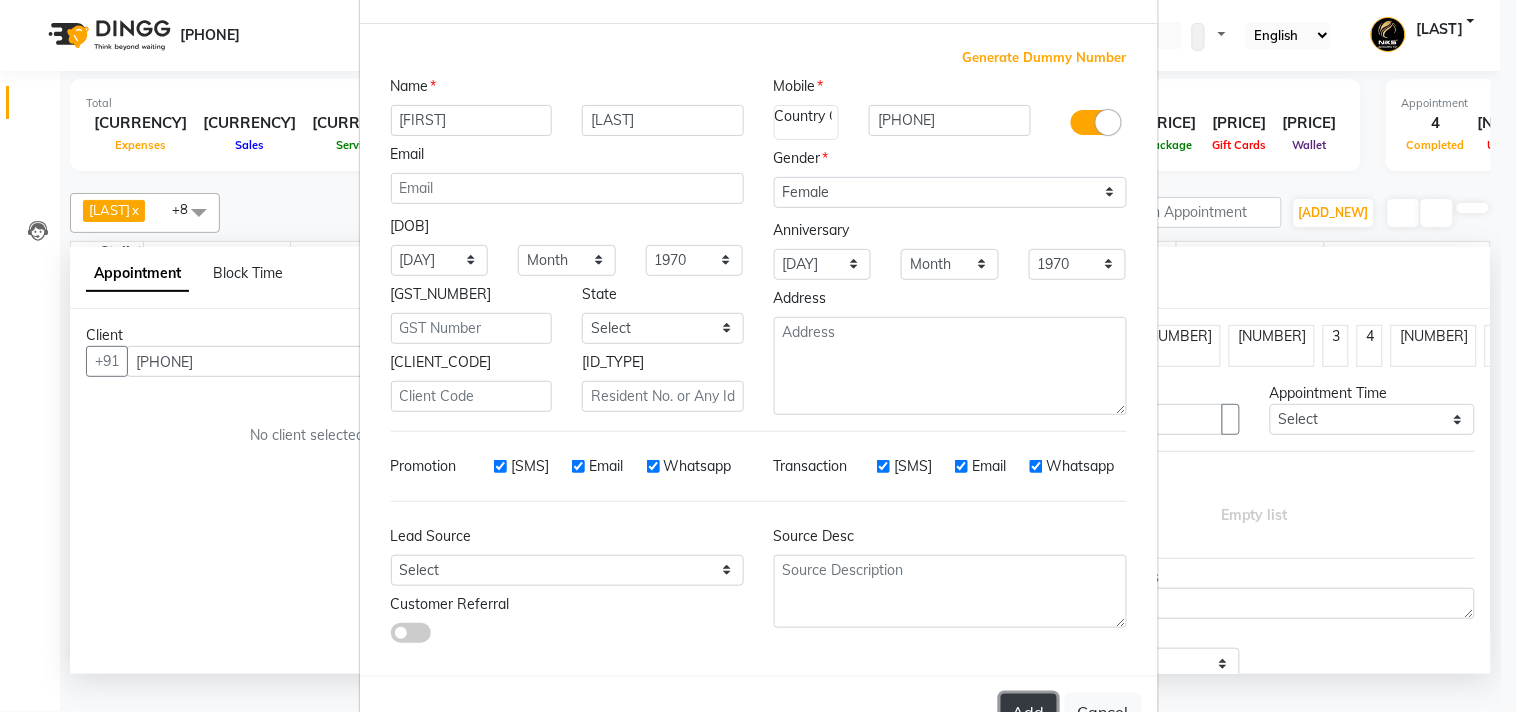 click on "Add" at bounding box center [1029, 712] 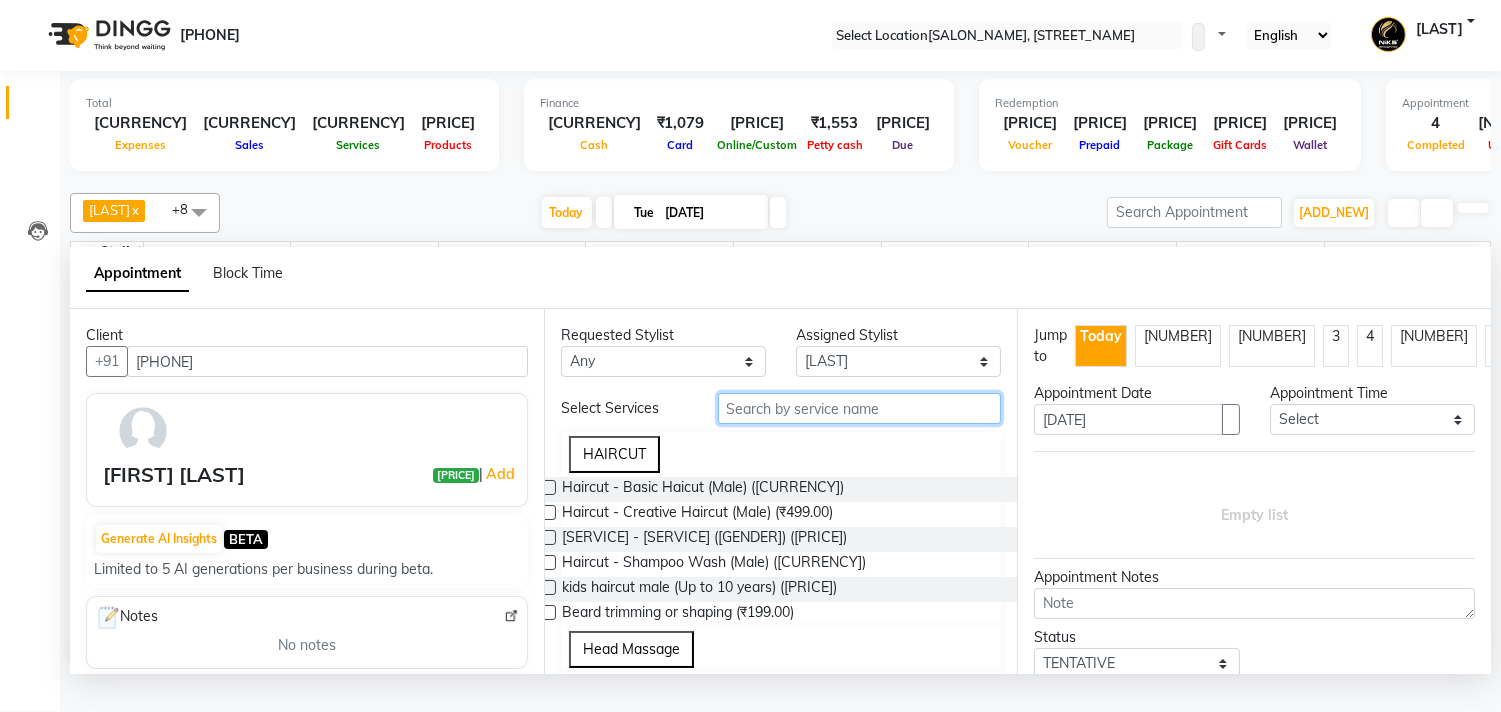 click at bounding box center [860, 408] 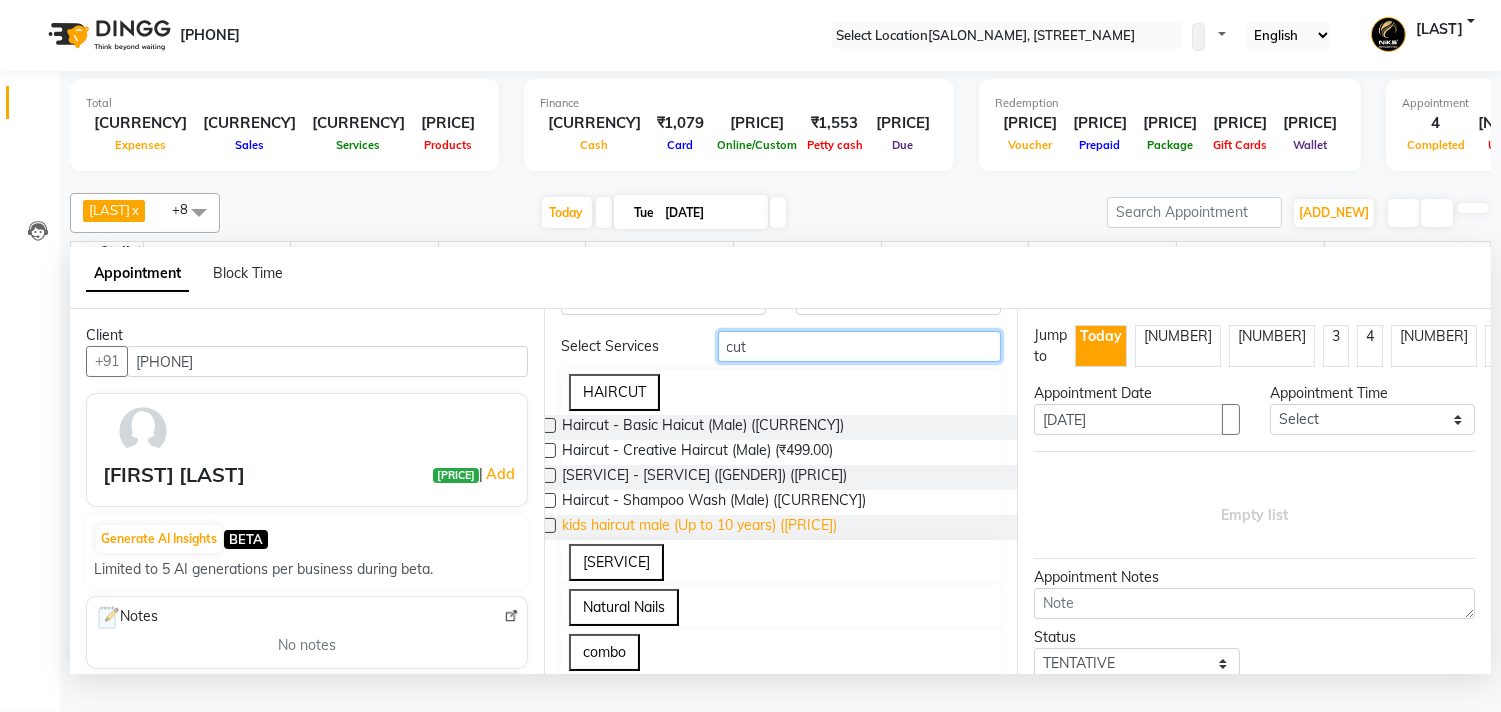 scroll, scrollTop: 74, scrollLeft: 0, axis: vertical 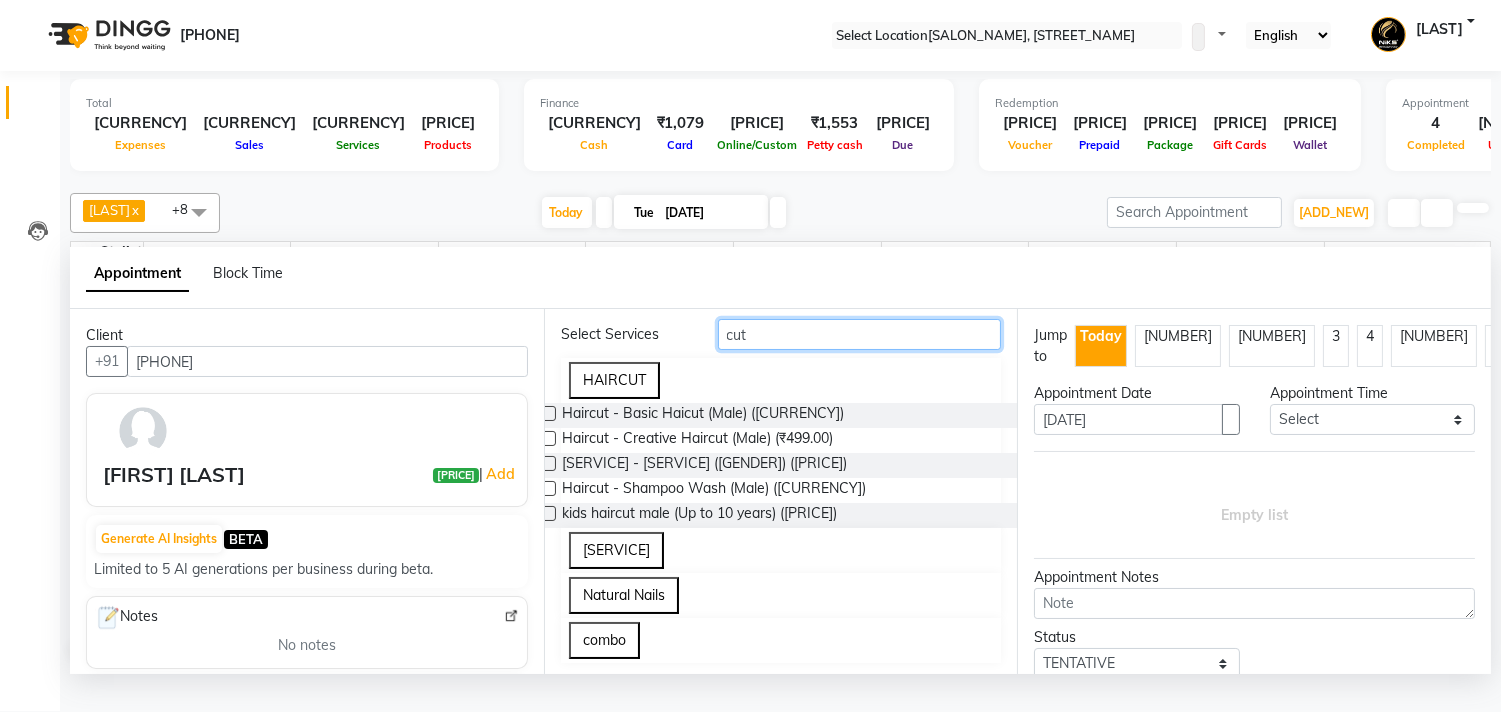 type on "cut" 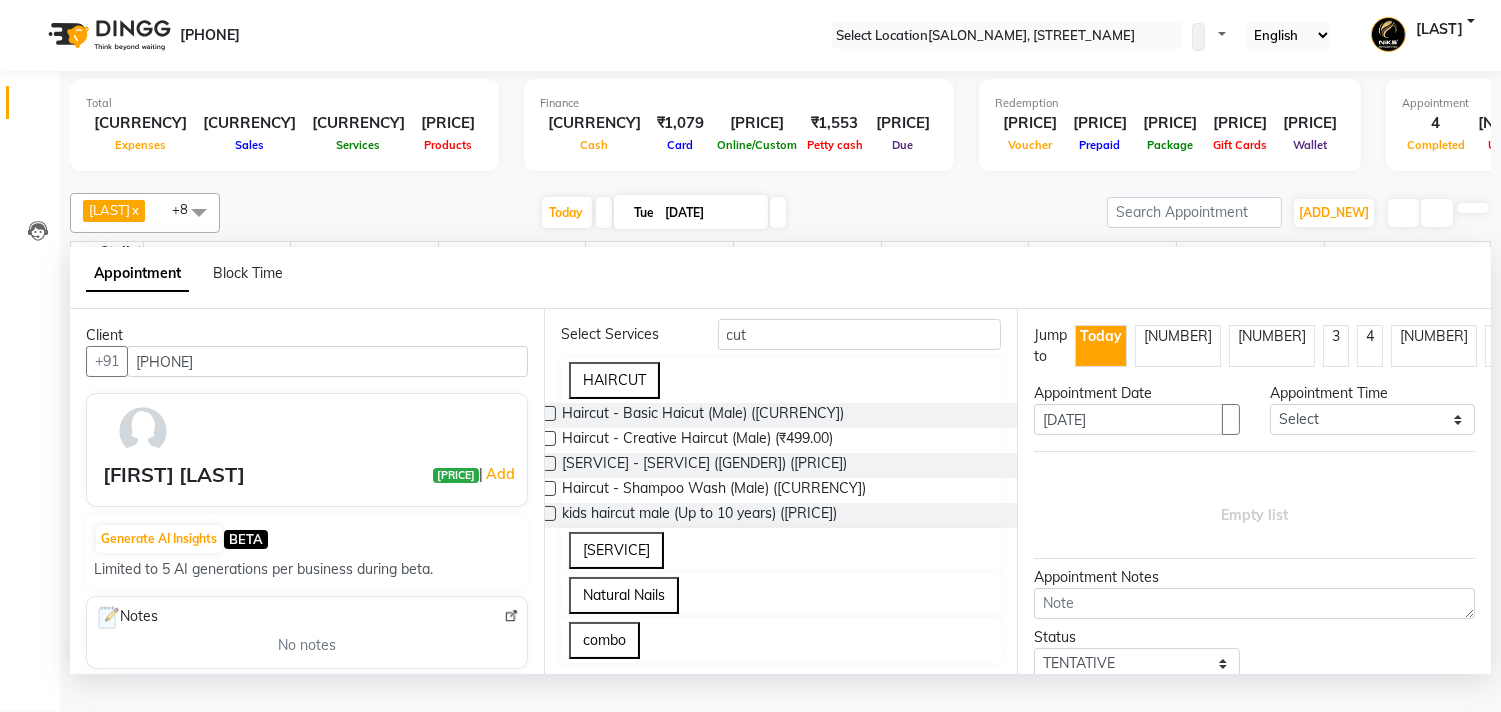 click on "Haircut - Basic Haicut (Male) Haircut - Creative Haircut (Male) Haircut - Hair Styling Wih Hair Wash  (Male) Haircut - Shampoo Wash  (Male) kids haircut male (Up to 10 years)" at bounding box center (781, 465) 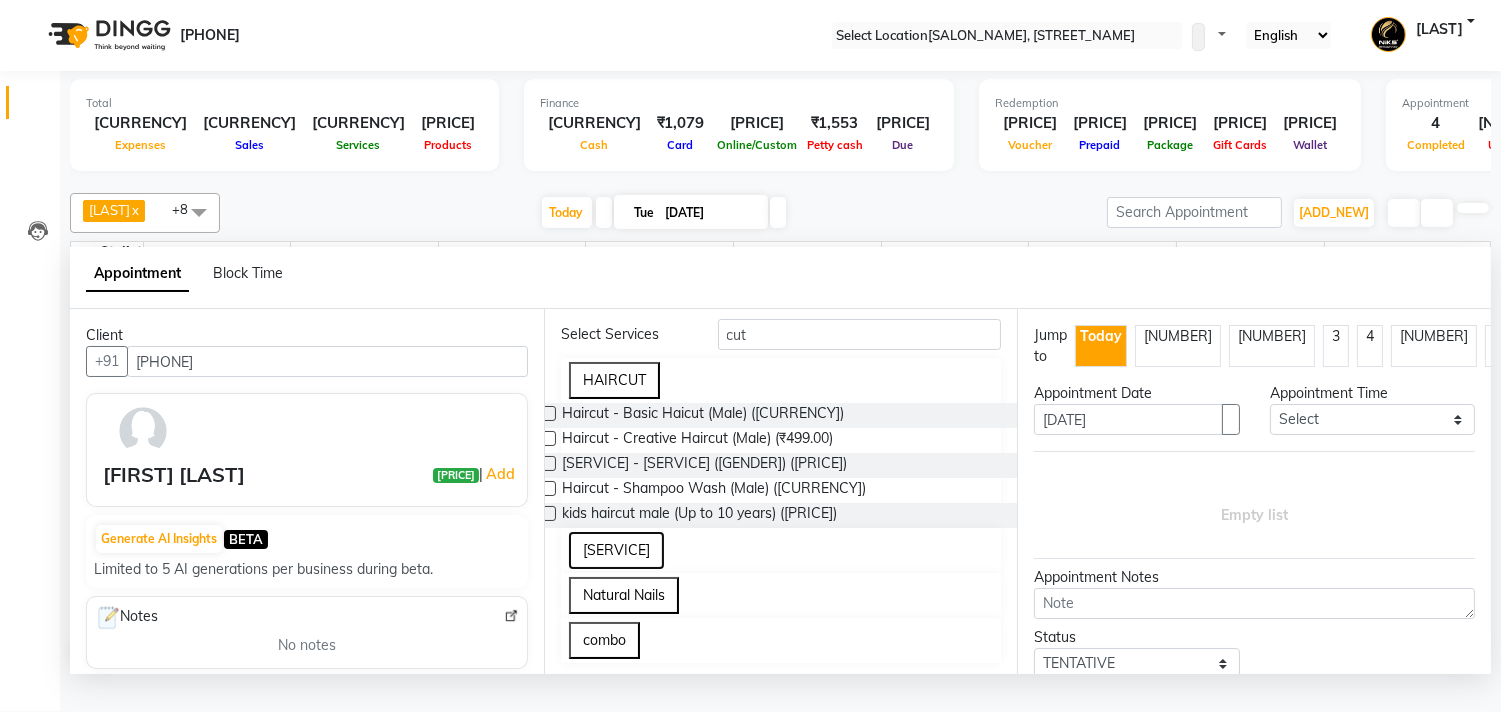 click on "[SERVICE]" at bounding box center (616, 550) 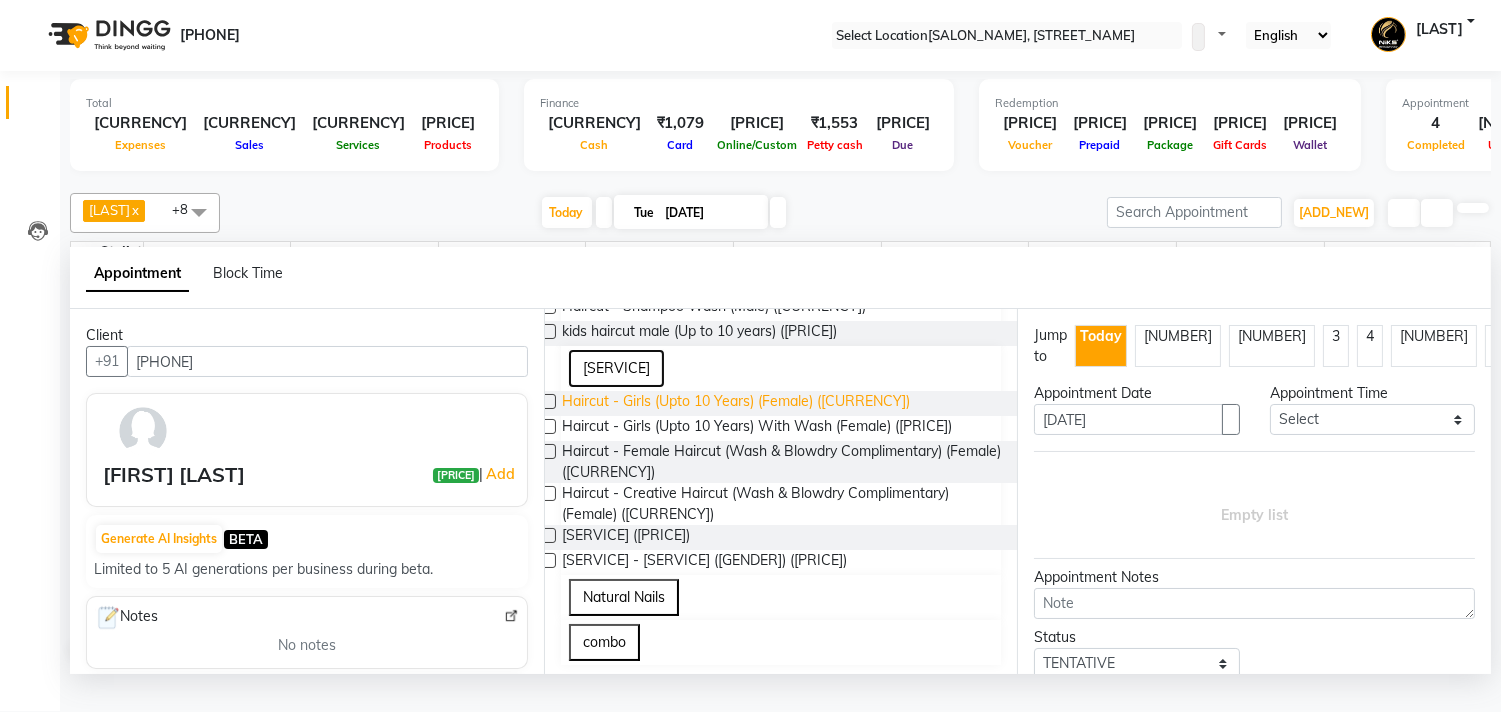 scroll, scrollTop: 258, scrollLeft: 0, axis: vertical 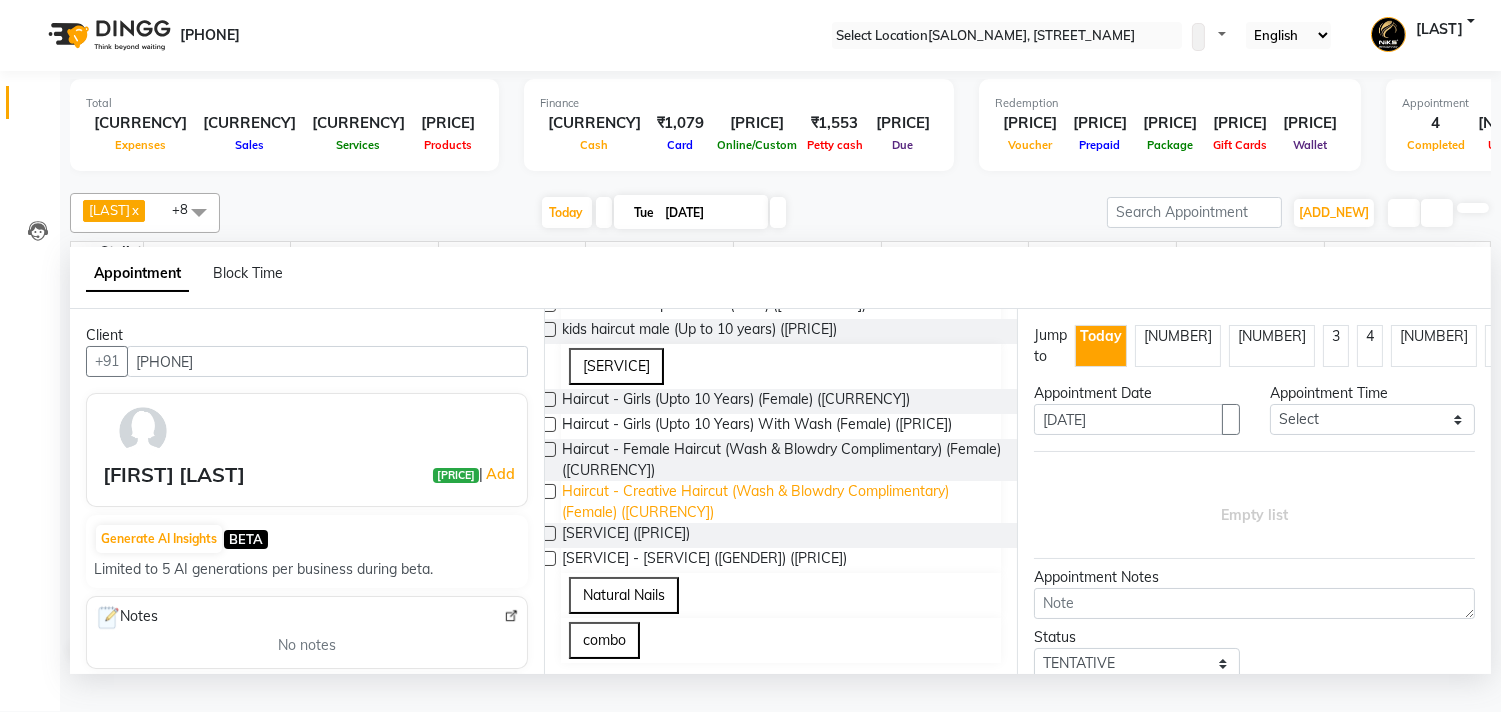 click on "Haircut - Creative Haircut (Wash & Blowdry Complimentary) (Female) ([CURRENCY])" at bounding box center [736, 401] 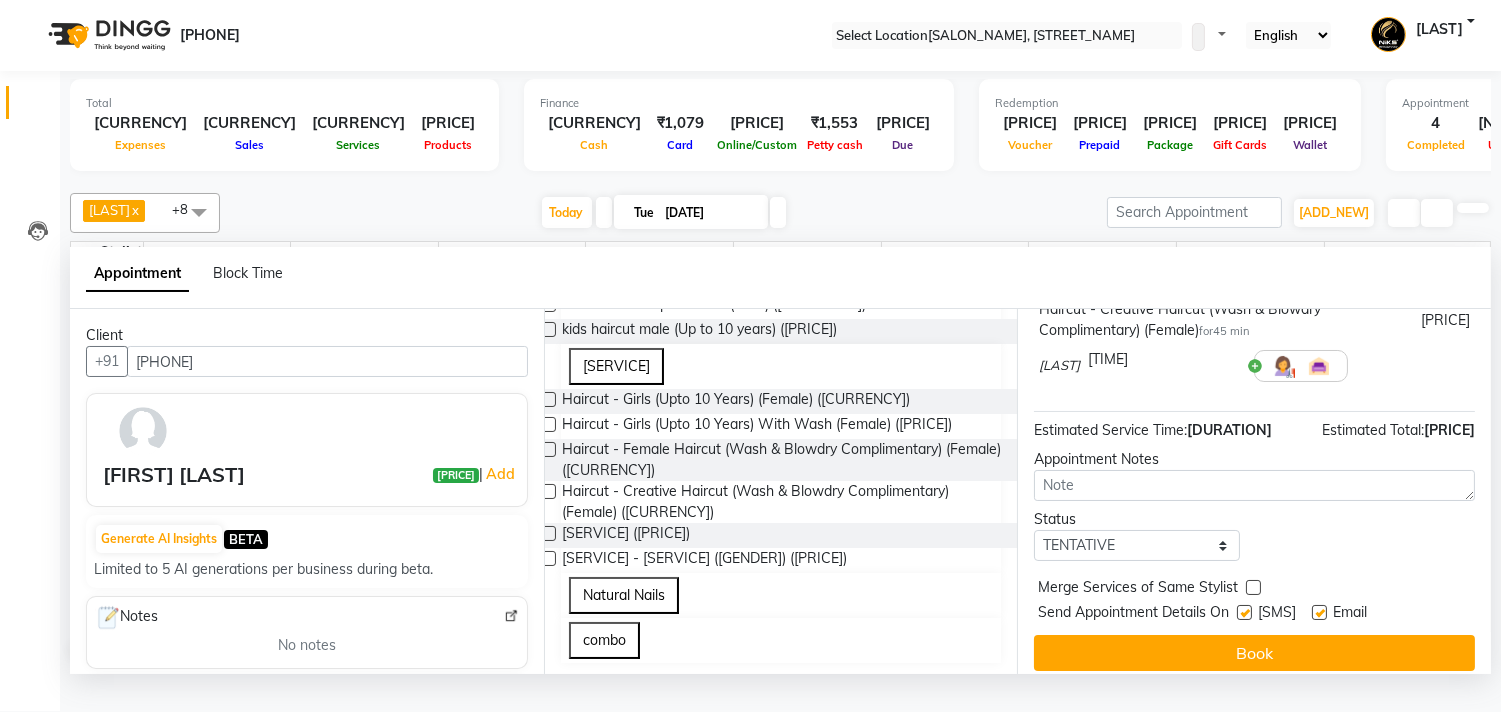scroll, scrollTop: 181, scrollLeft: 0, axis: vertical 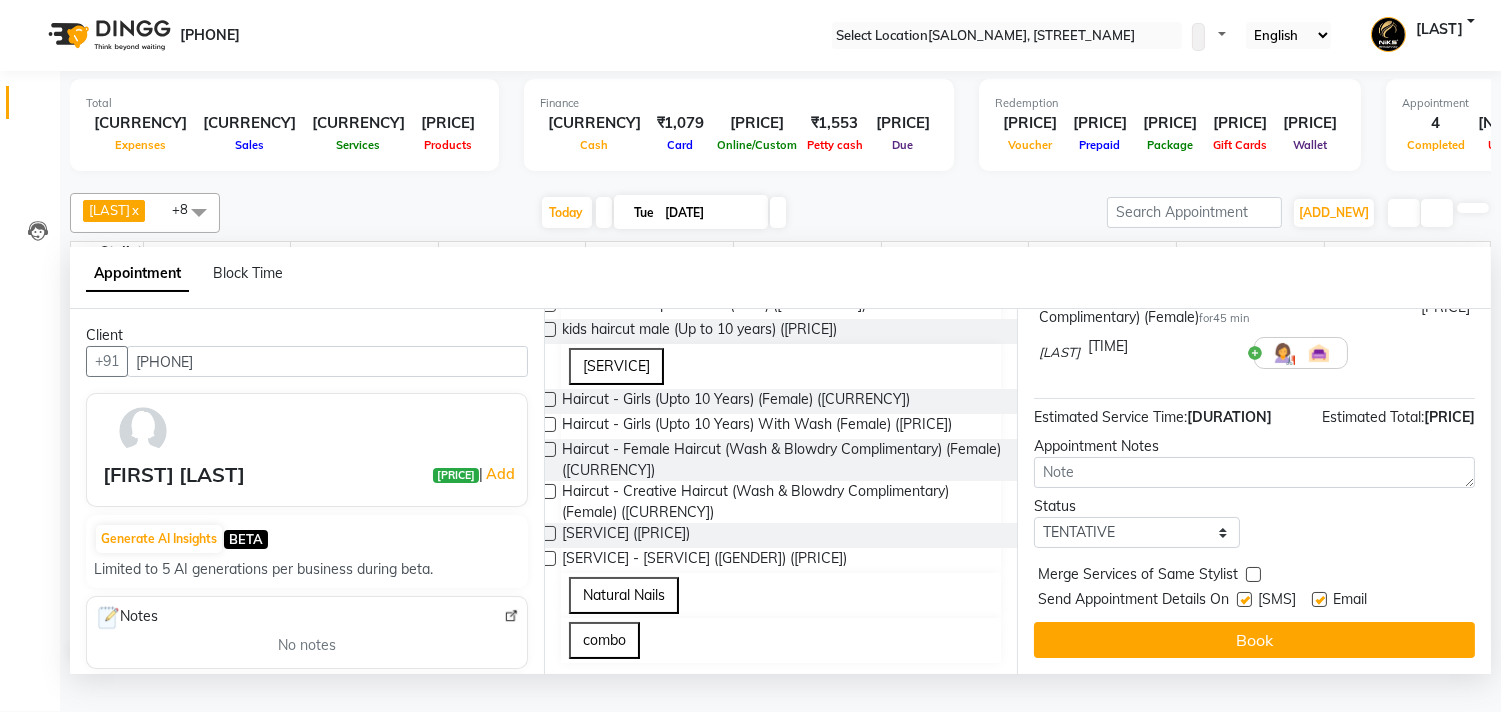 click at bounding box center (1252, 578) 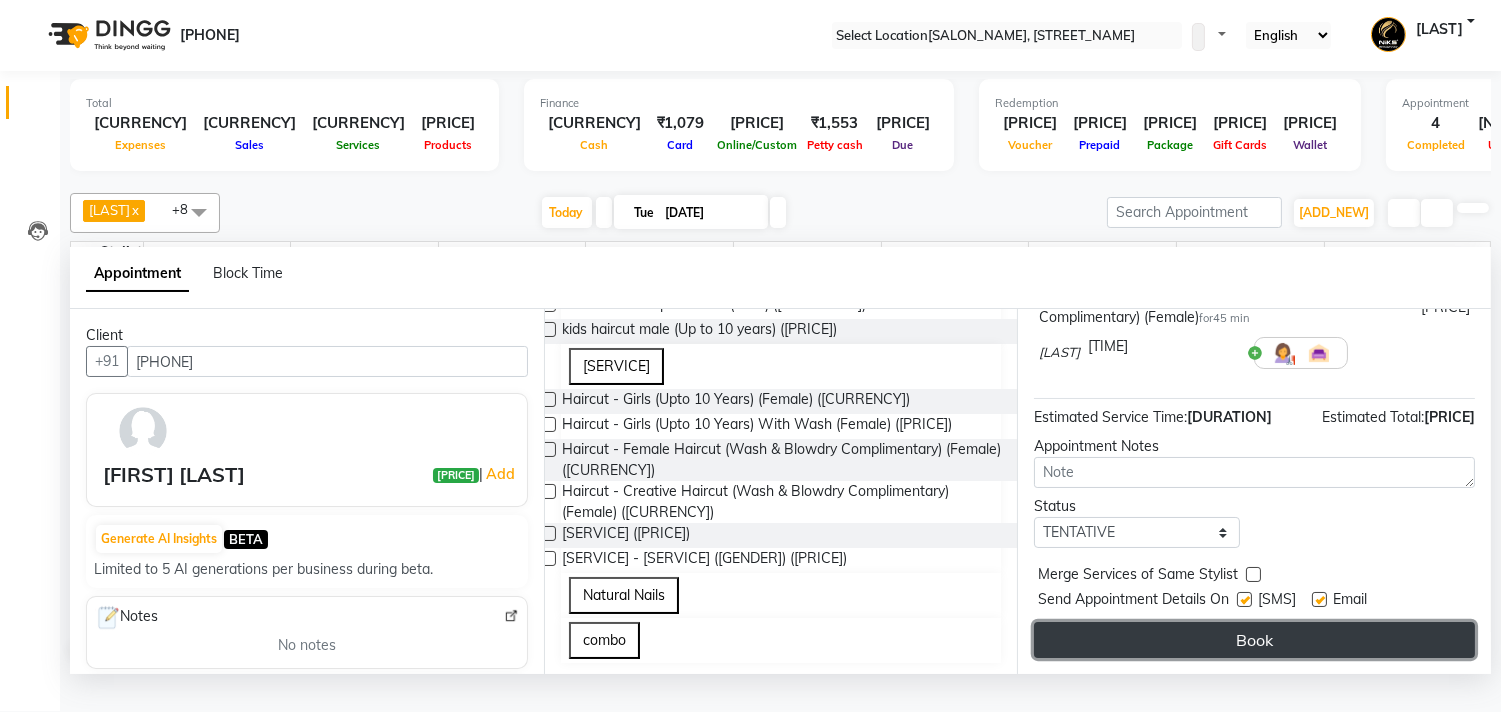 click on "Book" at bounding box center [1254, 640] 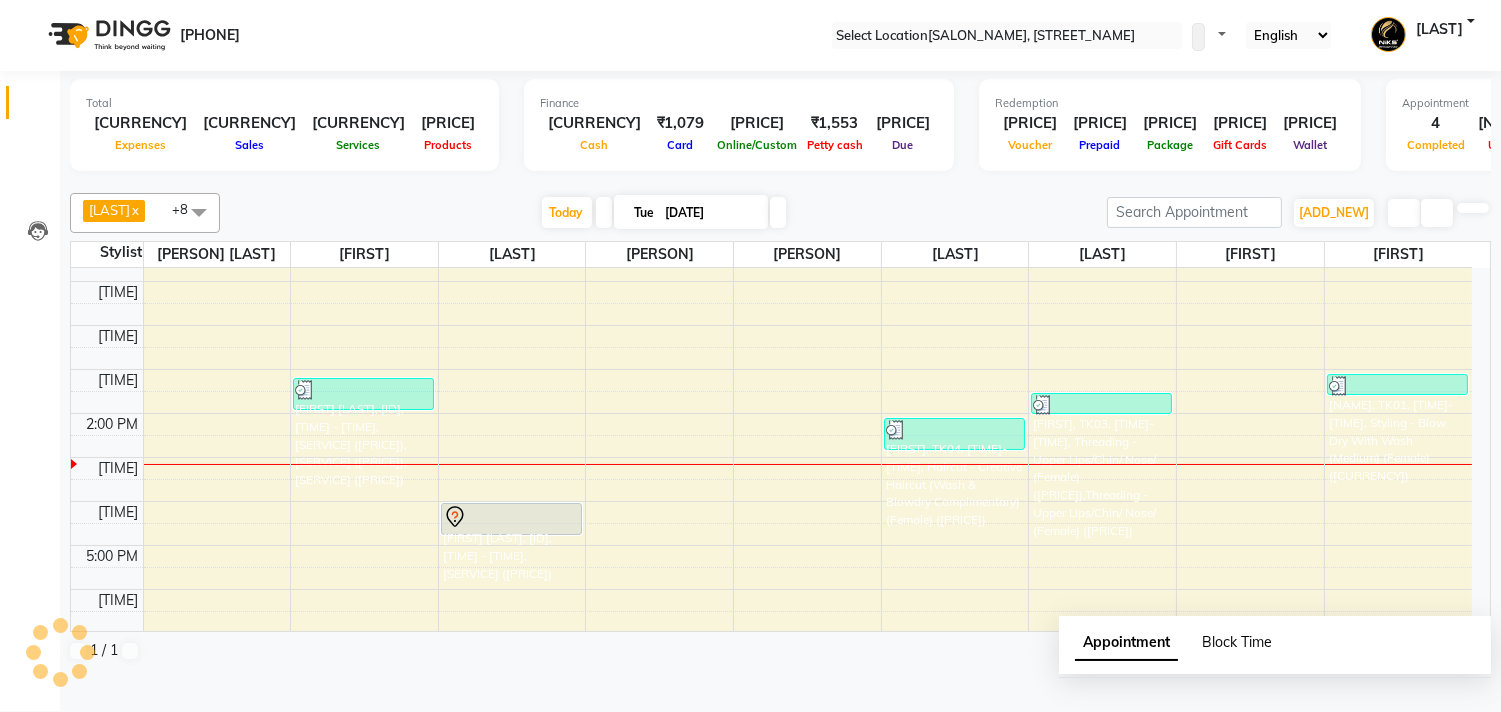 scroll, scrollTop: 0, scrollLeft: 0, axis: both 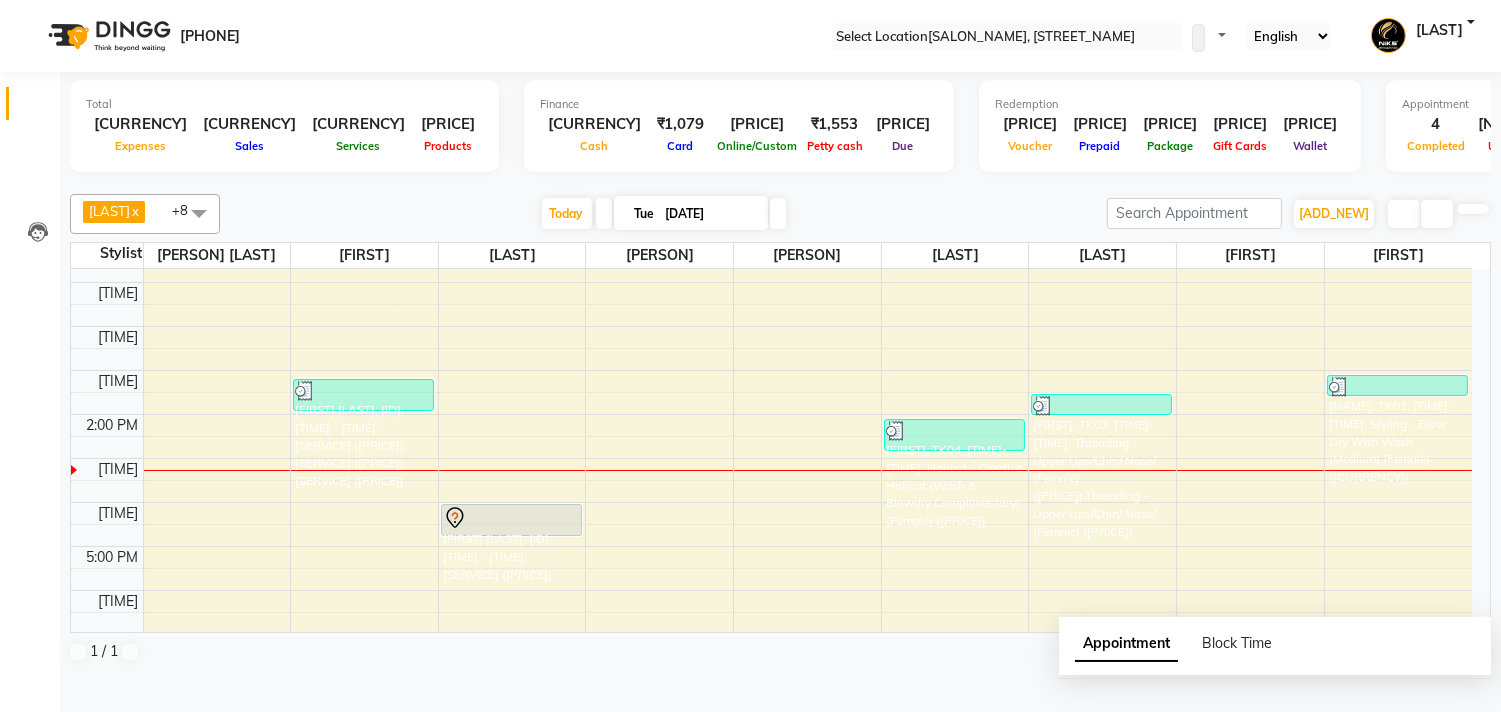 click on "[TIME] [TIME] [TIME] [TIME] [TIME] [TIME] [TIME] [TIME] [TIME] [TIME] [TIME] [TIME] [TIME] [TIME] [TIME] [NAME], TK02, [TIME]-[TIME], Liposoluble Wax - Underarms (Female) ([CURRENCY]),Liposoluble Wax - Upper Lips/Chin/Lower Lip/Nose/ Ear (Female) ([CURRENCY]),Liposoluble Wax - Sidelocks/Forehead/ Jawline (Female) ([CURRENCY]) [TIME]-[TIME], Haircut - Creative Haircut (Wash & Blowdry Complimentary) (Female) [NAME], TK05, [TIME]-[TIME], Haircut - Creative Haircut (Wash & Blowdry Complimentary) (Female) [NAME], TK04, [TIME]-[TIME], Haircut - Creative Haircut (Wash & Blowdry Complimentary) (Female) ([CURRENCY]) [NAME], TK03, [TIME]-[TIME], Threading - Upper Lips/Chin/ Nose/ (Female) ([CURRENCY]),Threading - Upper Lips/Chin/ Nose/ (Female) ([CURRENCY]) [NAME], TK01, [TIME]-[TIME], Styling  - Blow Dry With Wash  (Medium) (Female) ([CURRENCY])" at bounding box center (771, 480) 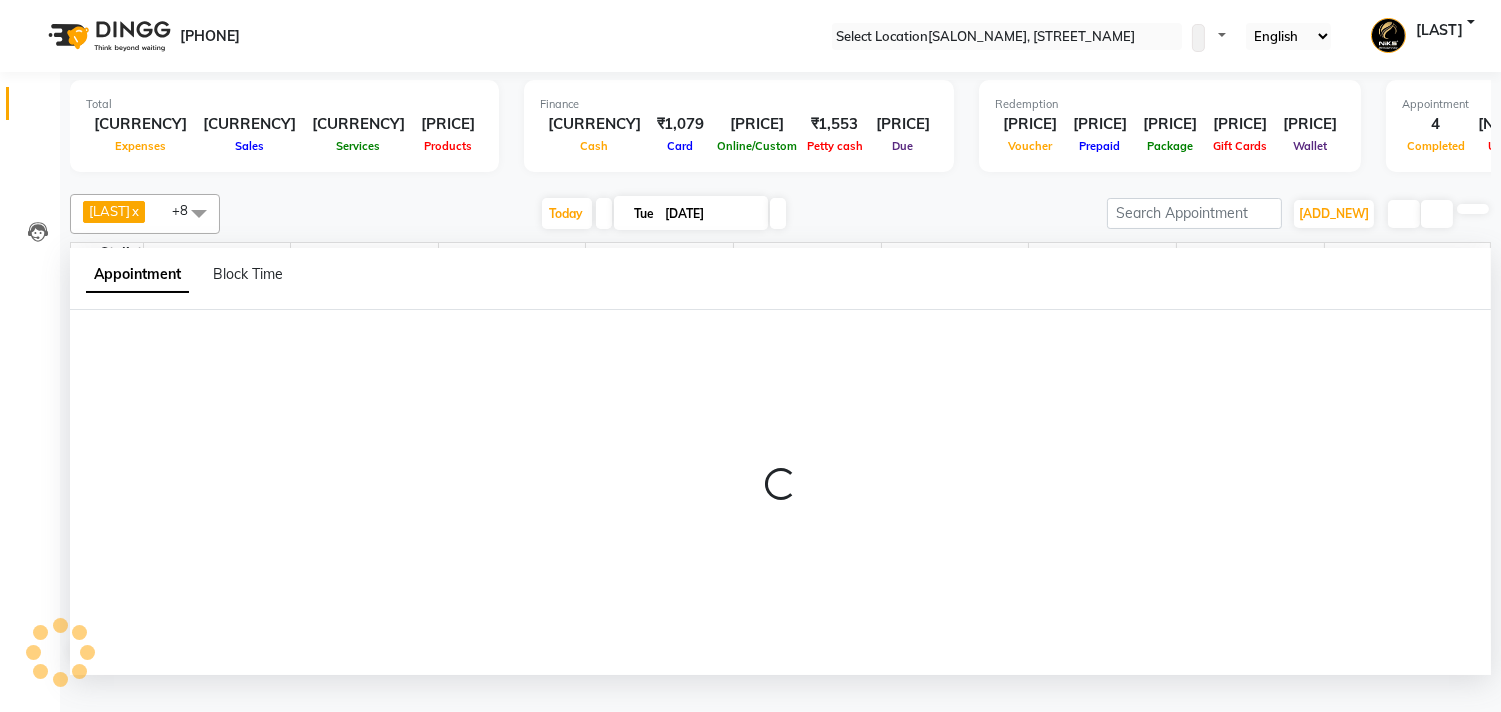 scroll, scrollTop: 1, scrollLeft: 0, axis: vertical 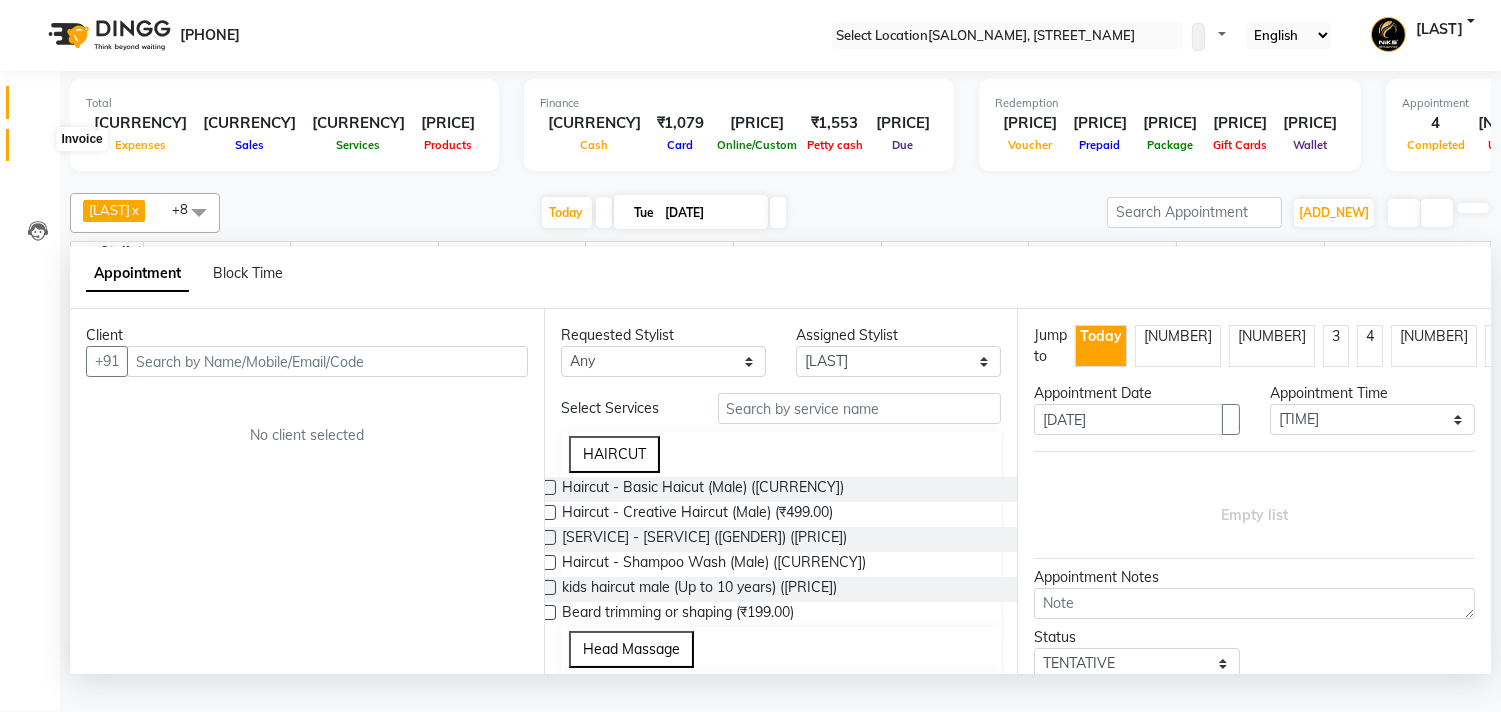drag, startPoint x: 28, startPoint y: 141, endPoint x: 53, endPoint y: 158, distance: 30.232433 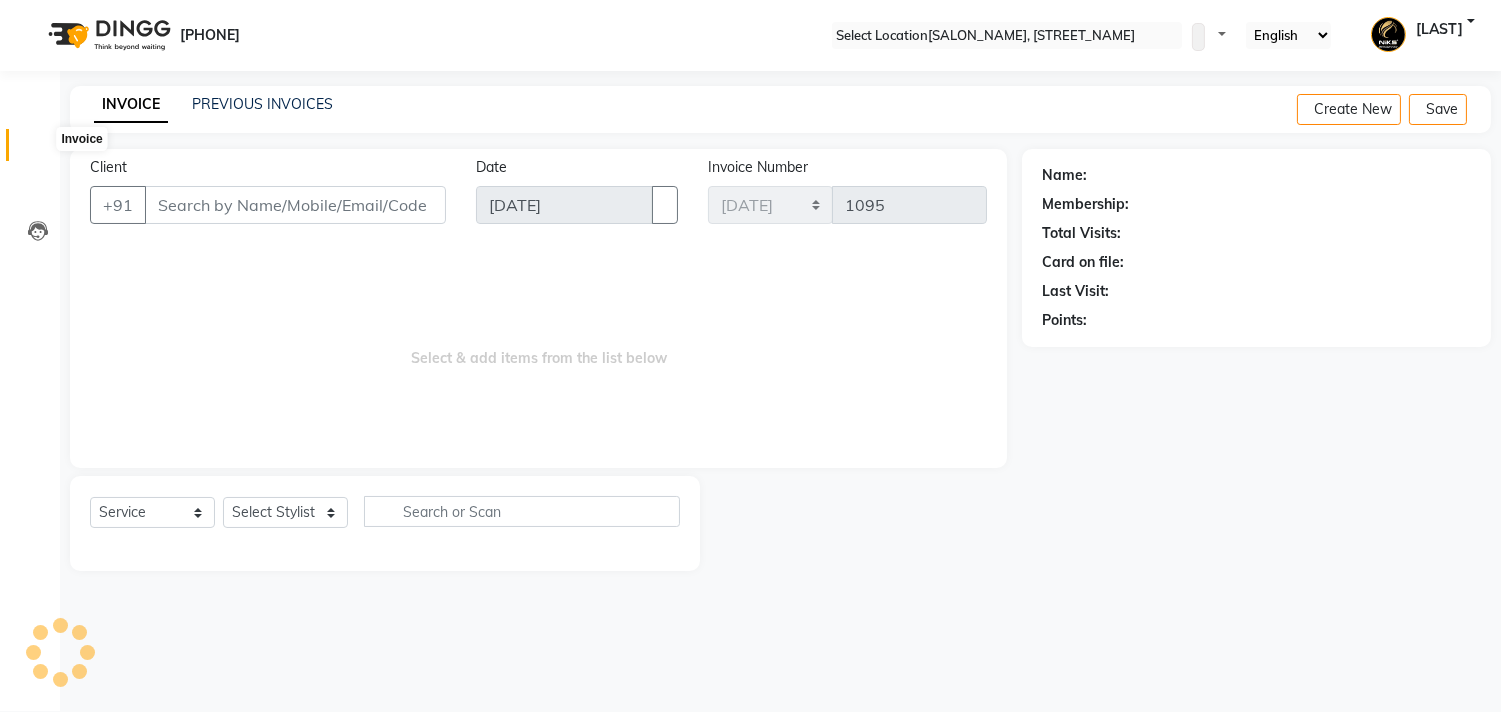 scroll, scrollTop: 0, scrollLeft: 0, axis: both 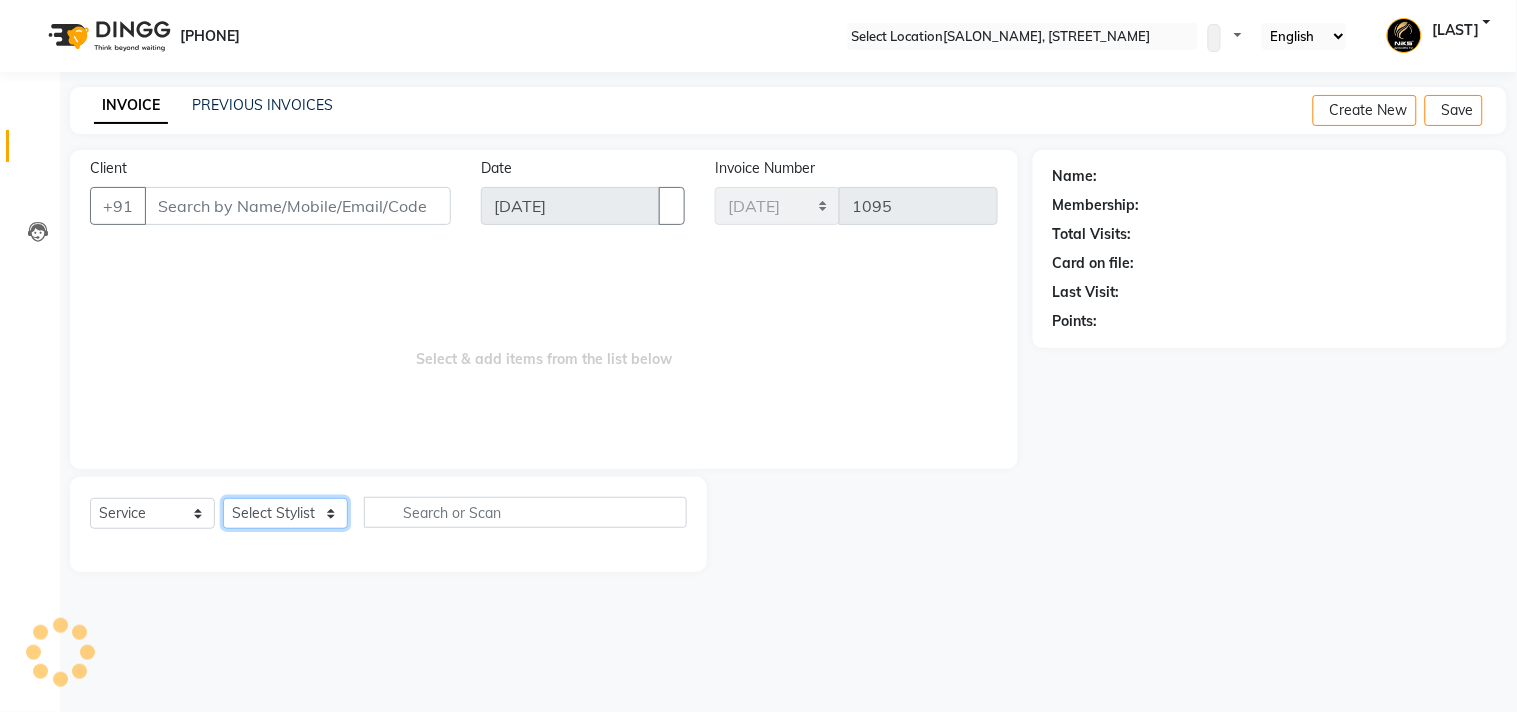 click on "Select Stylist" at bounding box center (285, 513) 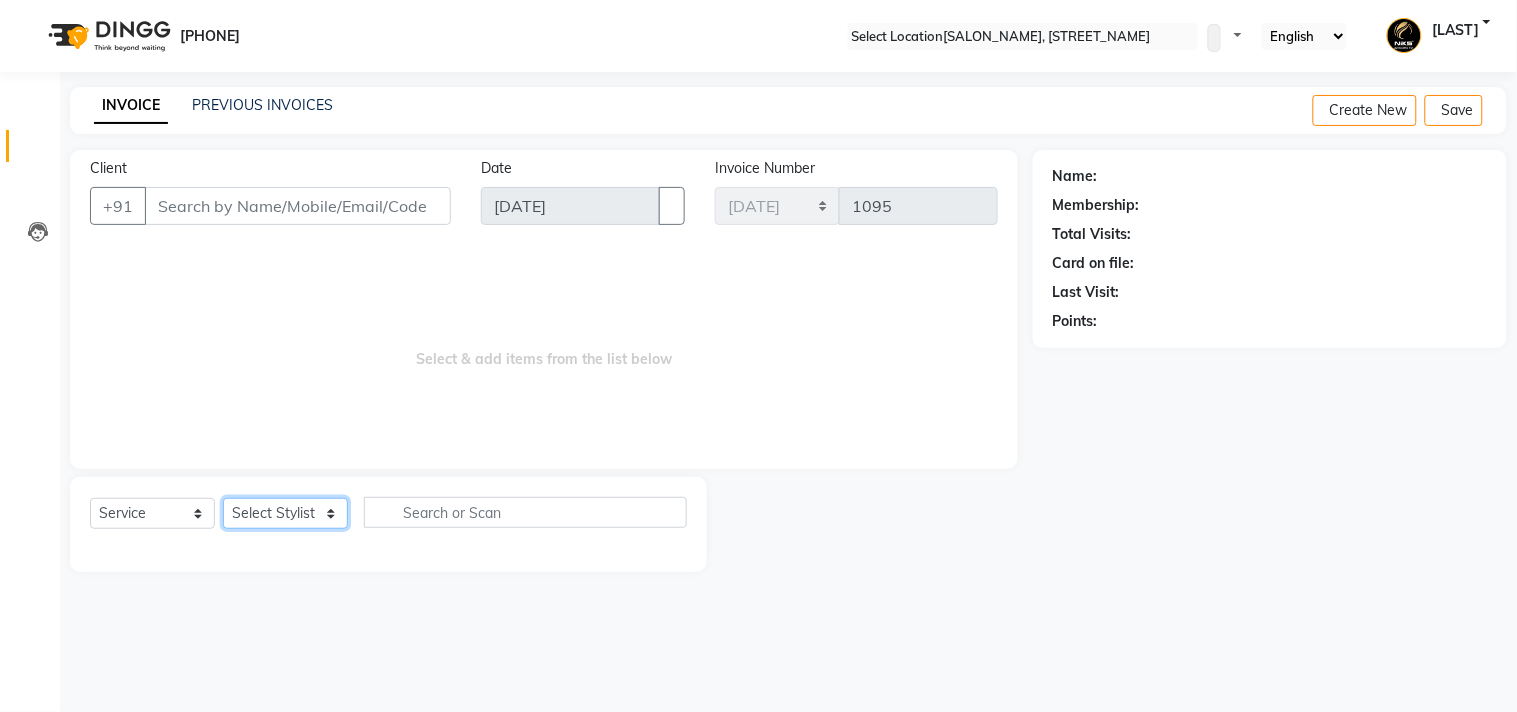 select on "19394" 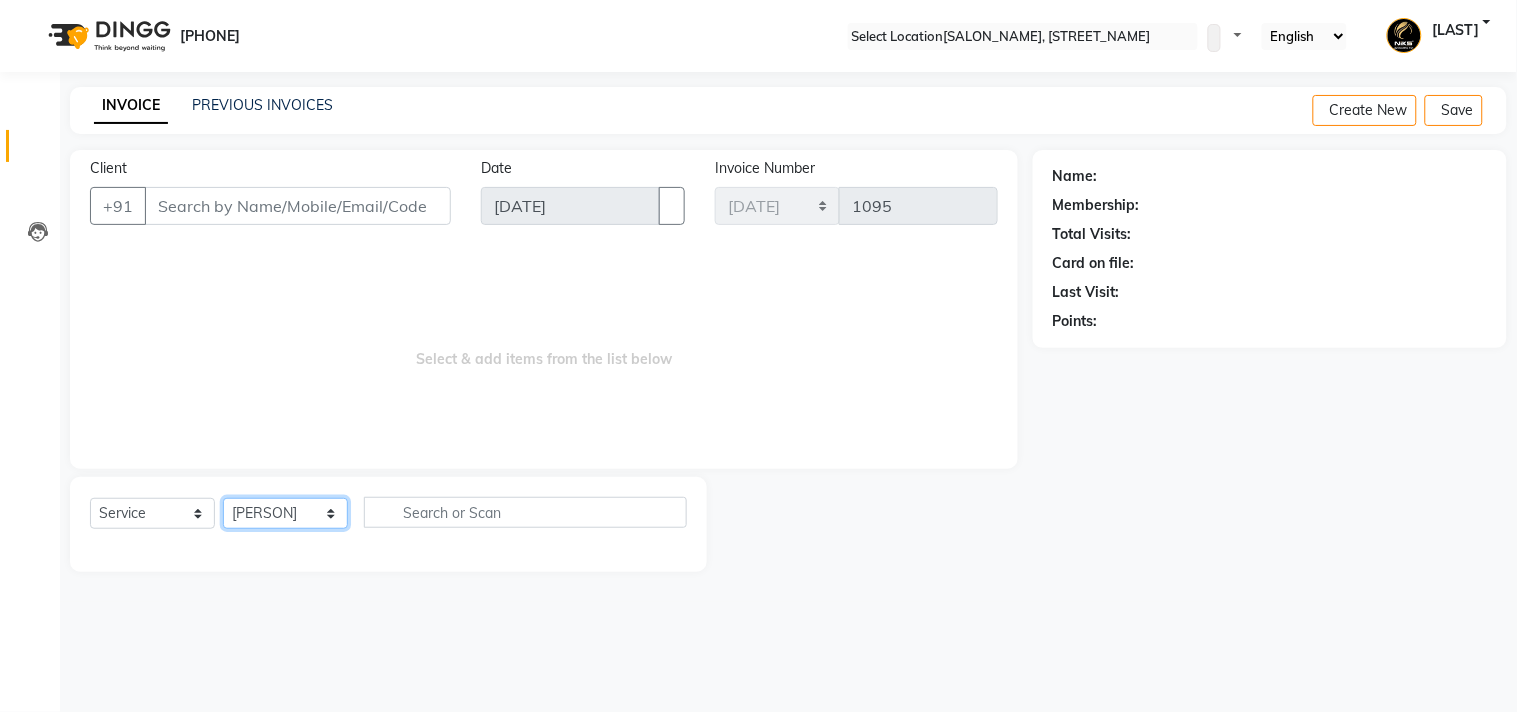 click on "Select Stylist [LAST] [LAST] [LAST] [LAST] [LAST] [LAST] [LAST] [LAST] [LAST] [LAST] [LAST] [LAST] [LAST] [LAST] [LAST] [LAST] [LAST]" at bounding box center (285, 513) 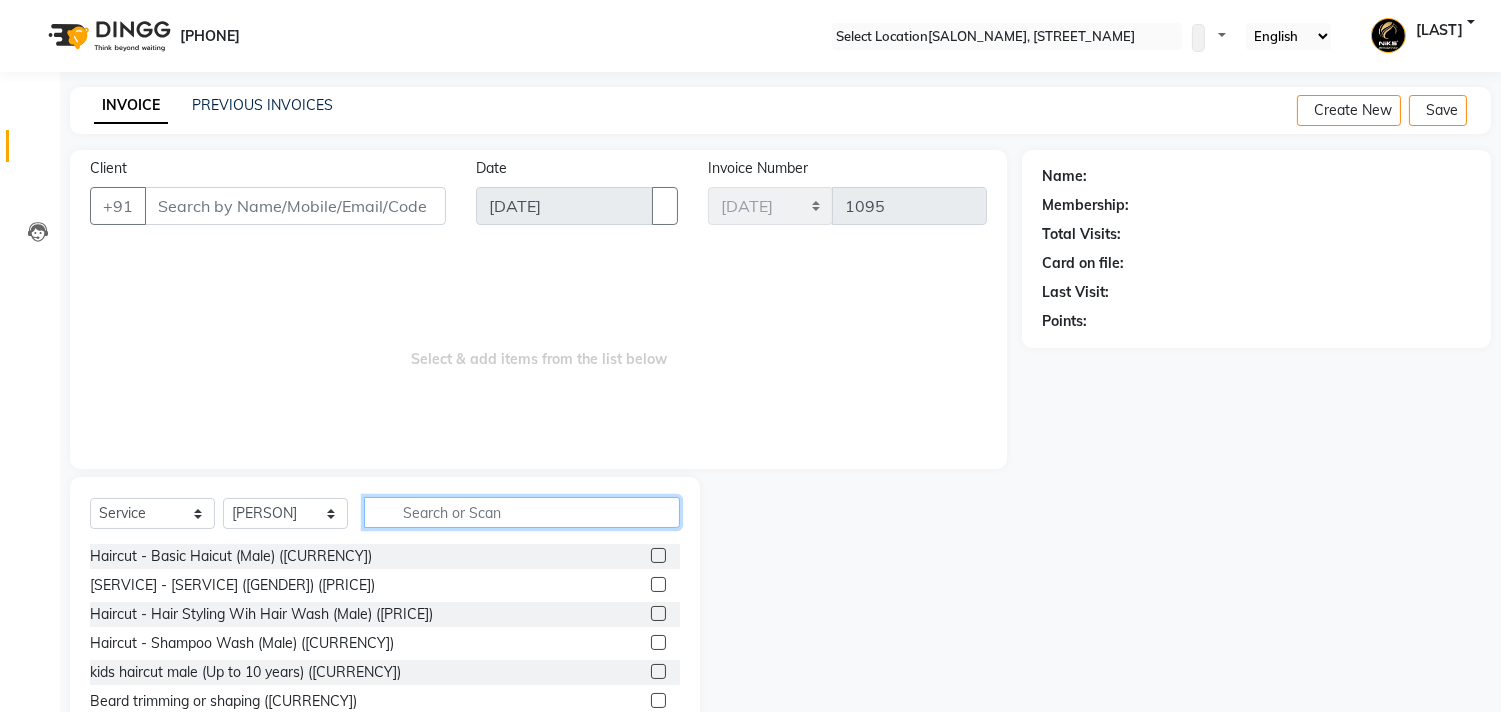 click at bounding box center [522, 512] 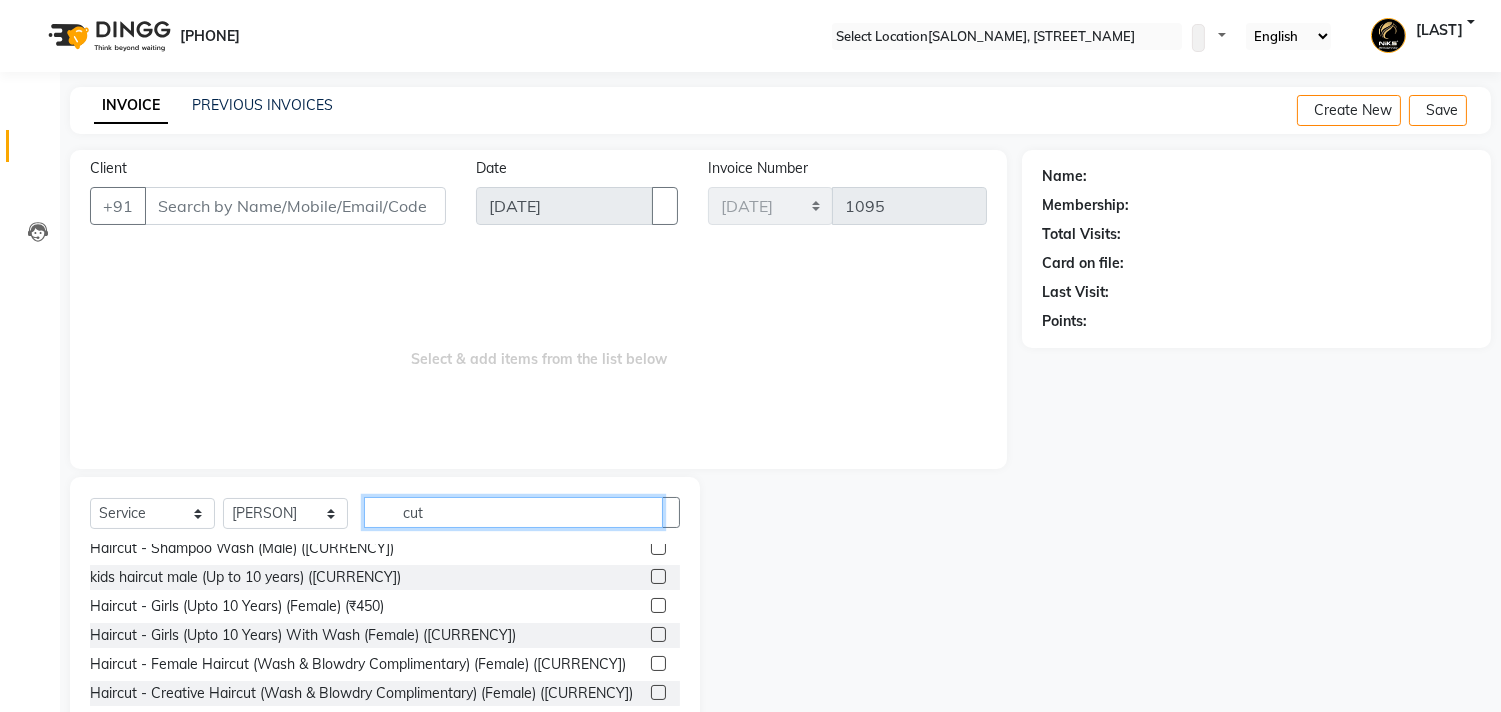 scroll, scrollTop: 111, scrollLeft: 0, axis: vertical 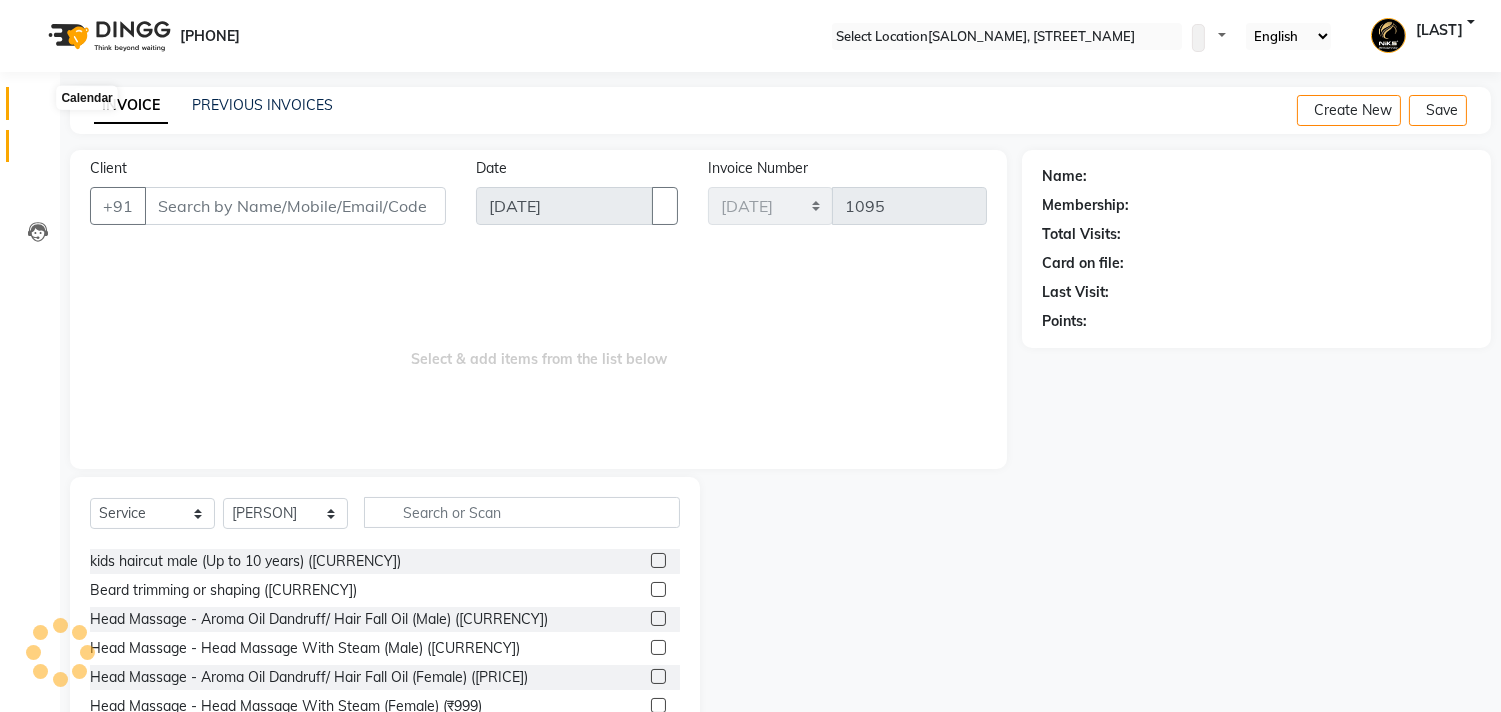 click at bounding box center (38, 108) 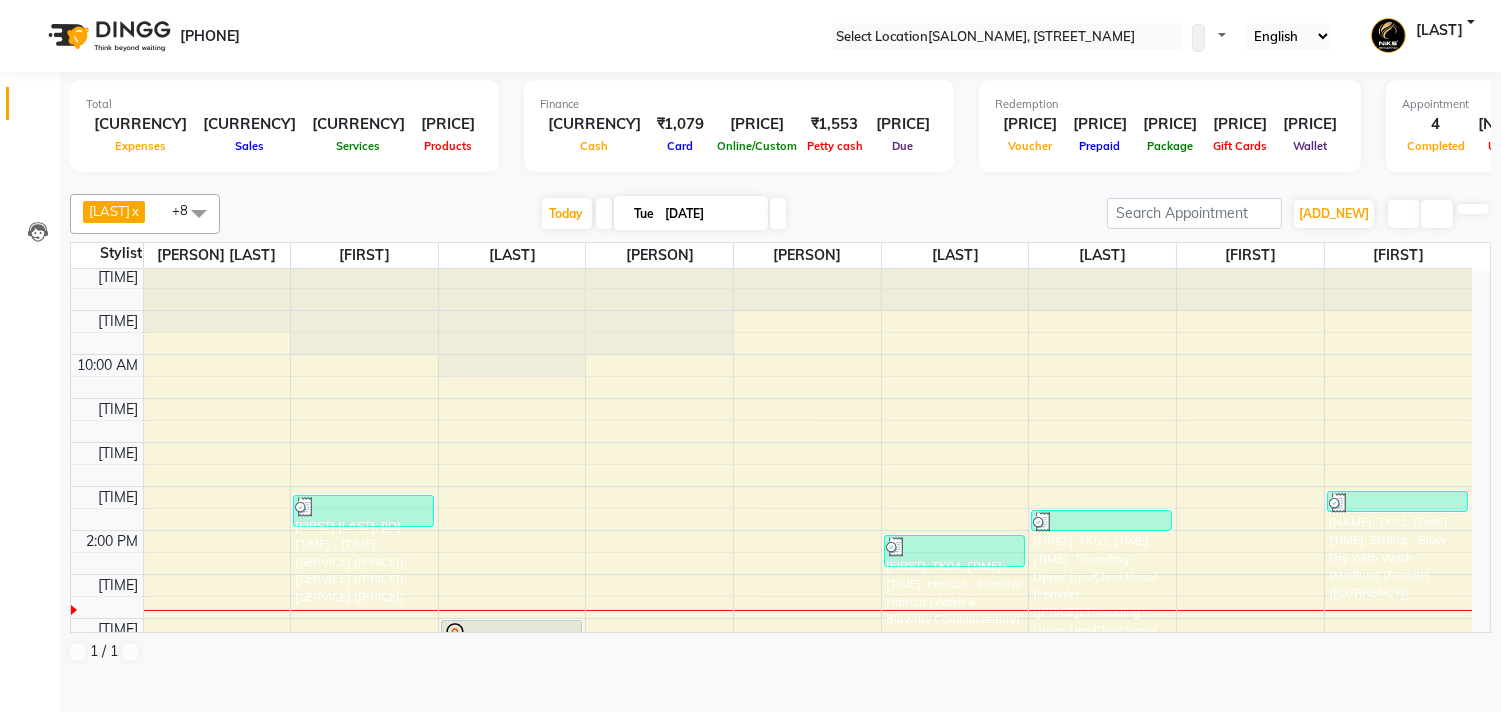 scroll, scrollTop: 0, scrollLeft: 0, axis: both 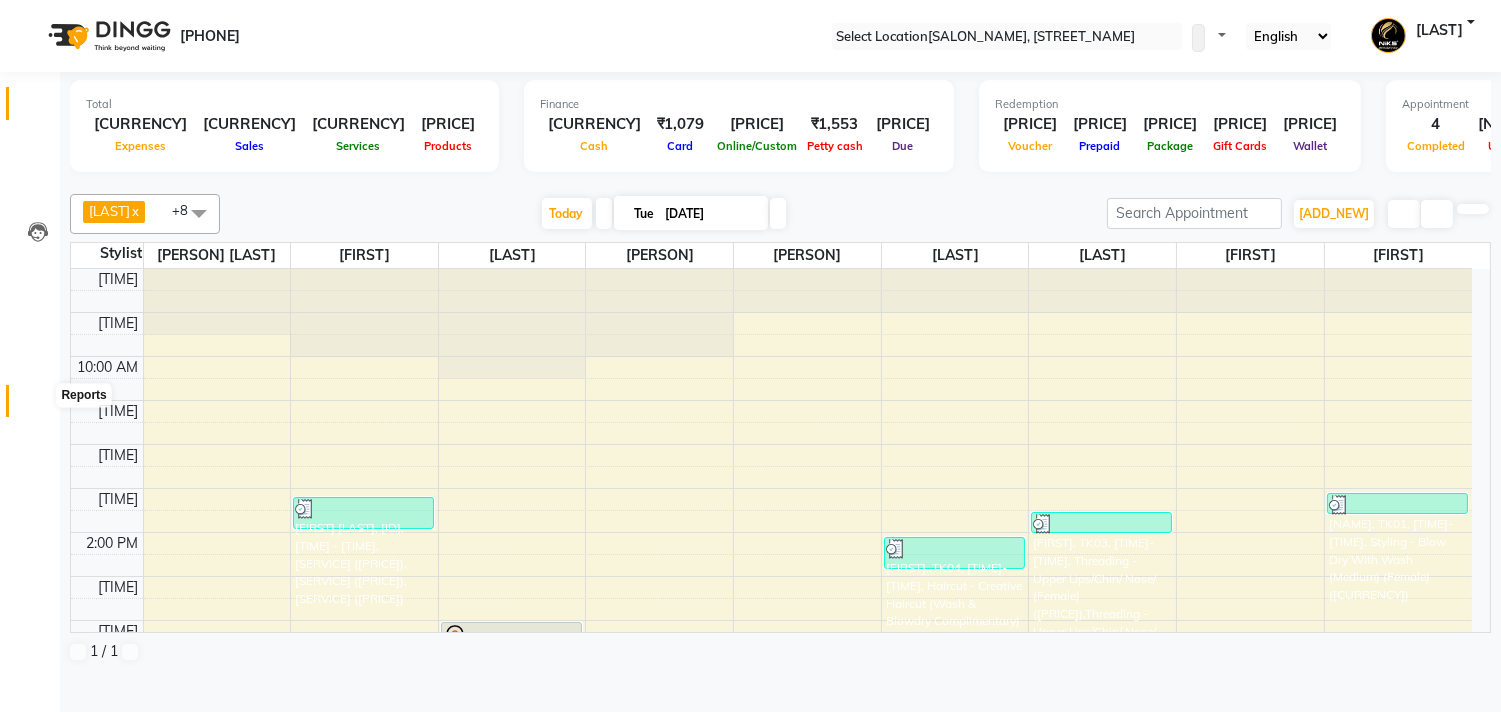 click at bounding box center [38, 406] 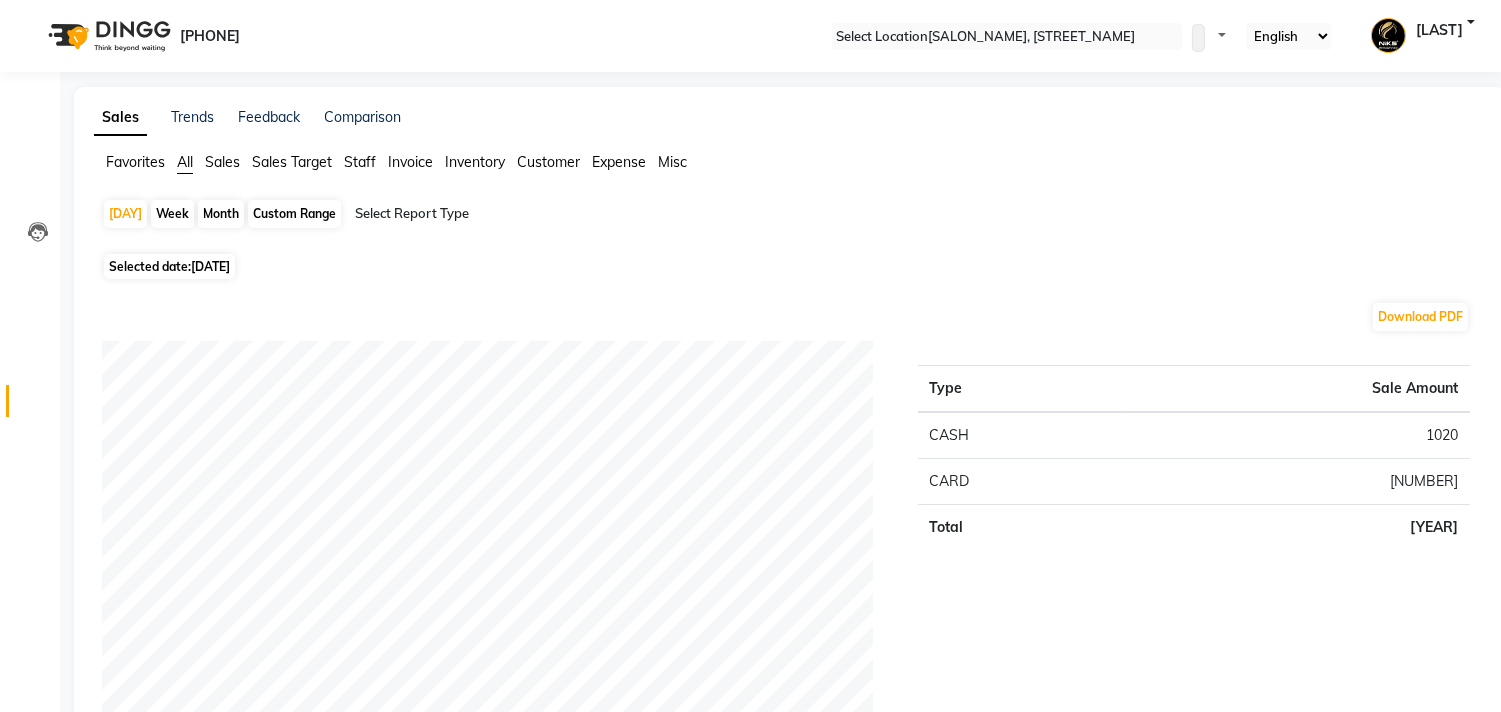 click on "Staff" at bounding box center [135, 162] 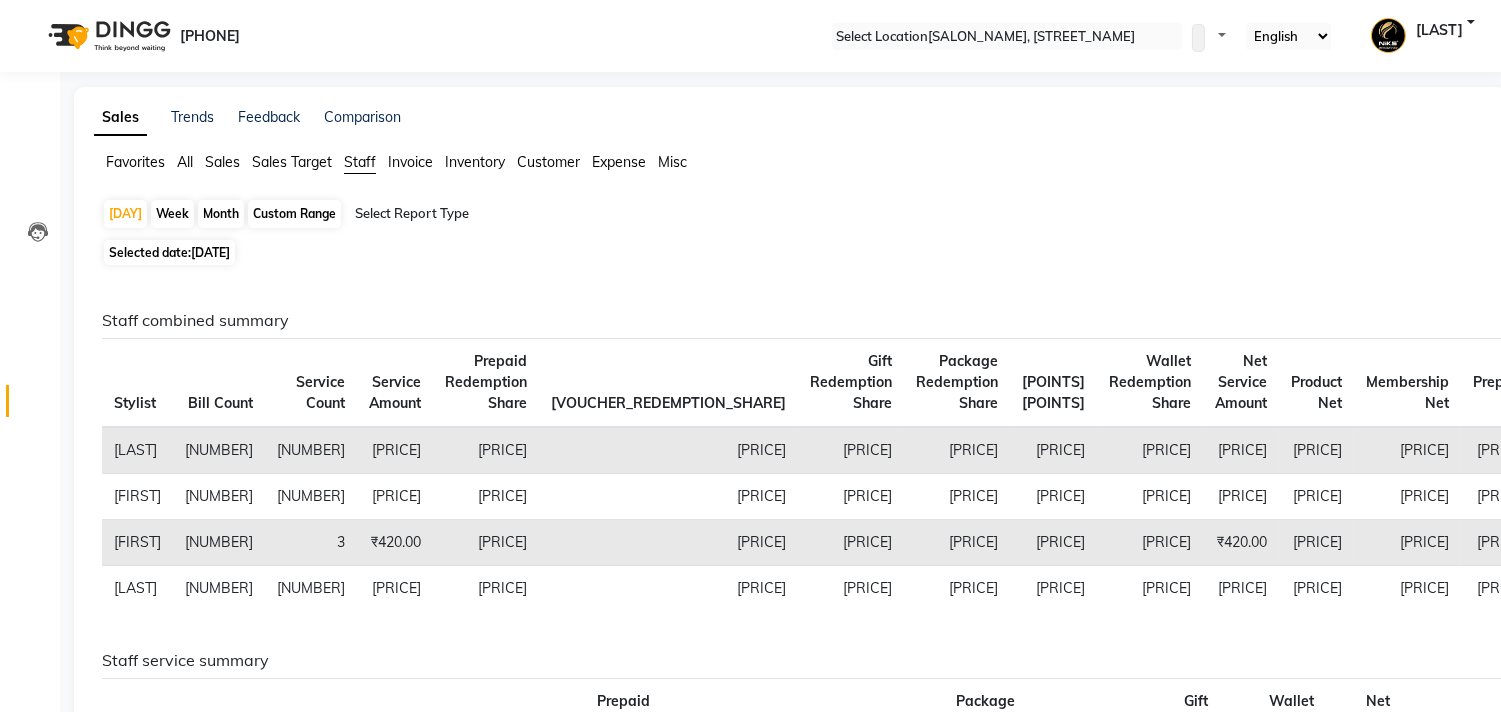 click on "Month" at bounding box center [221, 214] 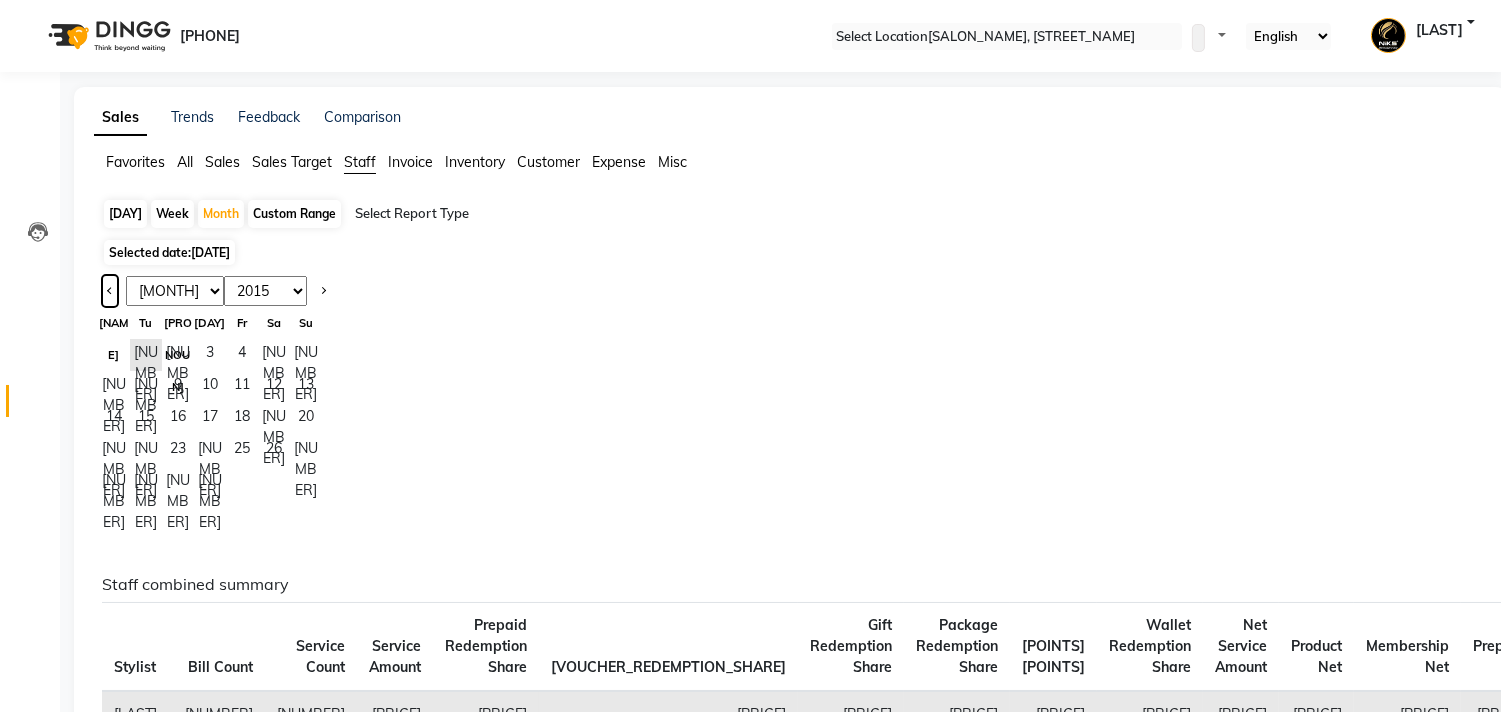 click at bounding box center (110, 289) 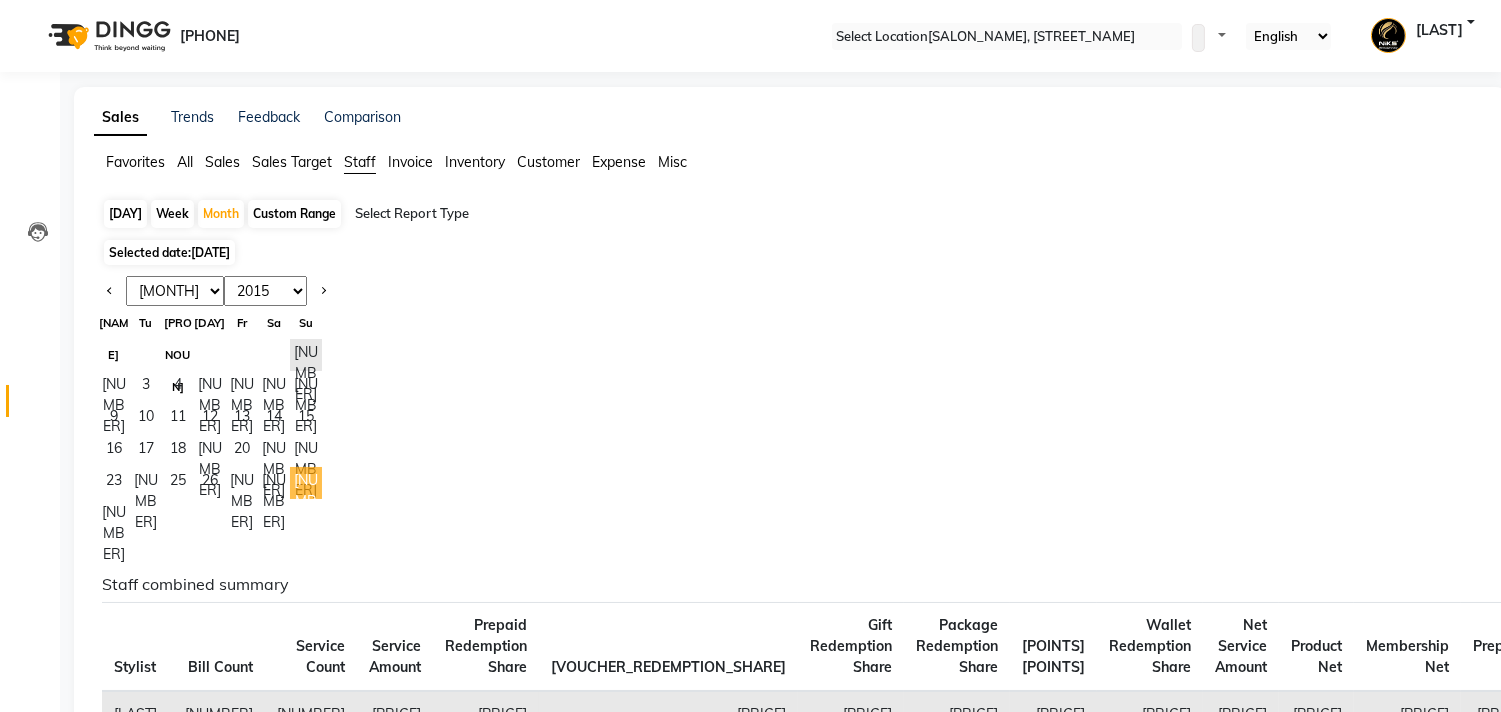 click on "[NUMBER]" at bounding box center [306, 483] 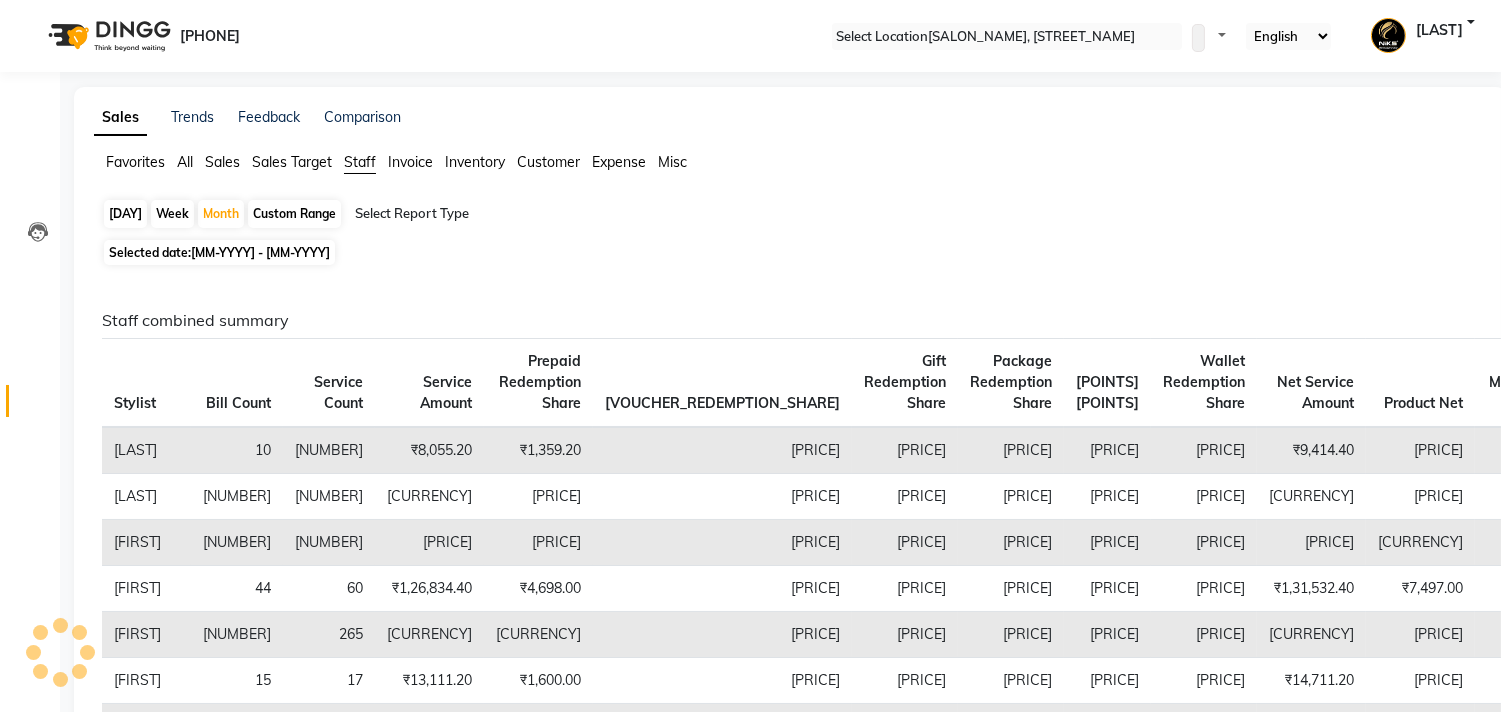 click on "[PRICE]" at bounding box center [722, 450] 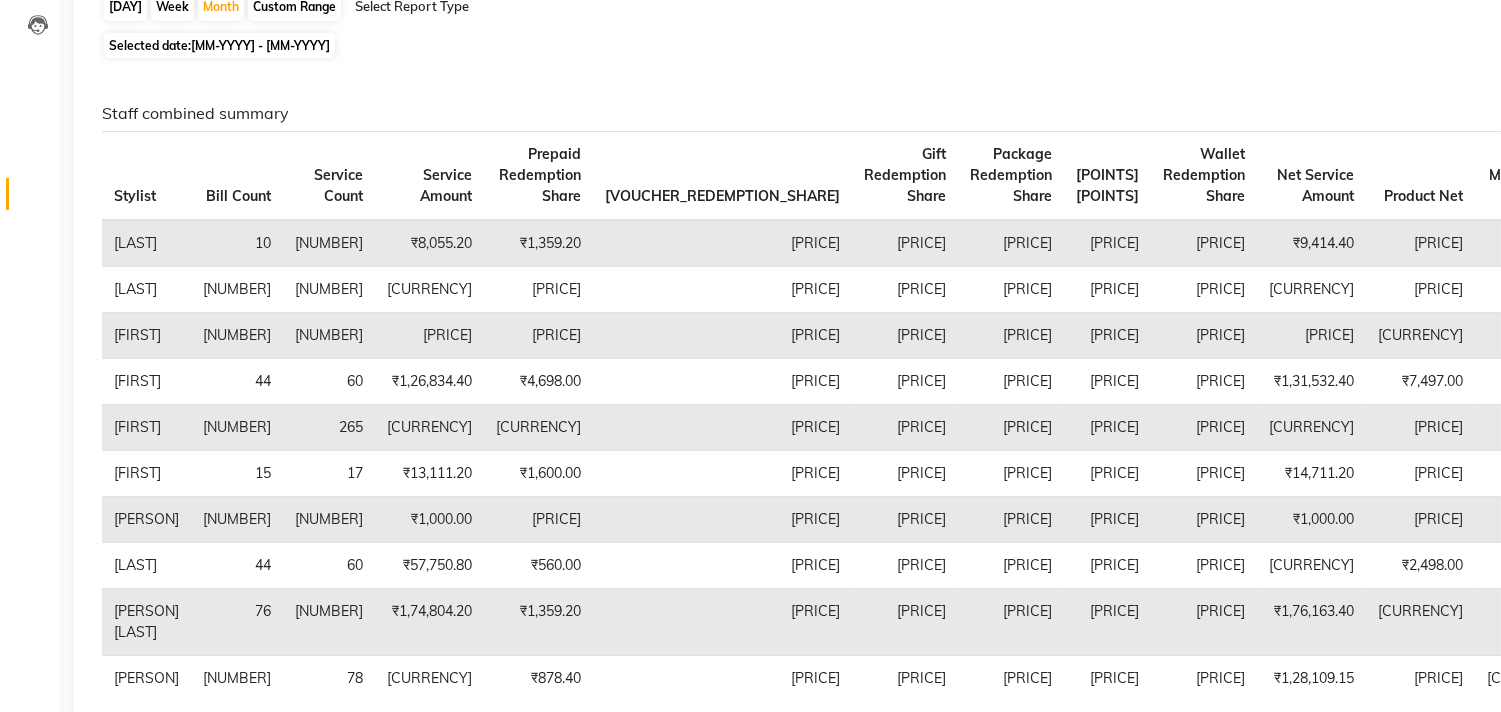 scroll, scrollTop: 0, scrollLeft: 0, axis: both 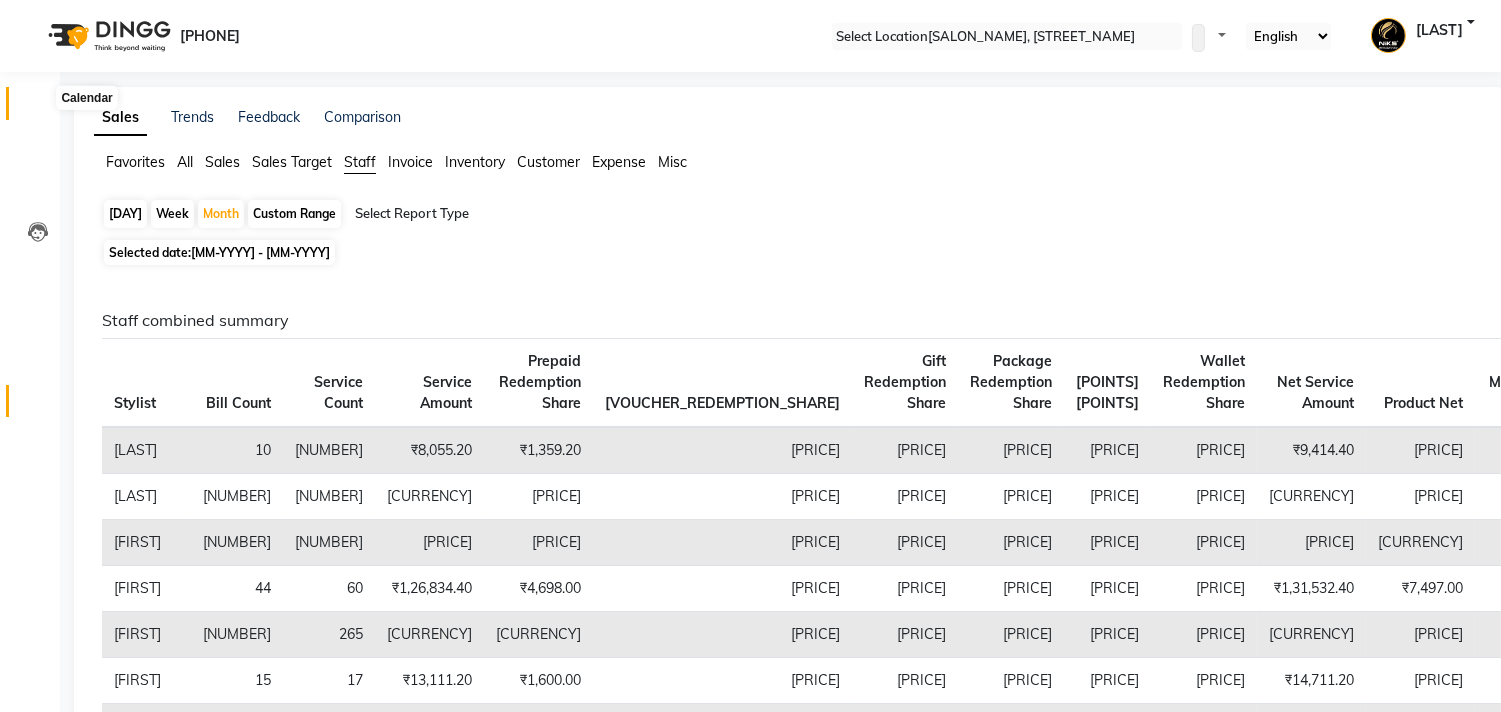 click at bounding box center [37, 108] 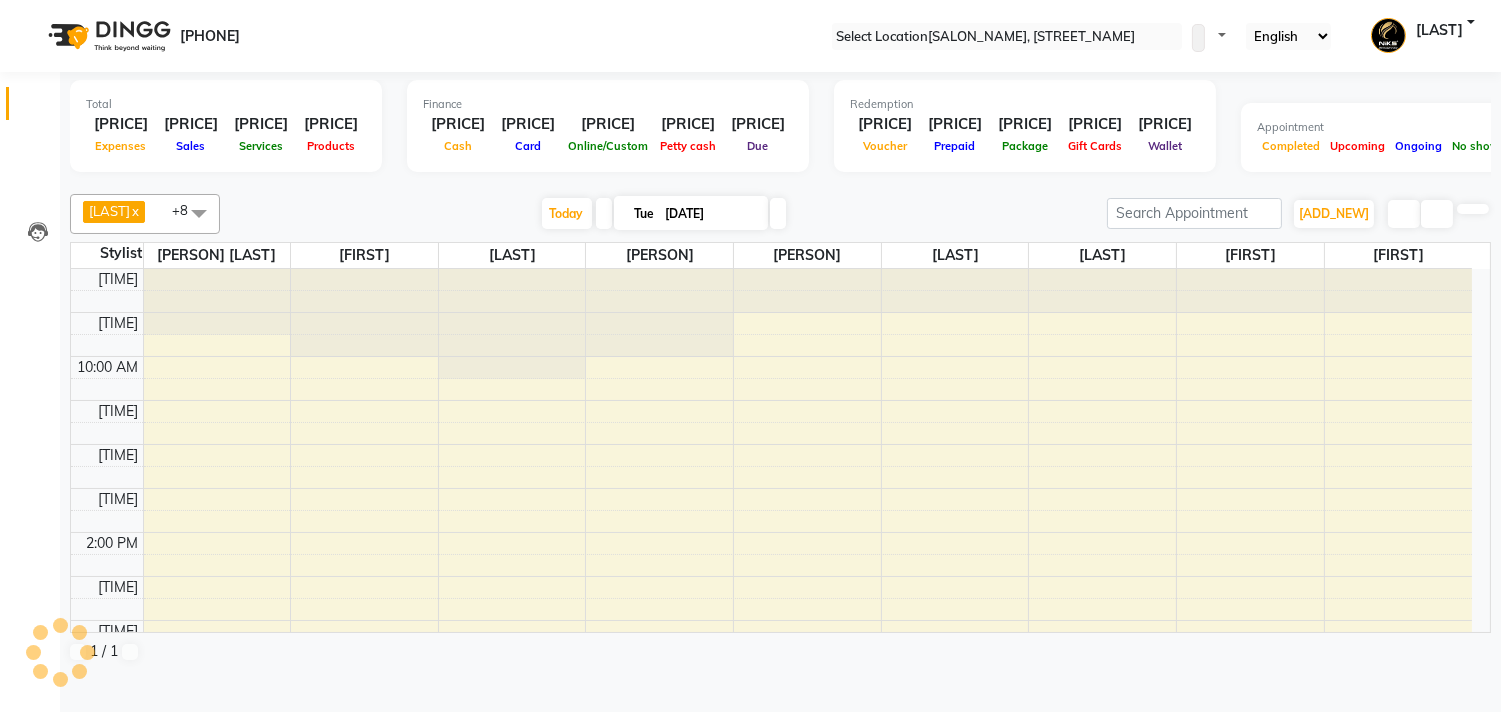 scroll, scrollTop: 0, scrollLeft: 0, axis: both 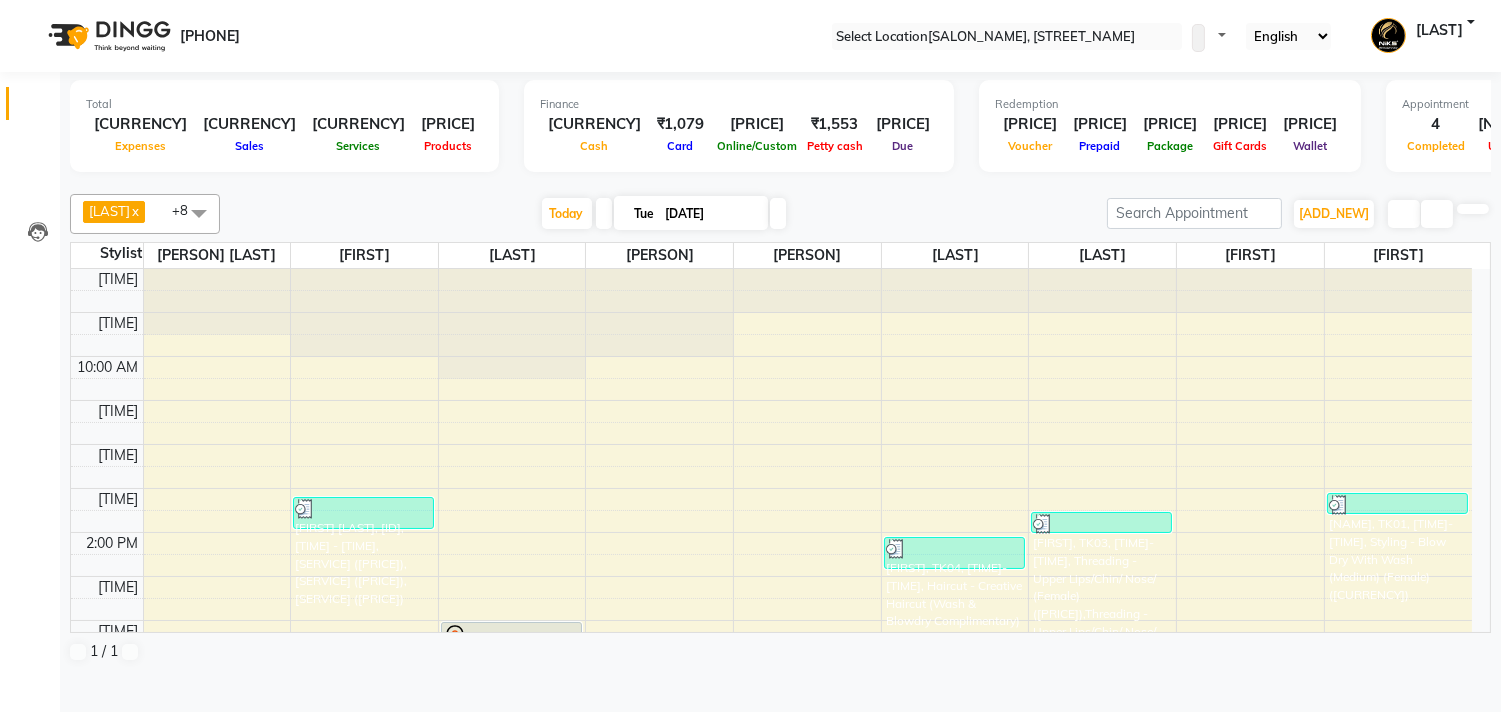 click at bounding box center [780, 182] 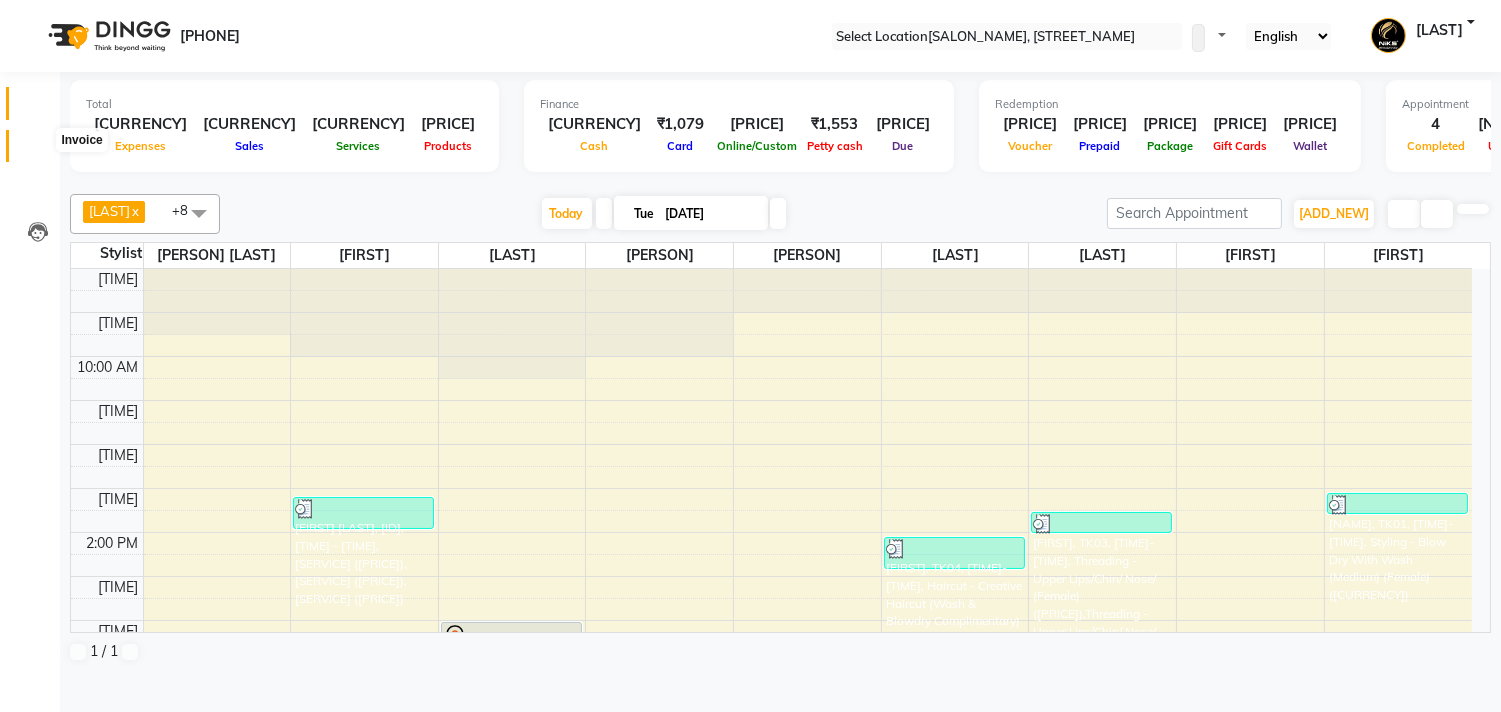 click at bounding box center [37, 151] 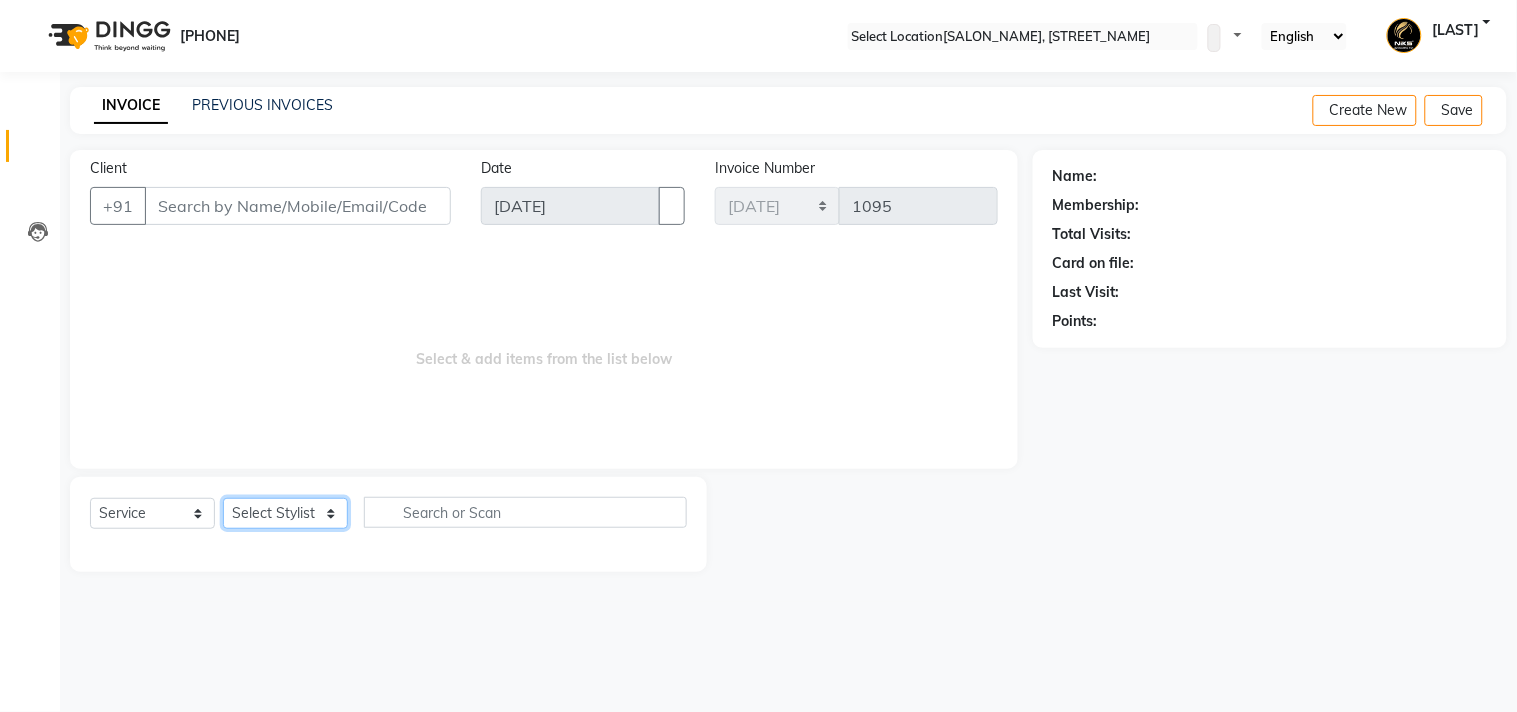 click on "Select Stylist [LAST] [LAST] [LAST] [LAST] [LAST] [LAST] [LAST] [LAST] [LAST] [LAST] [LAST] [LAST] [LAST] [LAST] [LAST] [LAST] [LAST]" at bounding box center (285, 513) 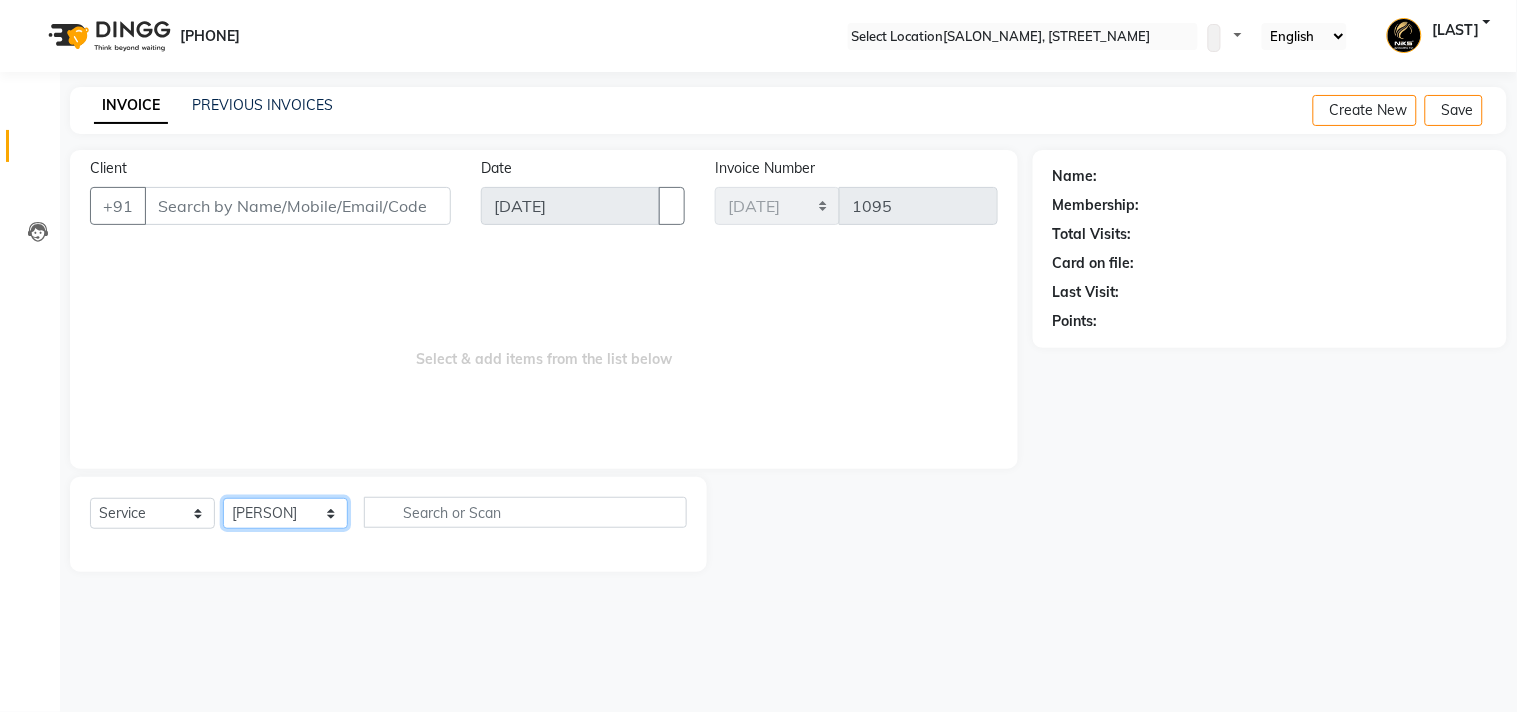 click on "Select Stylist [LAST] [LAST] [LAST] [LAST] [LAST] [LAST] [LAST] [LAST] [LAST] [LAST] [LAST] [LAST] [LAST] [LAST] [LAST] [LAST] [LAST]" at bounding box center (285, 513) 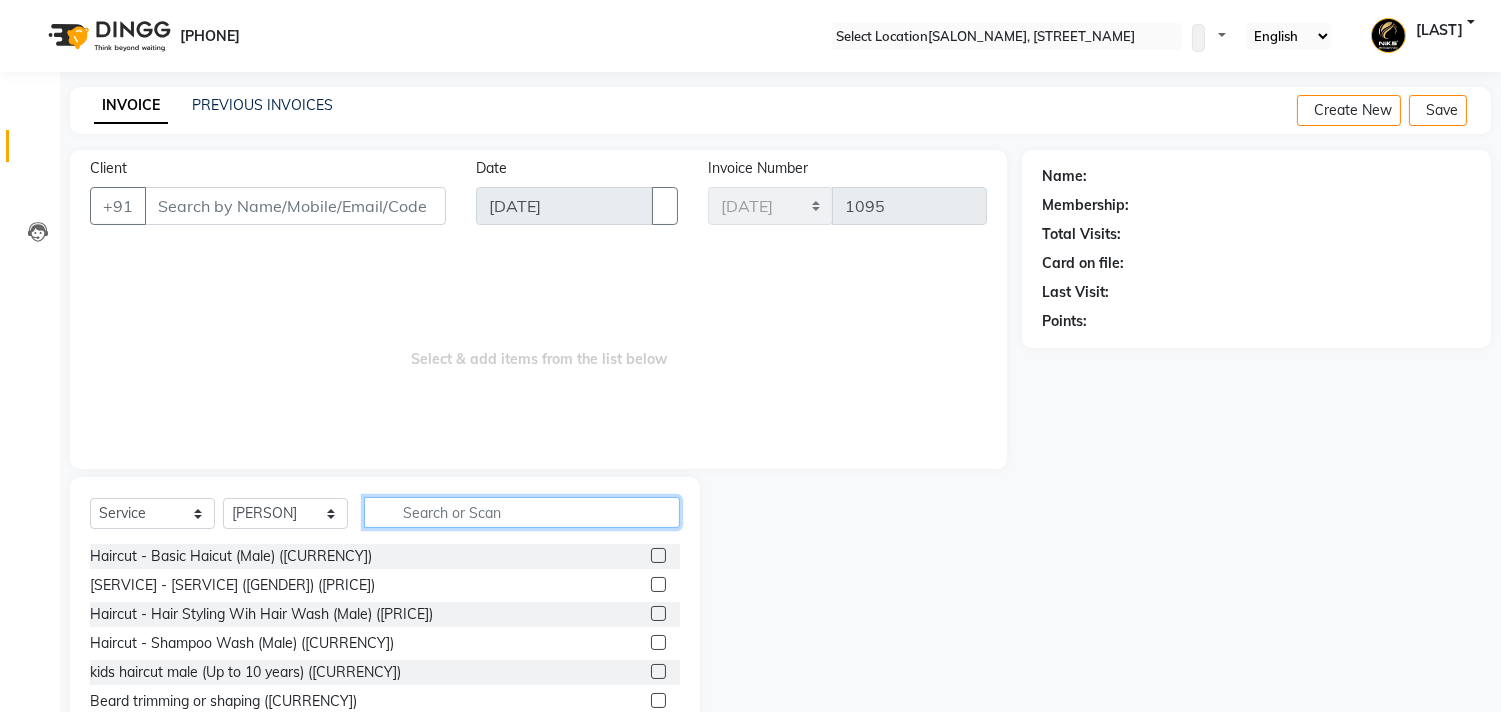 click at bounding box center [522, 512] 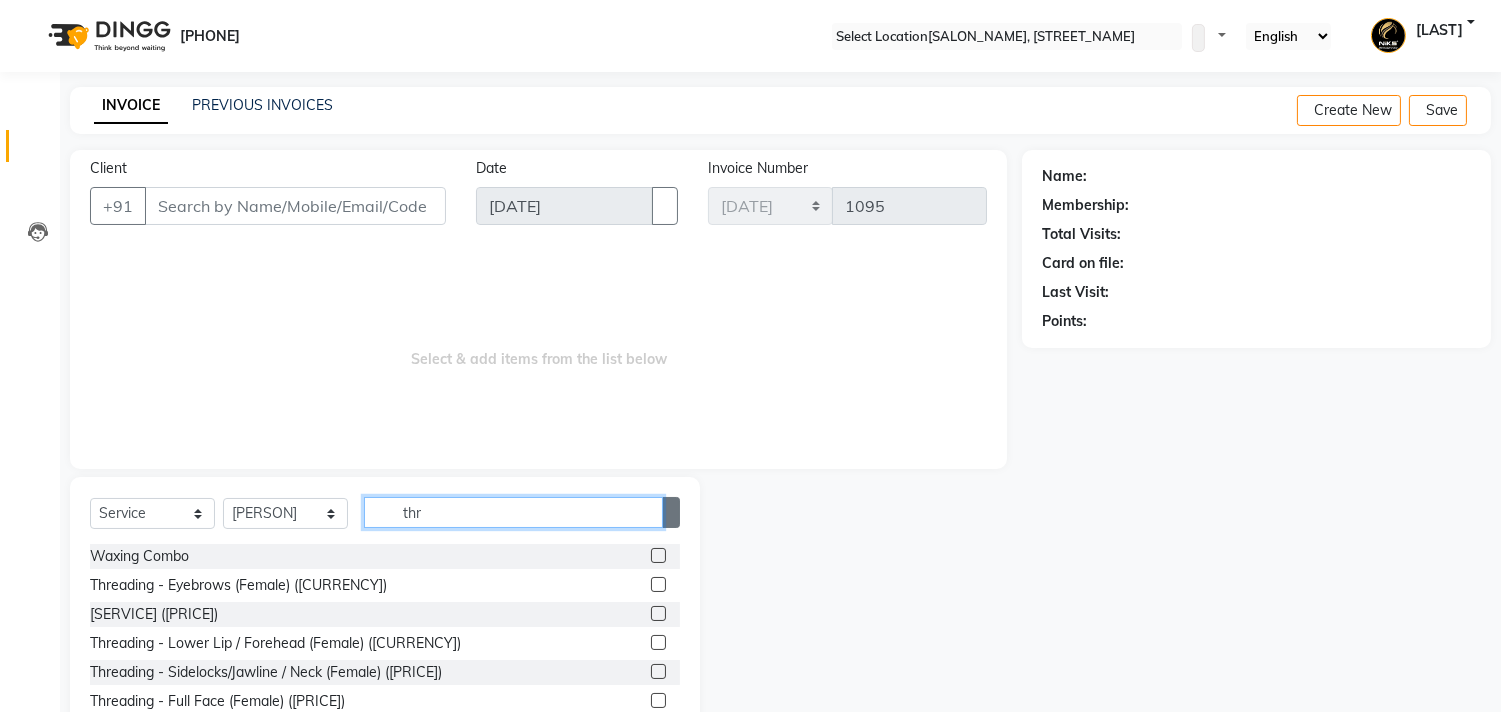type on "thr" 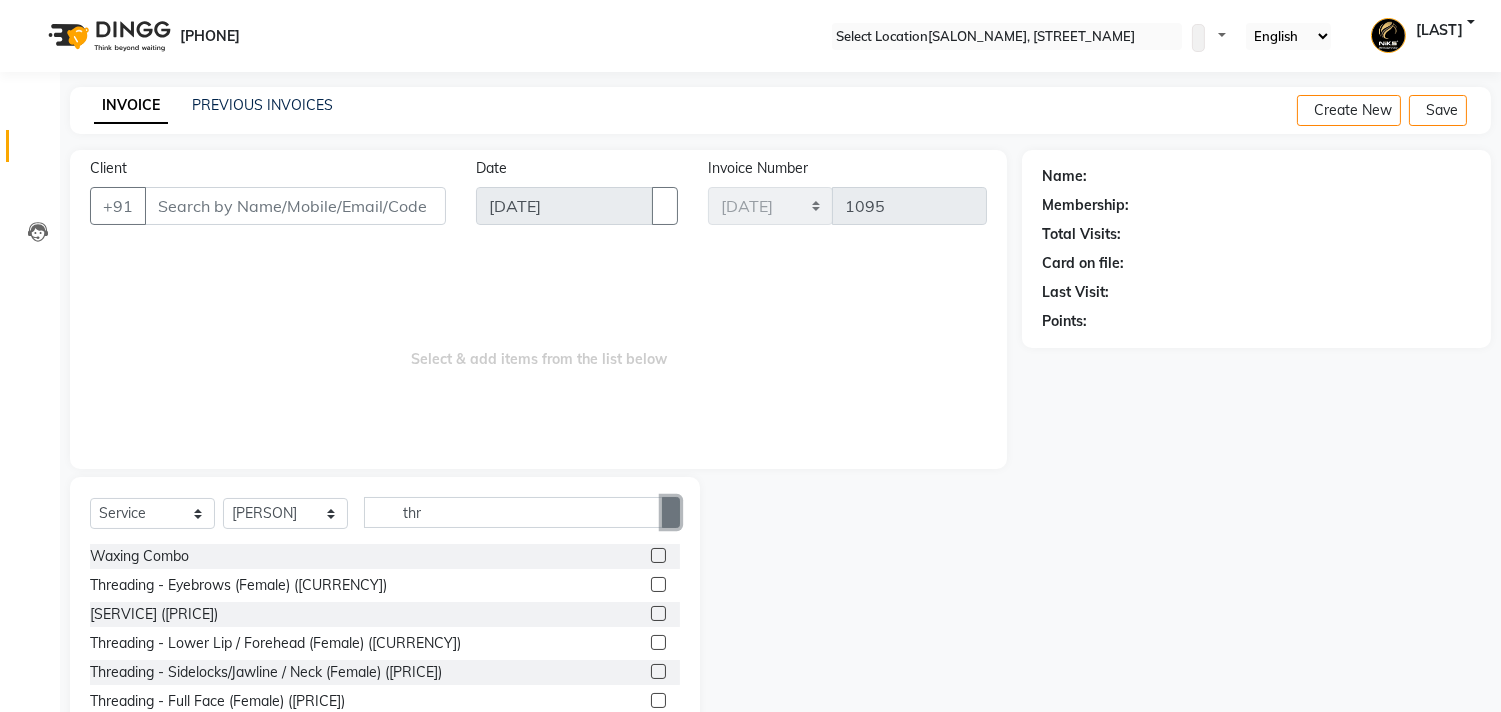 click at bounding box center [671, 513] 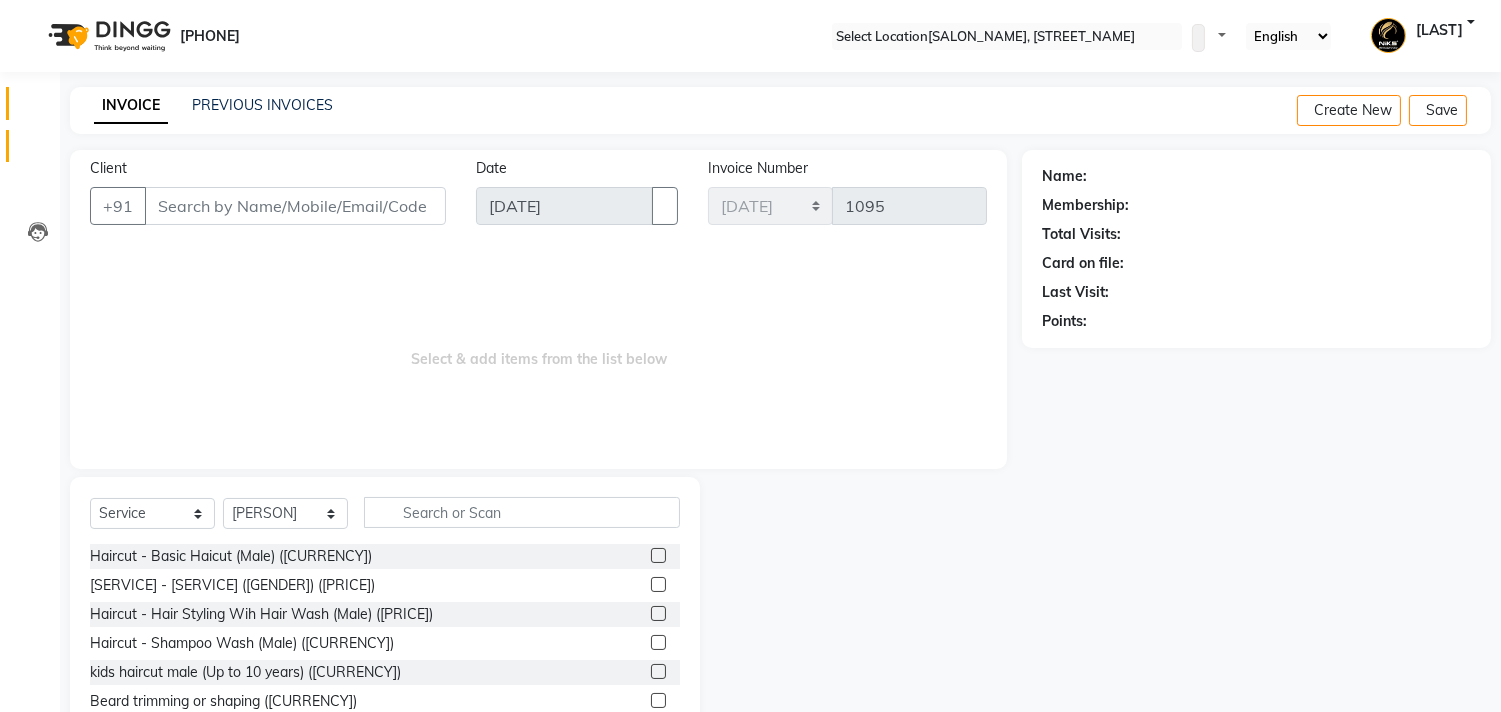 click on "Calendar" at bounding box center [30, 103] 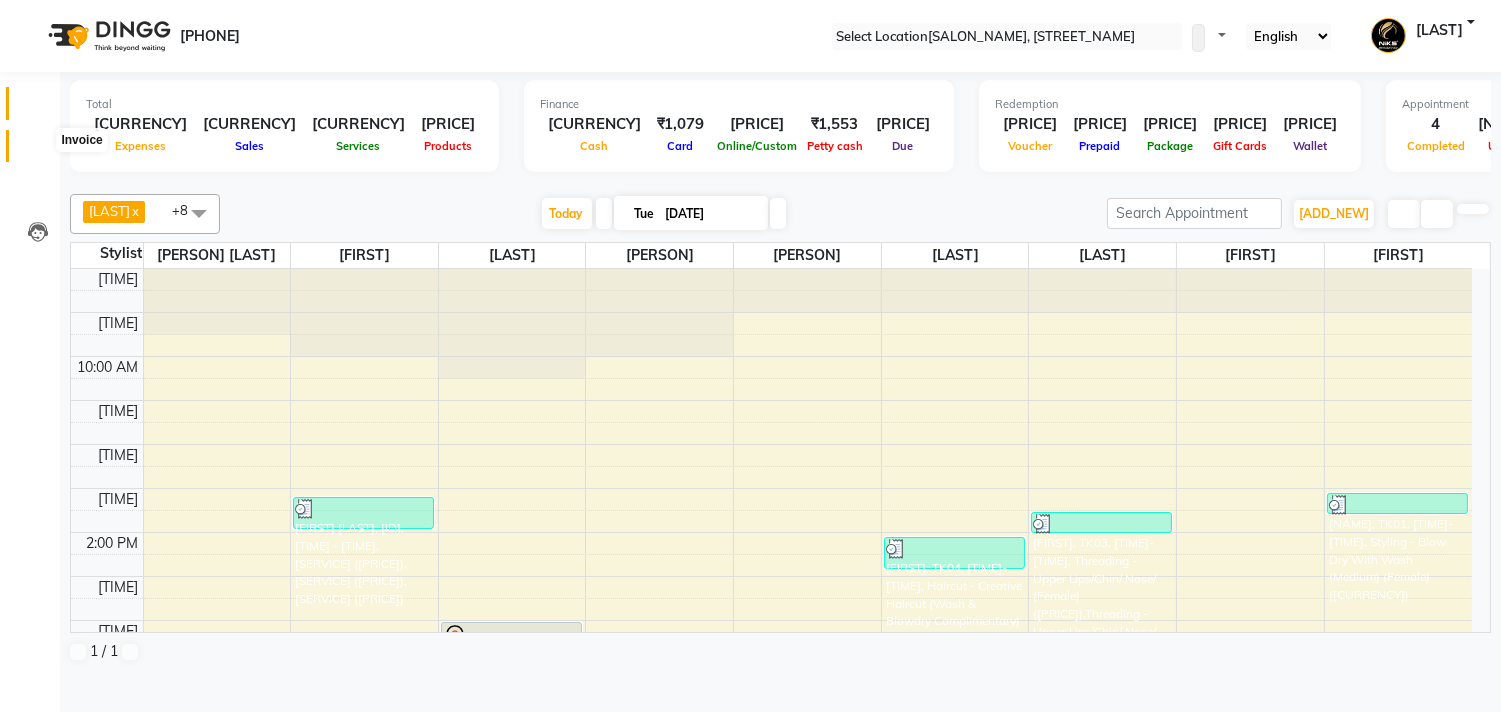 click at bounding box center [37, 151] 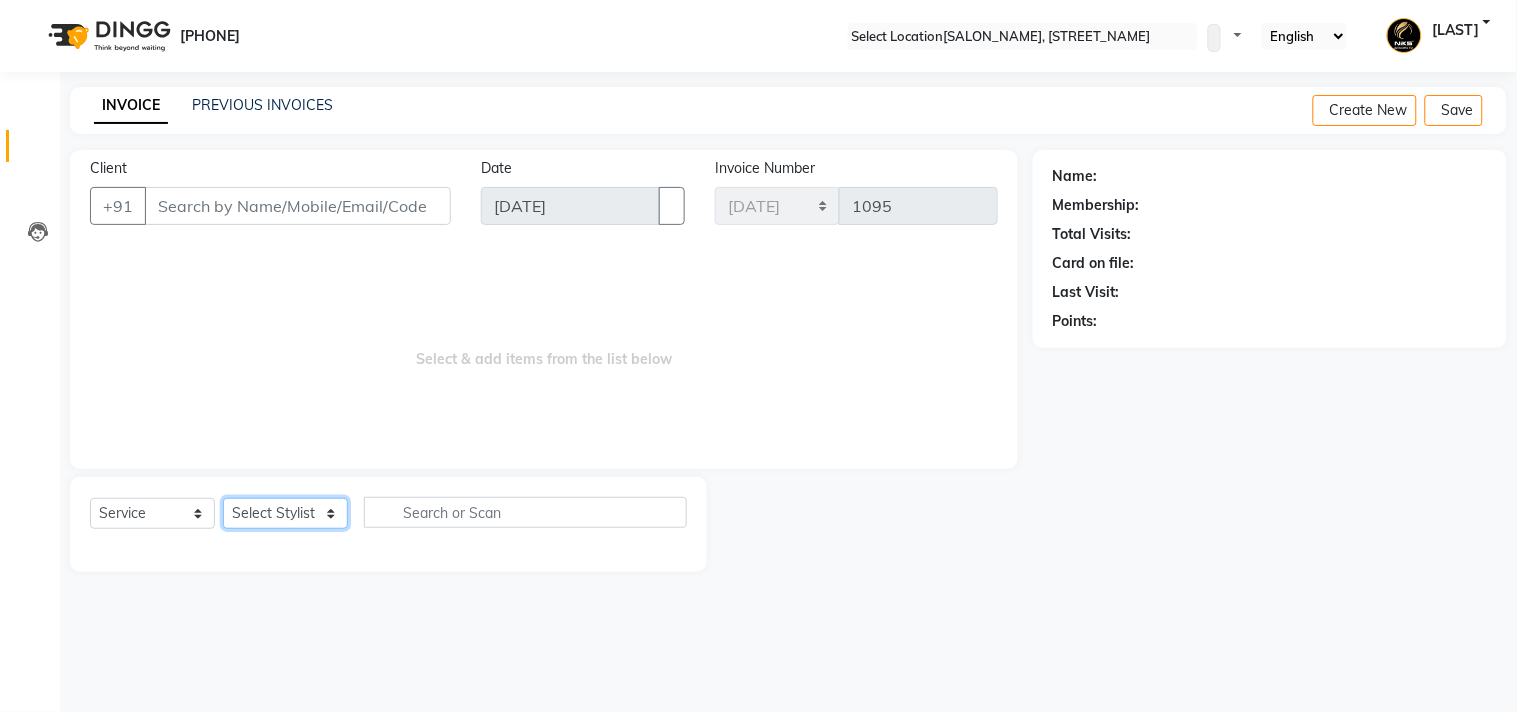 click on "Select Stylist [LAST] [LAST] [LAST] [LAST] [LAST] [LAST] [LAST] [LAST] [LAST] [LAST] [LAST] [LAST] [LAST] [LAST] [LAST] [LAST] [LAST]" at bounding box center (285, 513) 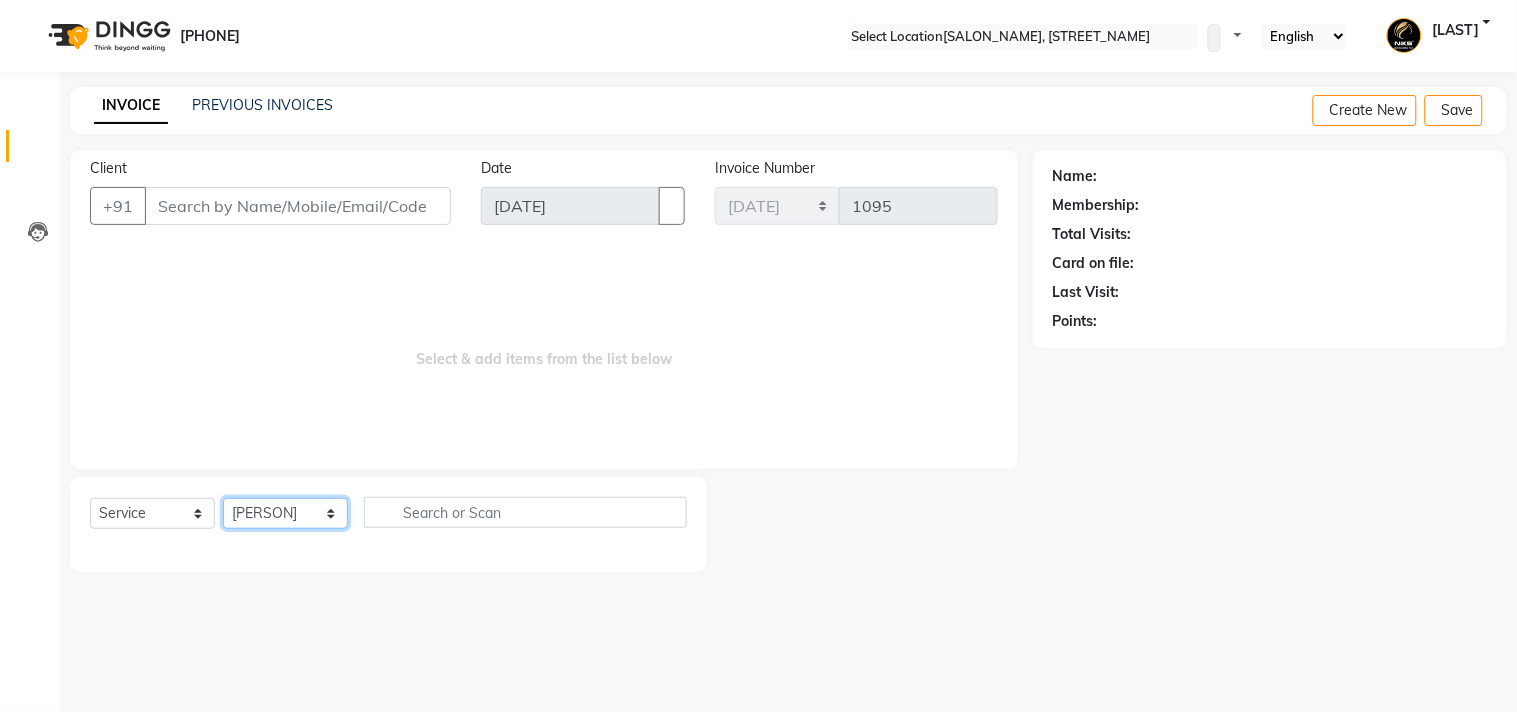 click on "Select Stylist [LAST] [LAST] [LAST] [LAST] [LAST] [LAST] [LAST] [LAST] [LAST] [LAST] [LAST] [LAST] [LAST] [LAST] [LAST] [LAST] [LAST]" at bounding box center [285, 513] 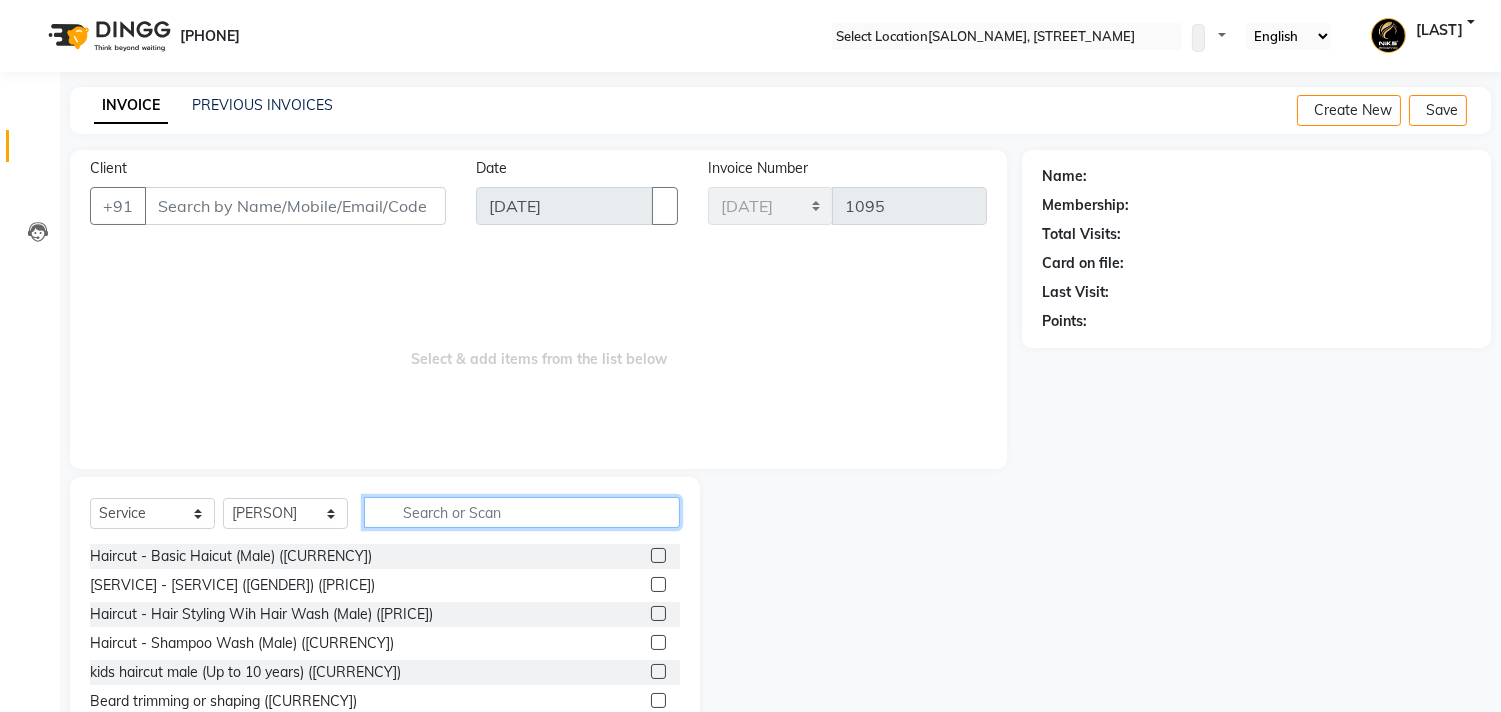click at bounding box center (522, 512) 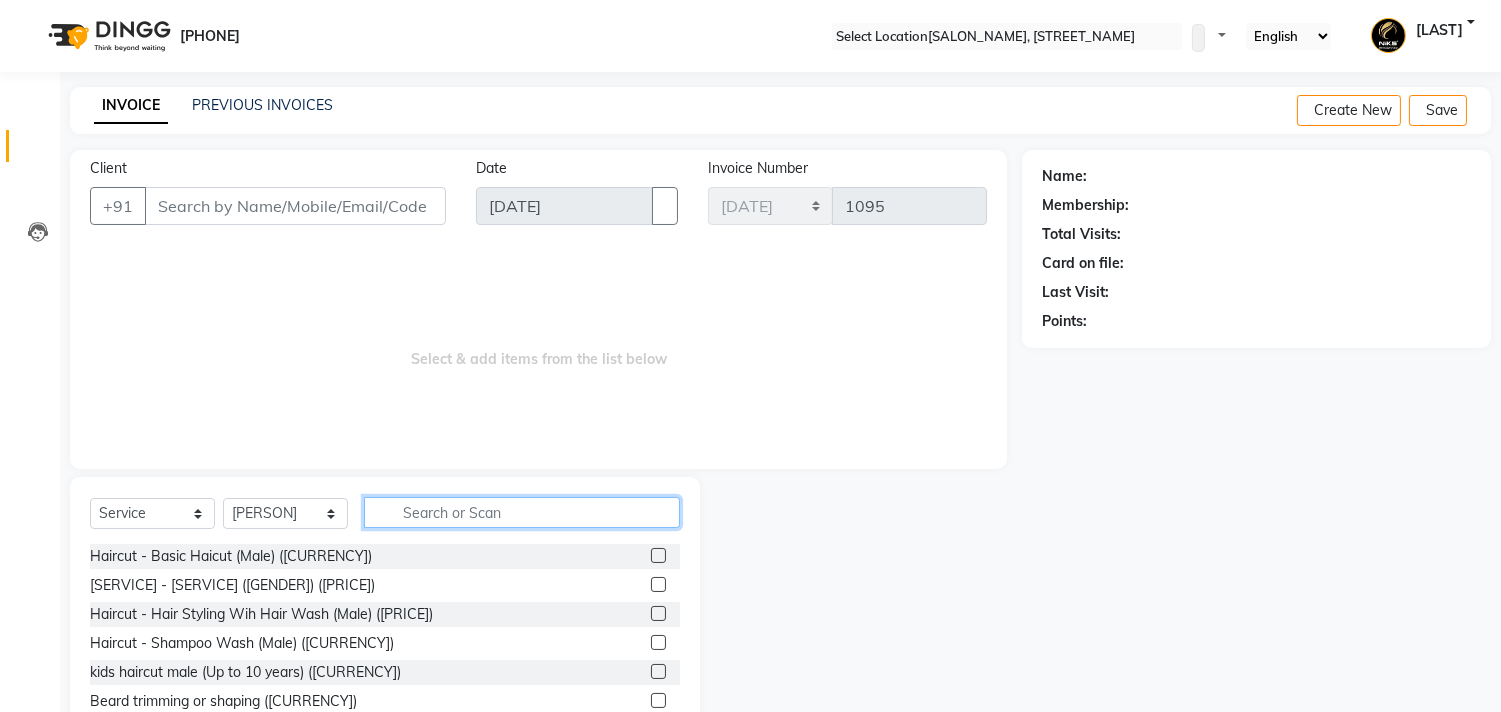 click at bounding box center [522, 512] 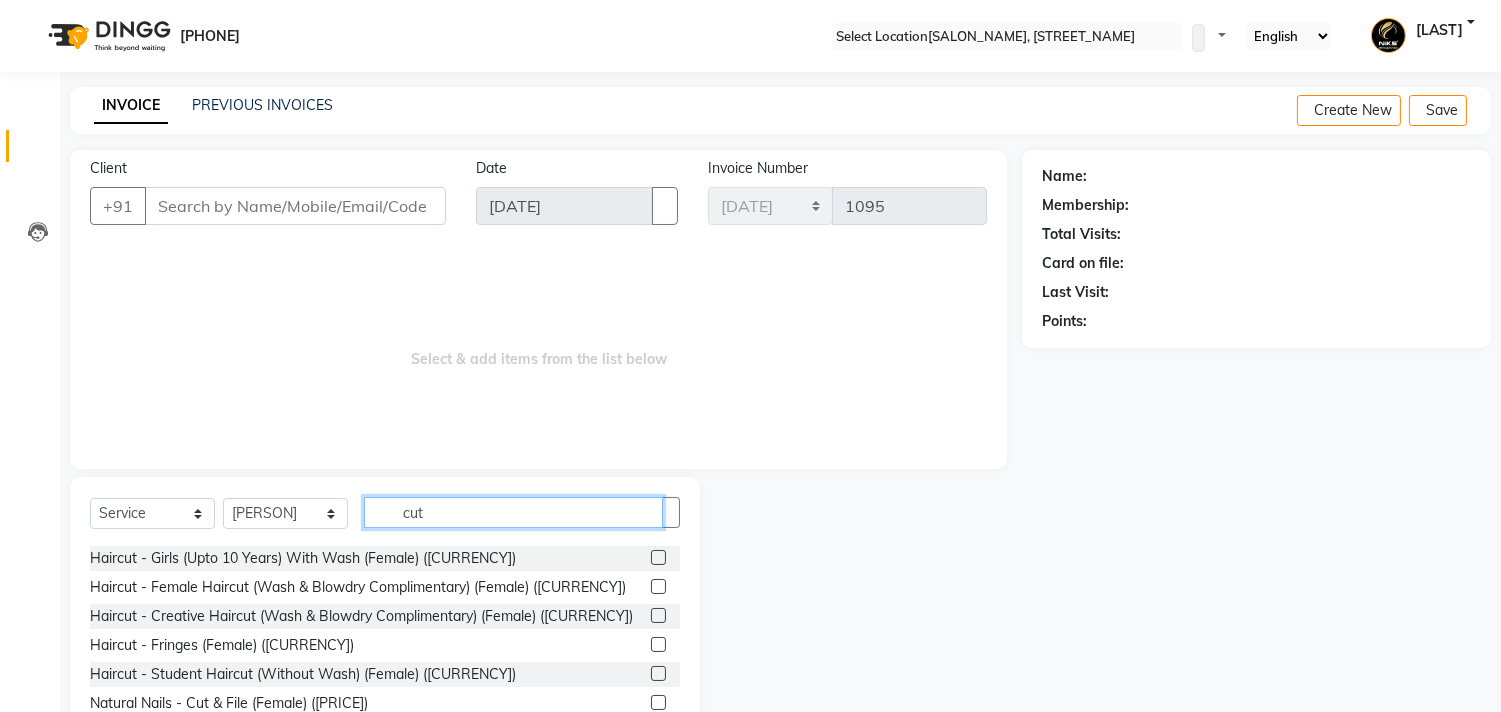 scroll, scrollTop: 176, scrollLeft: 0, axis: vertical 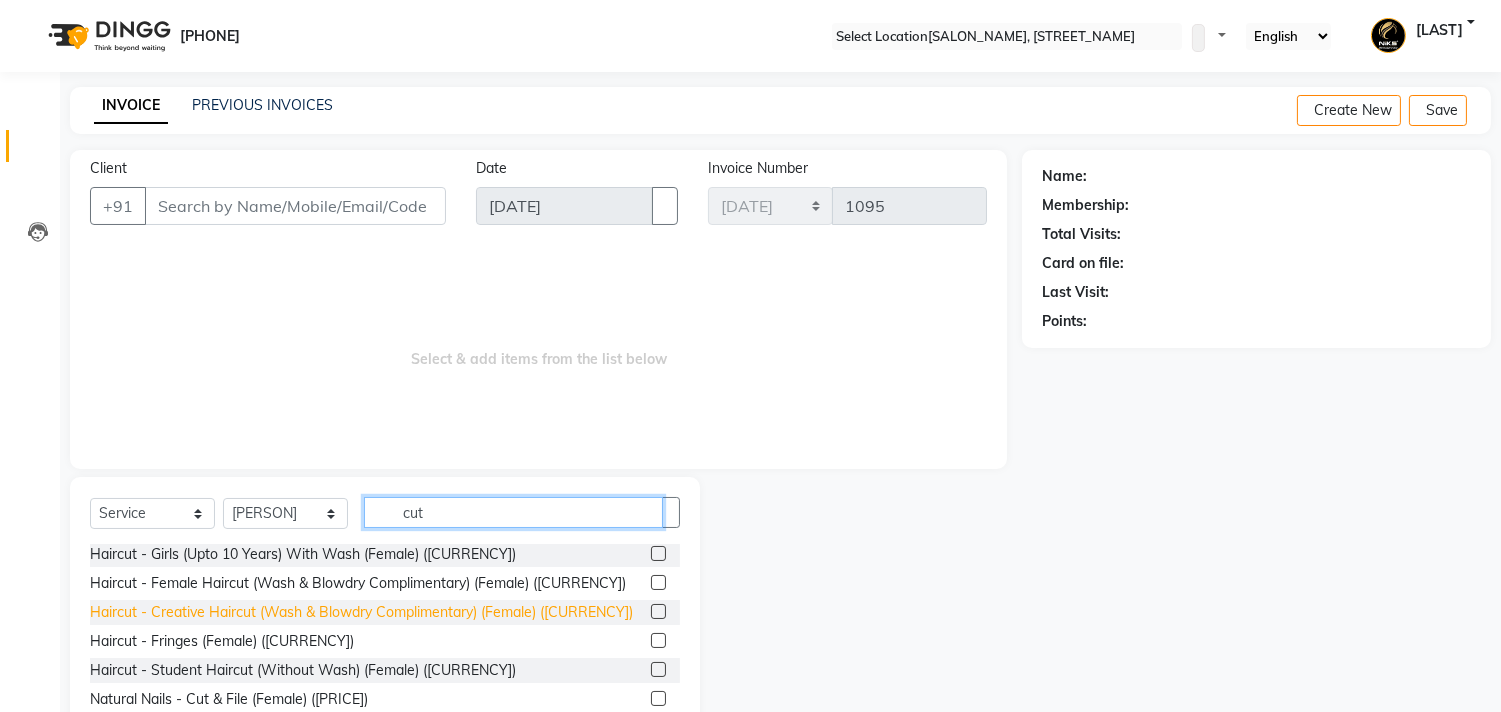 type on "cut" 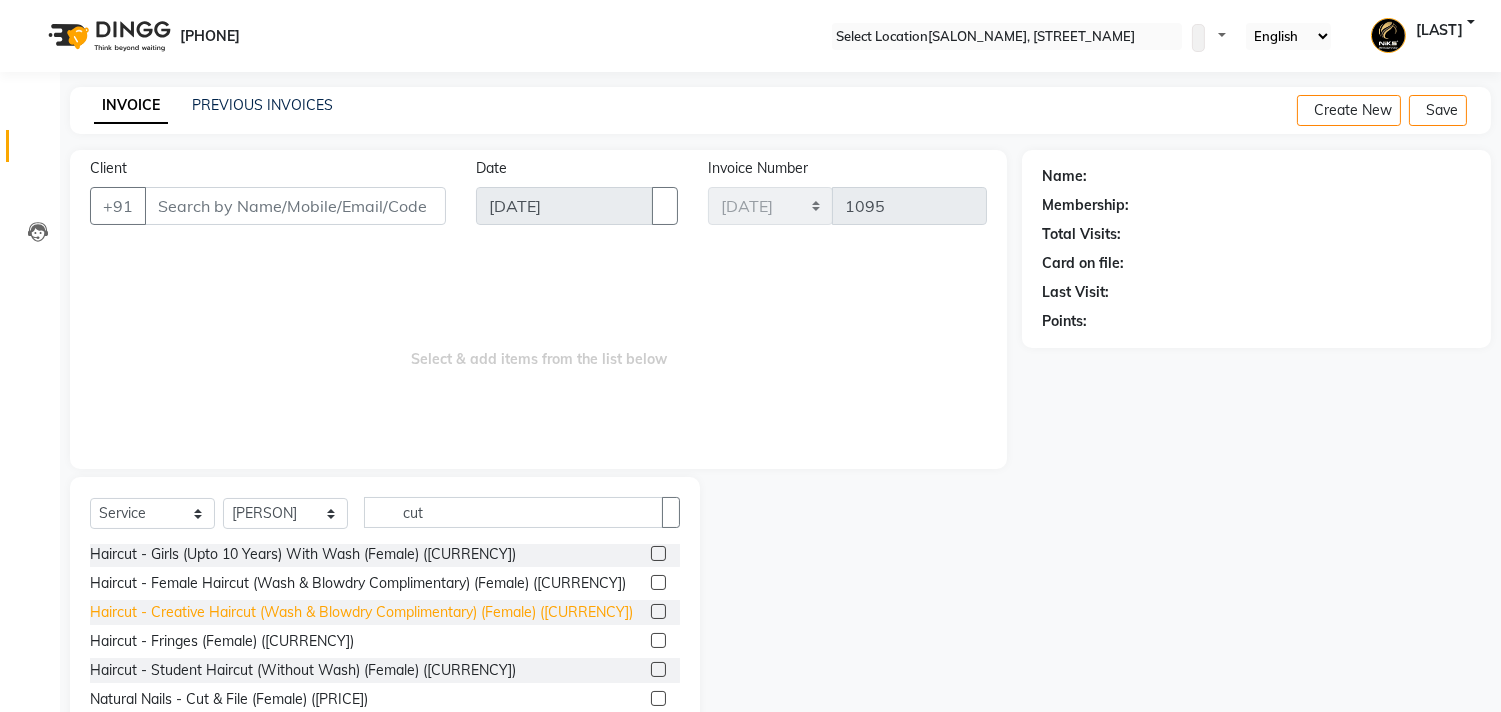 click on "Haircut - Creative Haircut (Wash & Blowdry Complimentary) (Female) ([CURRENCY])" at bounding box center [231, 380] 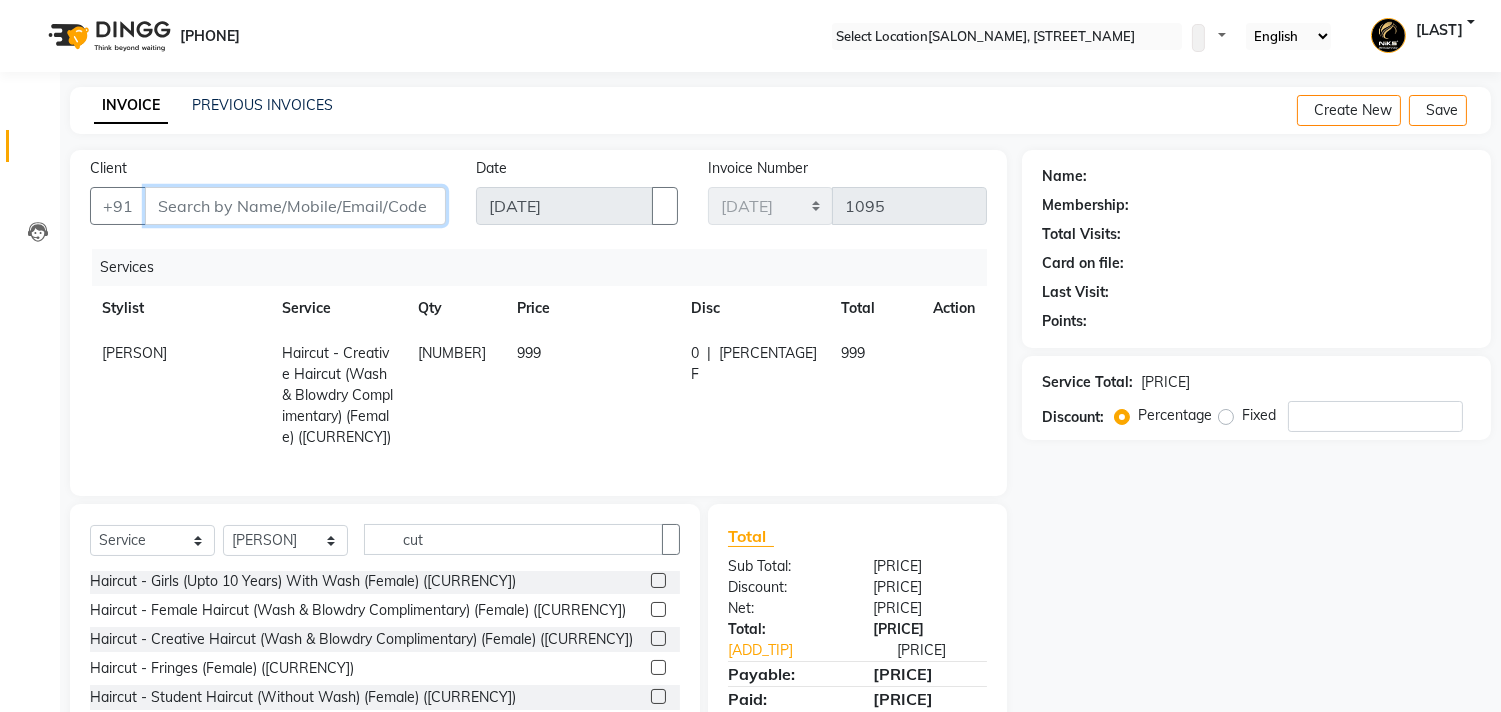click on "Client" at bounding box center (295, 206) 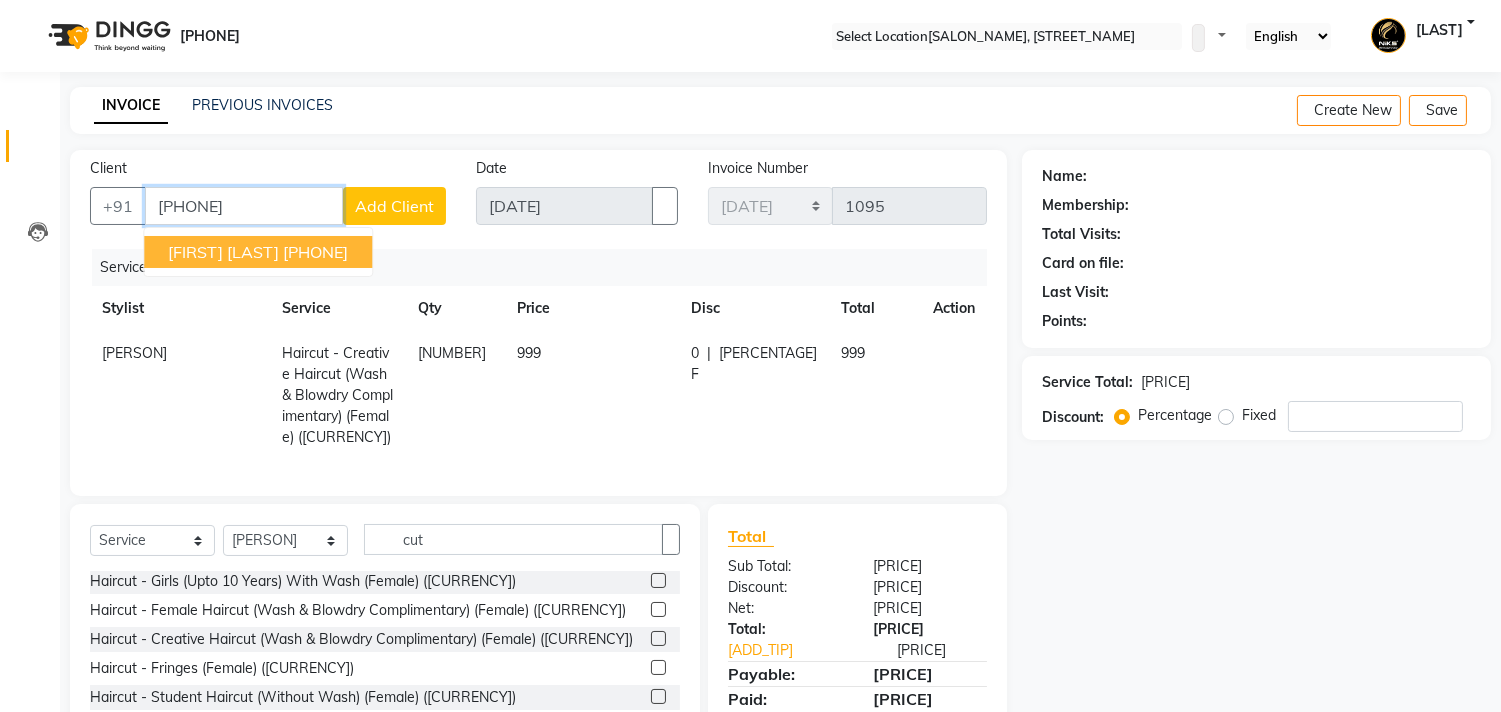 type on "[PHONE]" 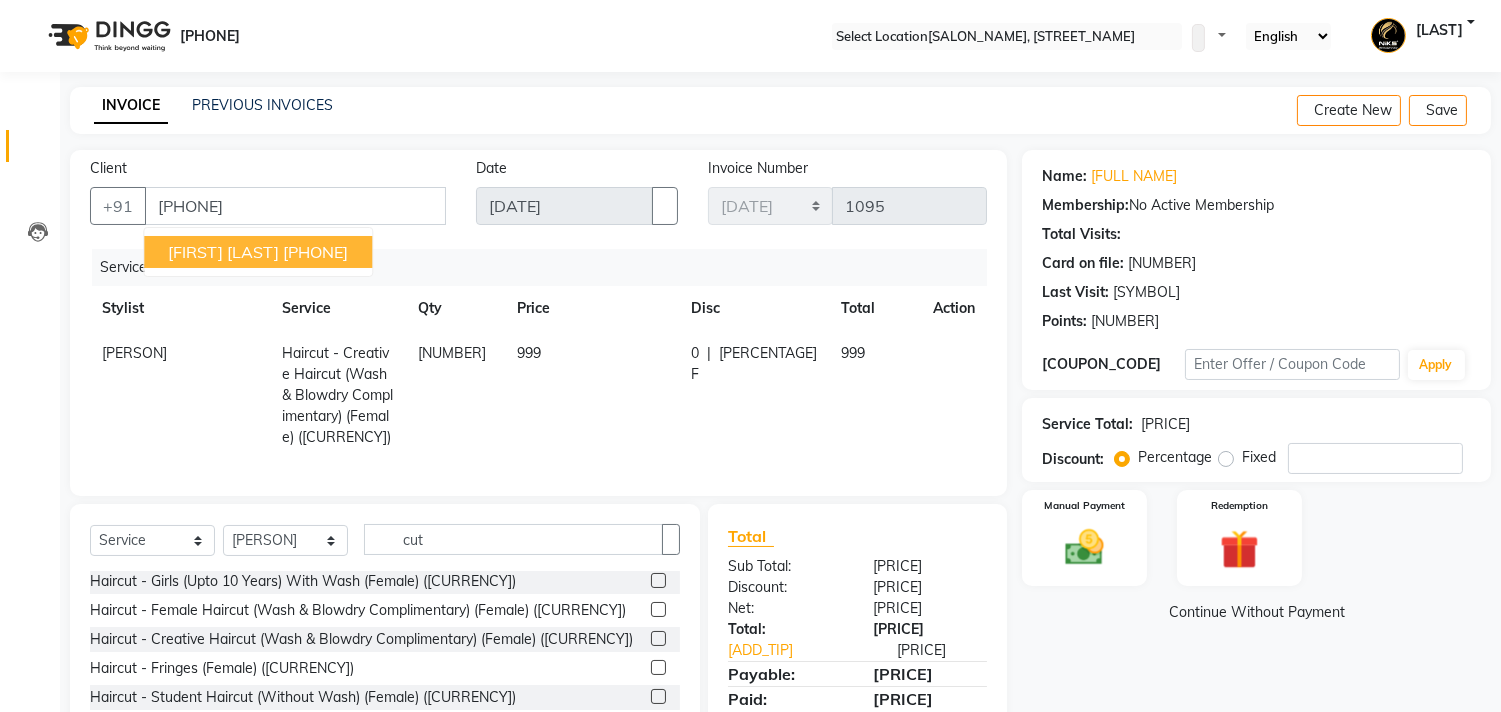 click on "[PHONE]" at bounding box center [315, 252] 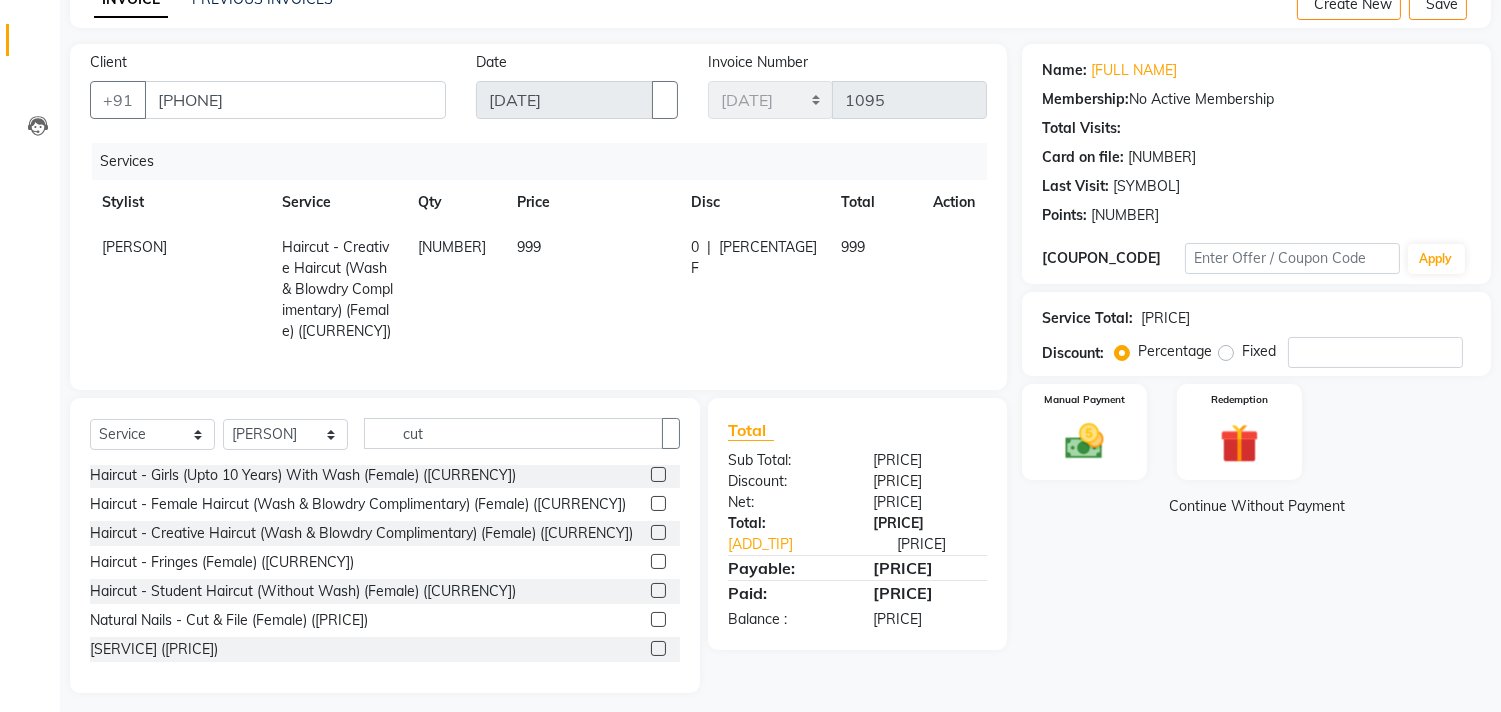scroll, scrollTop: 132, scrollLeft: 0, axis: vertical 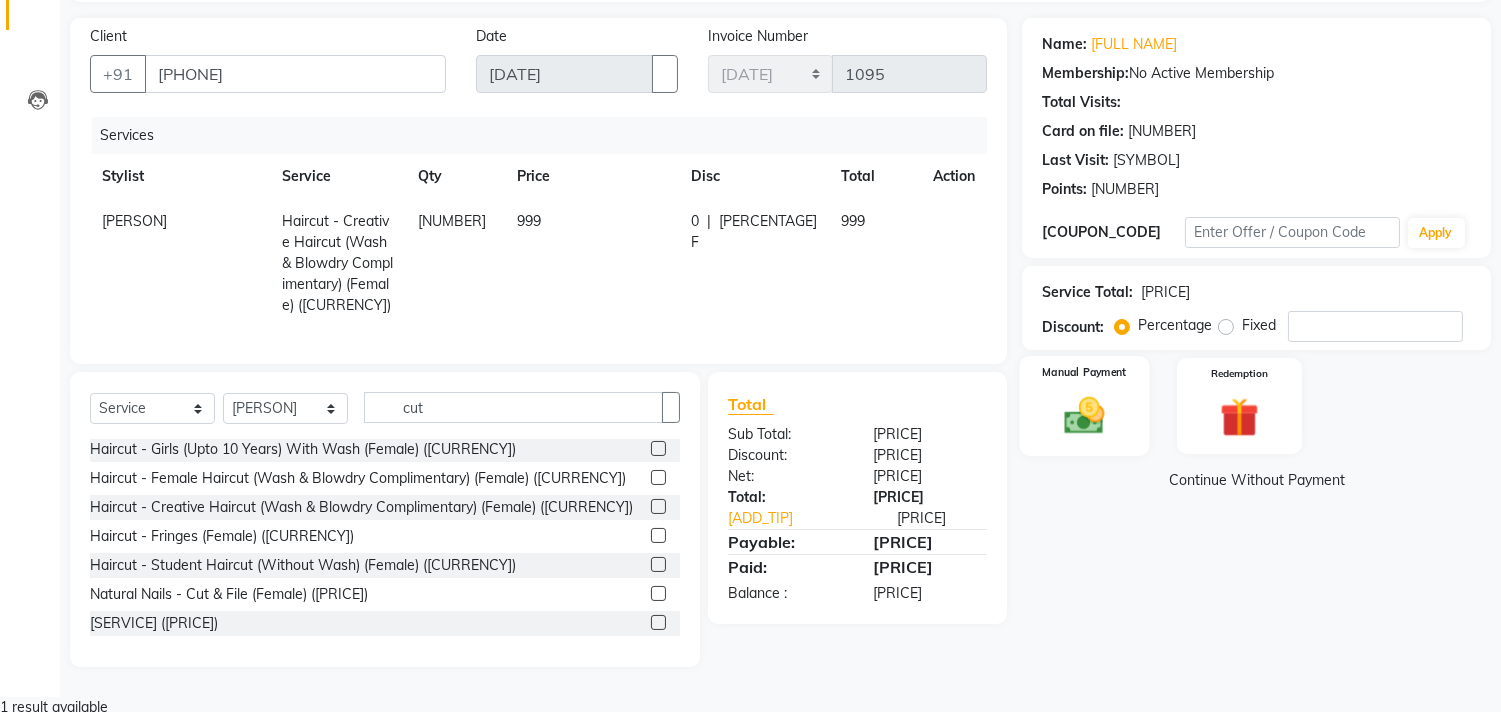 click at bounding box center (1085, 415) 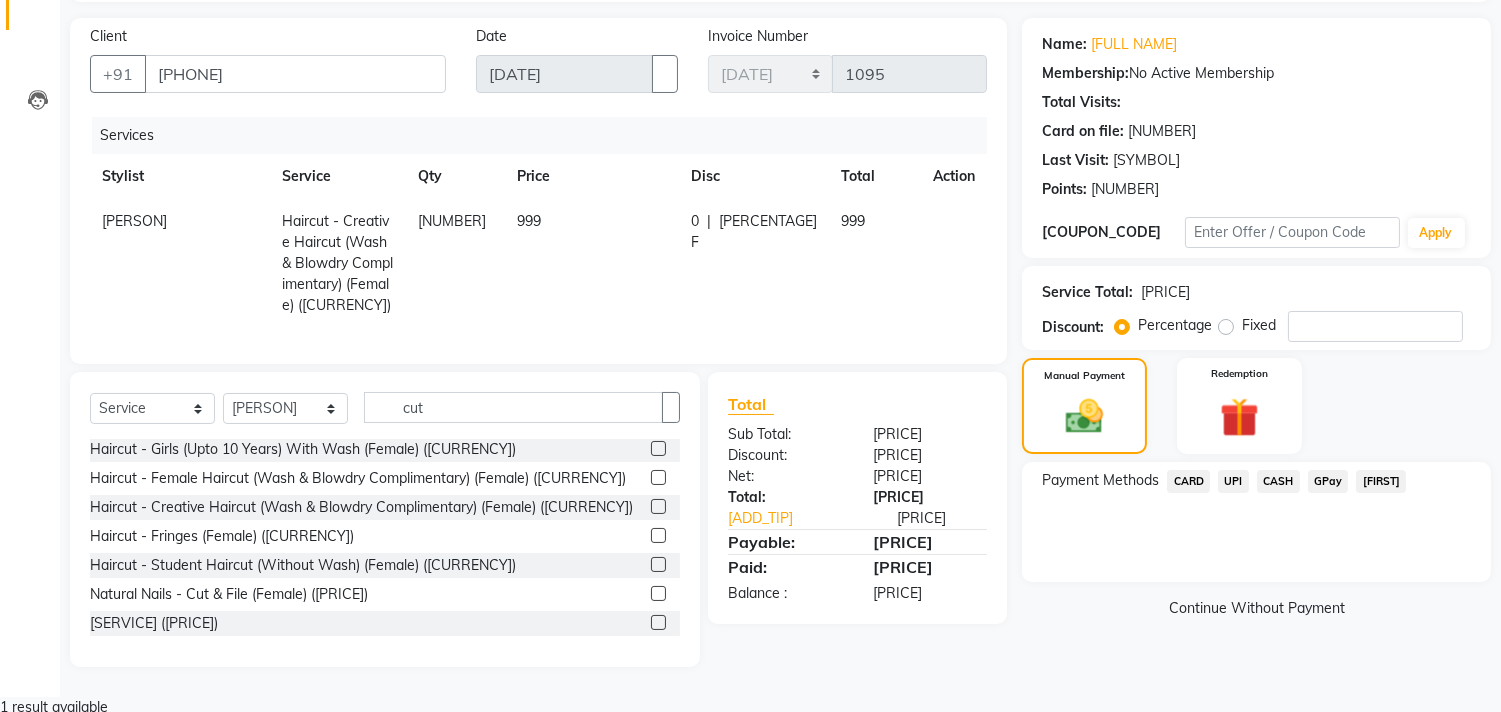 click on "CARD" at bounding box center (1188, 481) 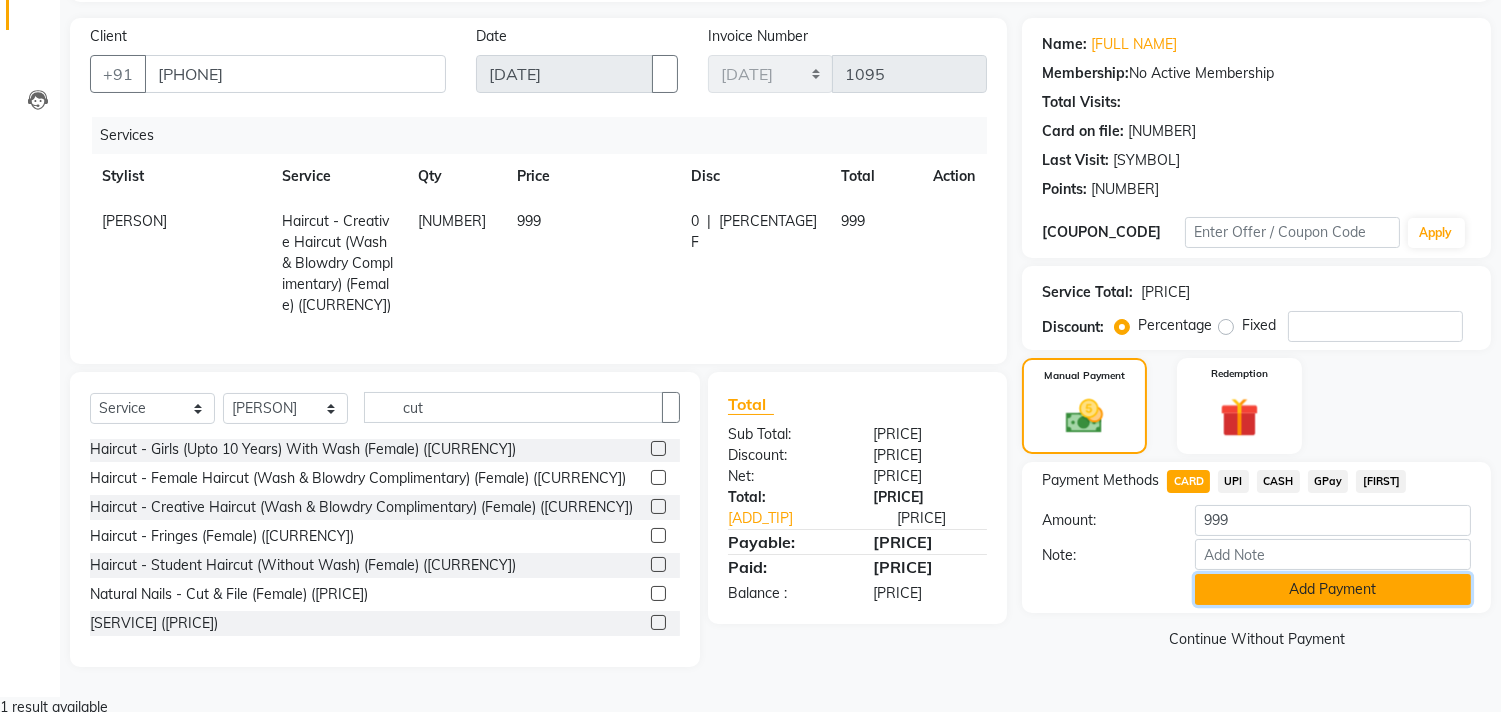 click on "Add Payment" at bounding box center [1333, 589] 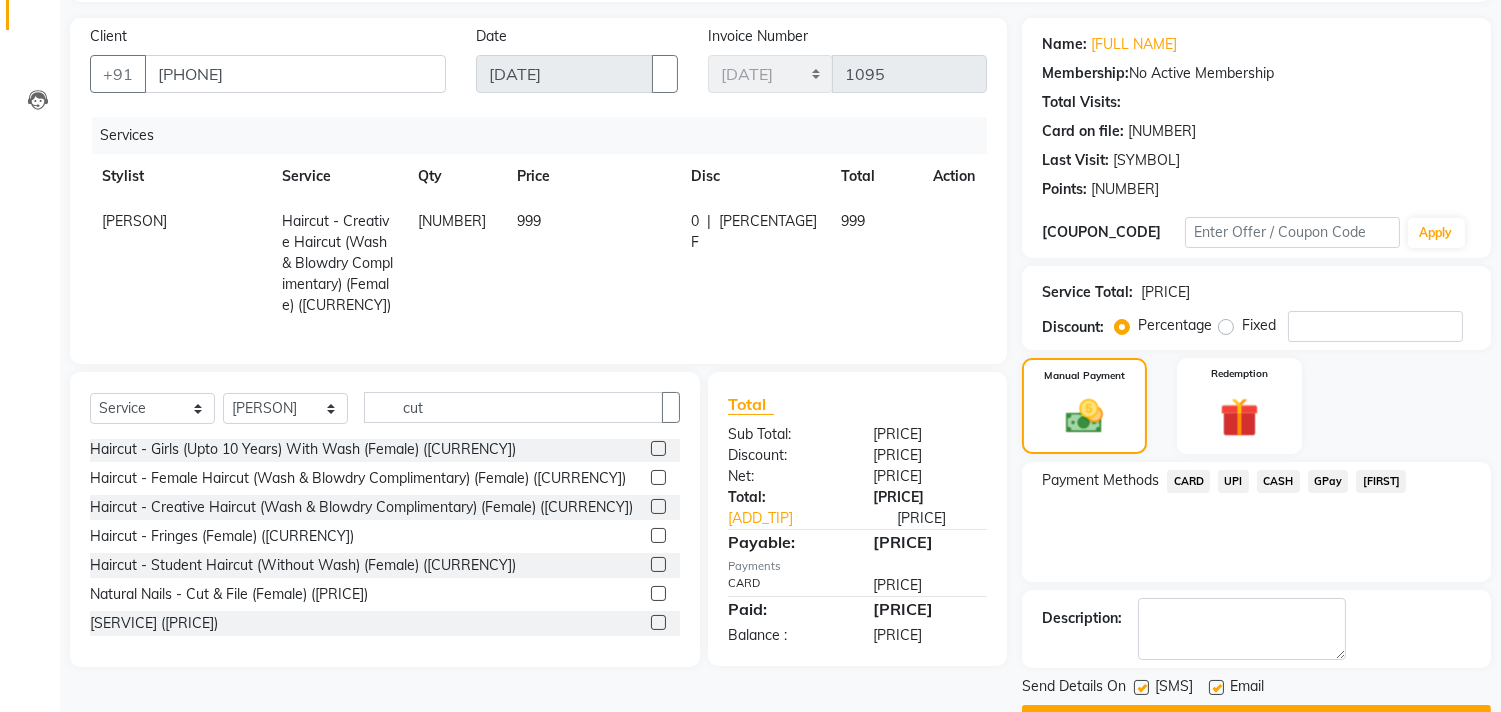 scroll, scrollTop: 0, scrollLeft: 0, axis: both 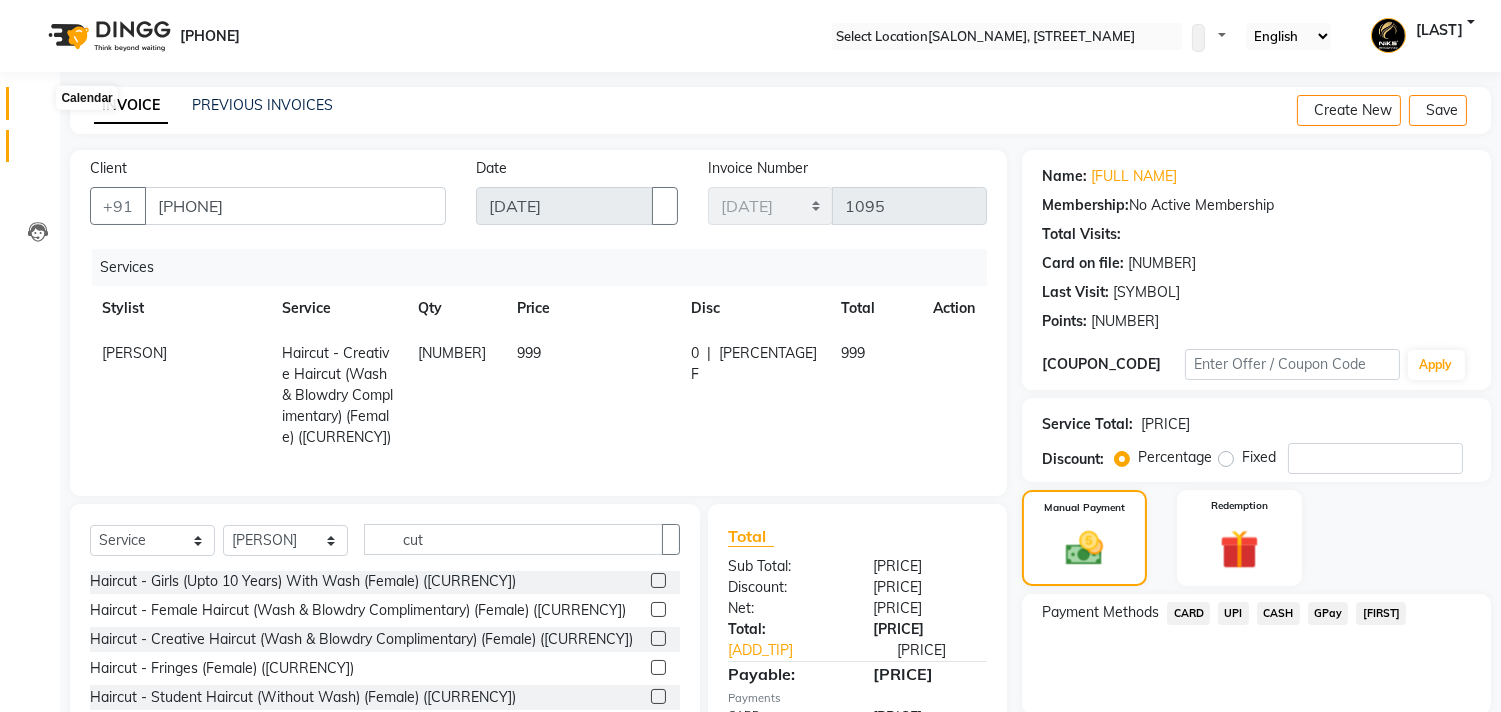 click at bounding box center [38, 108] 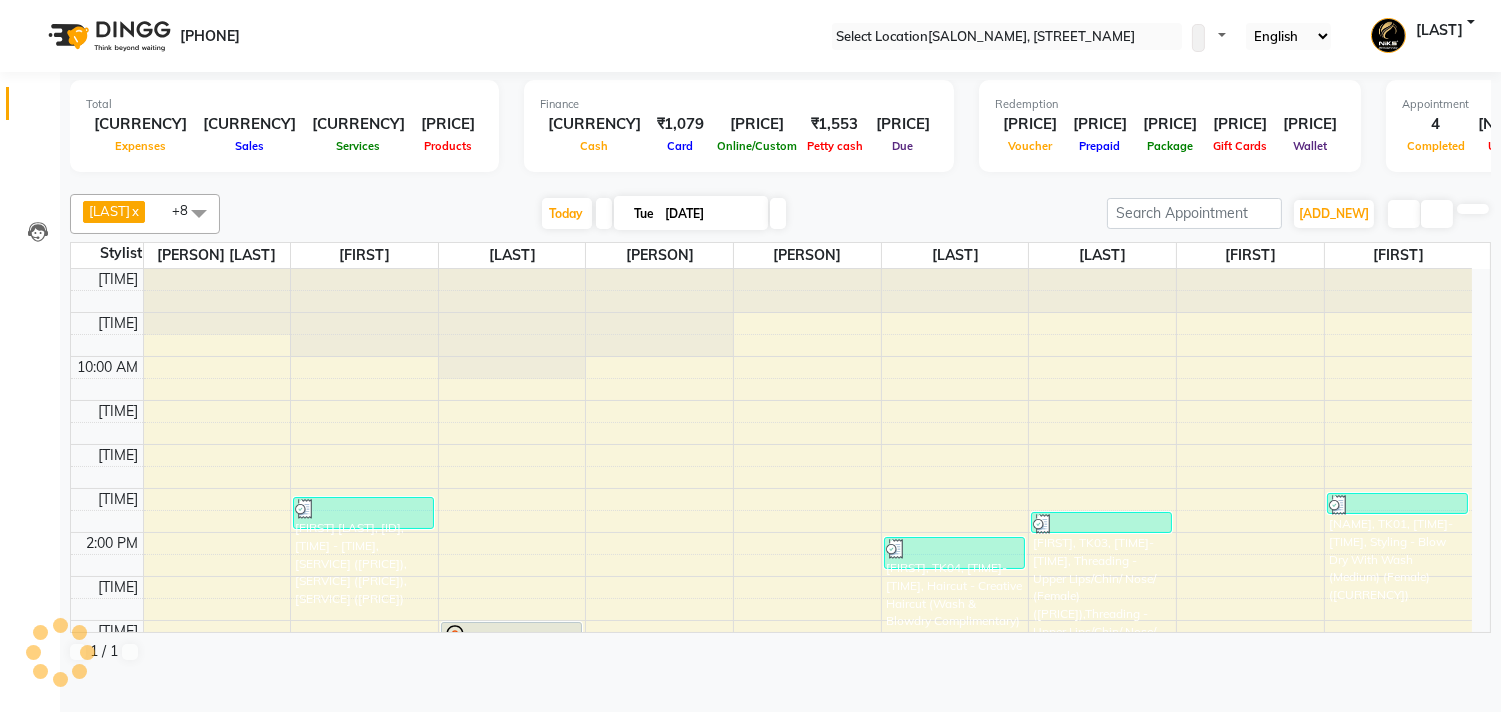 scroll, scrollTop: 1, scrollLeft: 0, axis: vertical 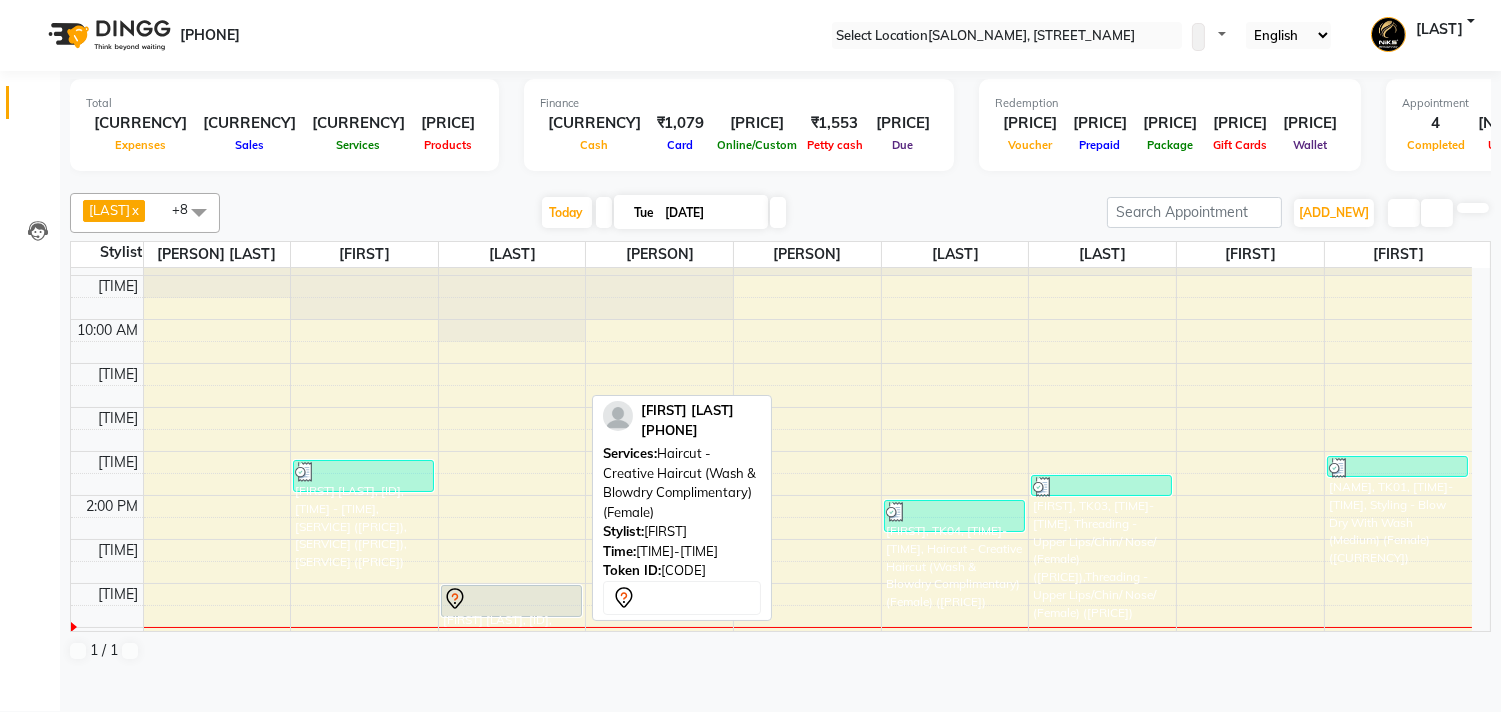 click at bounding box center [511, 599] 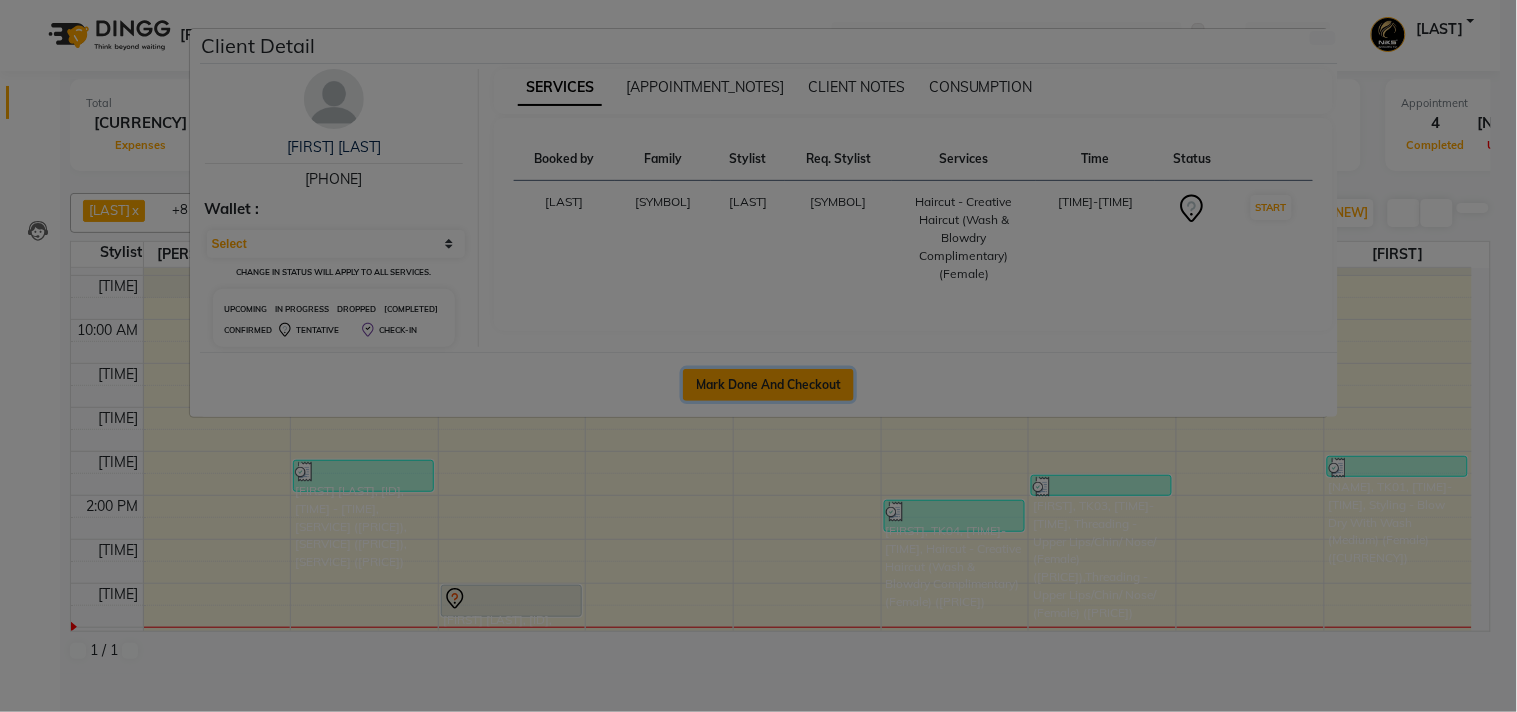 click on "Mark Done And Checkout" at bounding box center (768, 385) 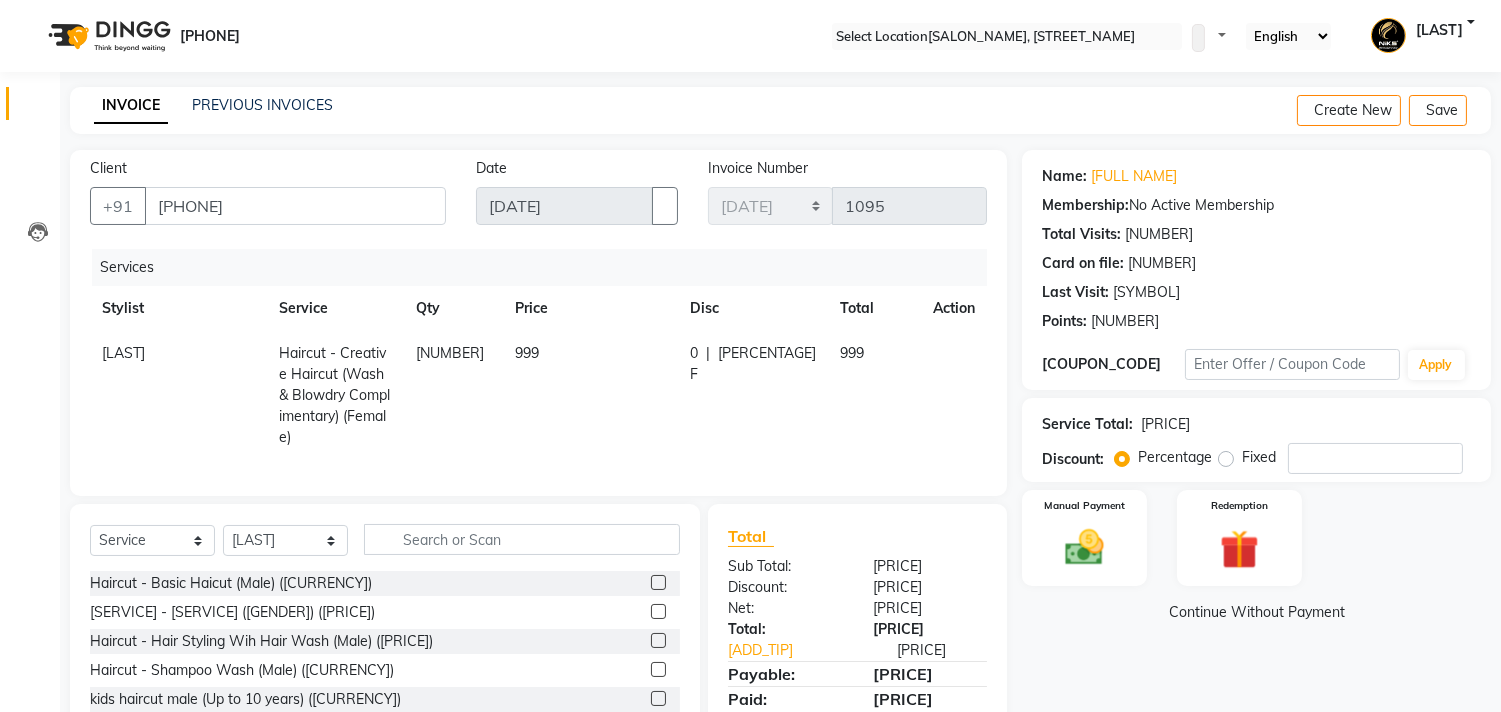 scroll, scrollTop: 111, scrollLeft: 0, axis: vertical 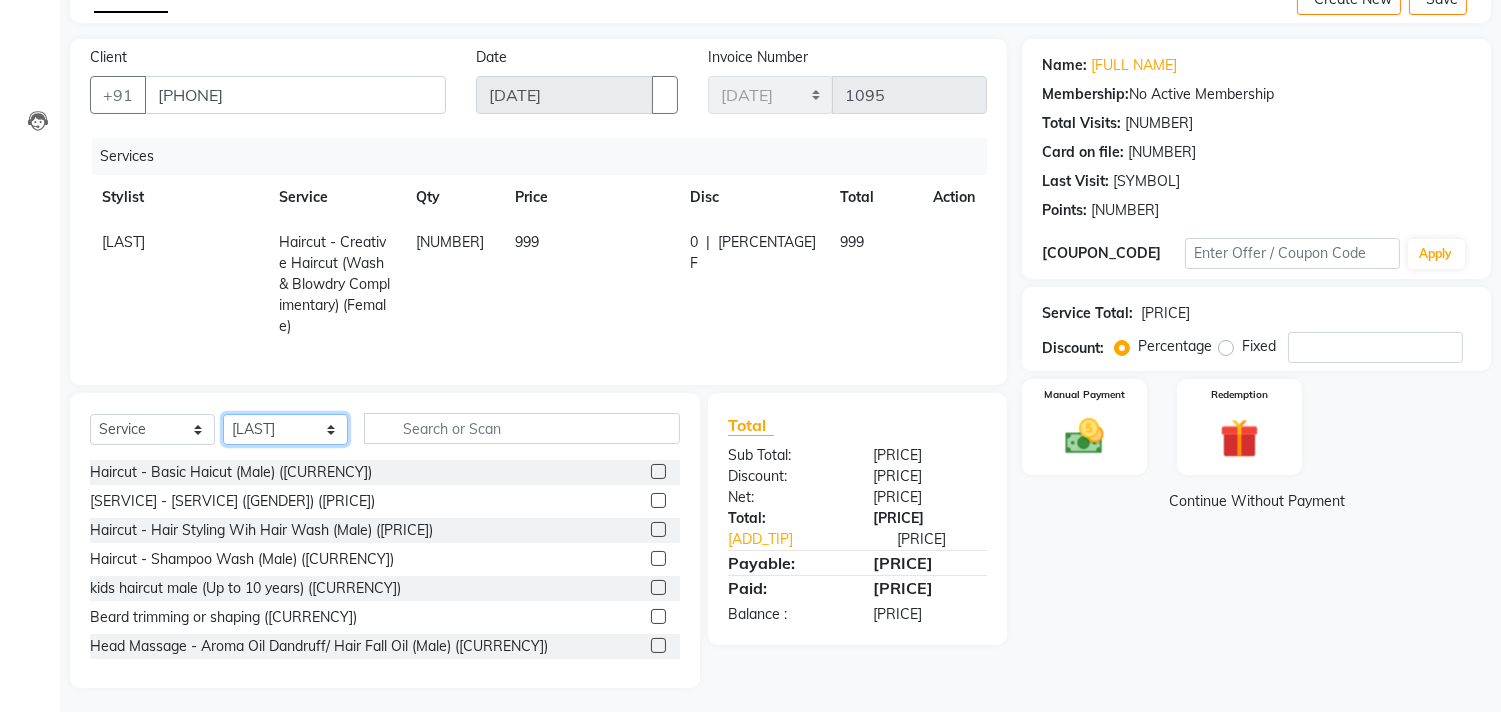 click on "Select Stylist [LAST] [LAST] [LAST] [LAST] [LAST] [LAST] [LAST] [LAST] [LAST] [LAST] [LAST] [LAST] [LAST] [LAST] [LAST] [LAST] [LAST]" at bounding box center (285, 429) 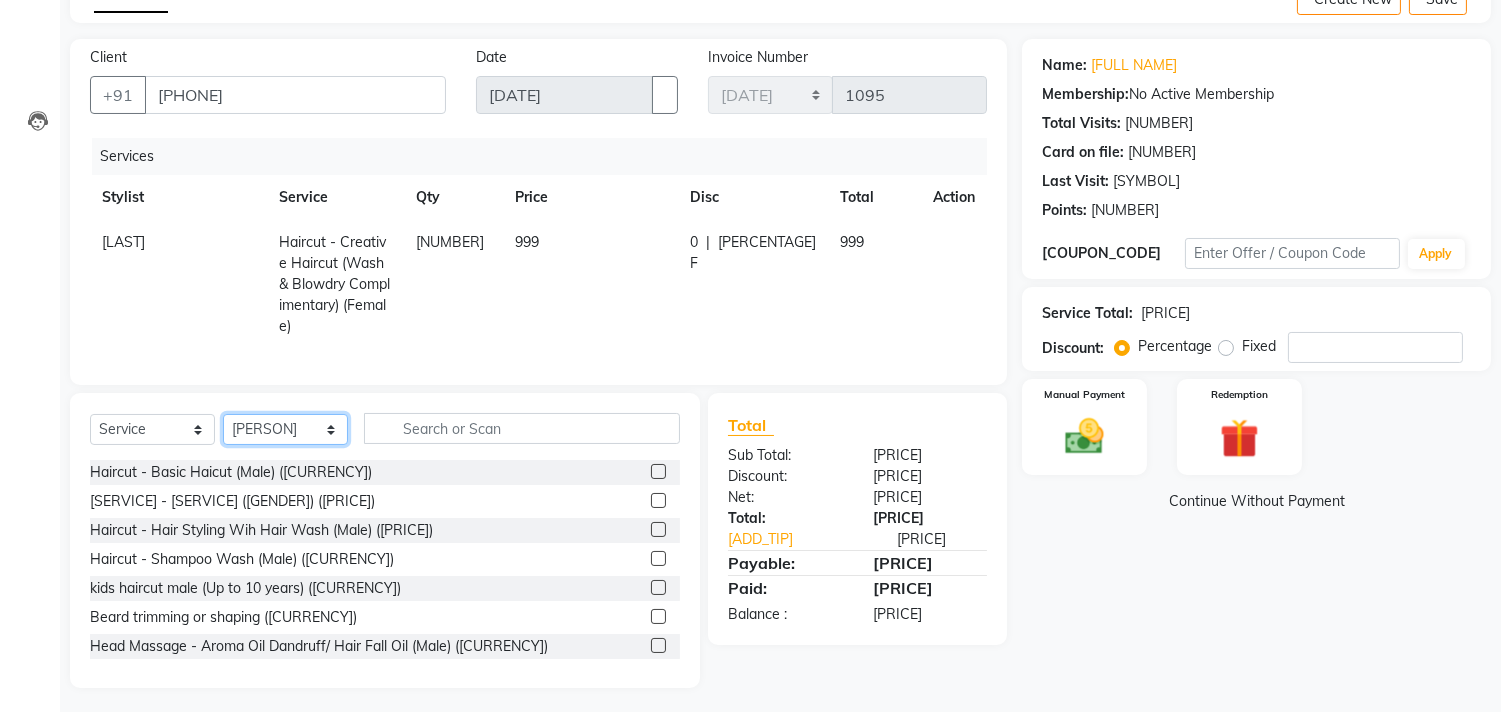 click on "Select Stylist [LAST] [LAST] [LAST] [LAST] [LAST] [LAST] [LAST] [LAST] [LAST] [LAST] [LAST] [LAST] [LAST] [LAST] [LAST] [LAST] [LAST]" at bounding box center (285, 429) 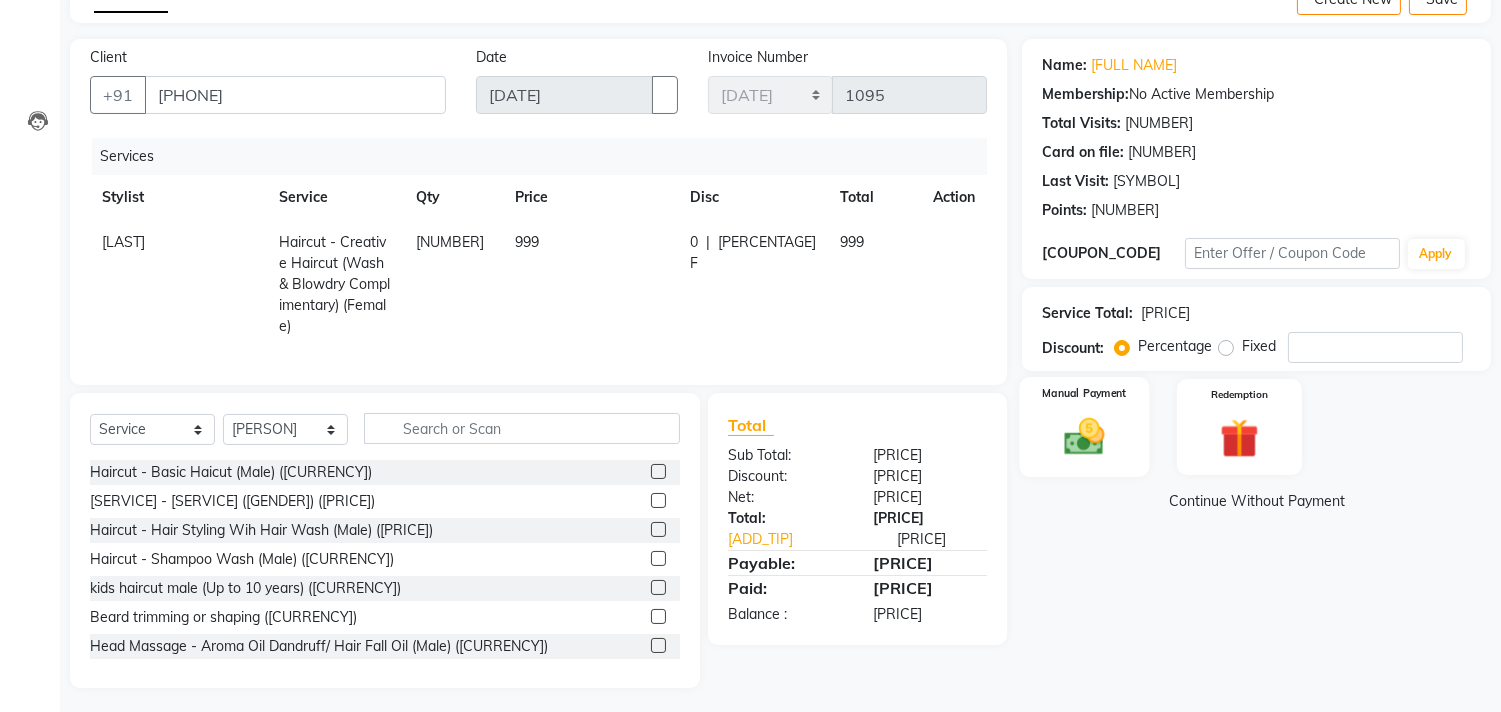 click at bounding box center (1085, 436) 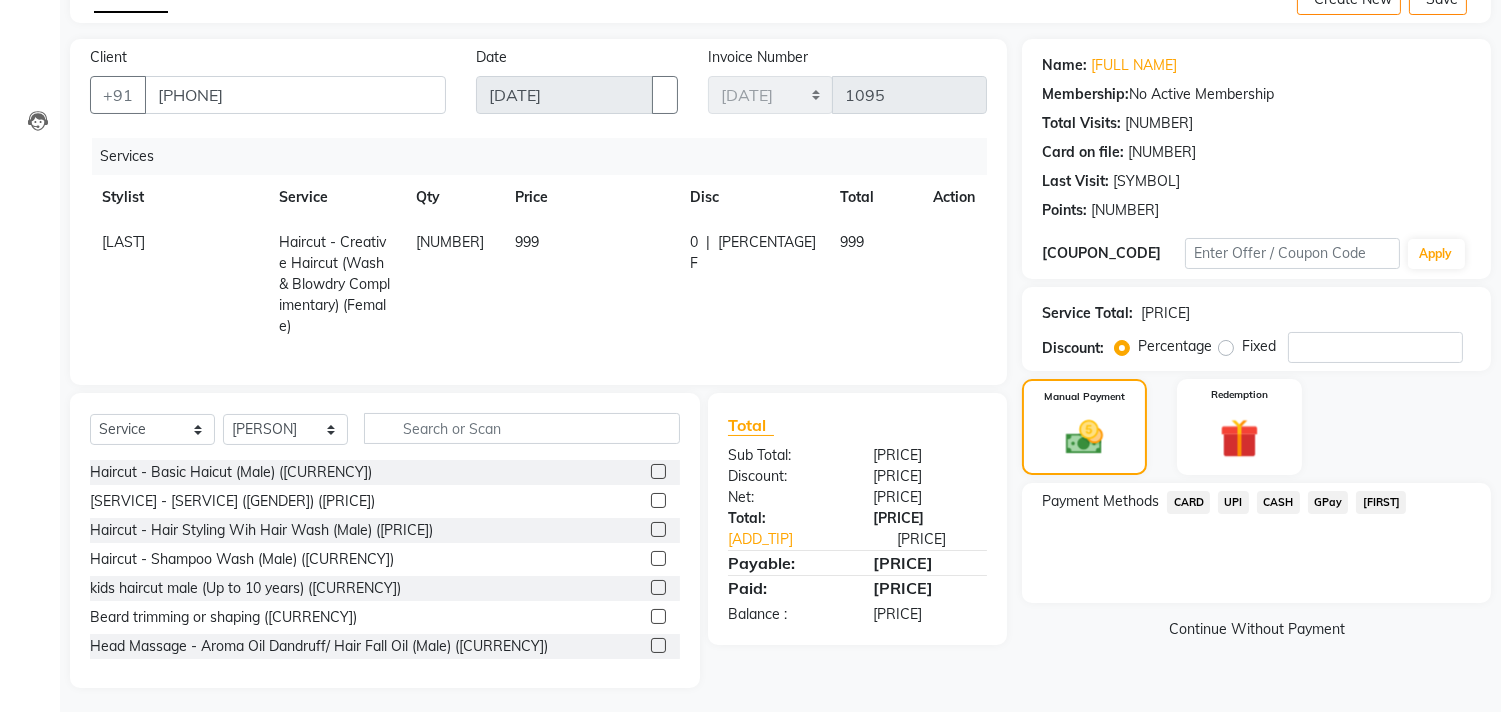 click on "CARD" at bounding box center (1188, 502) 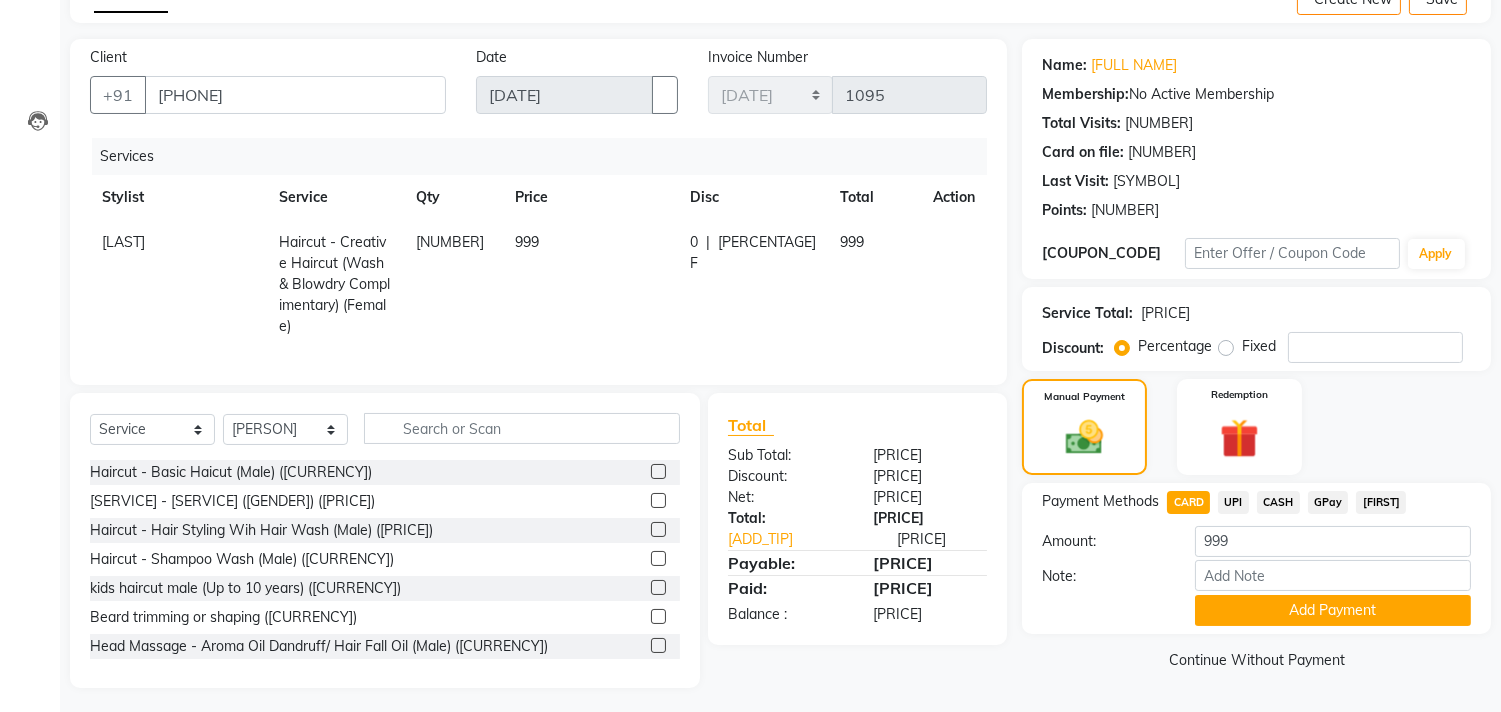 click on "[LAST]" at bounding box center [178, 284] 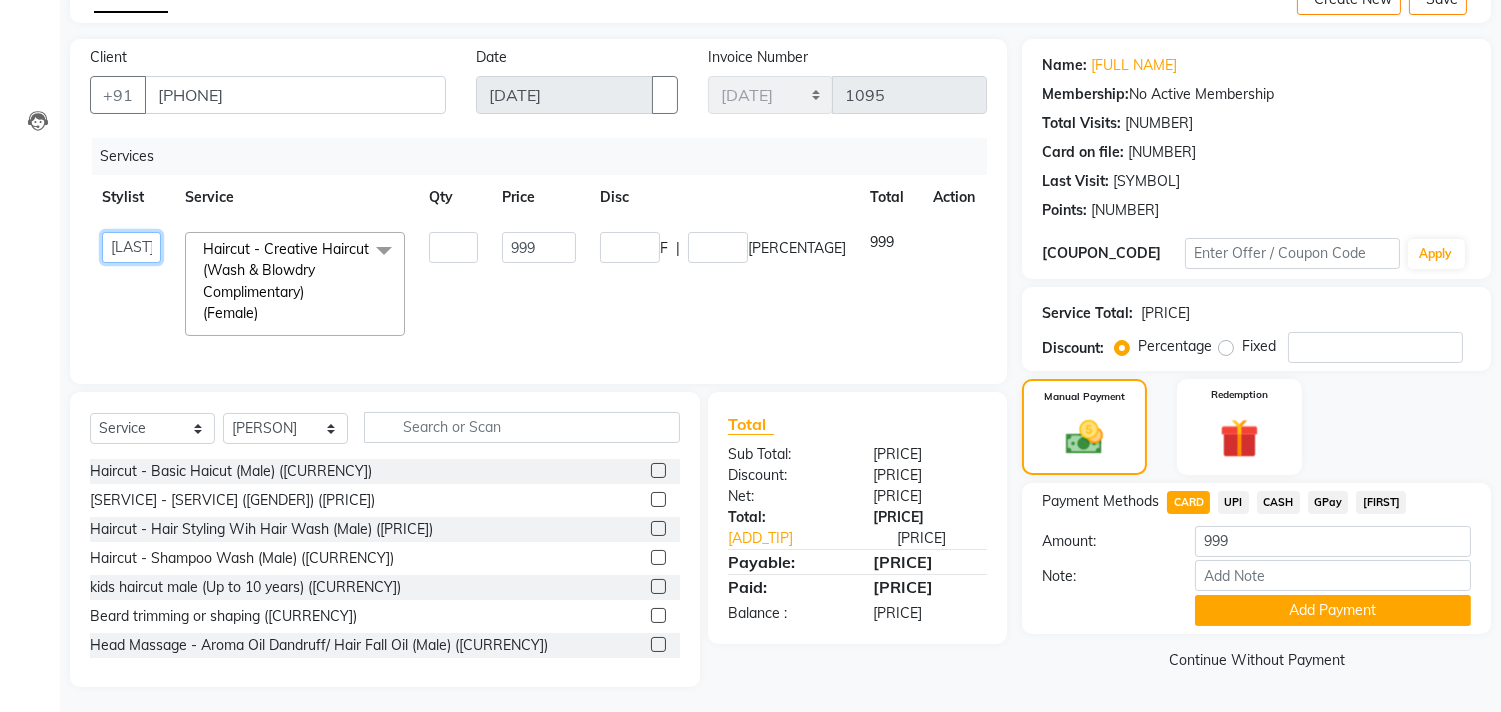click on "[LAST] [LAST] [LAST] [LAST] [LAST] [LAST] [LAST] [LAST] [LAST] [LAST] [LAST] [LAST] [LAST] [LAST] [LAST] [LAST] [LAST]" at bounding box center (131, 247) 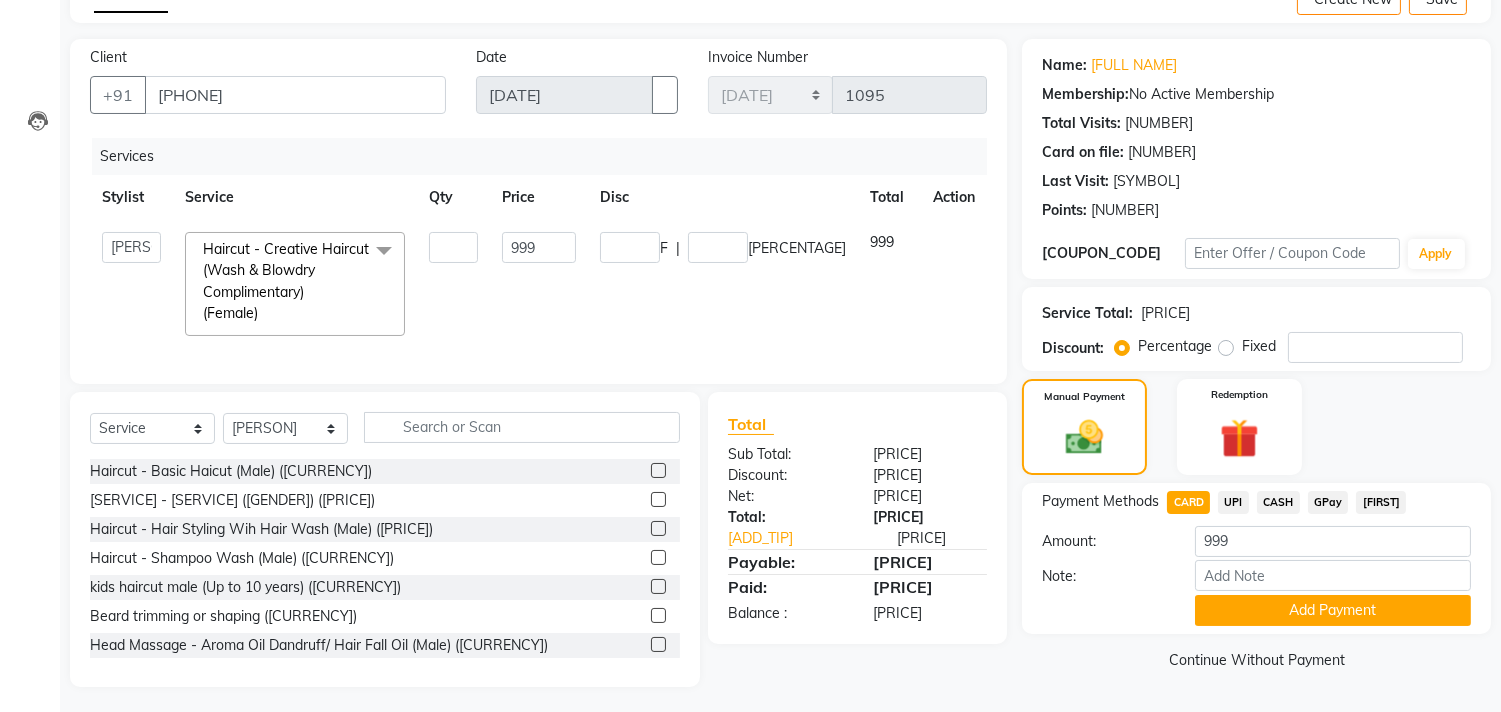 click on "Services Stylist Service Qty Price Disc Total Action  [FIRST]   [FIRST]   [FULL NAME]   CA Devkar   FC Niks   [FIRST]   [FIRST]   [FIRST]   [FIRST]   [FIRST]   [FIRST]   [FIRST]   [FIRST]   [FIRST]   [FIRST]   [FIRST]  Haircut - Creative Haircut (Wash & Blowdry Complimentary) (Female)  x Haircut - Basic Haicut (Male) Haircut - Creative Haircut (Male) Haircut - Hair Styling Wih Hair Wash  (Male) Haircut - Shampoo Wash  (Male) kids haircut male (Up to 10 years) Beard trimming or shaping Head Massage  - Aroma Oil Dandruff/ Hair Fall Oil (Male) Head Massage  - Head Massage With Steam (Male) Head Massage  - Aroma Oil Dandruff/ Hair Fall Oil (Female) Head Massage  - Head Massage With Steam (Female) Hair Treatment  - Loreal Hair Spa (Male) Hair Treatment  - Protein Hair Spa (Male) Hair Treatment  - Shea Spa/Biotop Spa (Male) Hair Treatment  - Fibre Plex / Ola Plex (Male) Hair Treatment  - Dandruff Control Treatment  (Male) Hair Treatment  - Root Deep Hair Fall Control Treatment  (Male) French Nail polish 1" at bounding box center (538, 251) 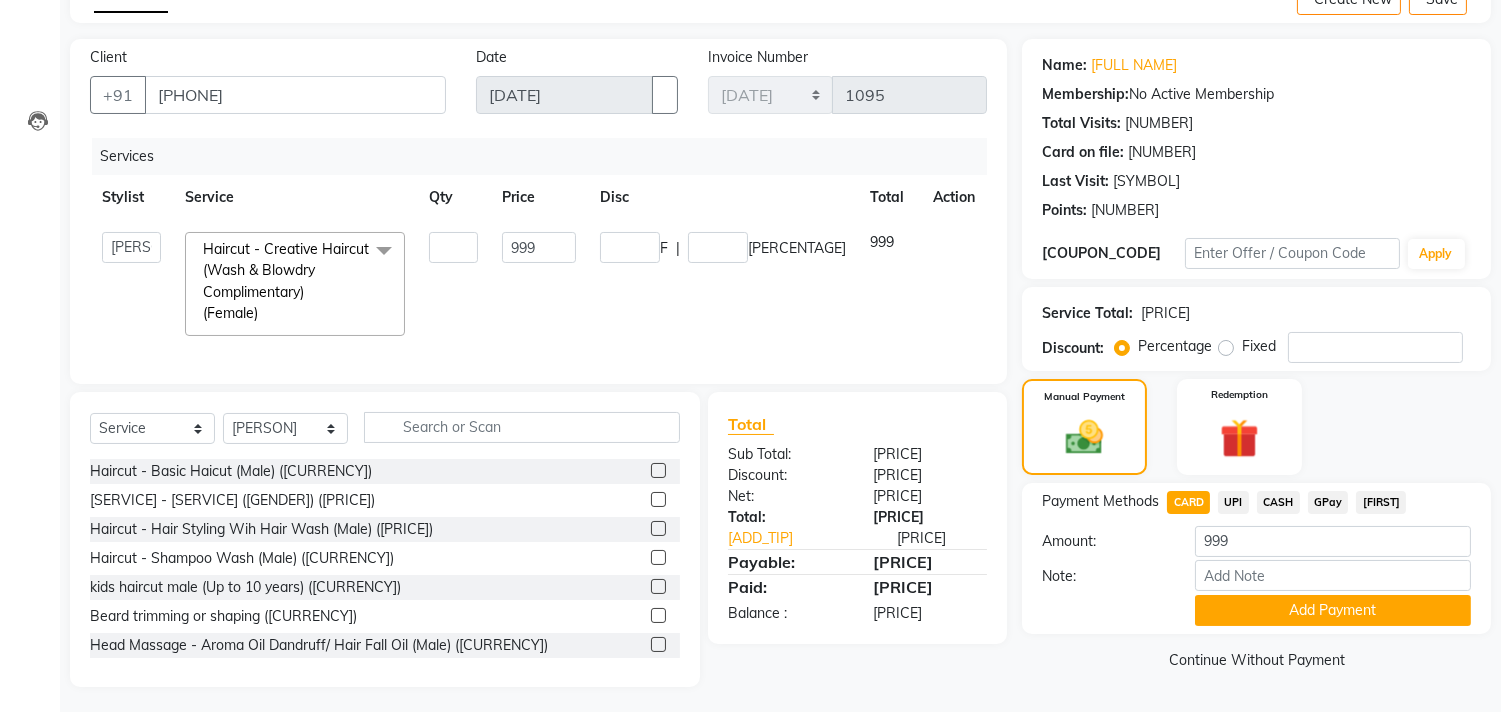 click at bounding box center (954, 284) 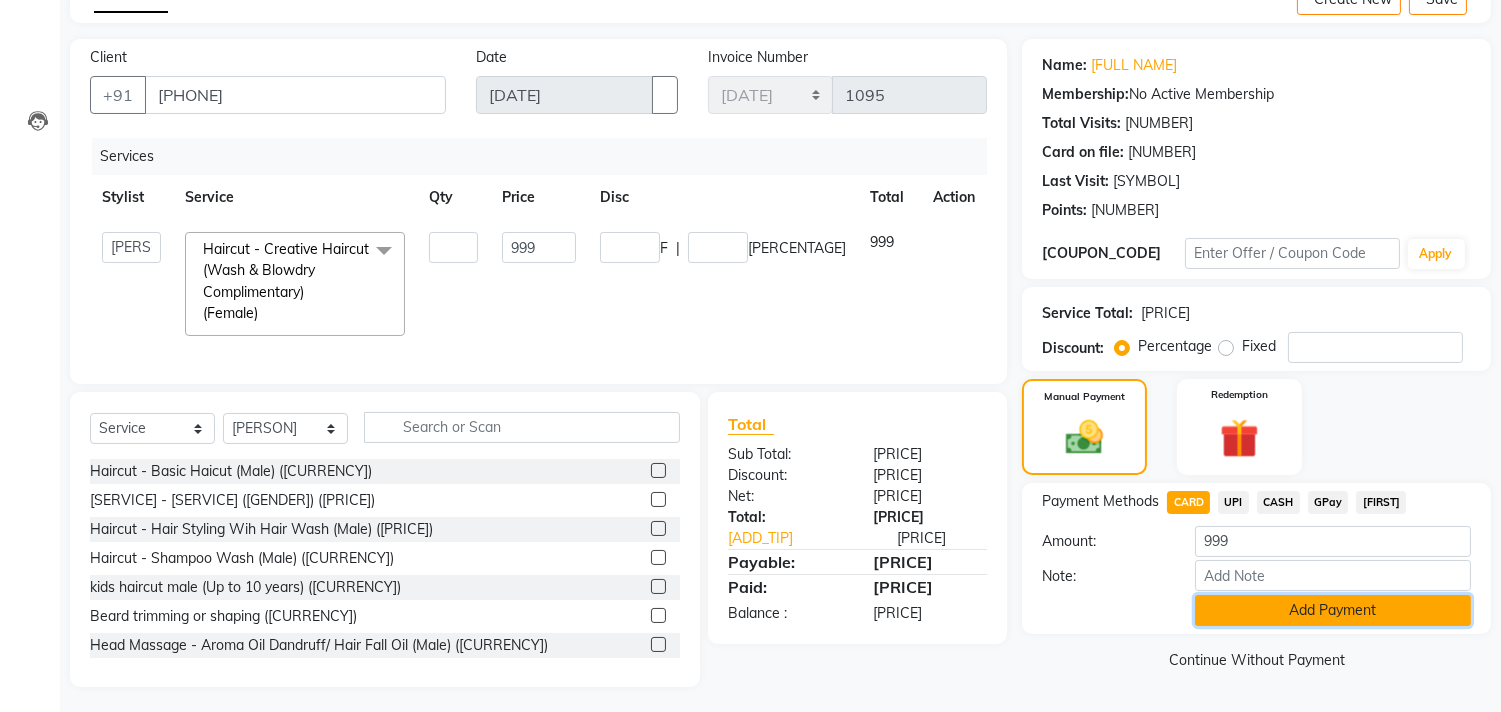 click on "Add Payment" at bounding box center [1333, 610] 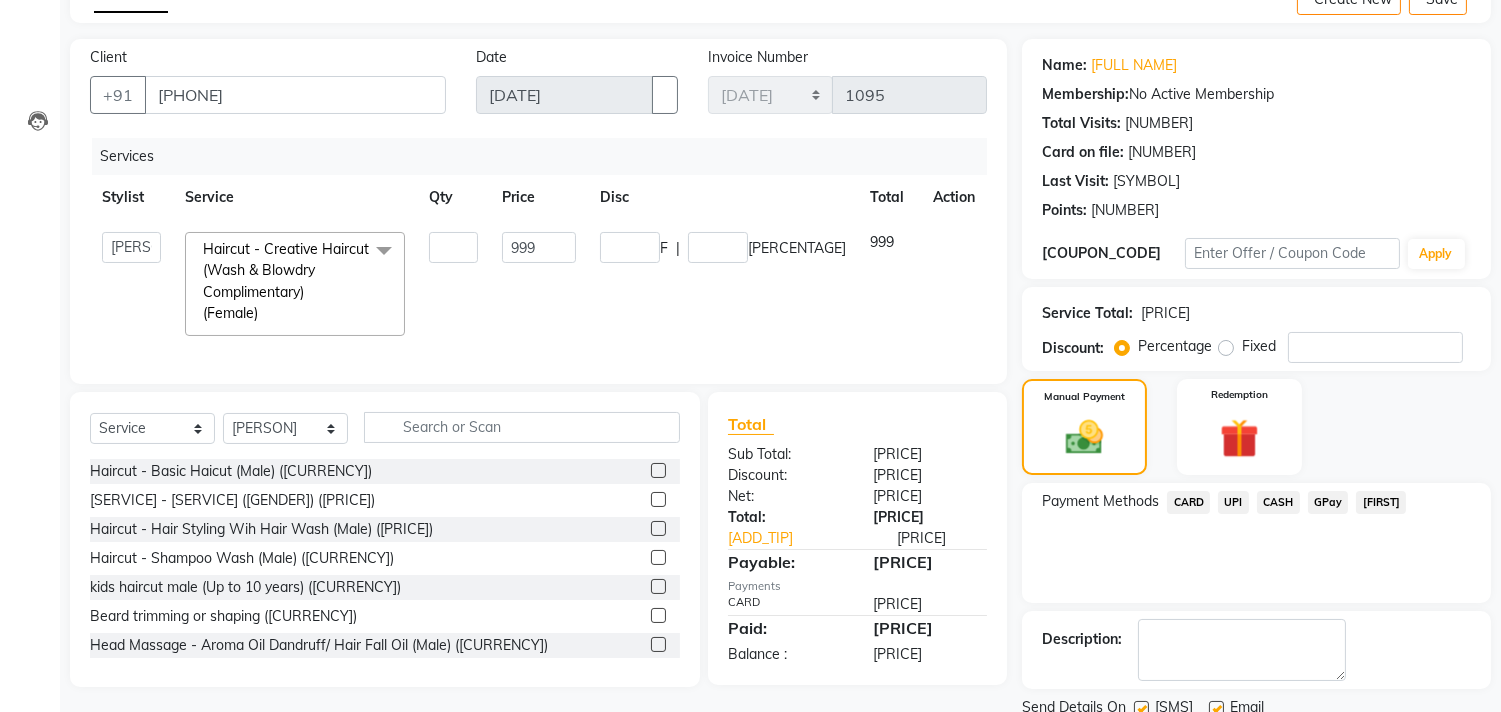 scroll, scrollTop: 187, scrollLeft: 0, axis: vertical 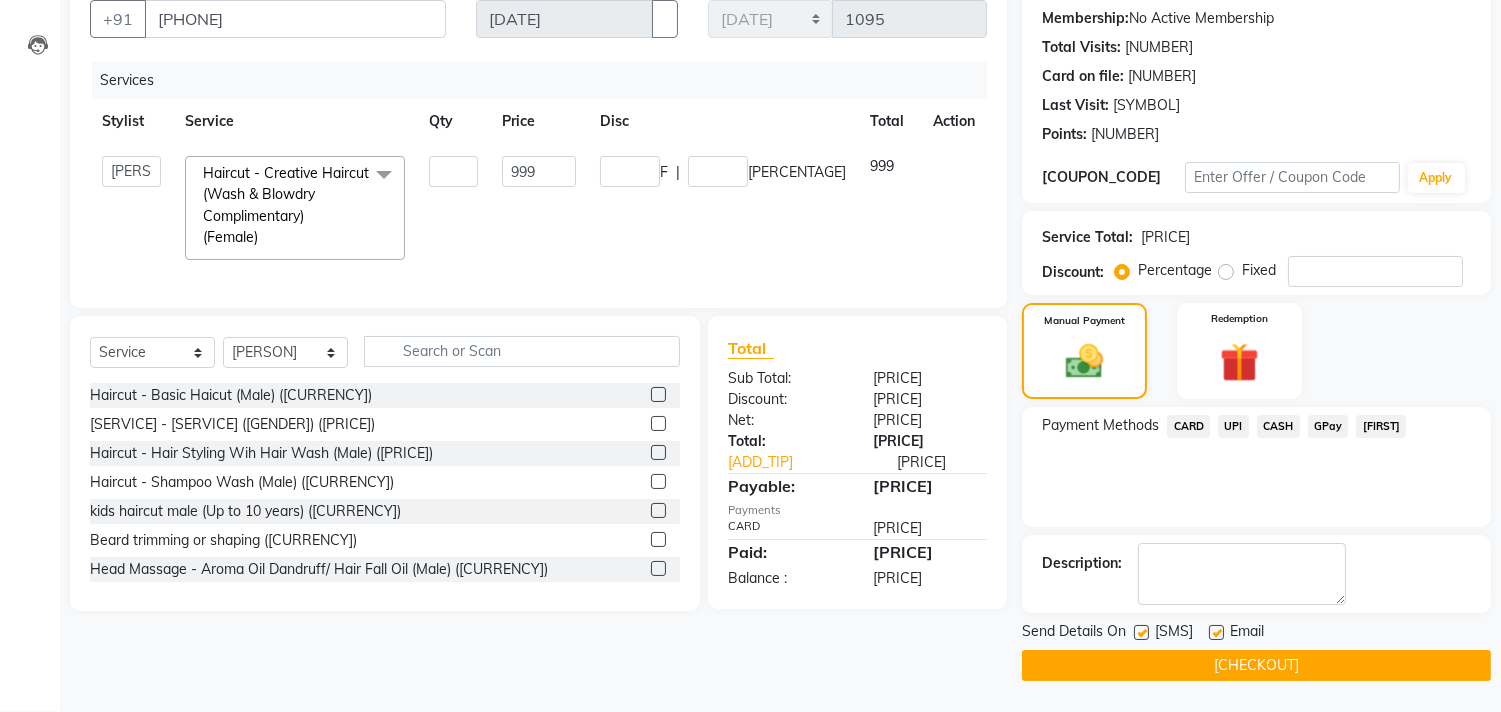 click on "Email" at bounding box center [1244, 633] 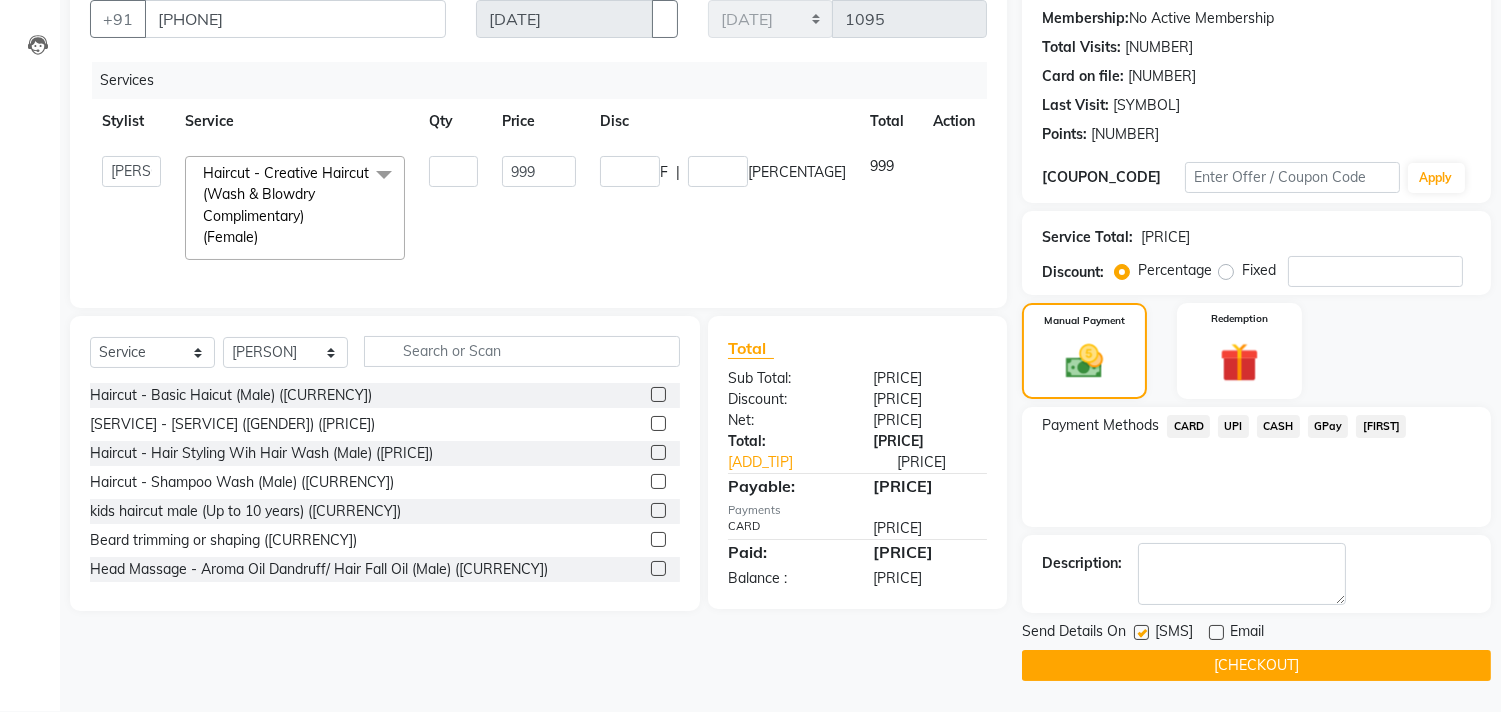 click at bounding box center (1216, 632) 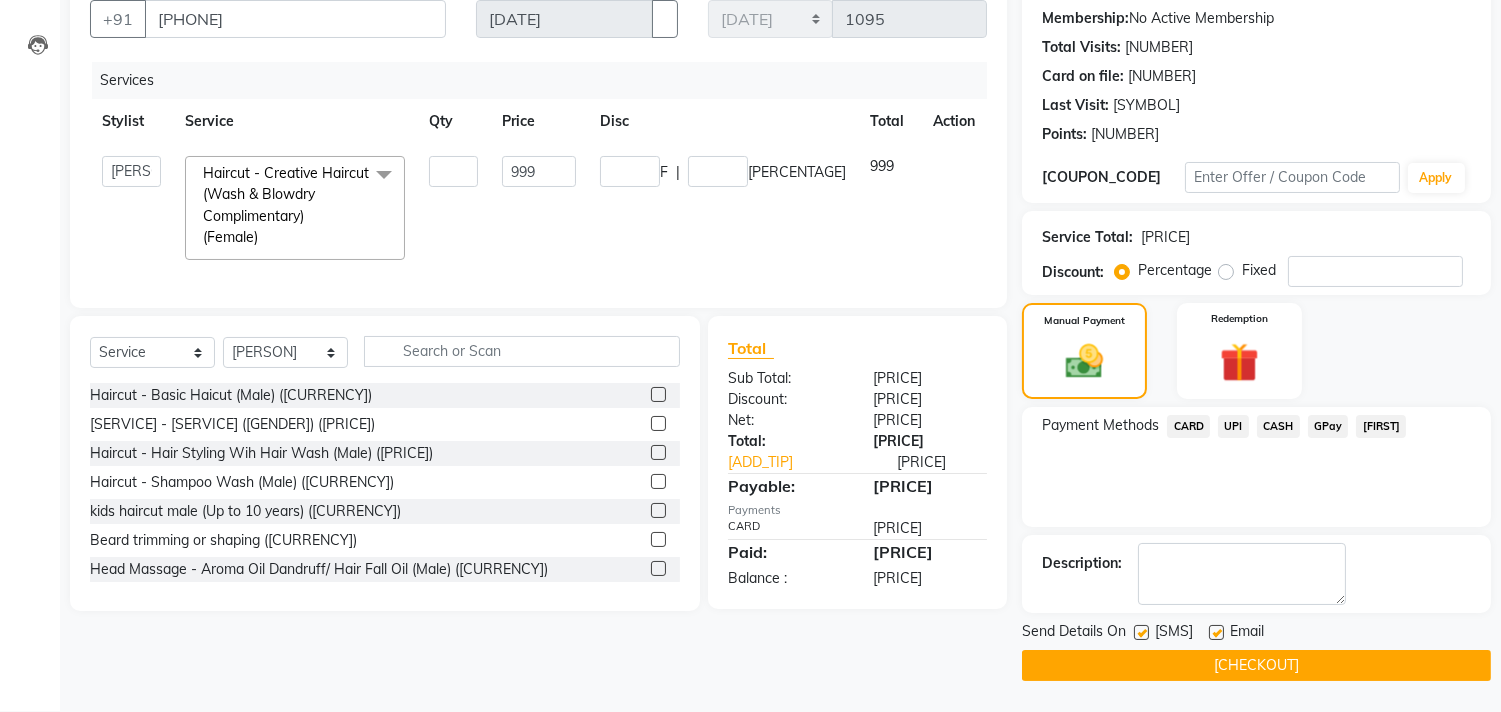 click at bounding box center [1216, 632] 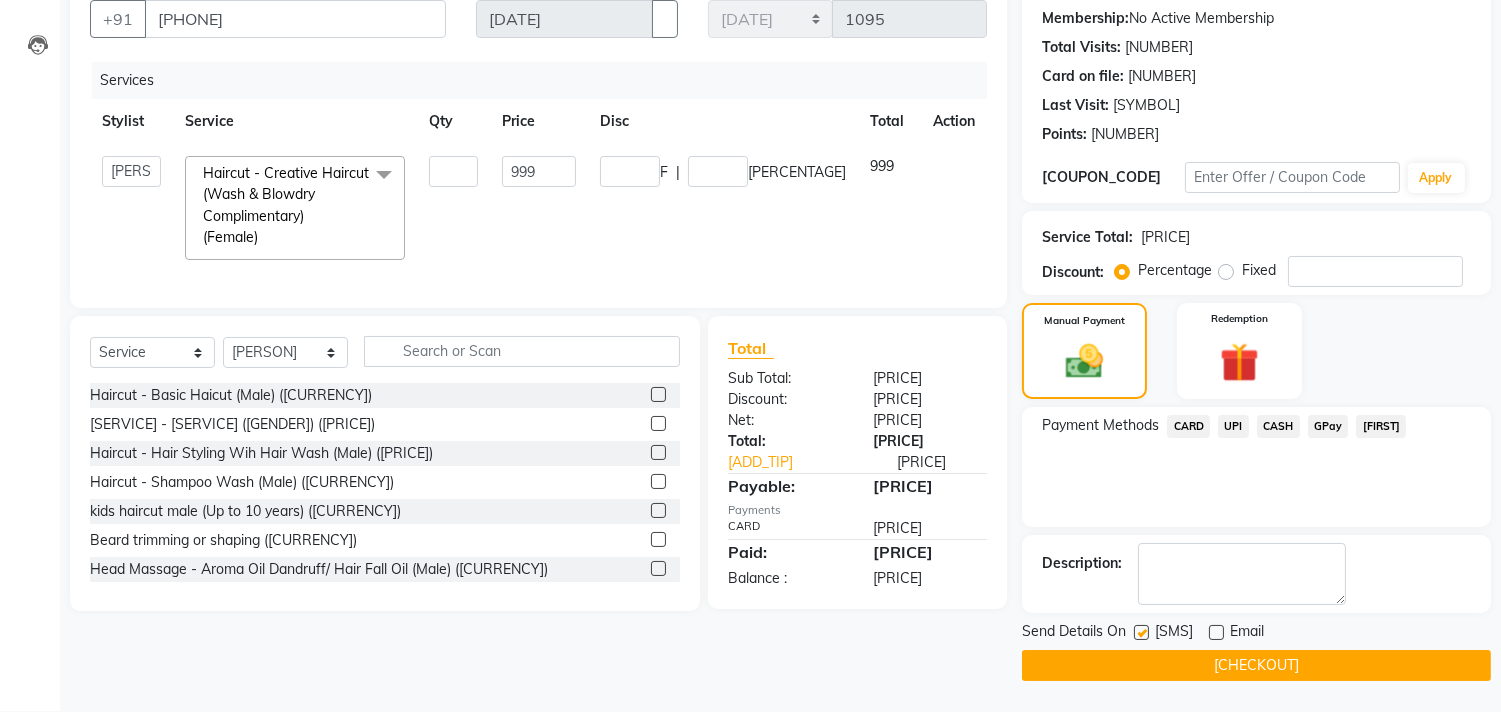click at bounding box center (1216, 632) 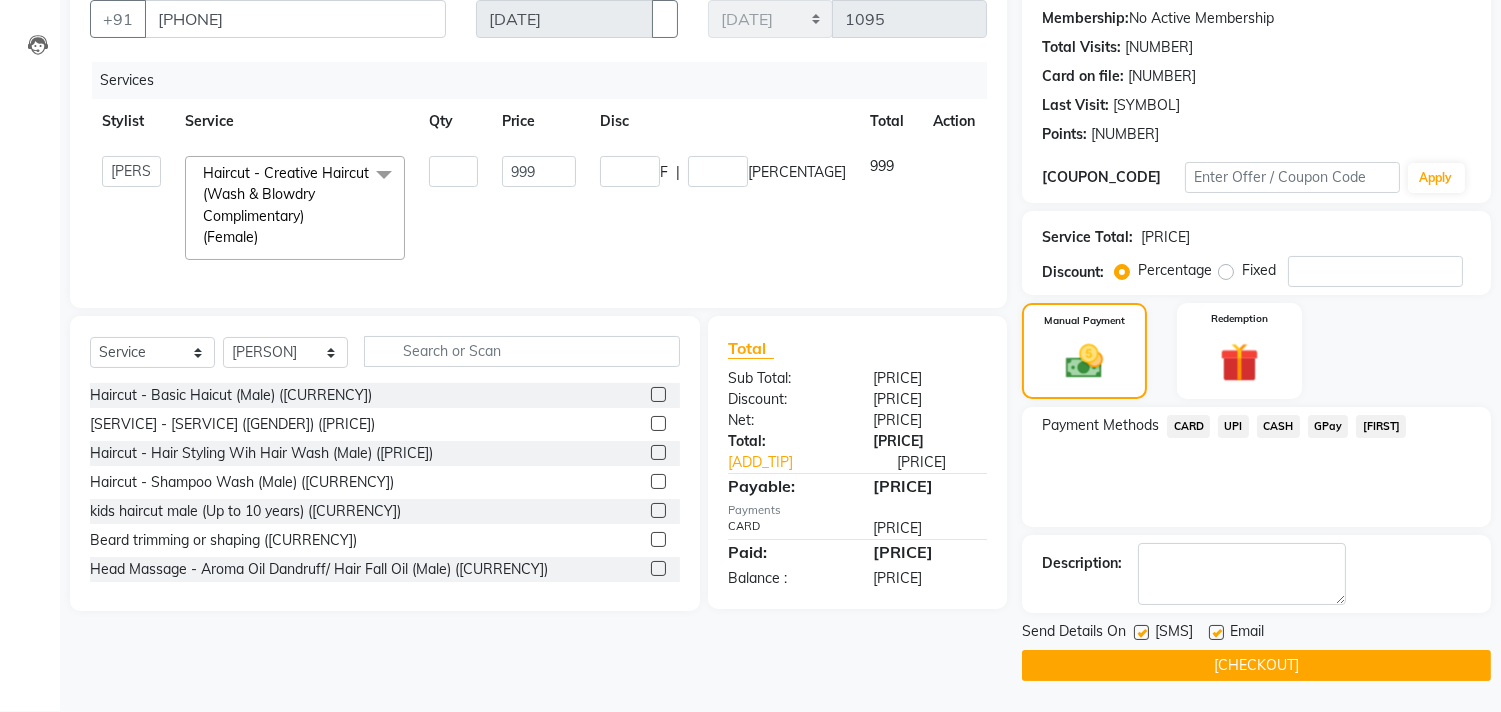 click at bounding box center (1216, 632) 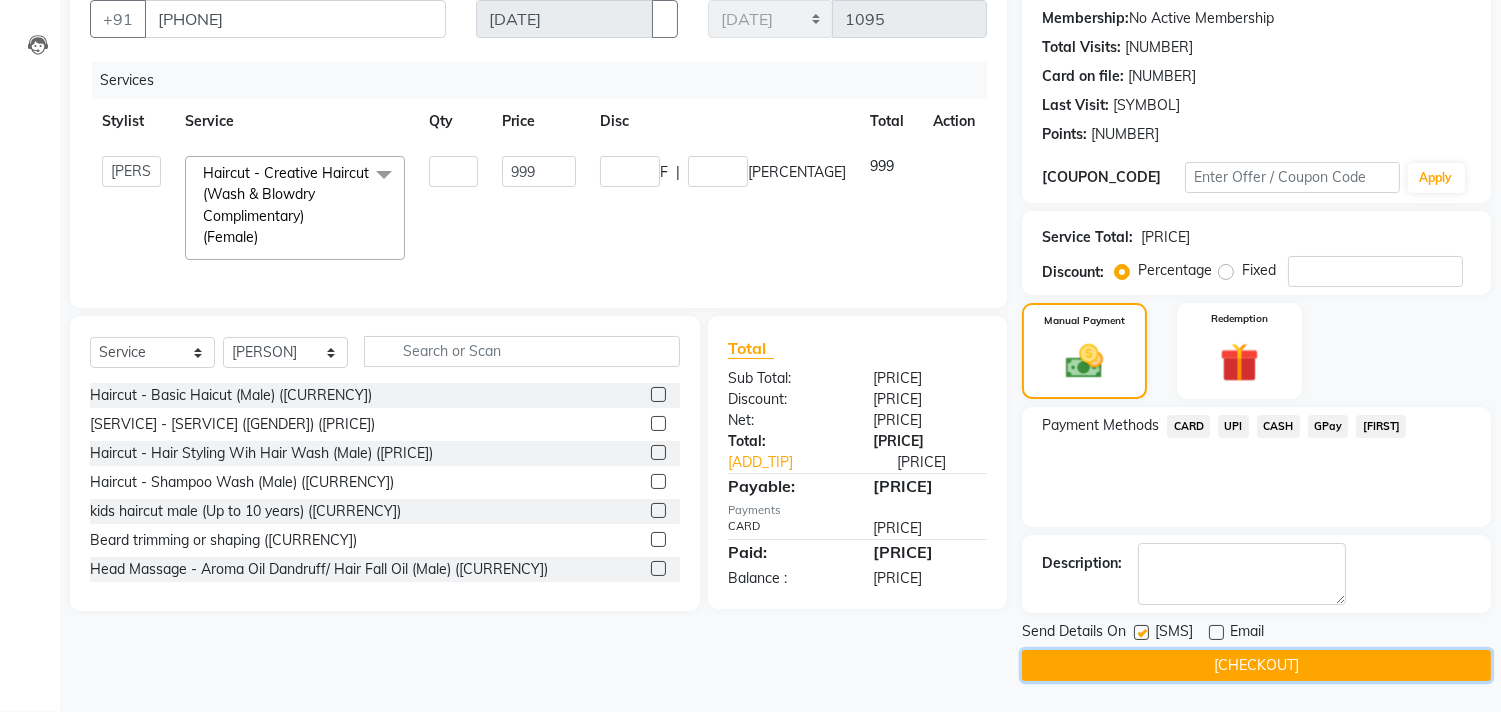 click on "[CHECKOUT]" at bounding box center [1256, 665] 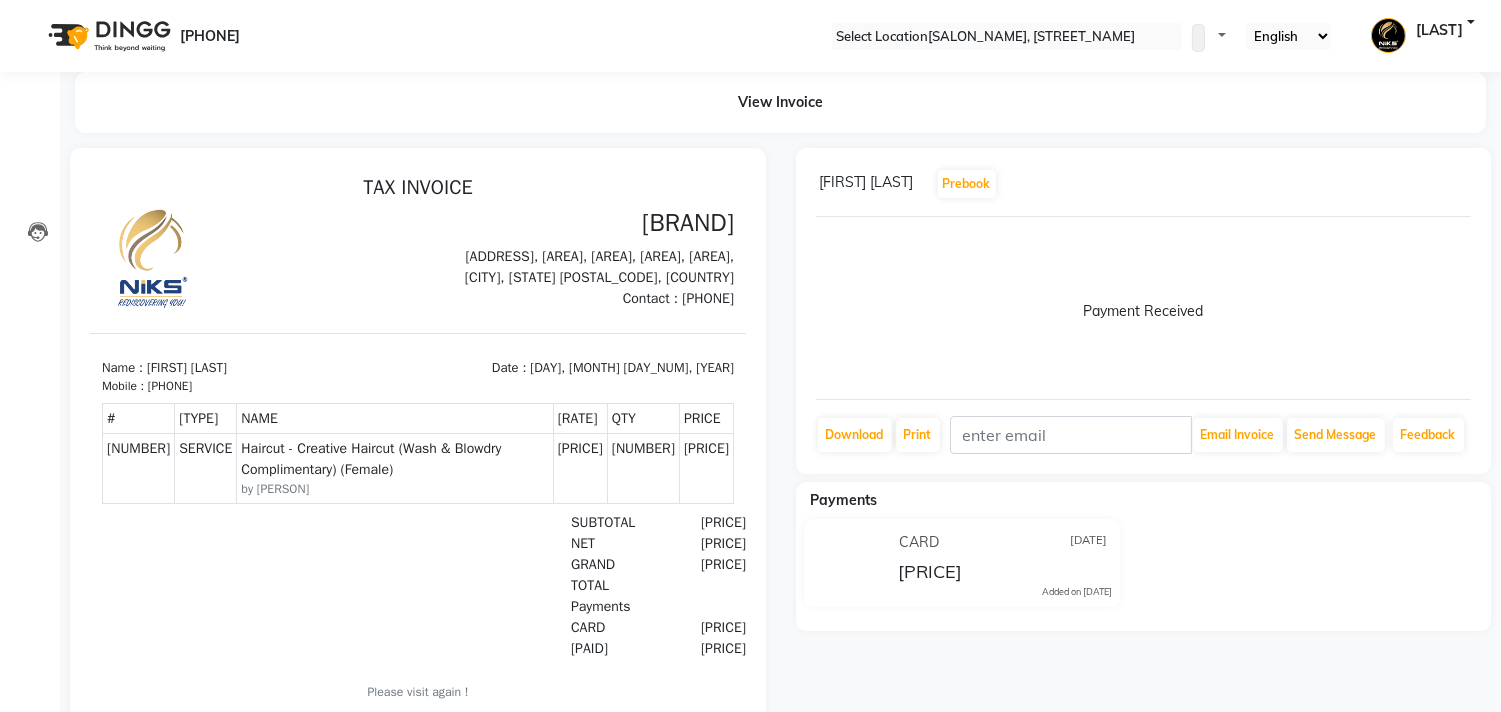 scroll, scrollTop: 0, scrollLeft: 0, axis: both 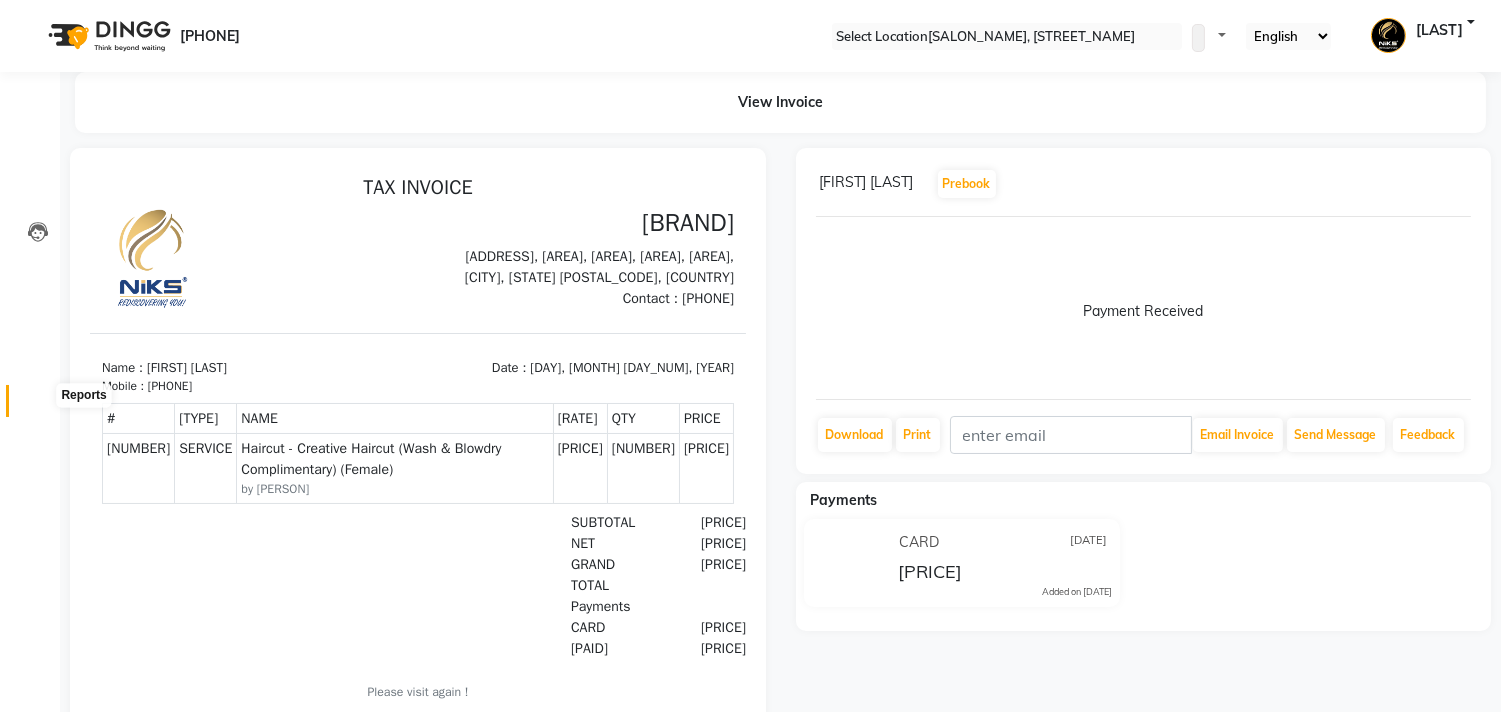 click at bounding box center [38, 406] 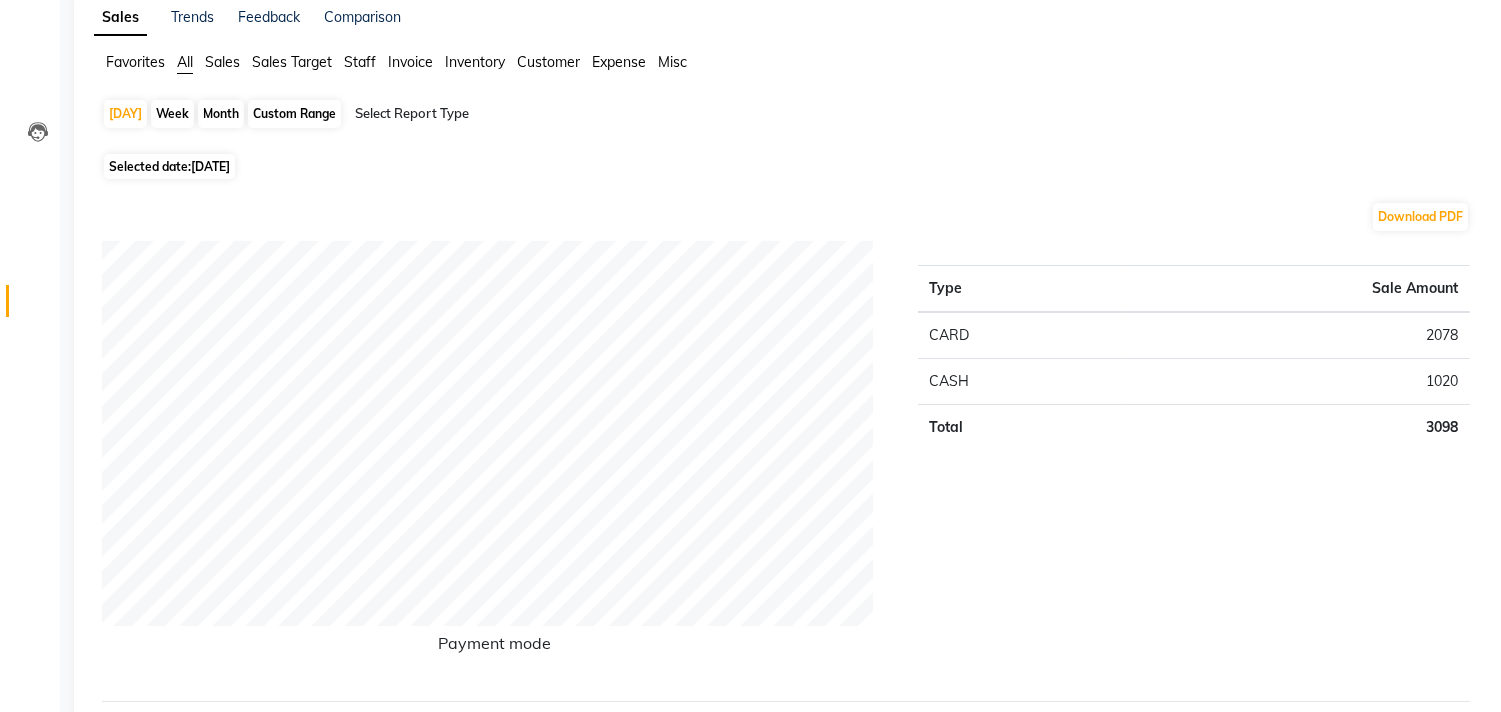 scroll, scrollTop: 0, scrollLeft: 0, axis: both 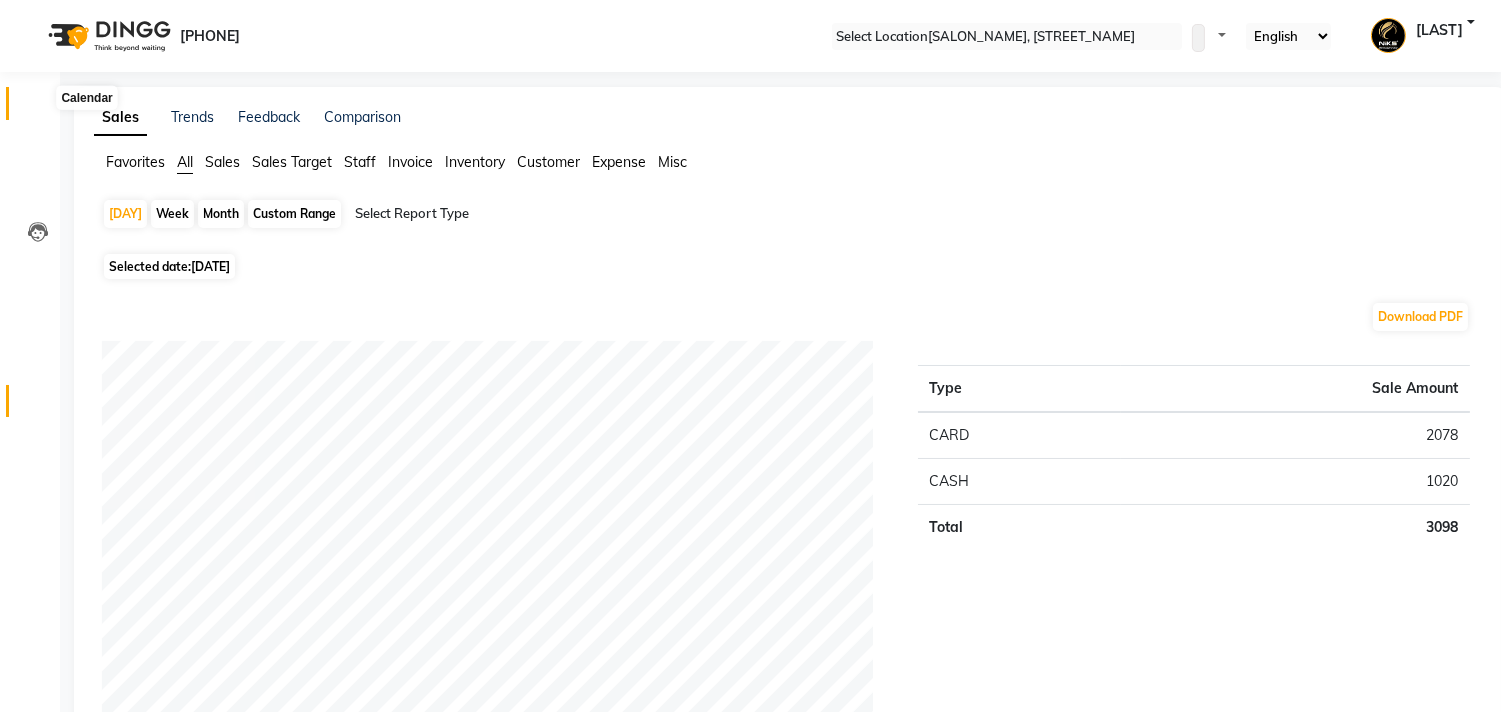 click at bounding box center [38, 108] 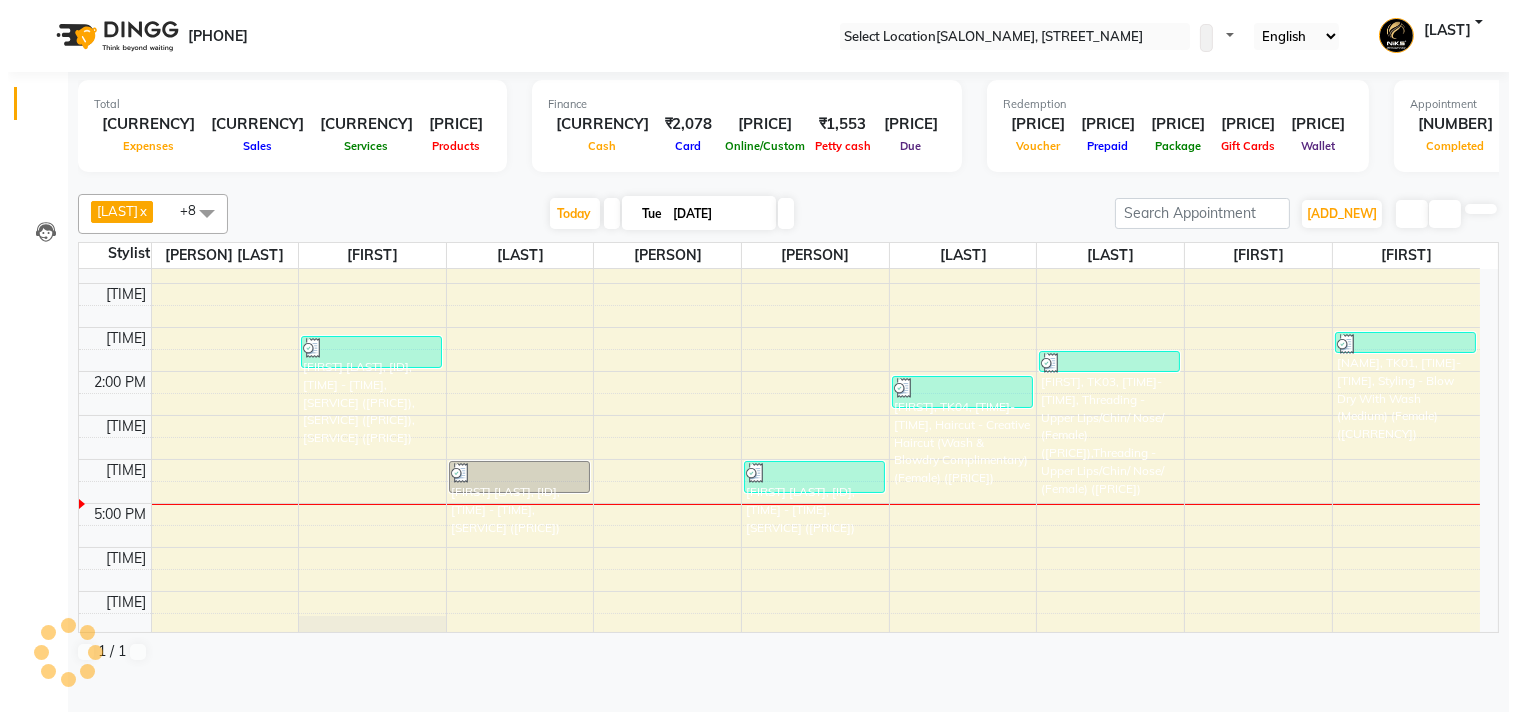 scroll, scrollTop: 185, scrollLeft: 0, axis: vertical 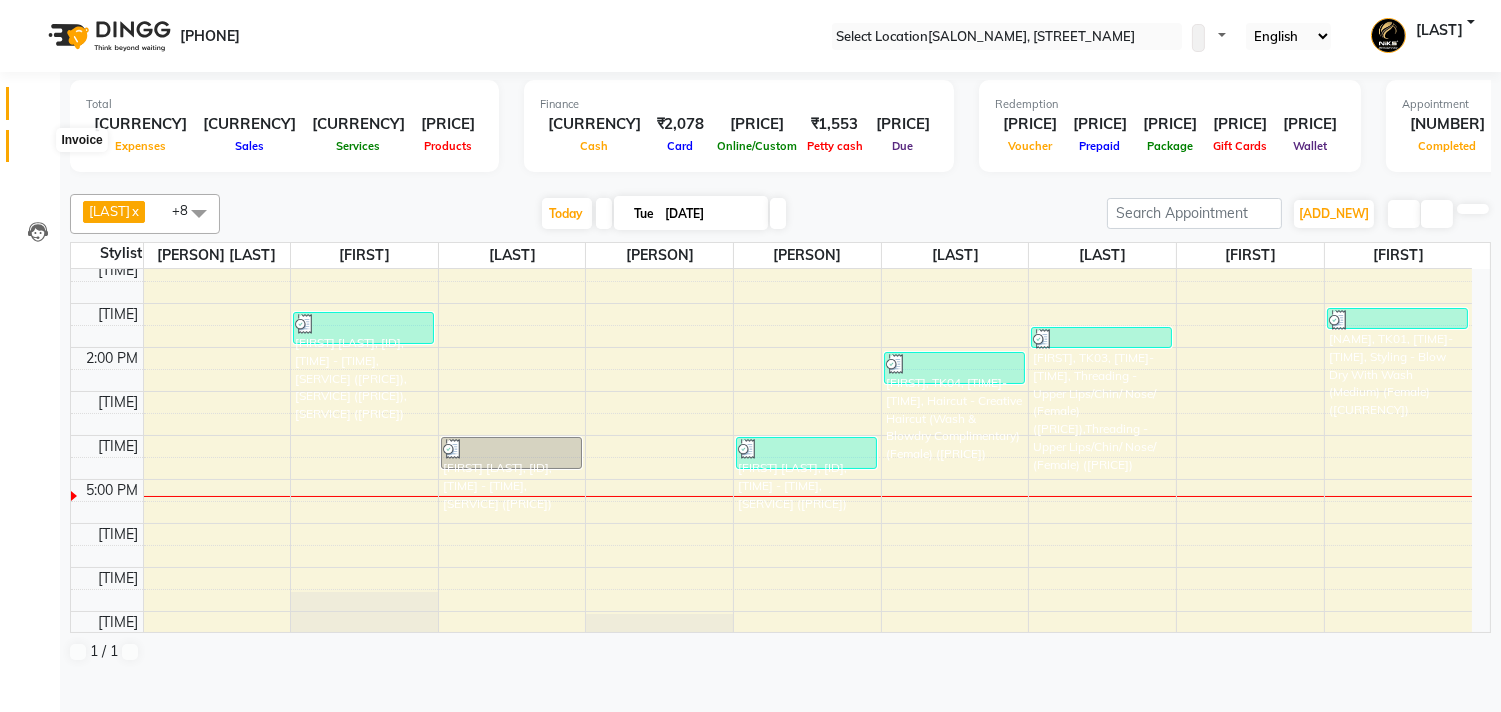 click at bounding box center [38, 151] 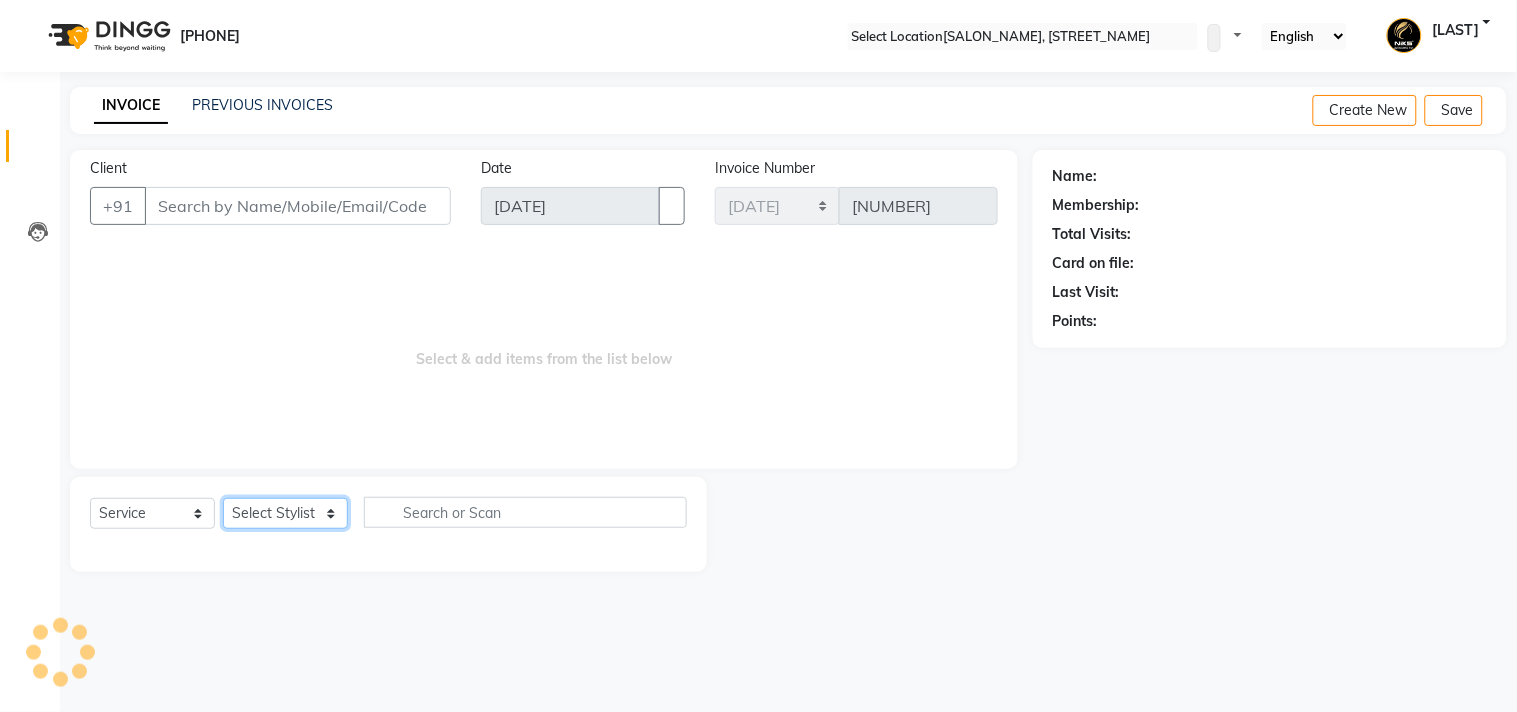 click on "Select Stylist" at bounding box center [285, 513] 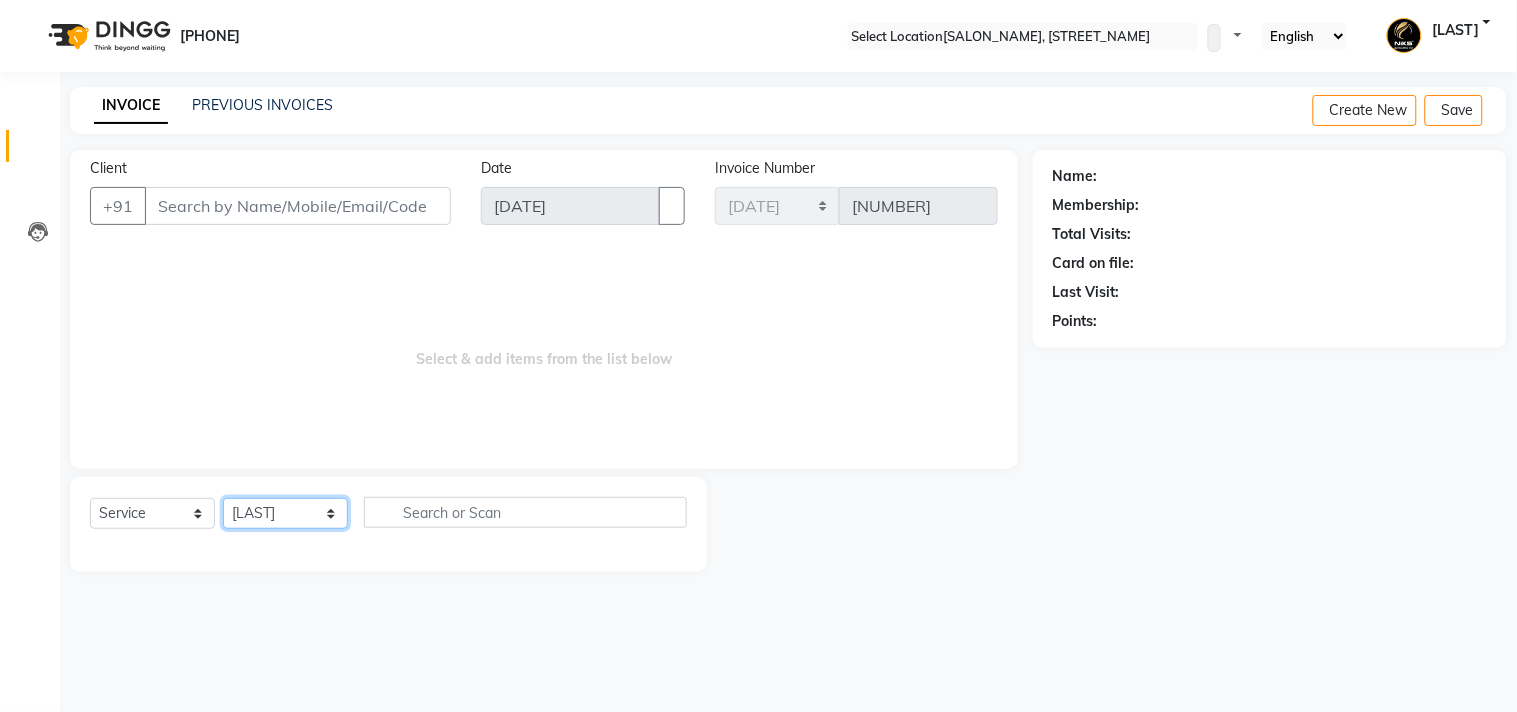 click on "Select Stylist [LAST] [LAST] [LAST] [LAST] [LAST] [LAST] [LAST] [LAST] [LAST] [LAST] [LAST] [LAST] [LAST] [LAST] [LAST] [LAST] [LAST]" at bounding box center (285, 513) 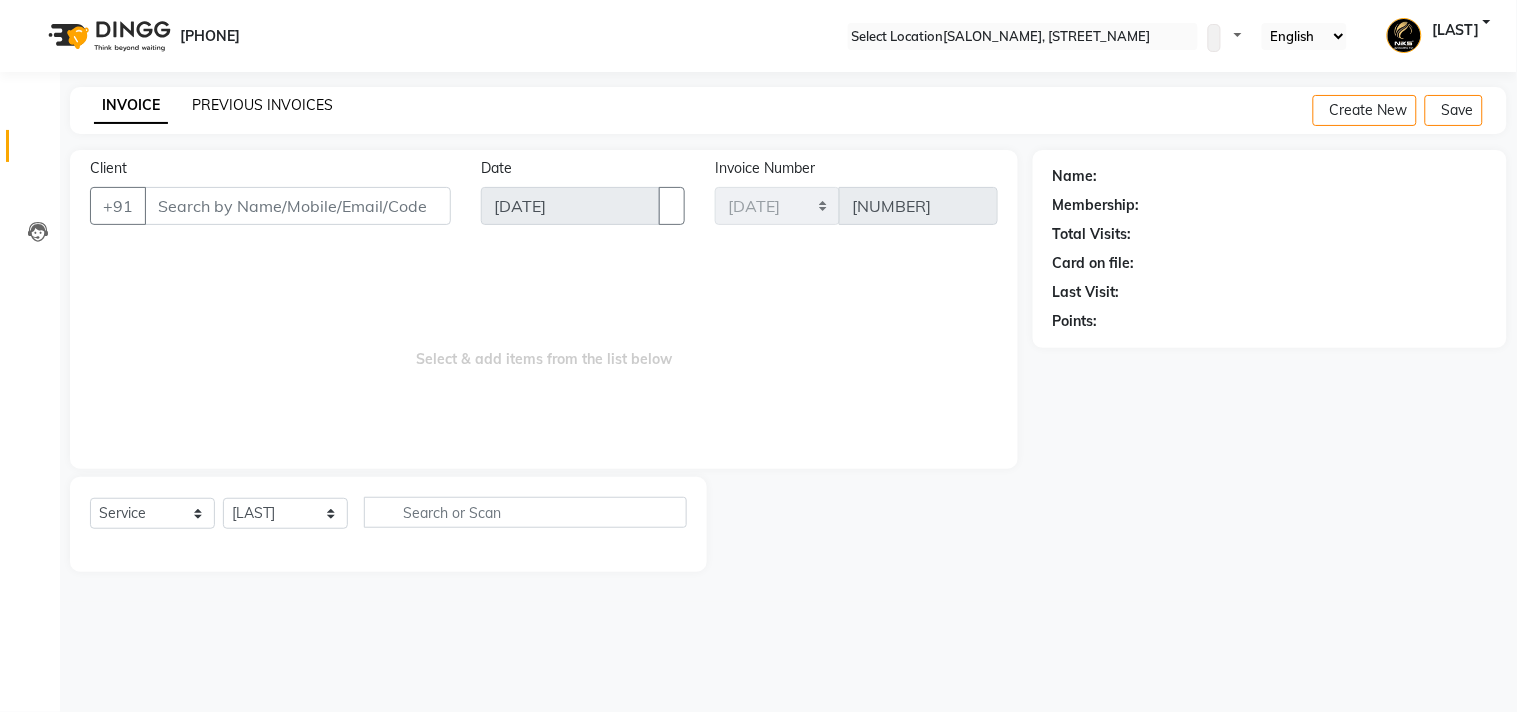click on "PREVIOUS INVOICES" at bounding box center [262, 105] 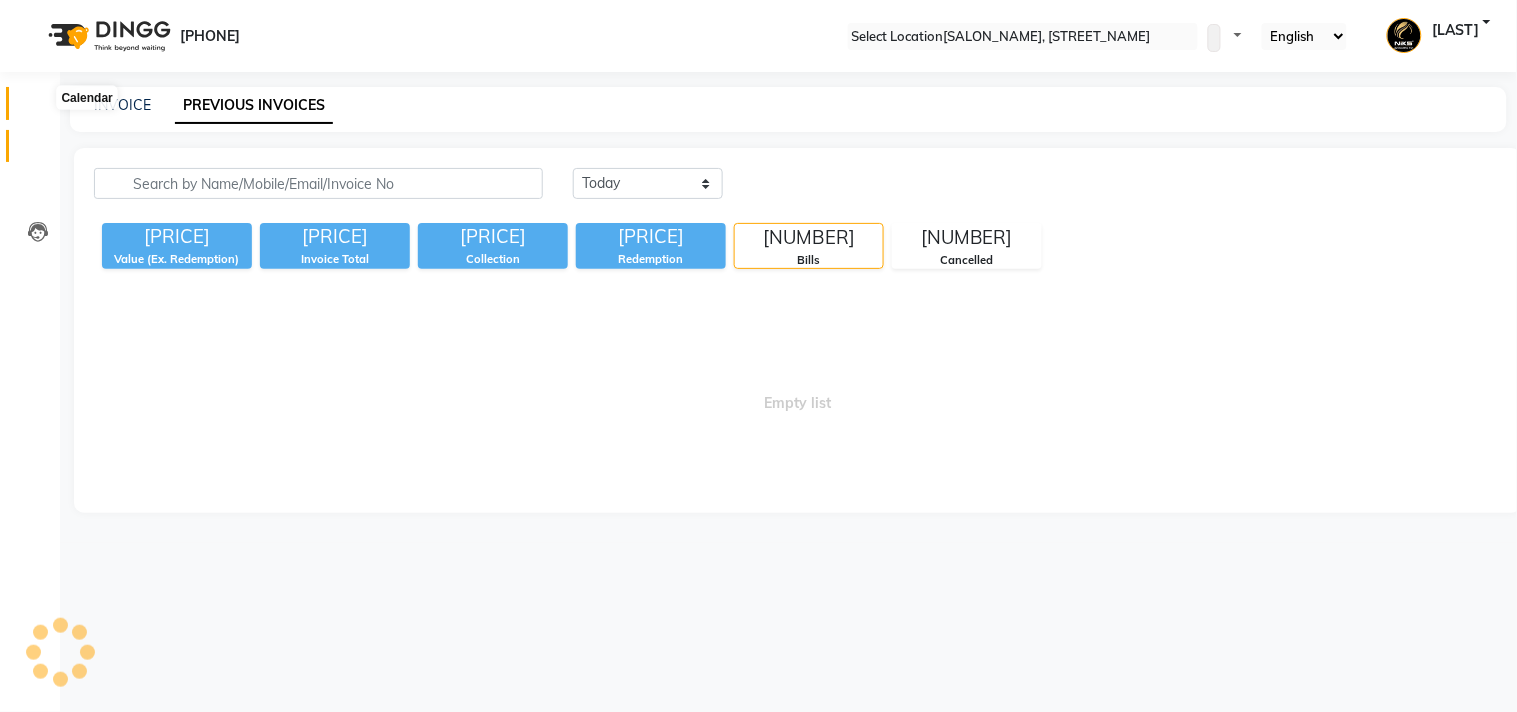 click at bounding box center (38, 108) 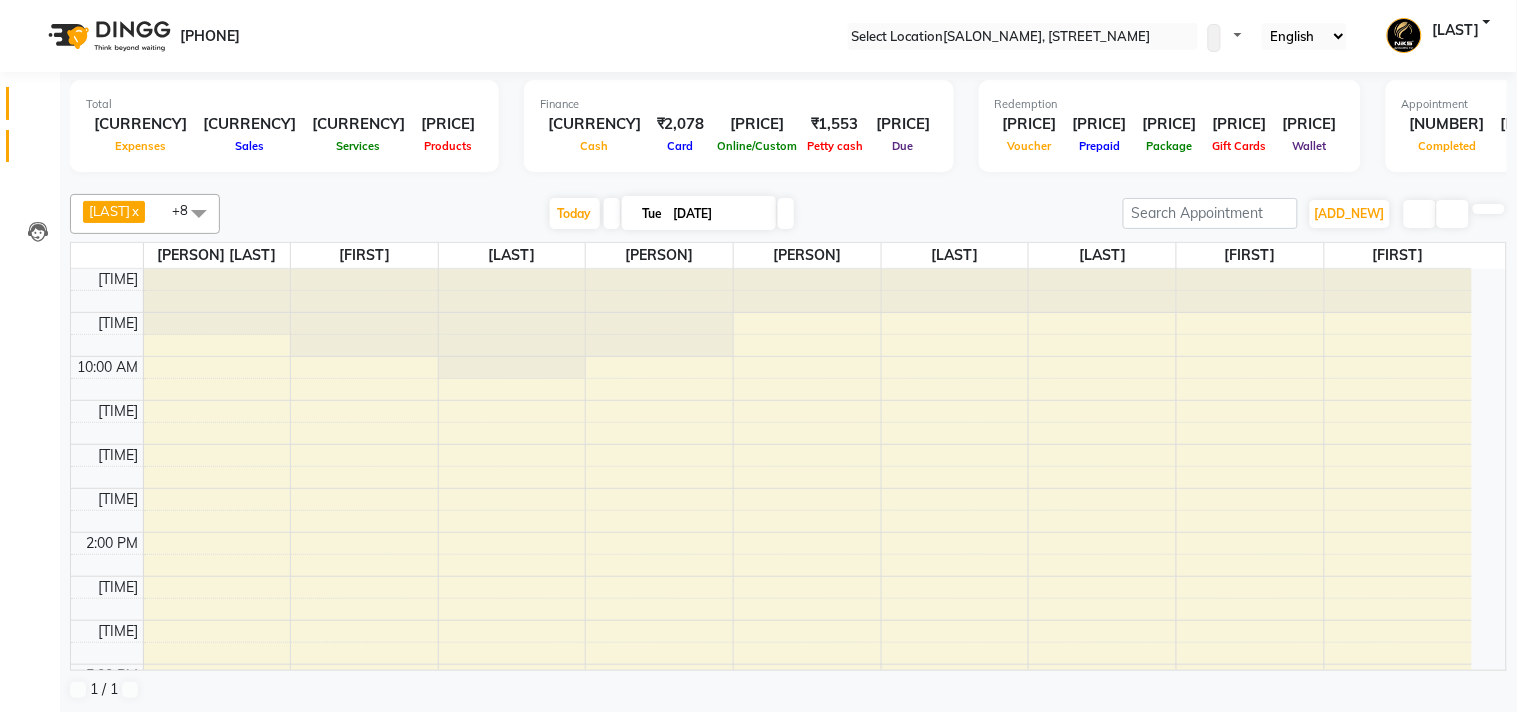 click at bounding box center [38, 151] 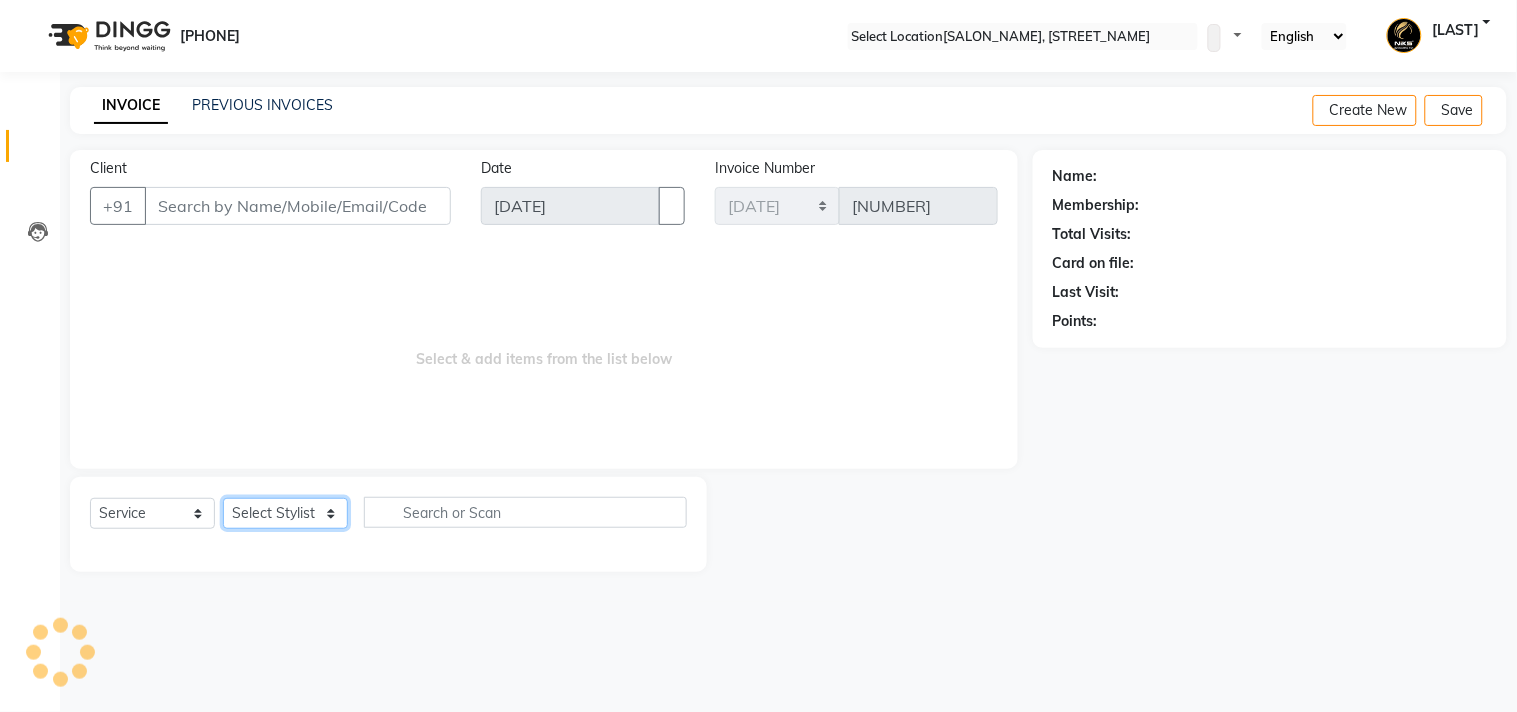 click on "Select Stylist" at bounding box center (285, 513) 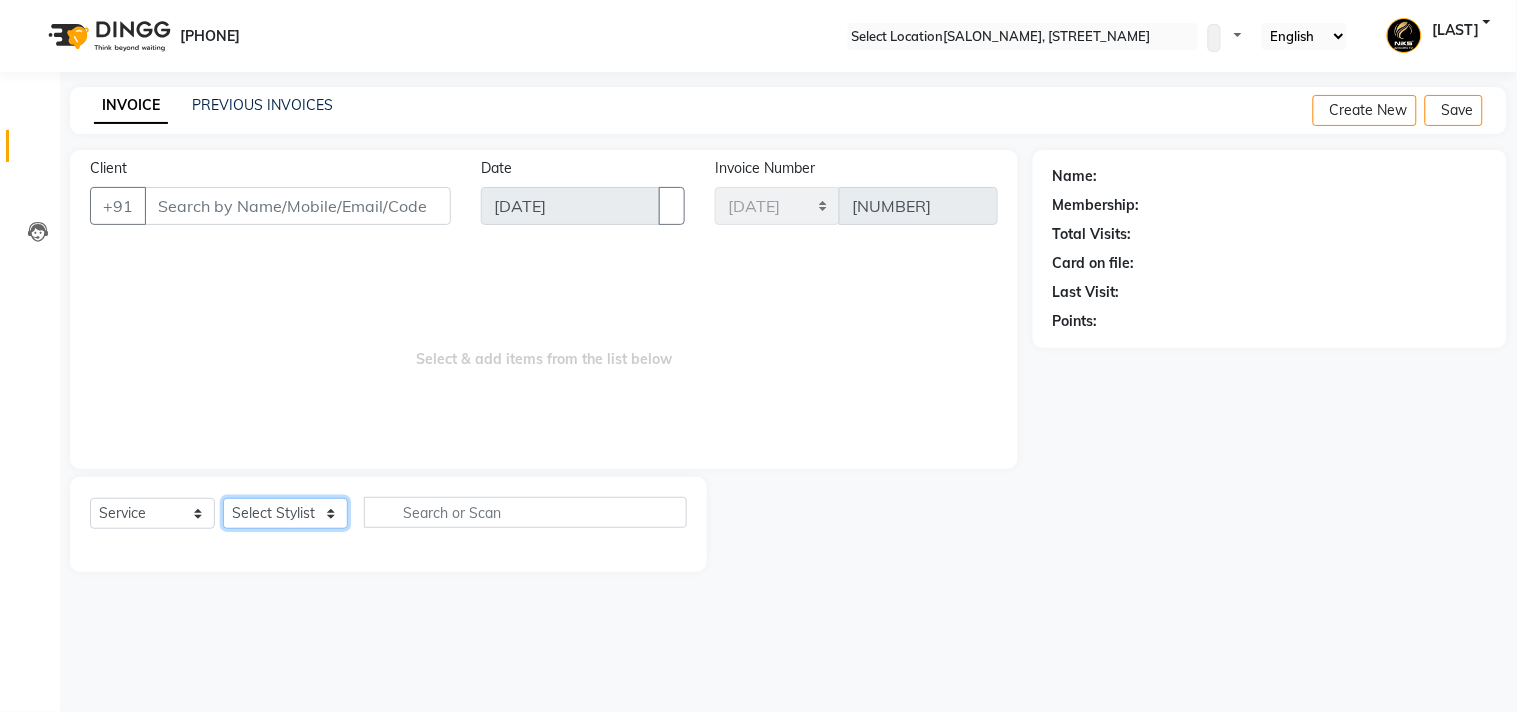 select on "63217" 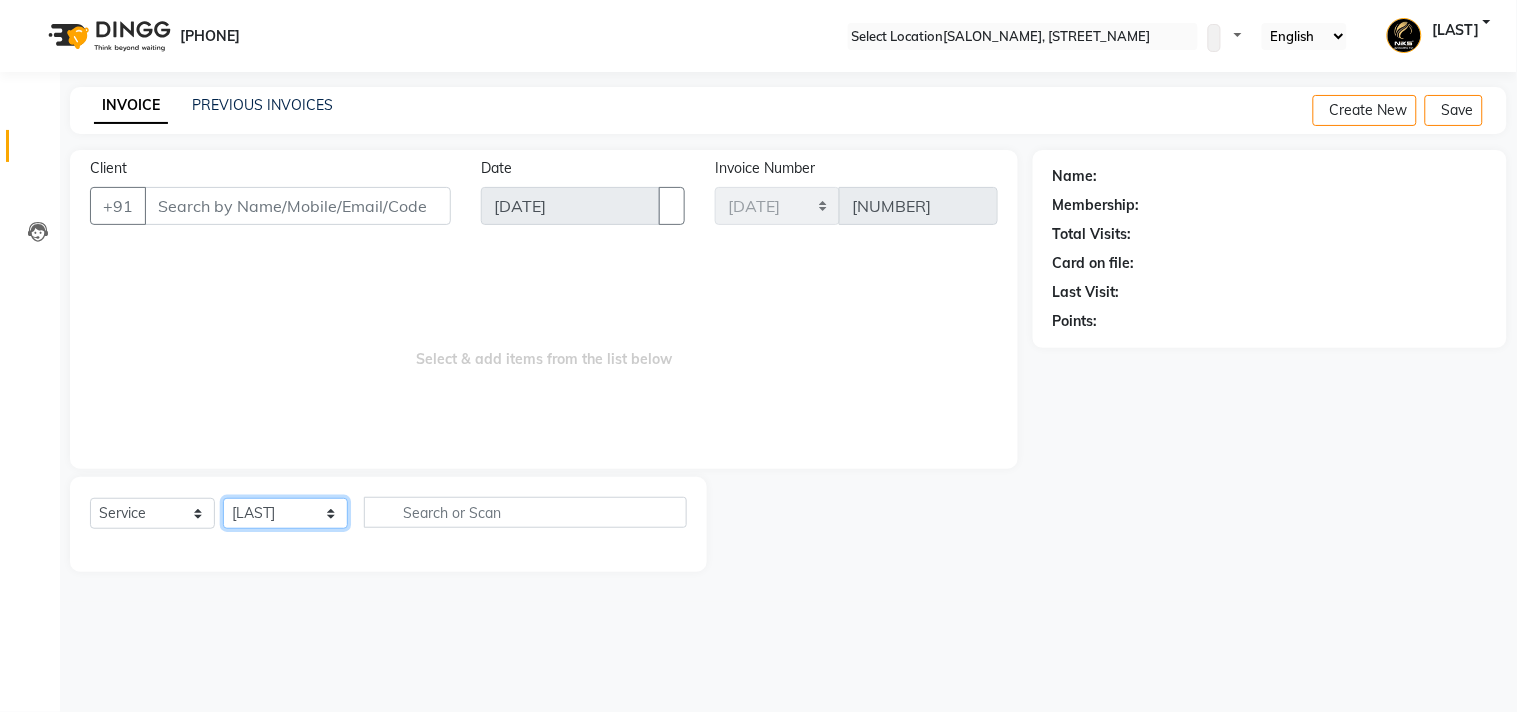 click on "Select Stylist [LAST] [LAST] [LAST] [LAST] [LAST] [LAST] [LAST] [LAST] [LAST] [LAST] [LAST] [LAST] [LAST] [LAST] [LAST] [LAST] [LAST]" at bounding box center [285, 513] 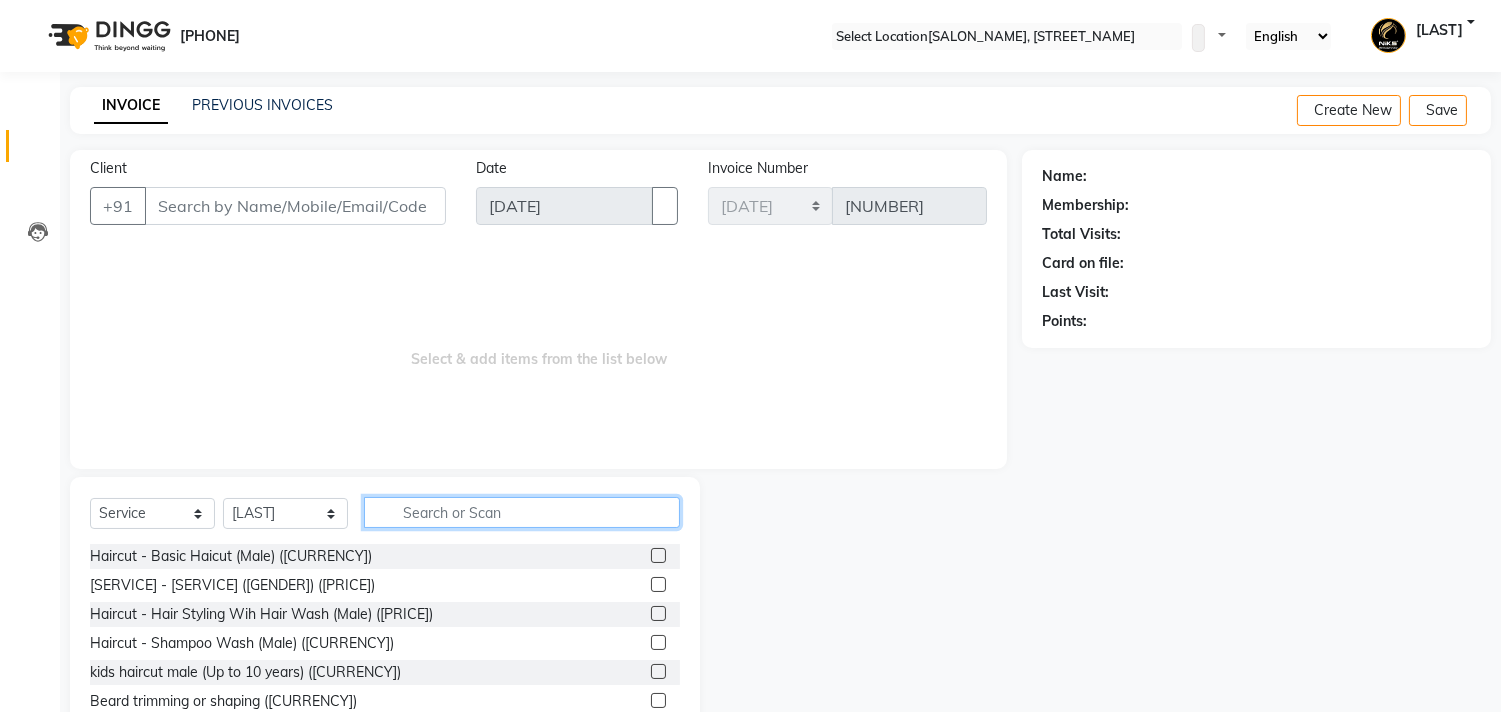 click at bounding box center [522, 512] 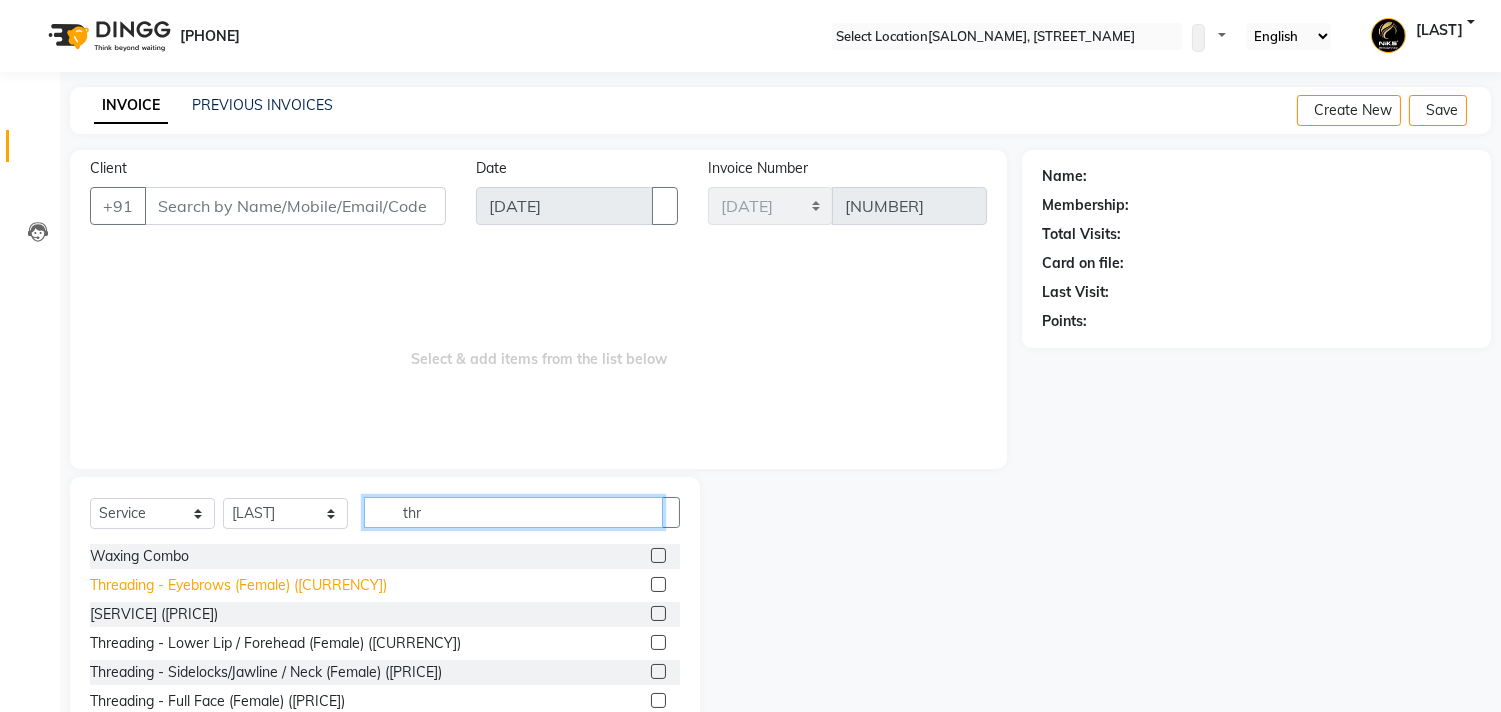 type on "thr" 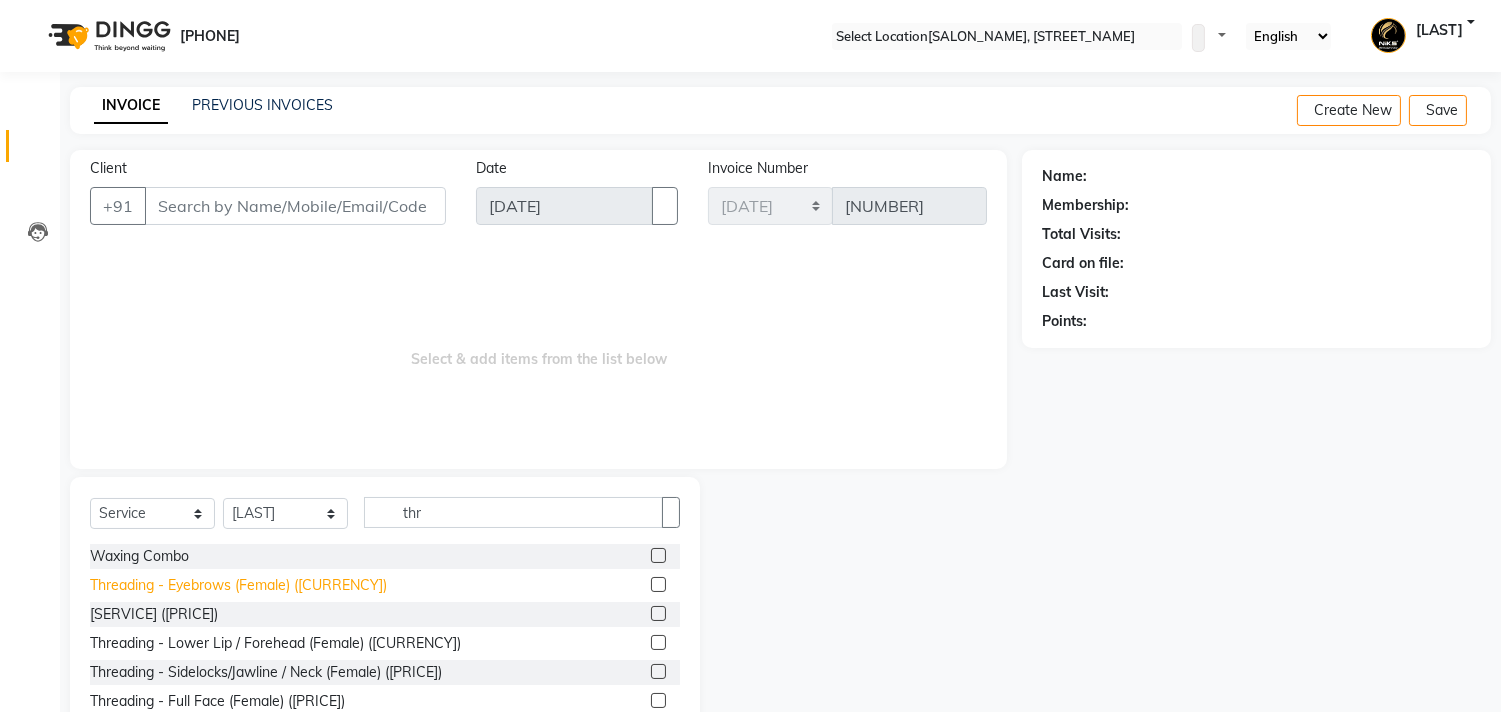 click on "Threading - Eyebrows (Female) ([CURRENCY])" at bounding box center (139, 556) 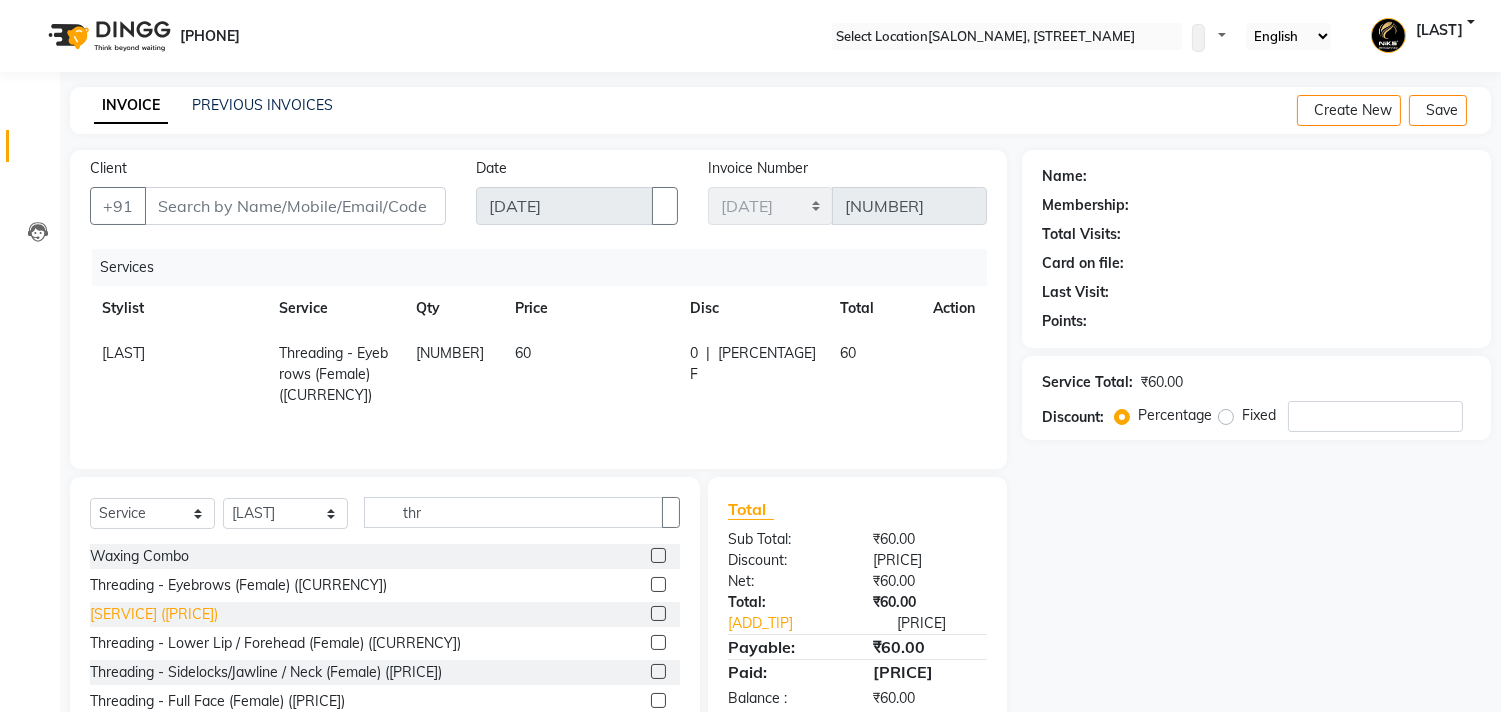 click on "[SERVICE] ([PRICE])" at bounding box center [139, 556] 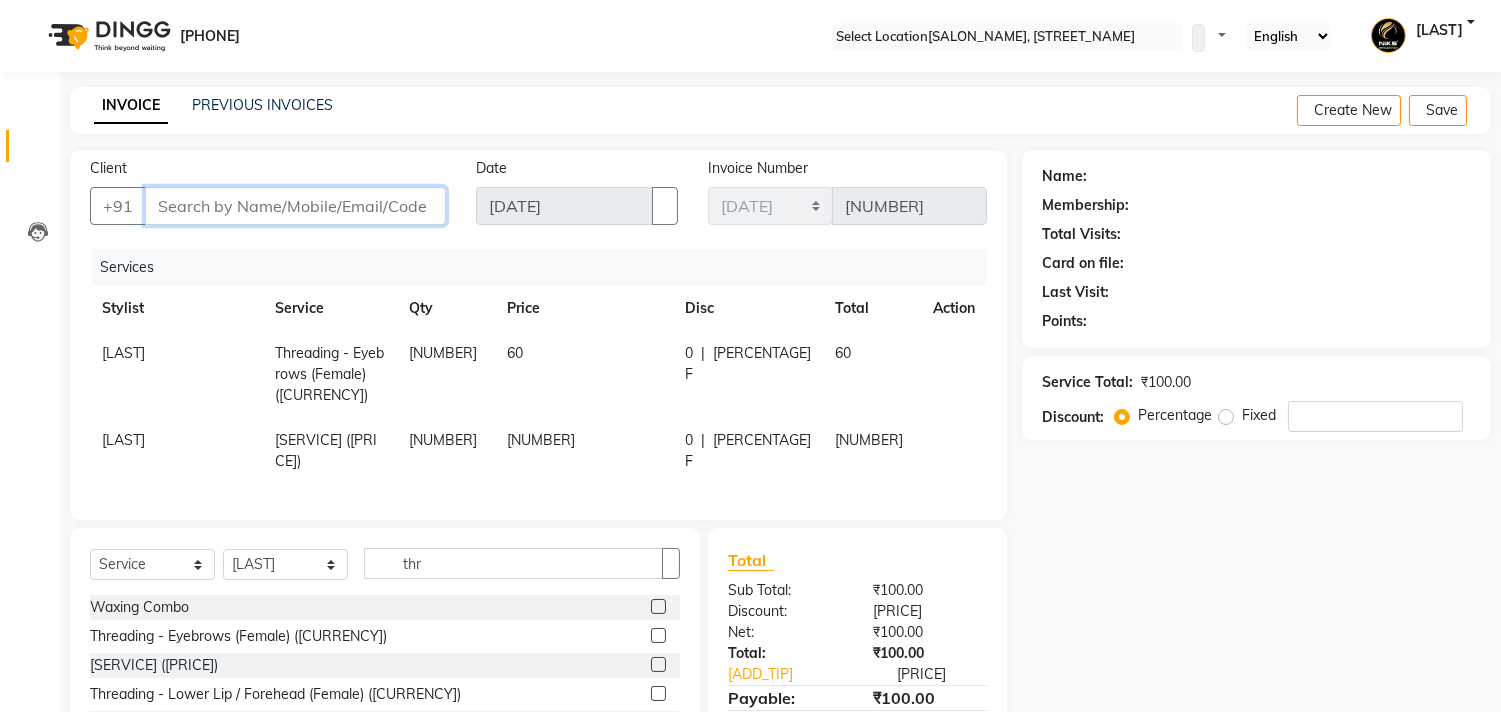 click on "Client" at bounding box center (295, 206) 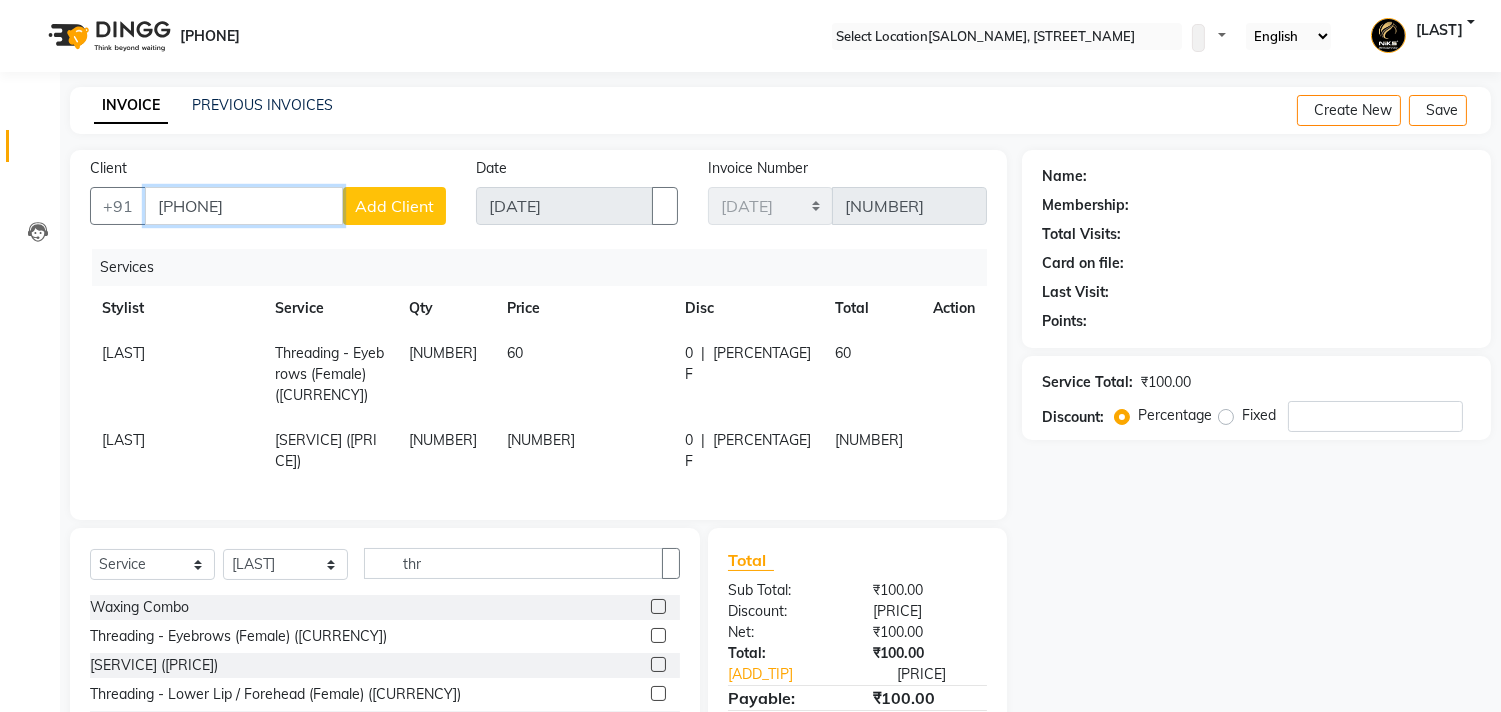 type on "[PHONE]" 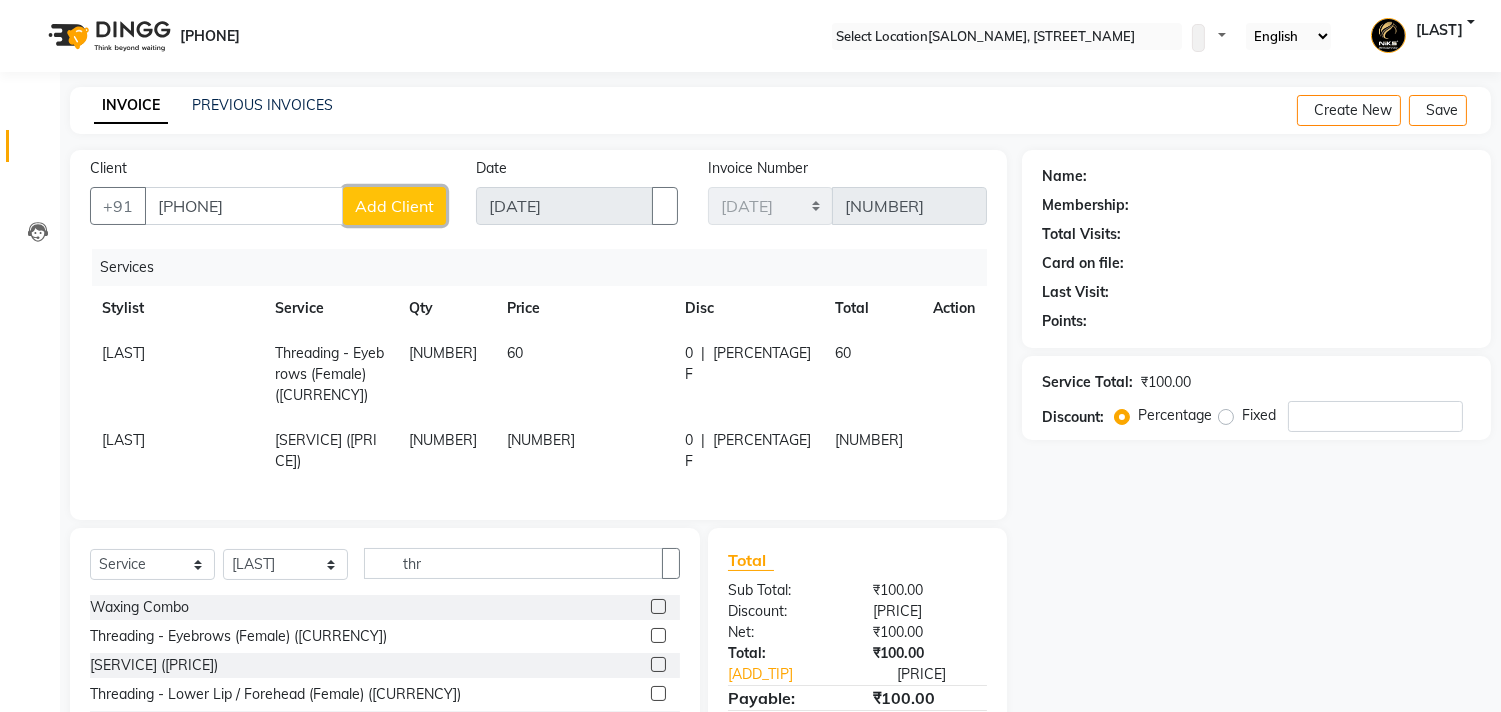 click on "Add Client" at bounding box center [394, 206] 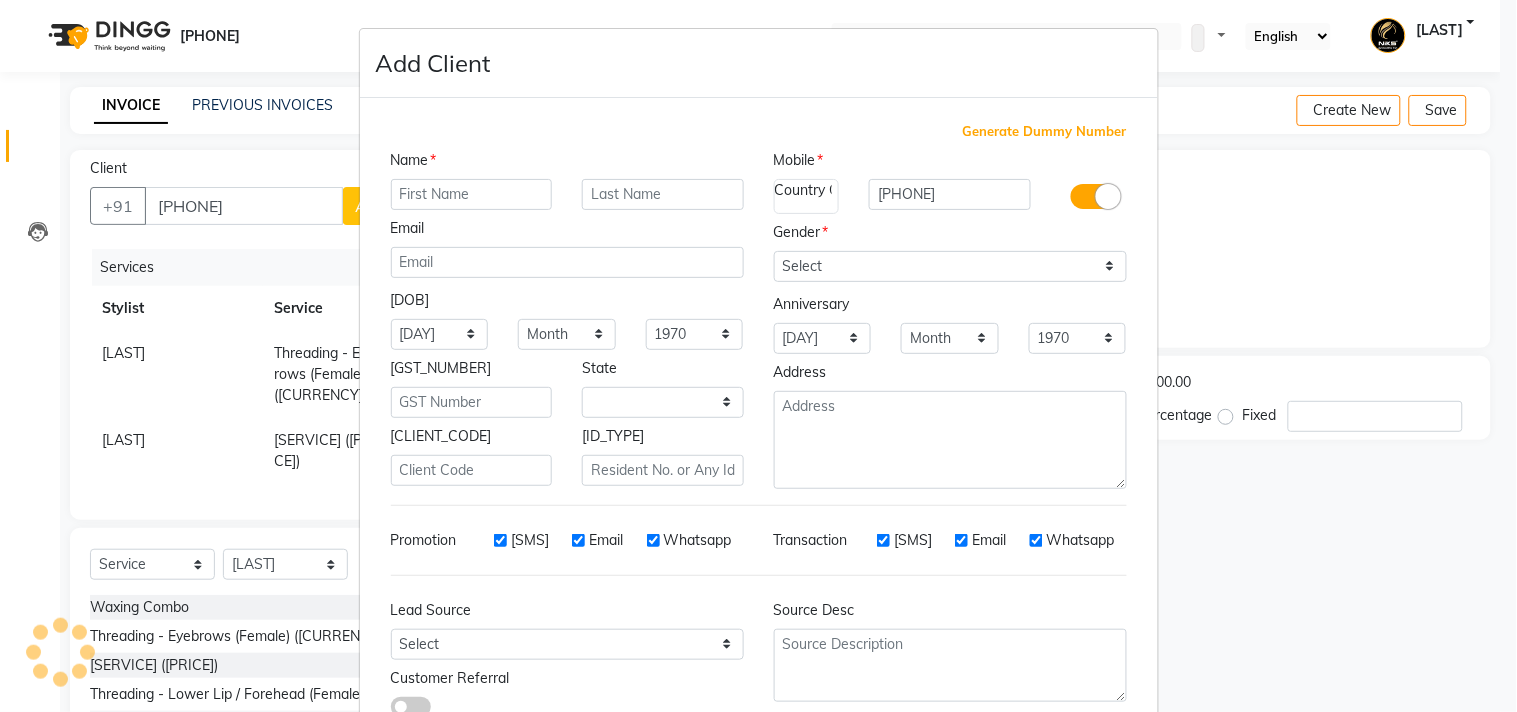 click at bounding box center [472, 194] 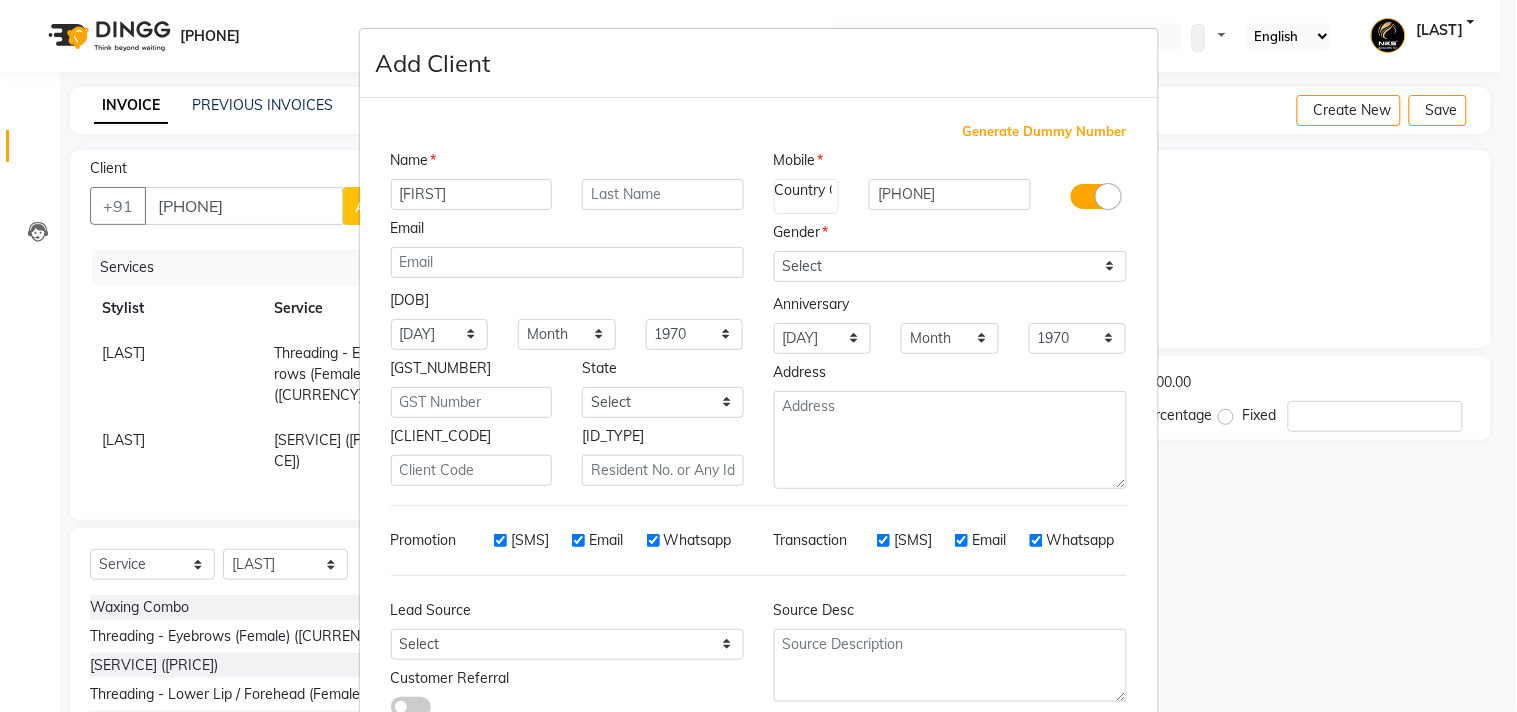 type on "[FIRST]" 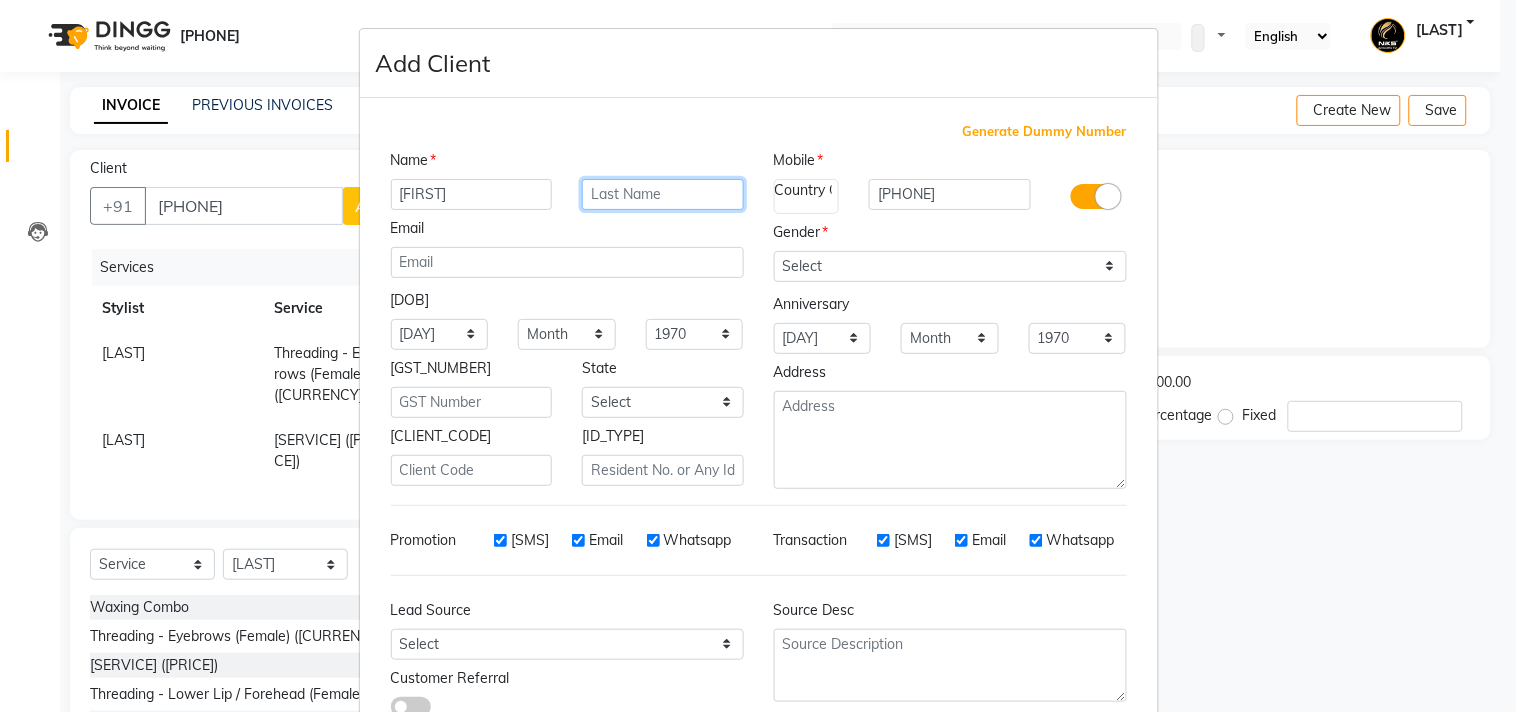 click at bounding box center [663, 194] 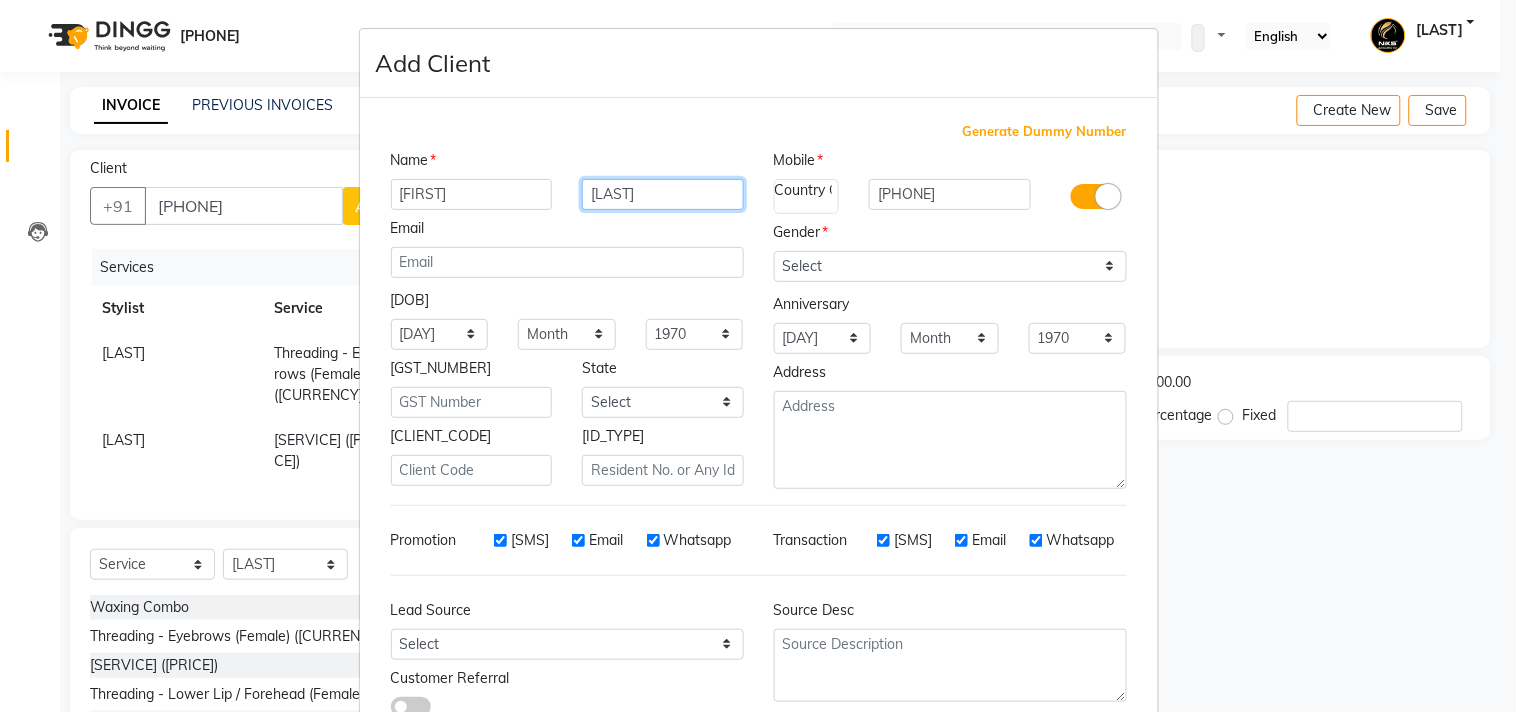 type on "[LAST]" 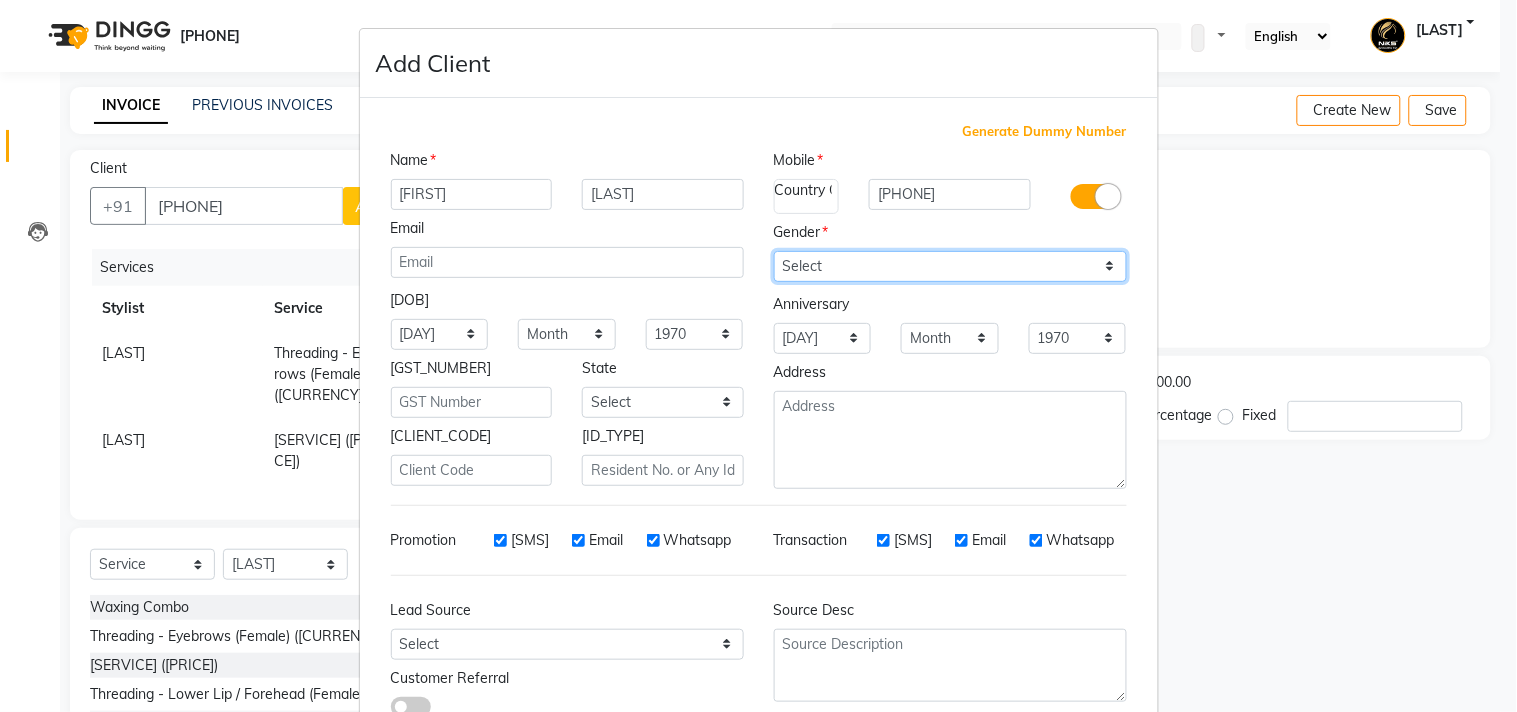 click on "Select Male Female Other Prefer Not To Say" at bounding box center [950, 266] 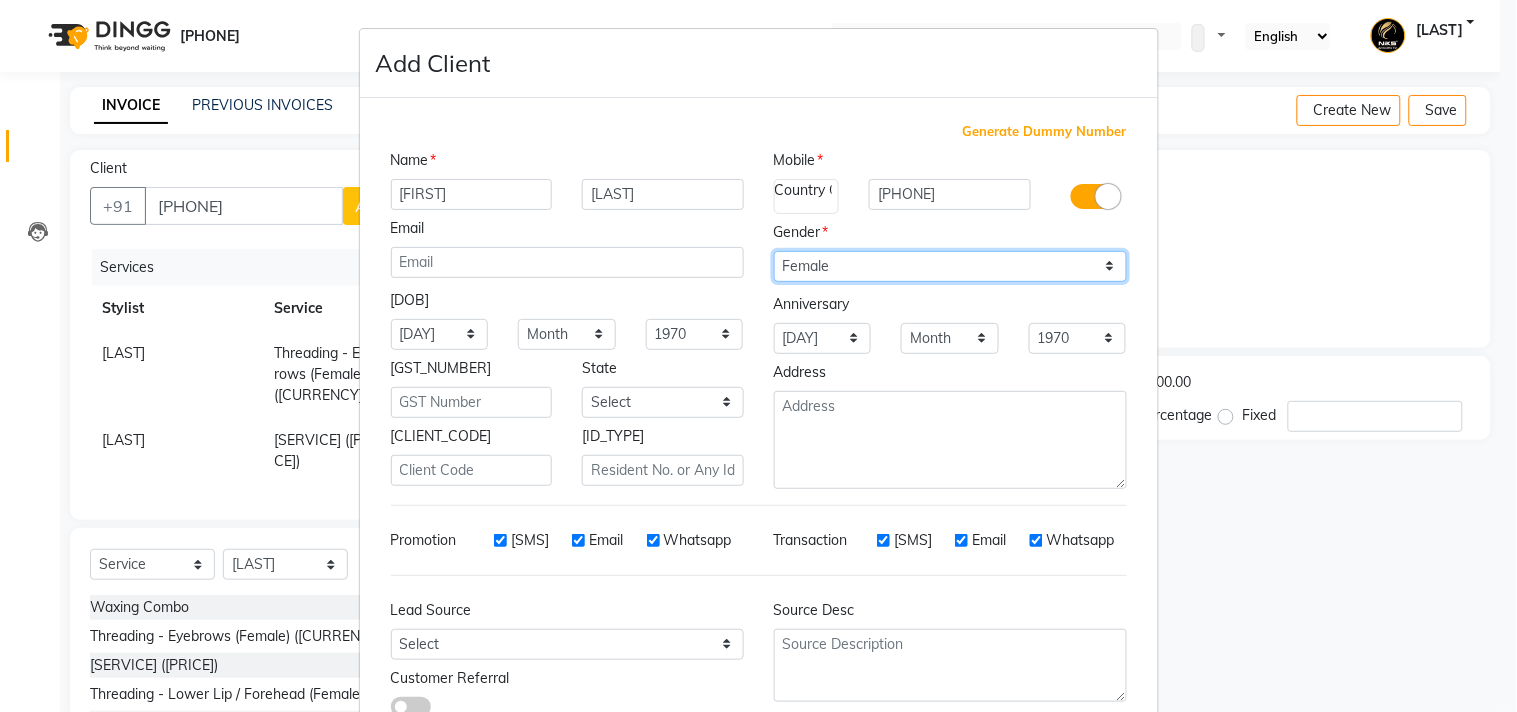 click on "Select Male Female Other Prefer Not To Say" at bounding box center [950, 266] 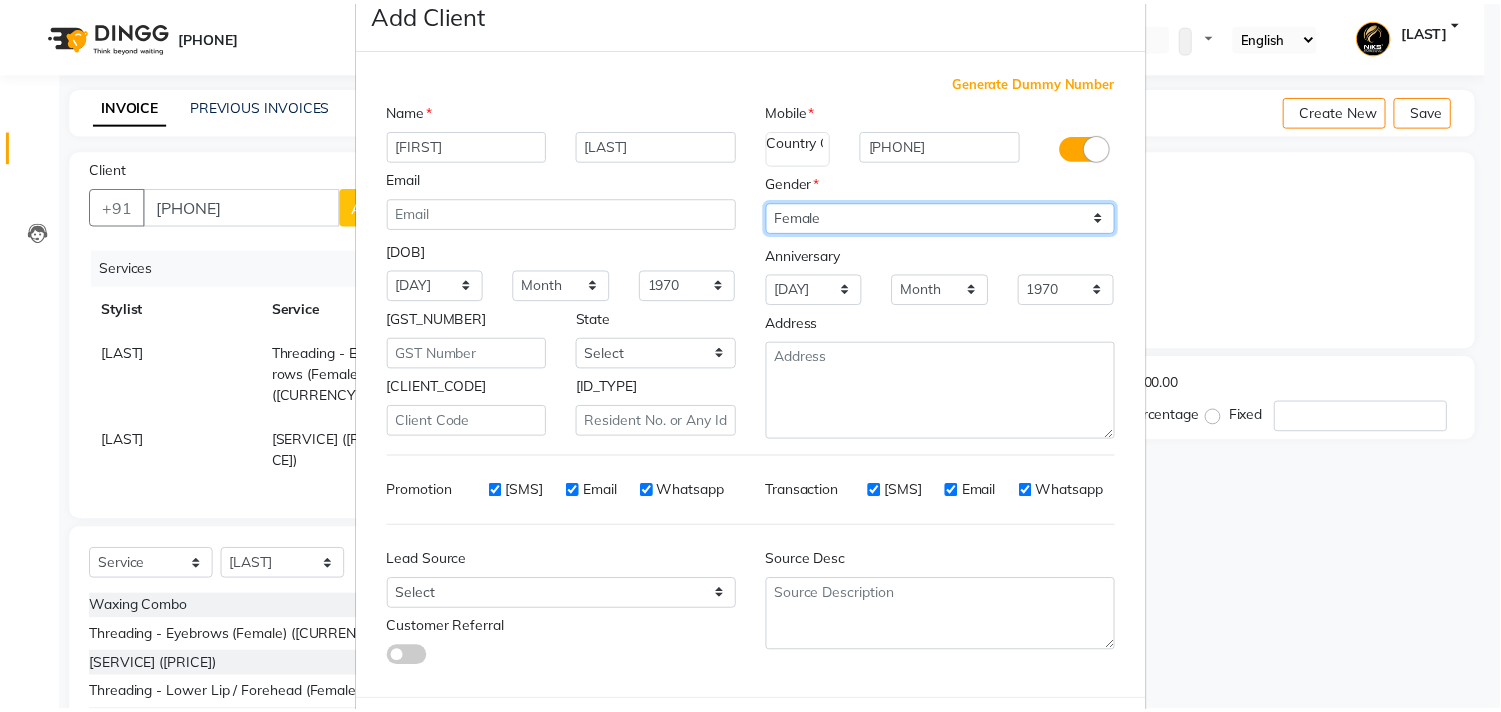 scroll, scrollTop: 74, scrollLeft: 0, axis: vertical 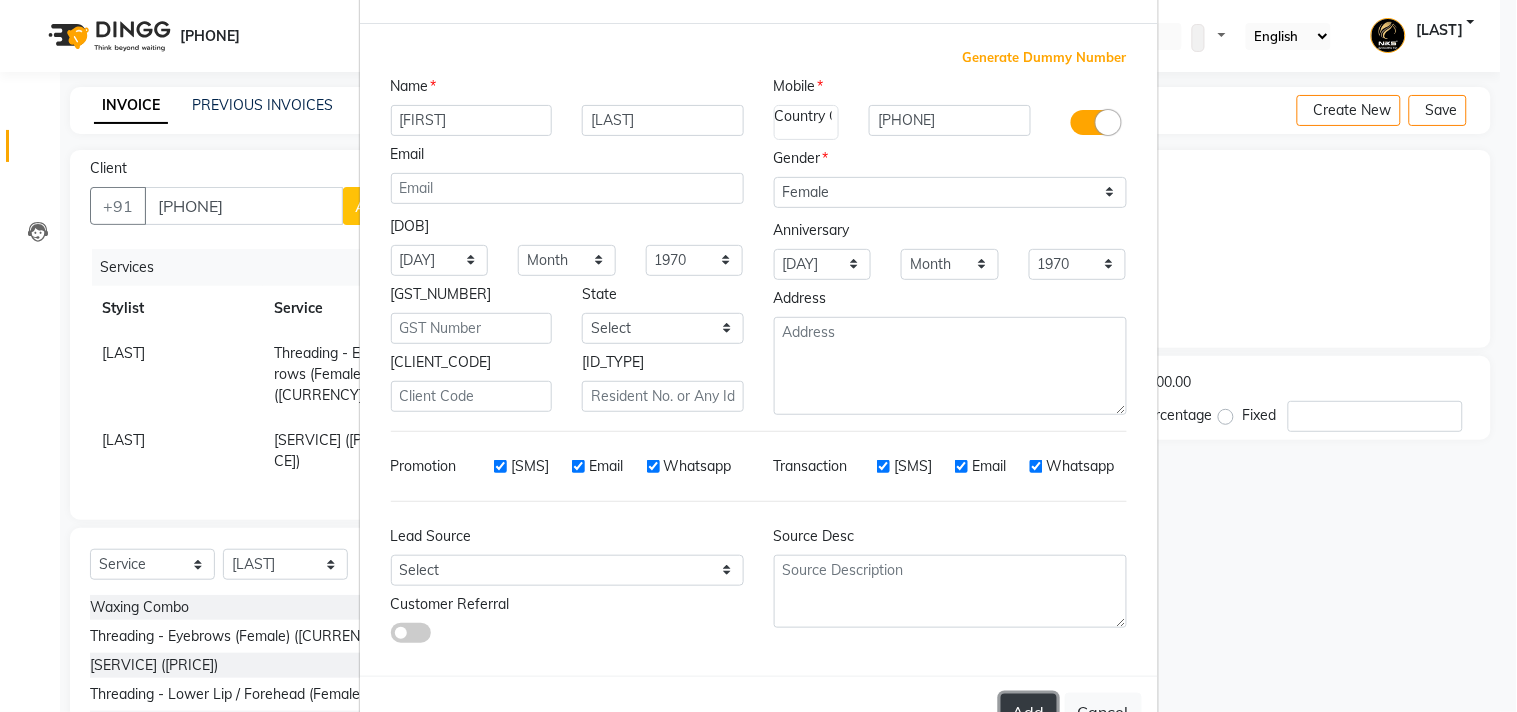 click on "Add" at bounding box center [1029, 712] 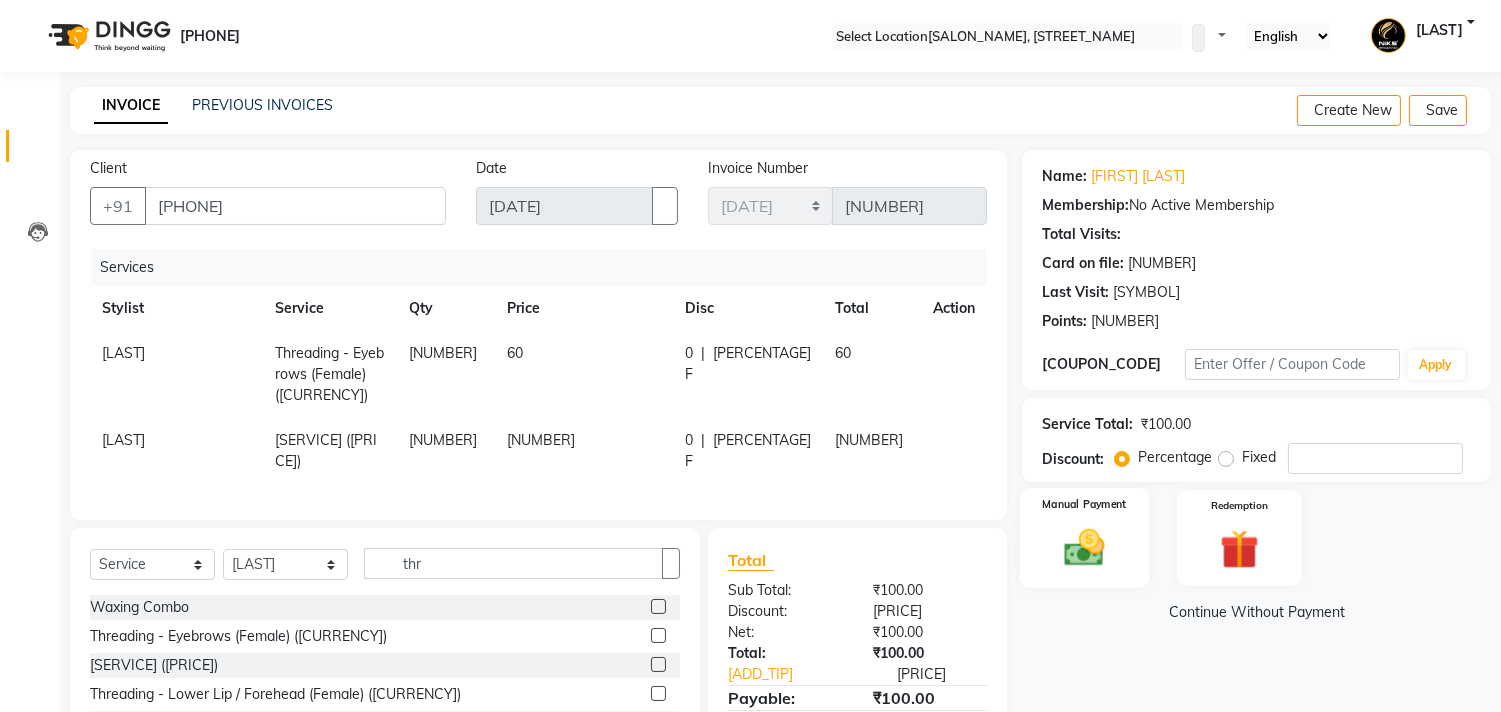 click at bounding box center (1085, 547) 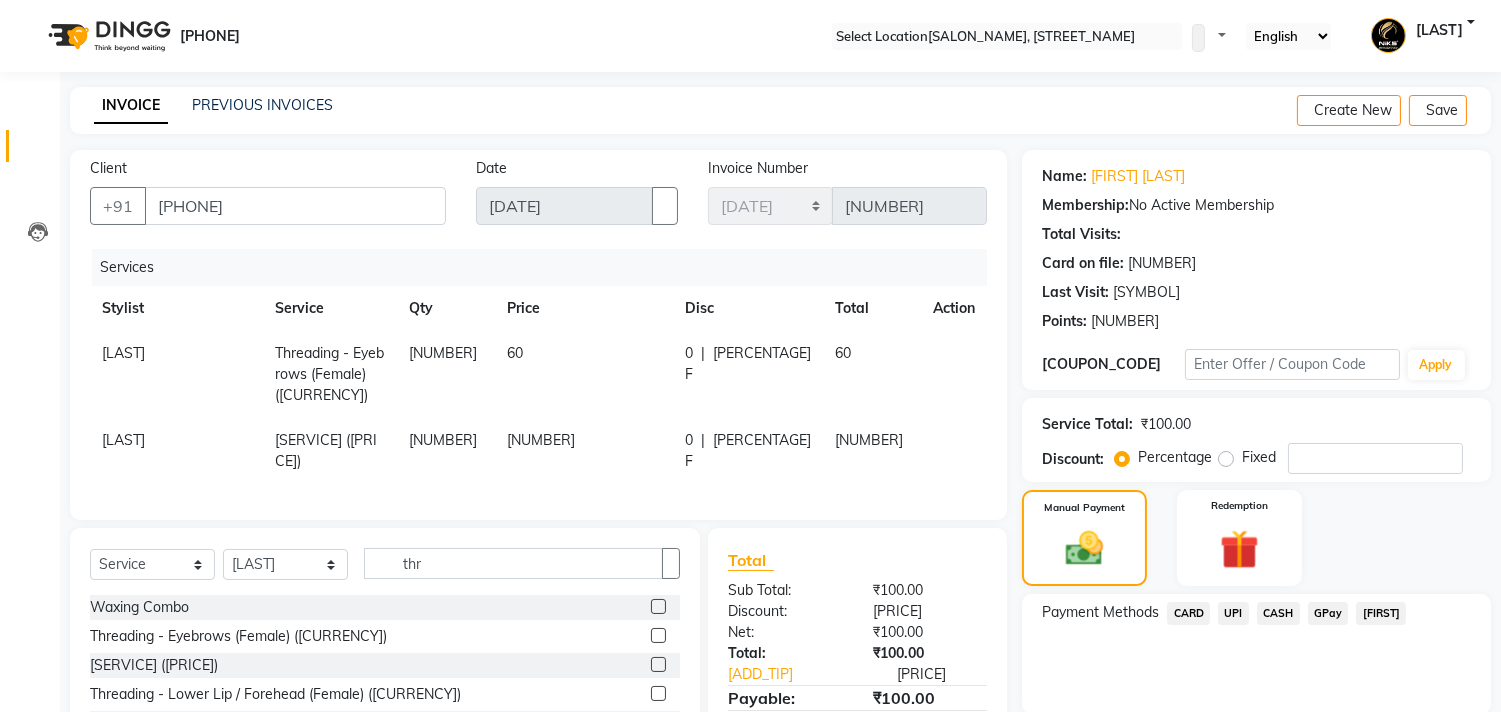 scroll, scrollTop: 74, scrollLeft: 0, axis: vertical 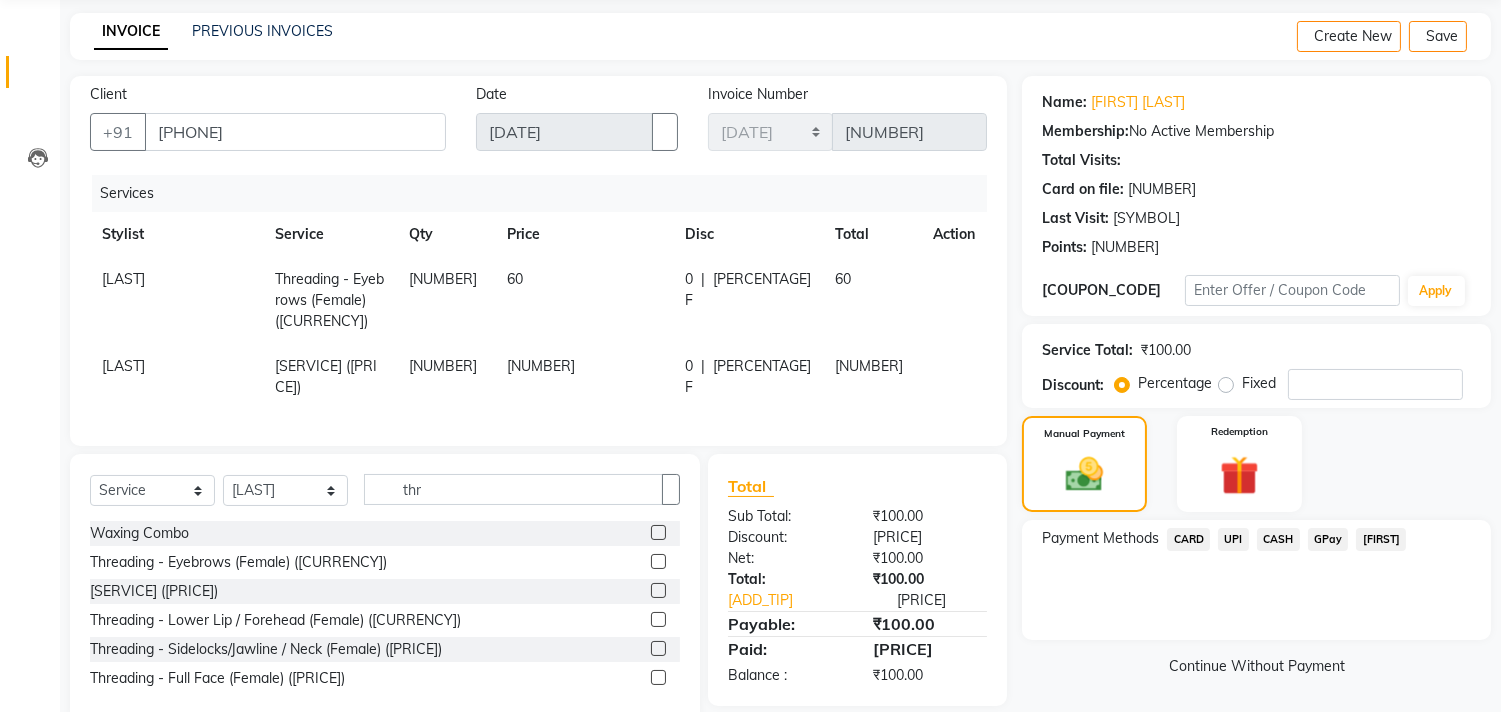 click on "CARD" at bounding box center (1188, 539) 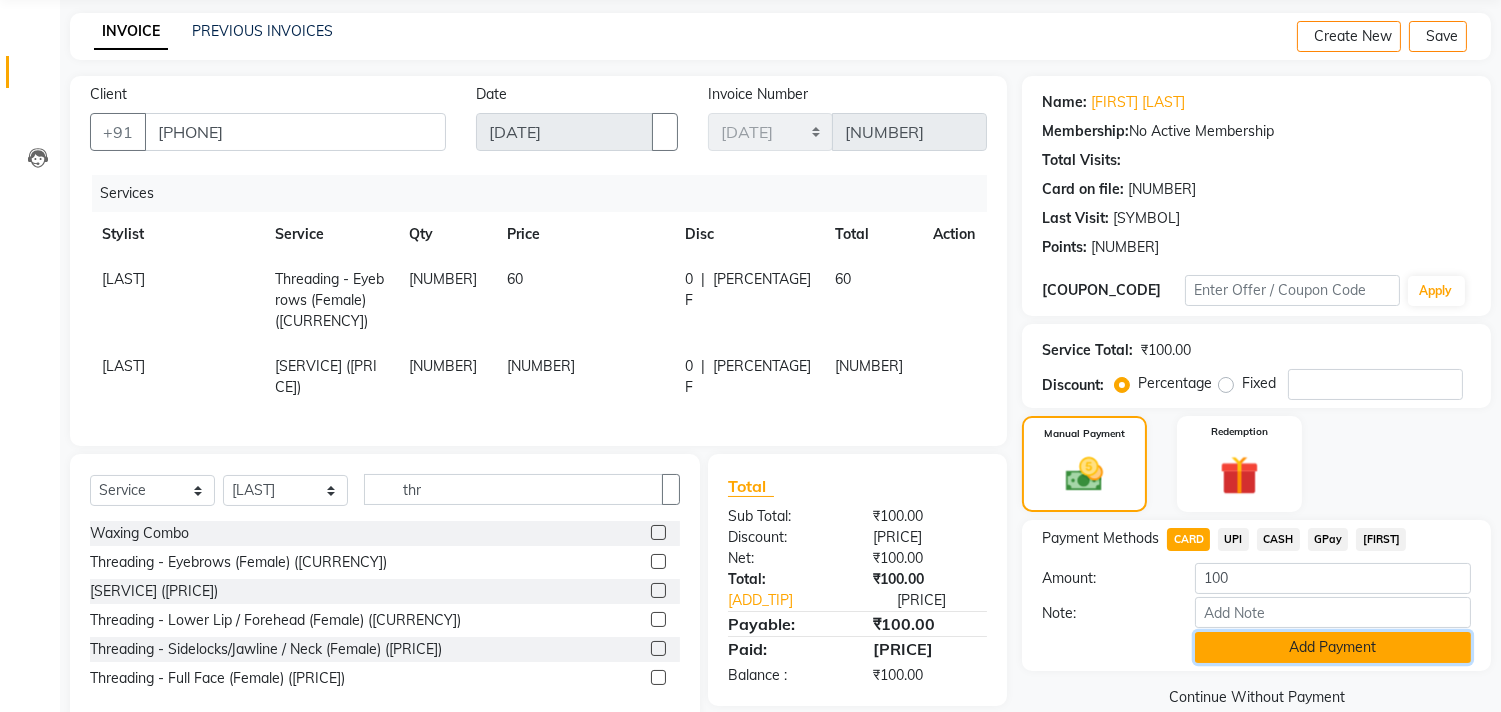 click on "Add Payment" at bounding box center (1333, 647) 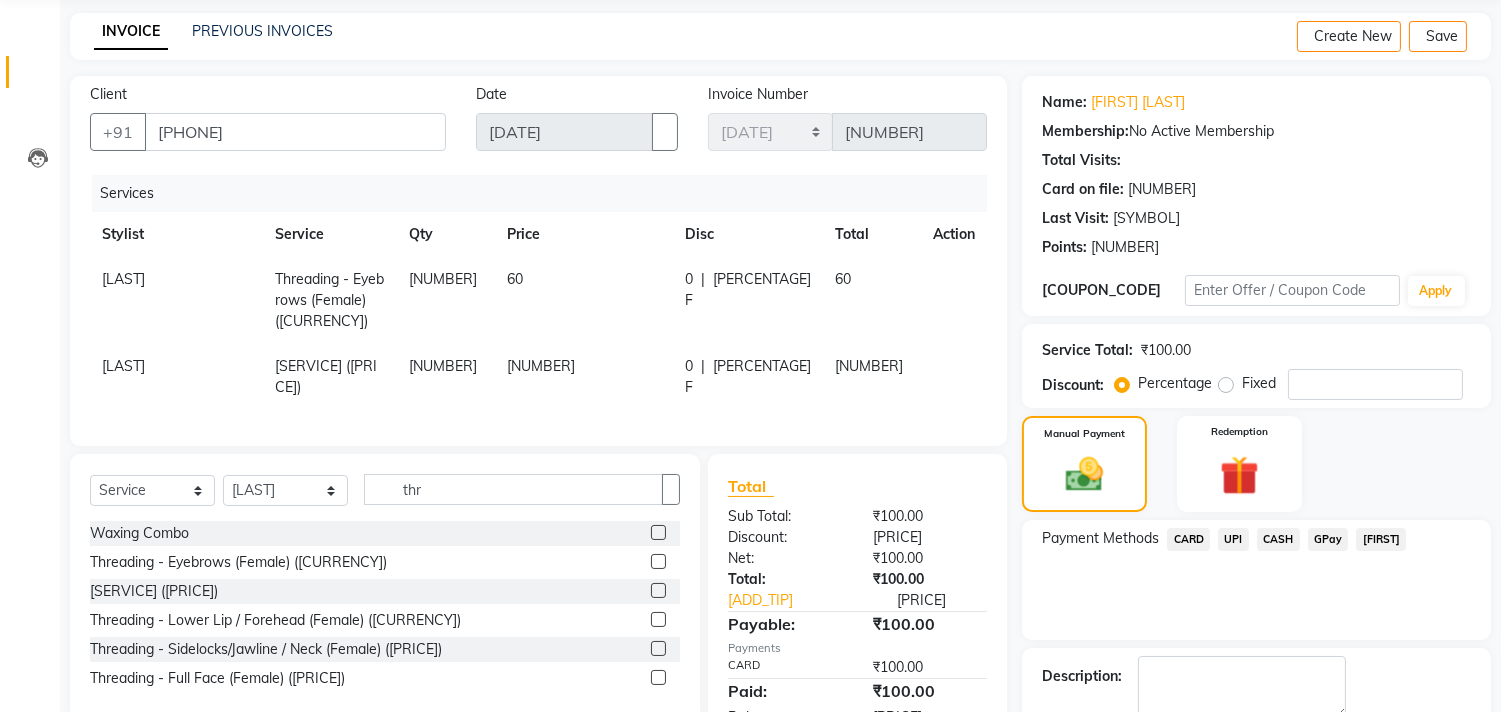 scroll, scrollTop: 187, scrollLeft: 0, axis: vertical 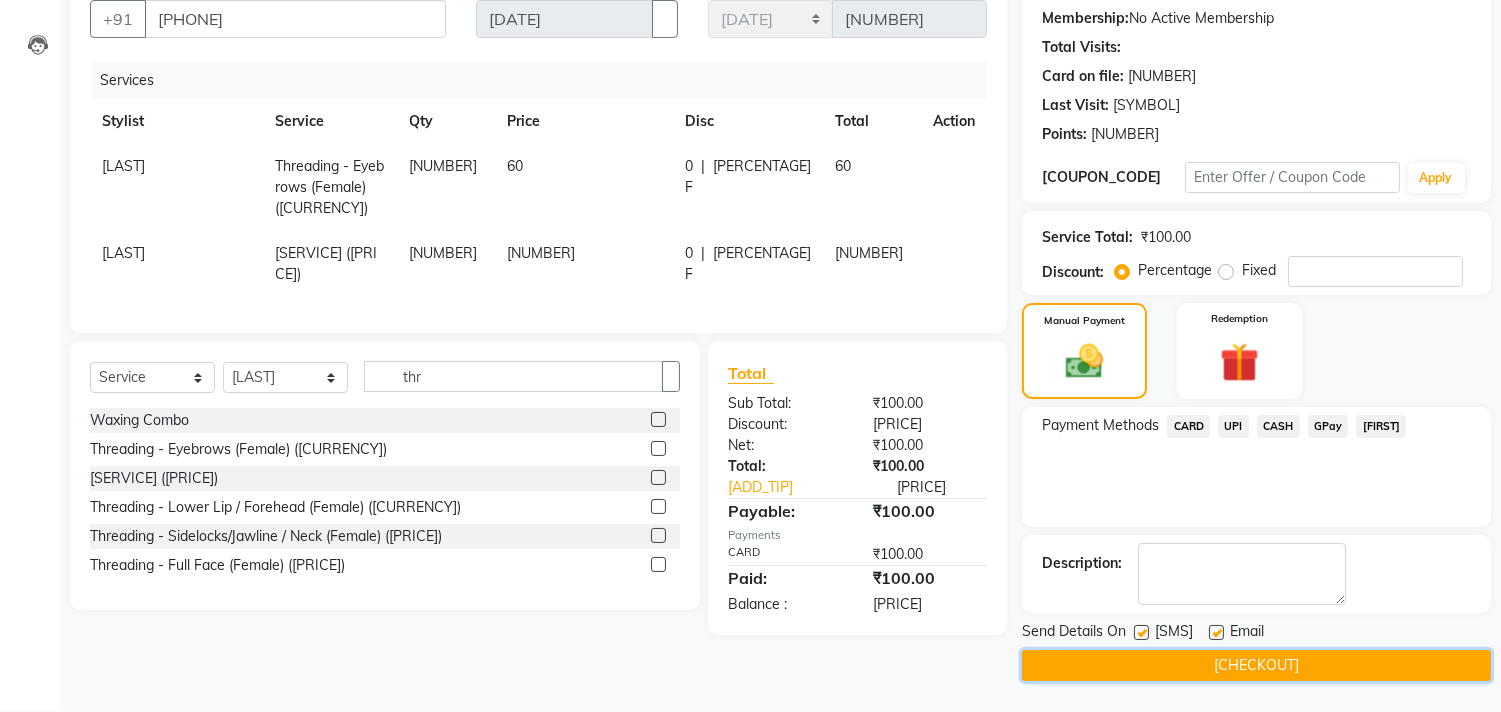 click on "[CHECKOUT]" at bounding box center [1256, 665] 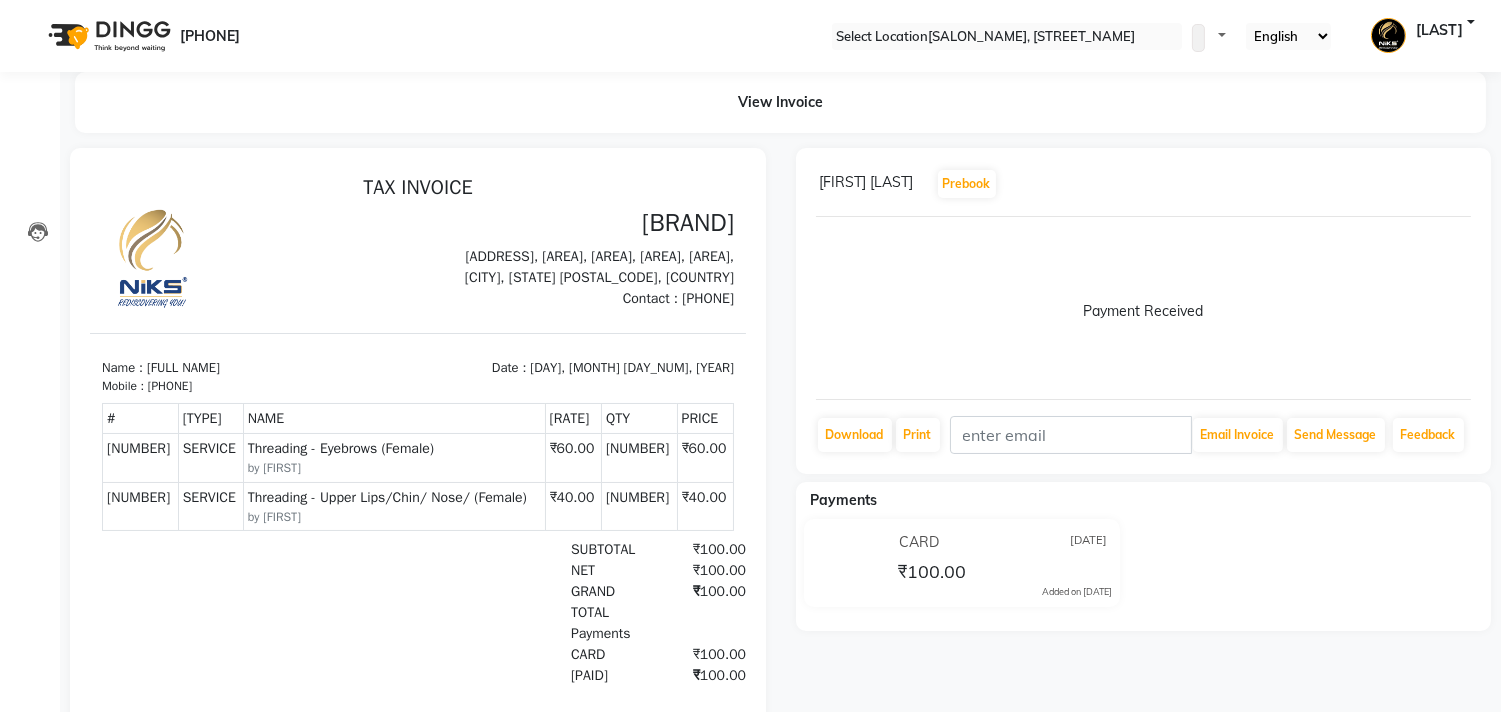 scroll, scrollTop: 15, scrollLeft: 0, axis: vertical 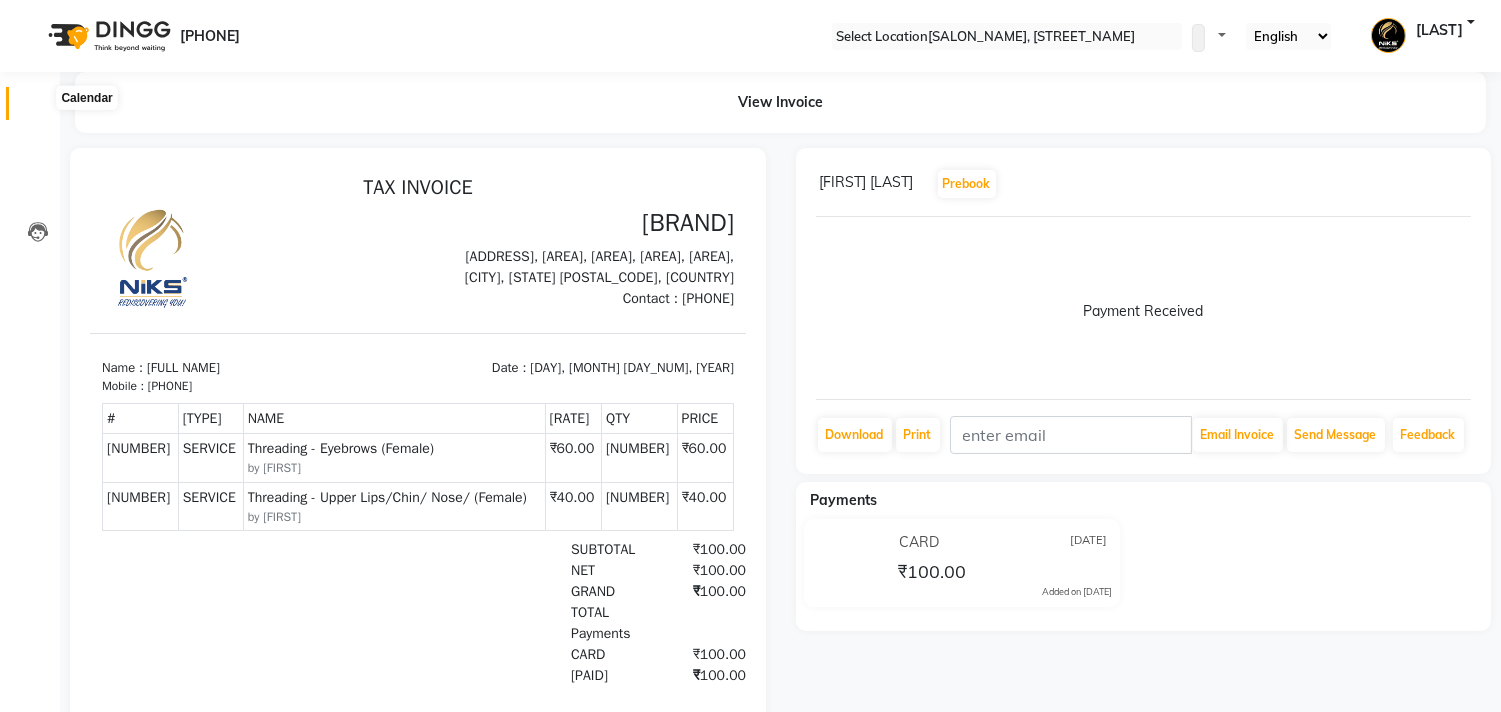 click at bounding box center [38, 108] 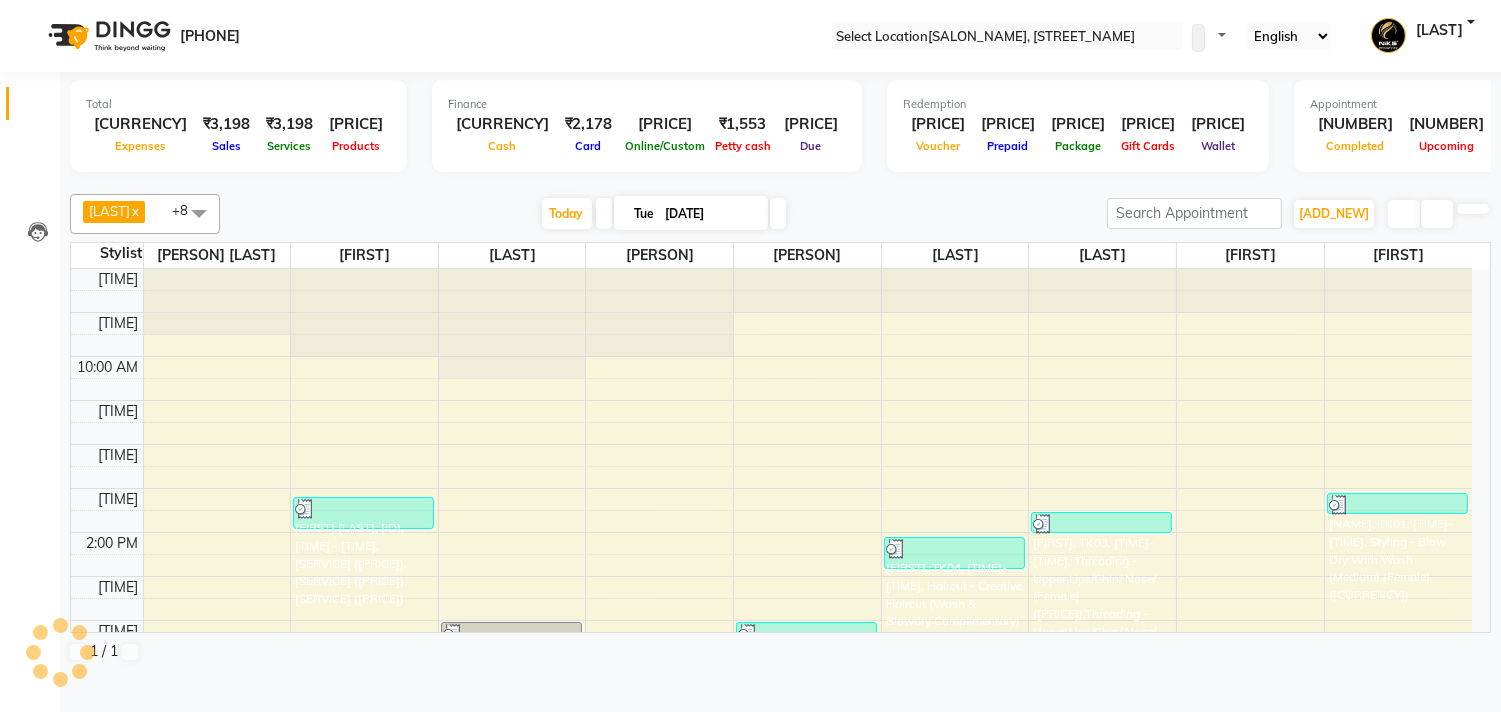 scroll, scrollTop: 0, scrollLeft: 0, axis: both 